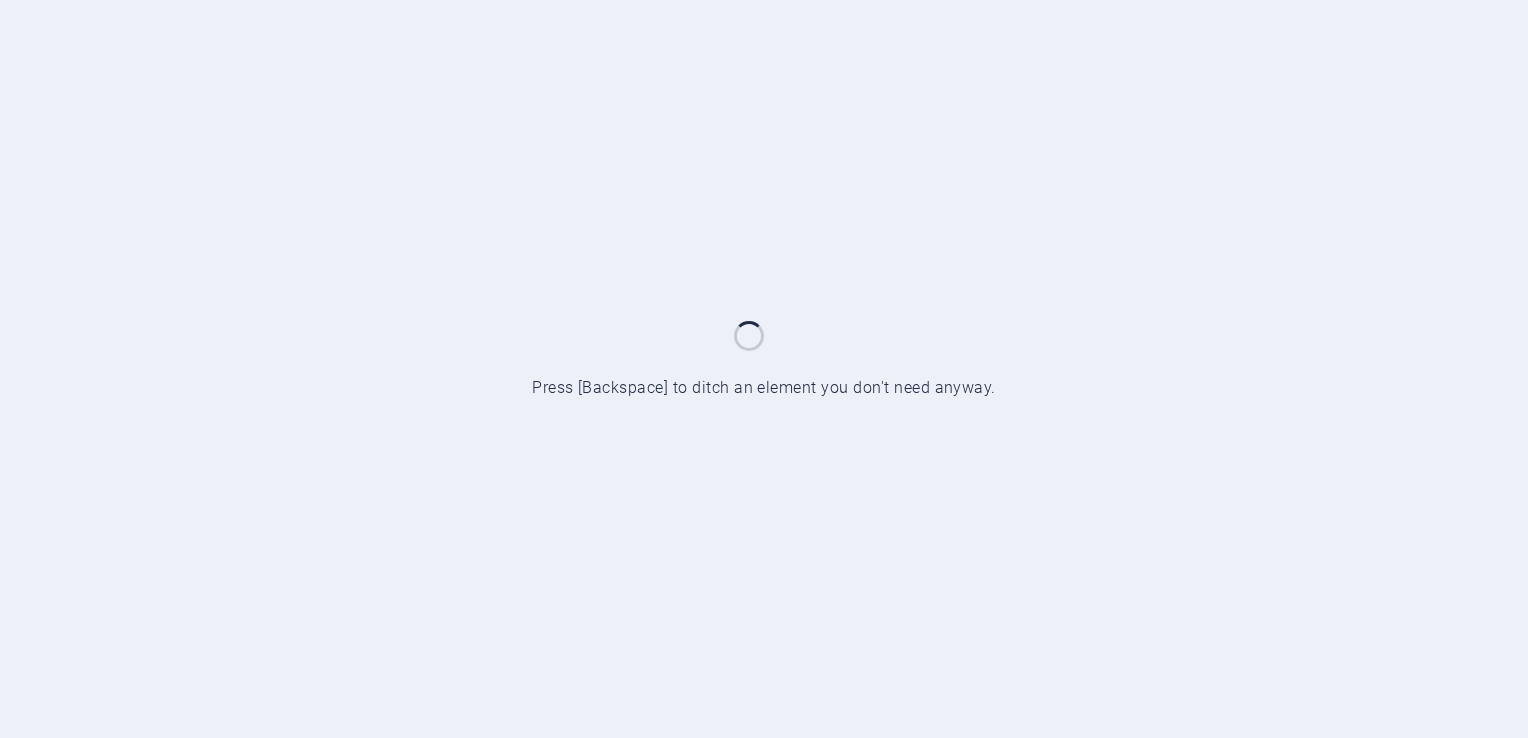 scroll, scrollTop: 0, scrollLeft: 0, axis: both 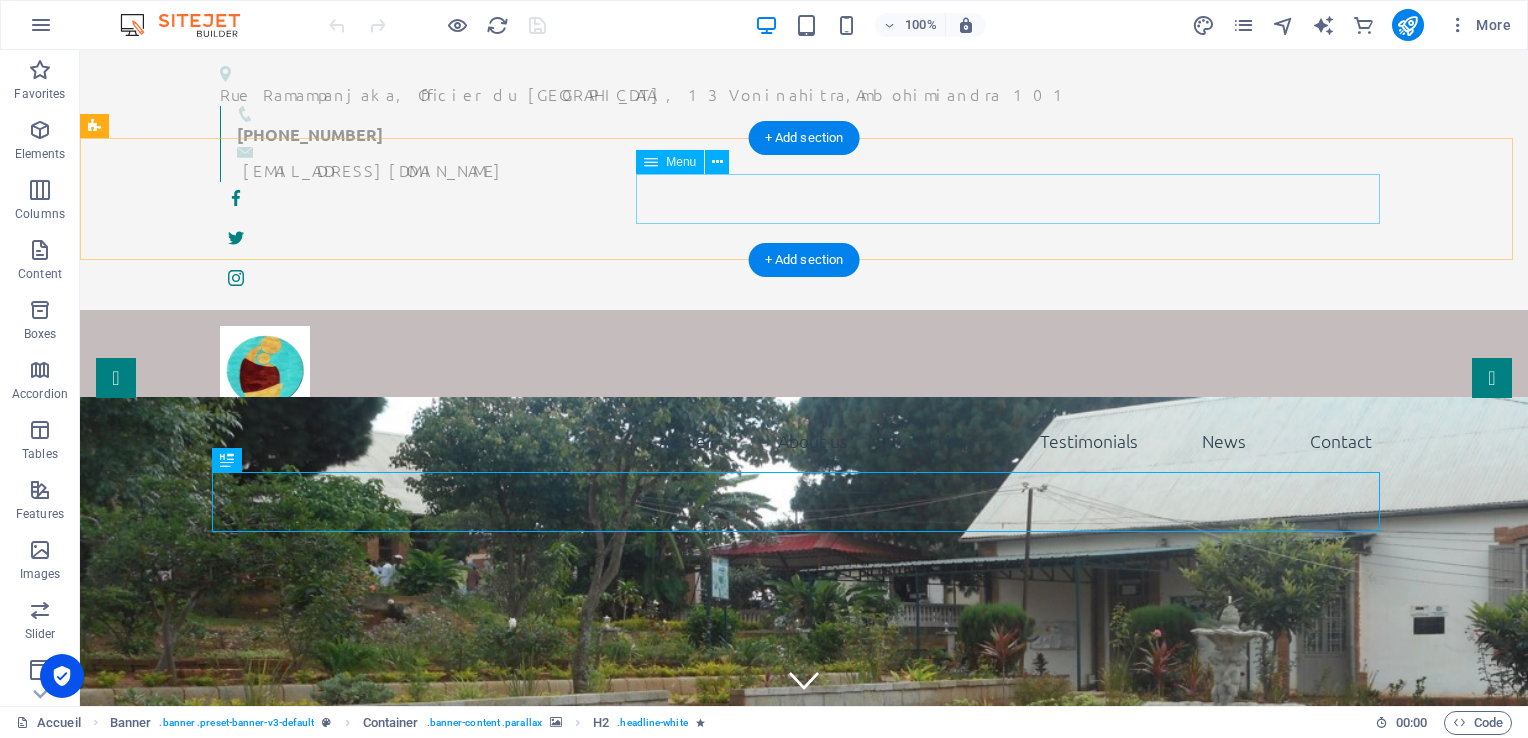 click on "Accueil About us Services Testimonials News Contact" at bounding box center [804, 441] 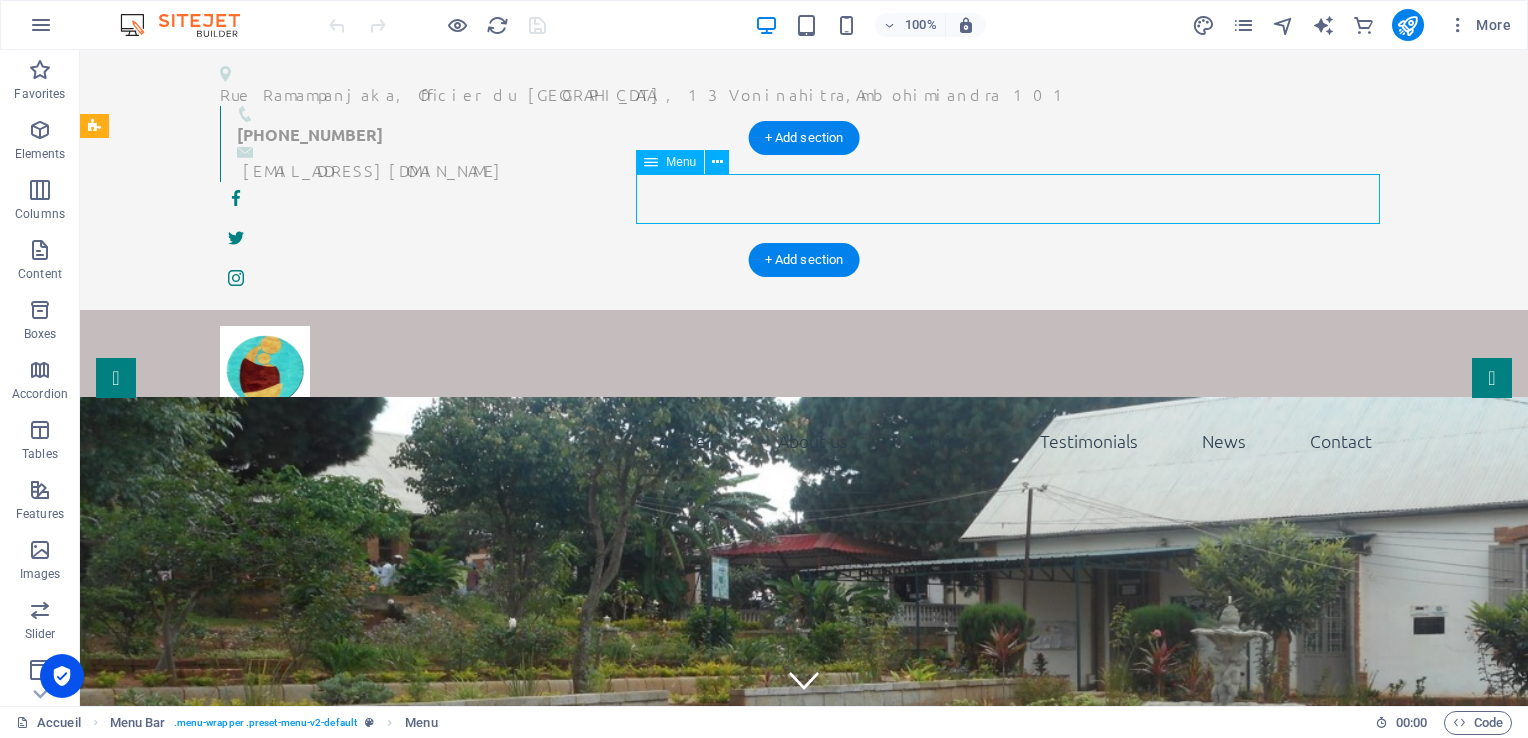 click on "Accueil About us Services Testimonials News Contact" at bounding box center [804, 441] 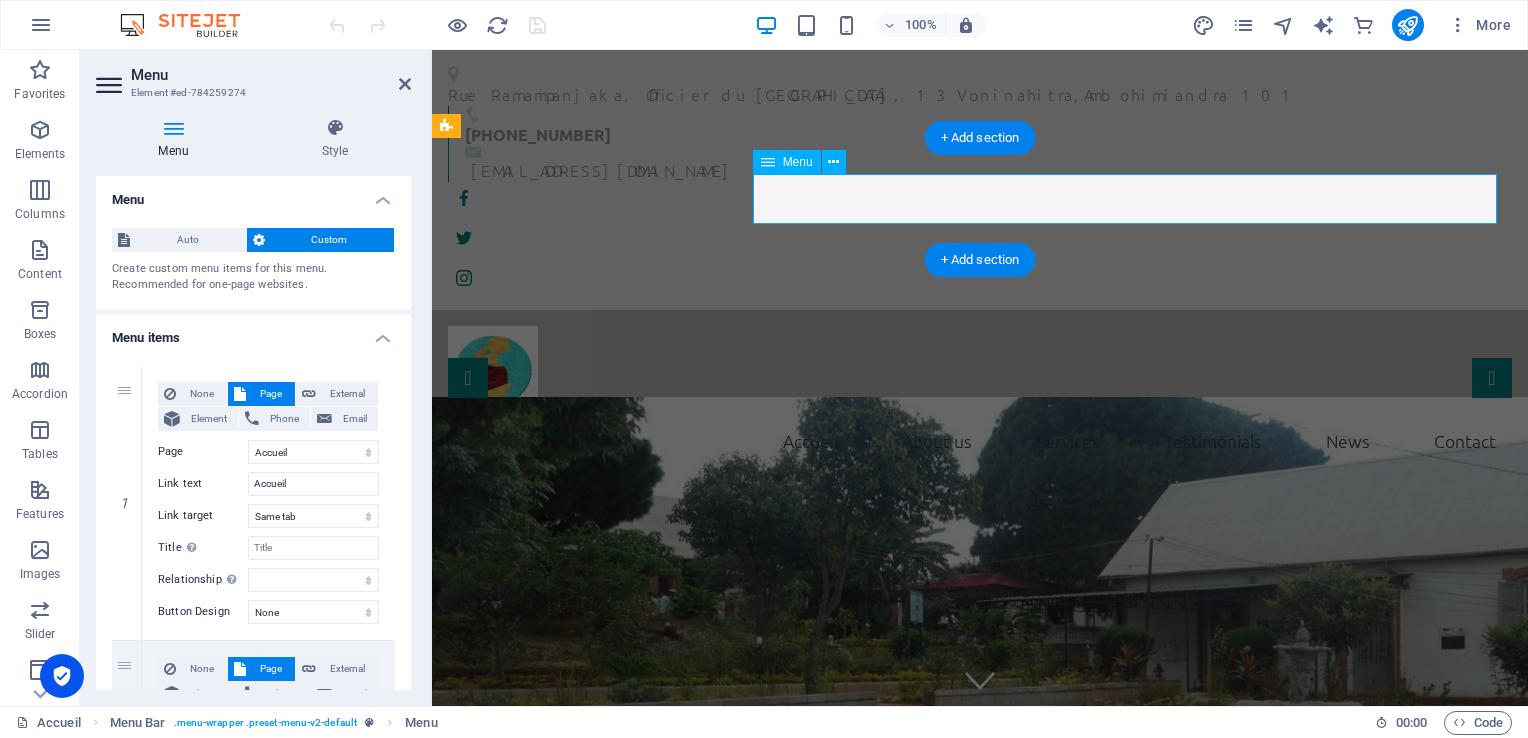 click on "Accueil About us Services Testimonials News Contact" at bounding box center (980, 441) 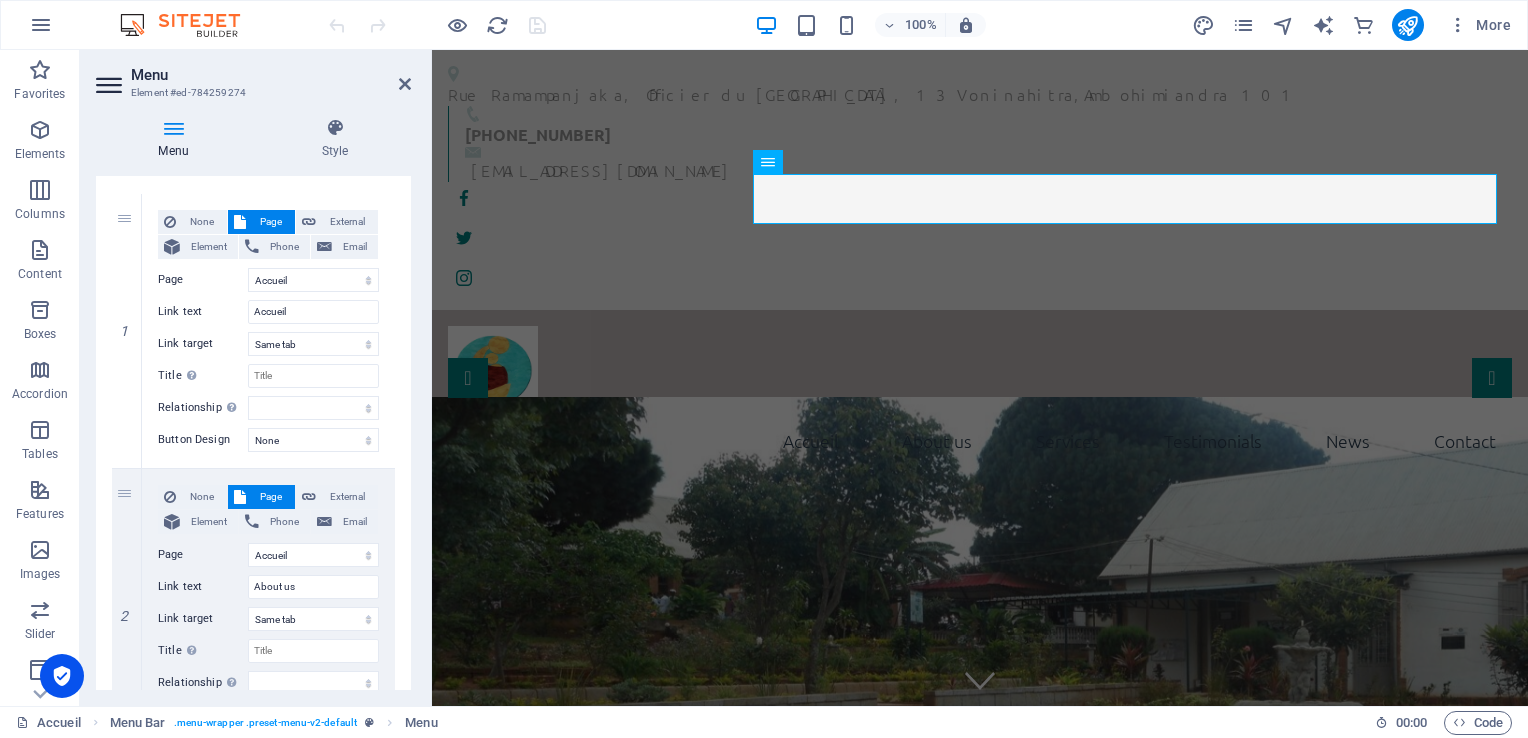 scroll, scrollTop: 176, scrollLeft: 0, axis: vertical 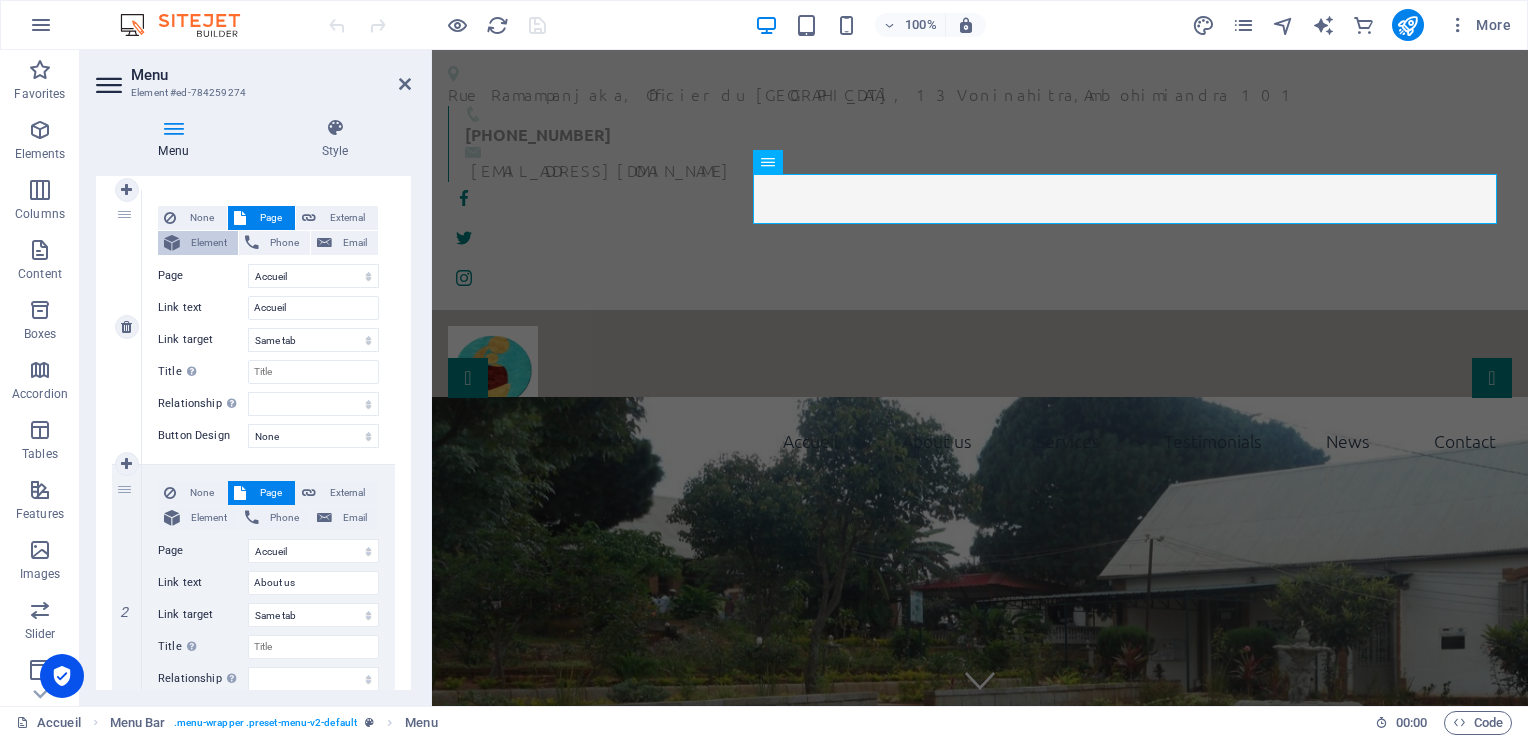 click on "Element" at bounding box center (209, 243) 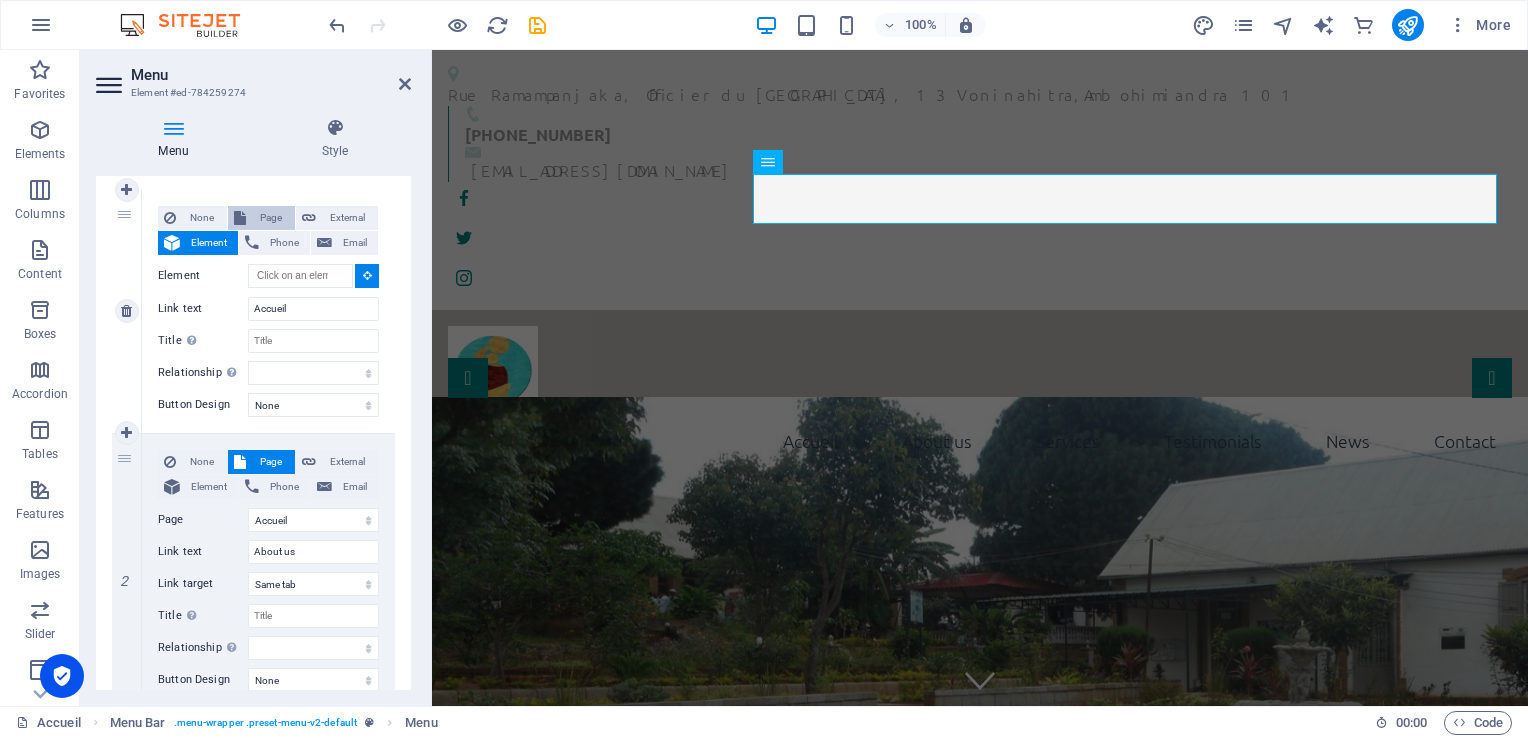 click on "Page" at bounding box center (261, 218) 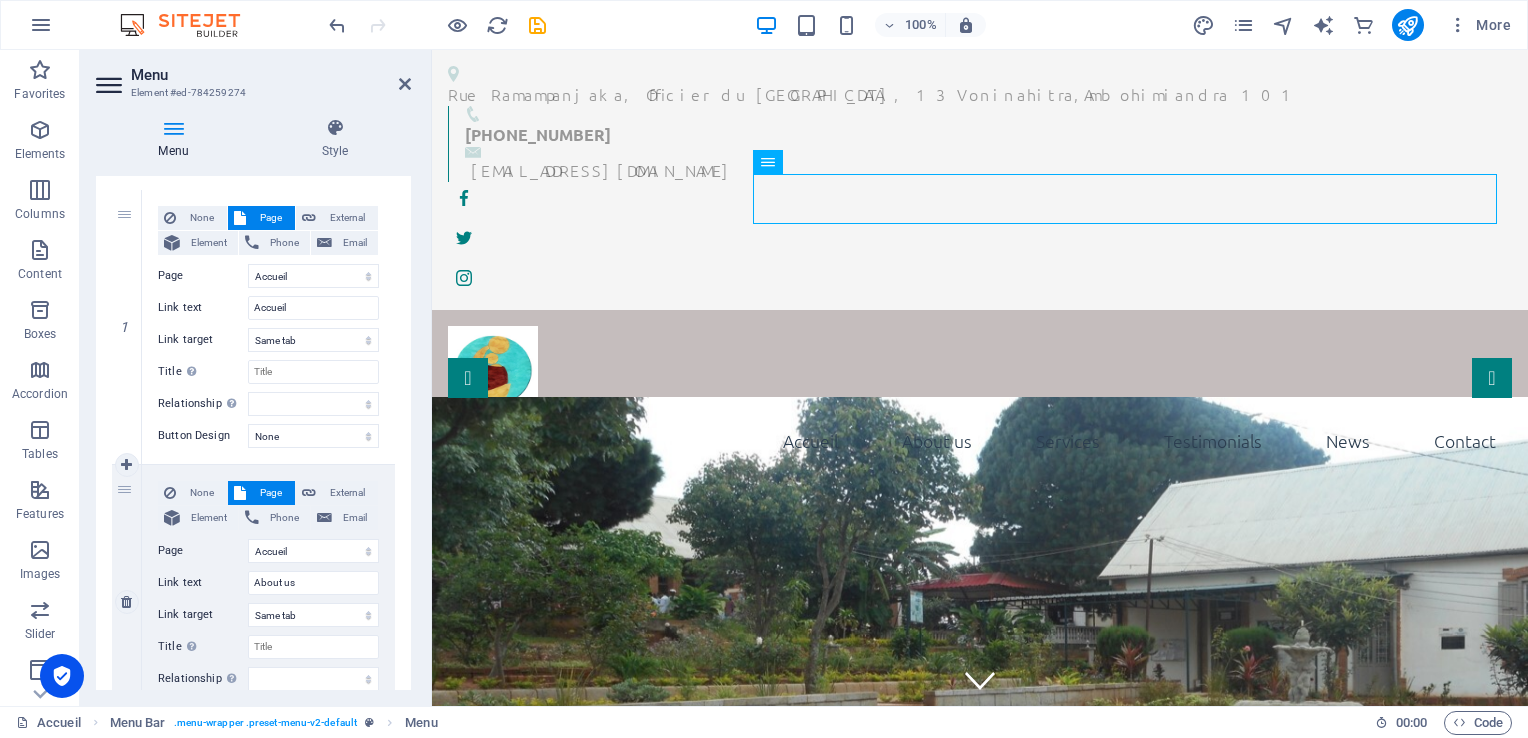 click on "Page" at bounding box center (270, 493) 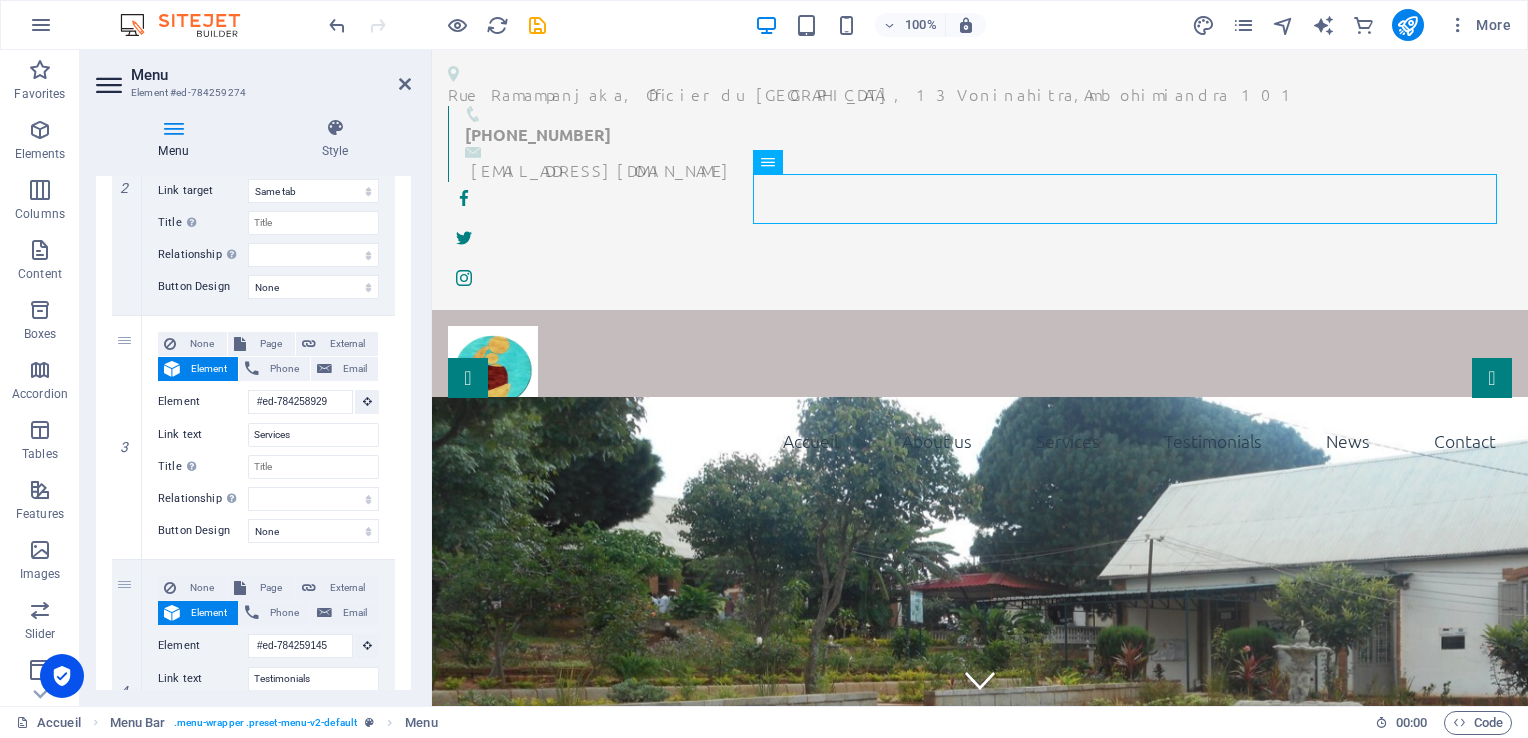 scroll, scrollTop: 616, scrollLeft: 0, axis: vertical 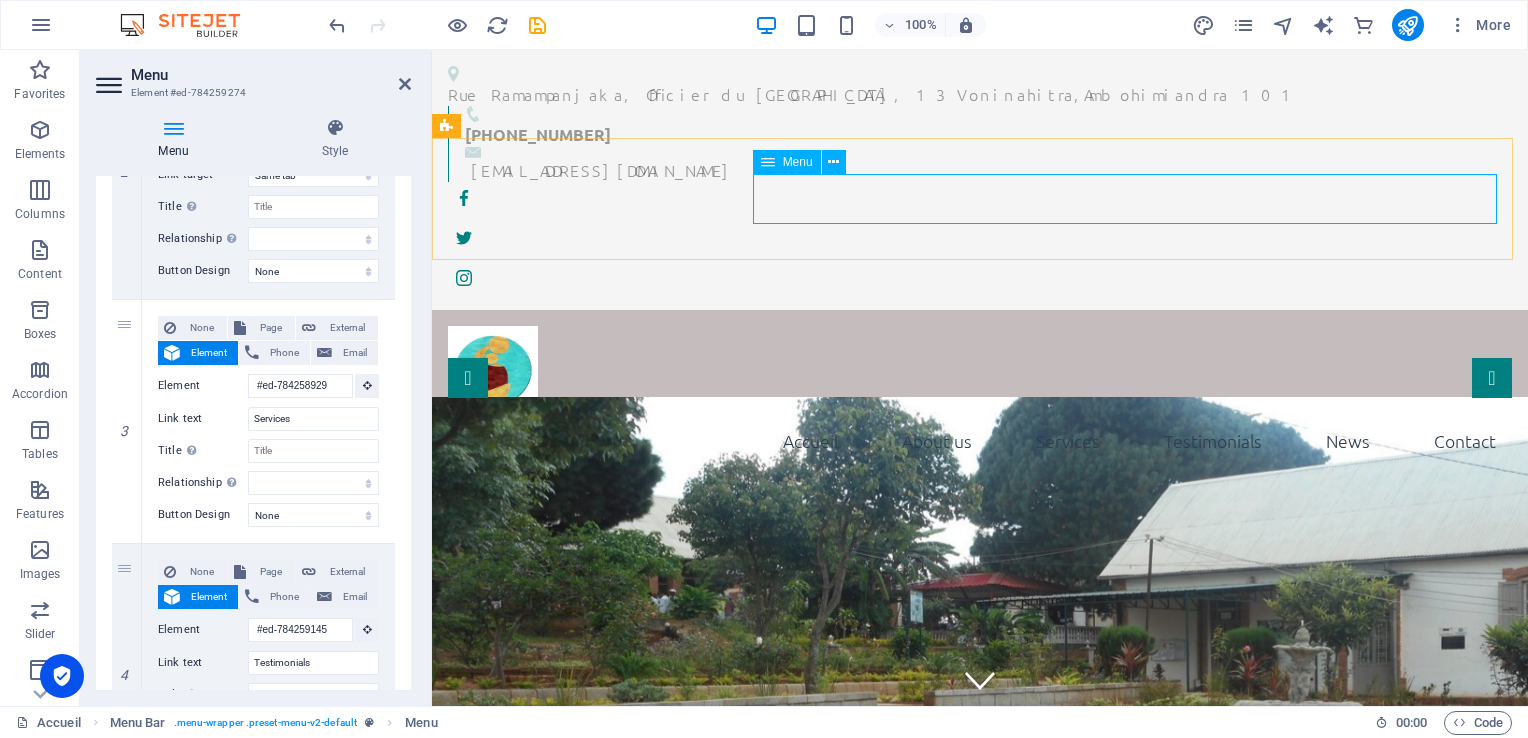 click on "Accueil About us Services Testimonials News Contact" at bounding box center [980, 441] 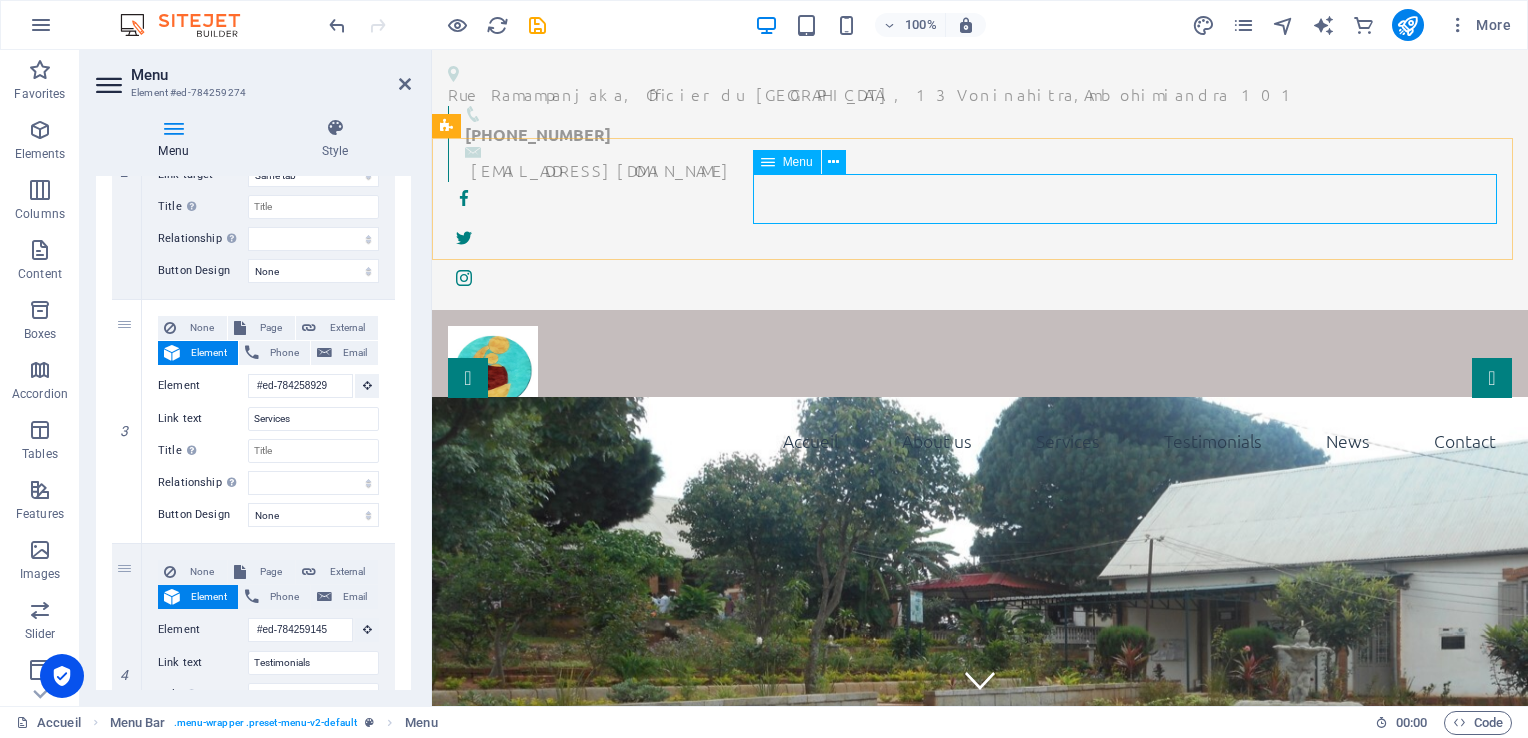 click on "Accueil About us Services Testimonials News Contact" at bounding box center [980, 441] 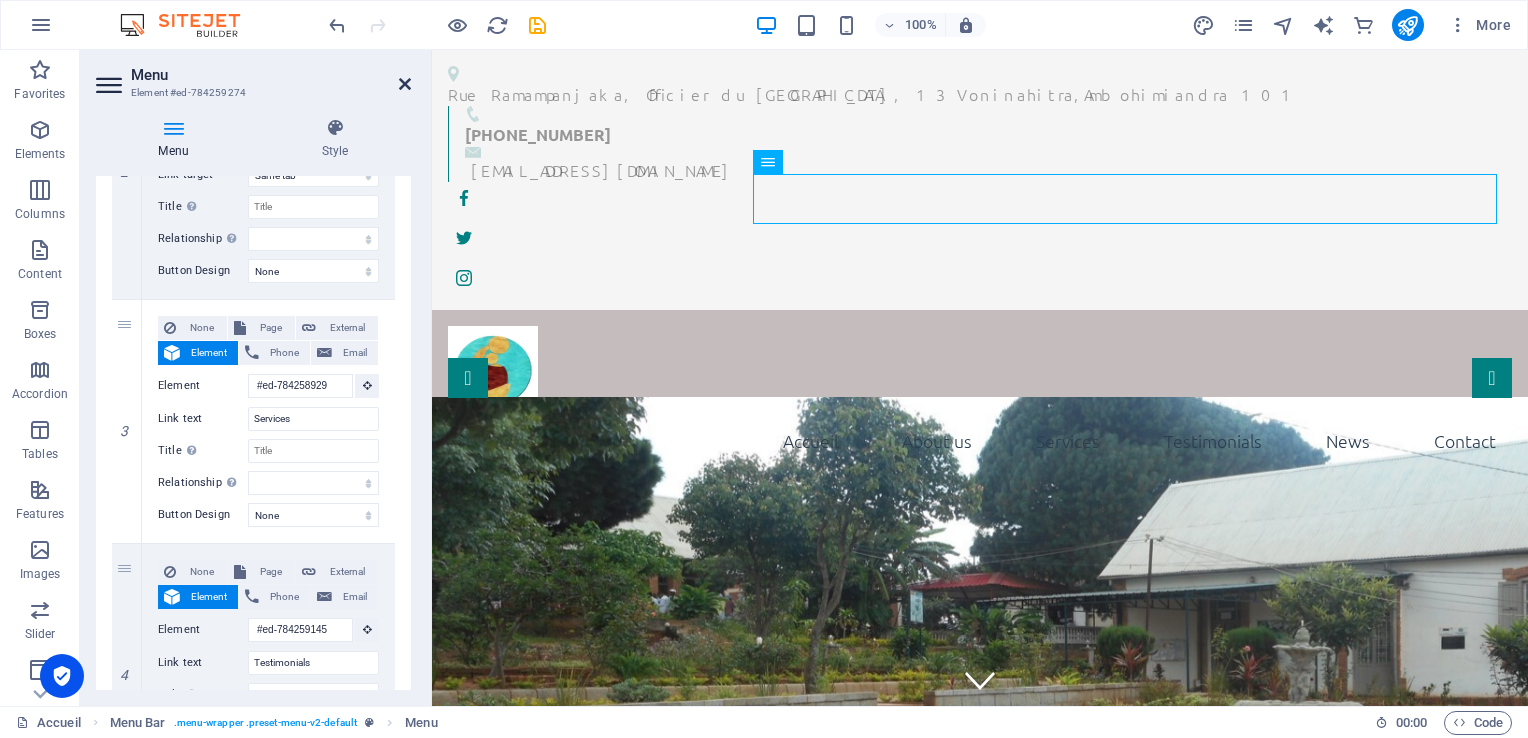 click at bounding box center [405, 84] 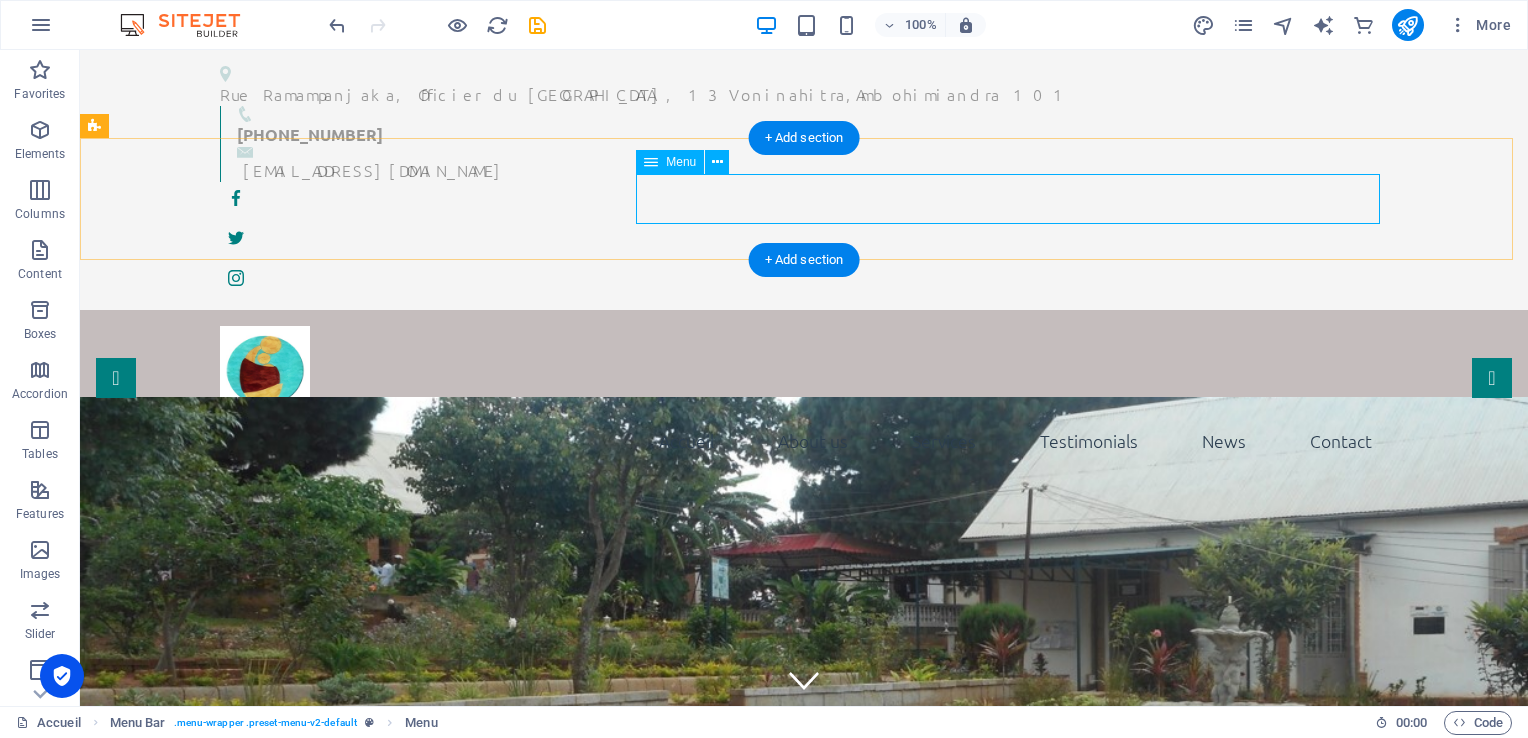 click on "Accueil About us Services Testimonials News Contact" at bounding box center [804, 441] 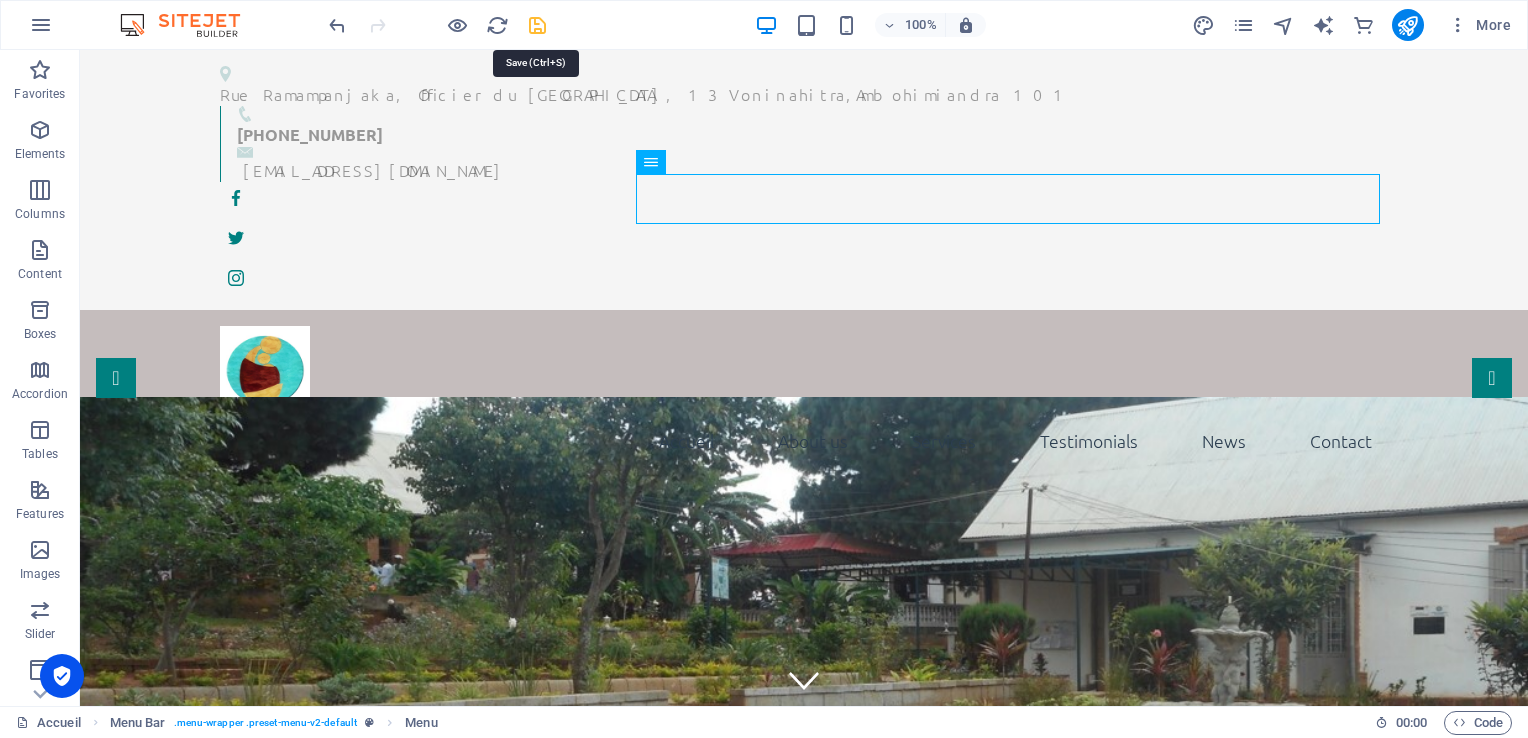 click at bounding box center [537, 25] 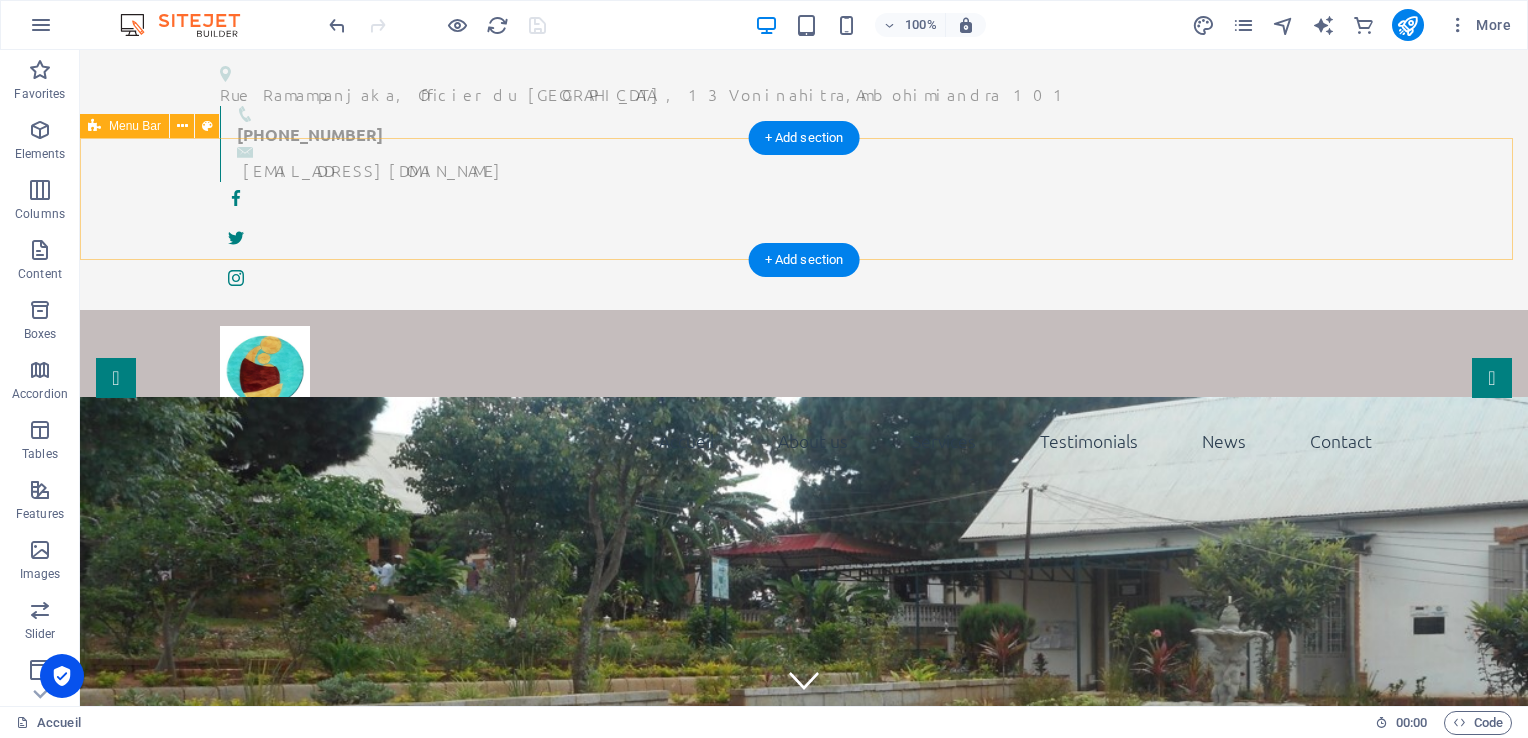 click on "Accueil About us Services Testimonials News Contact" at bounding box center [804, 396] 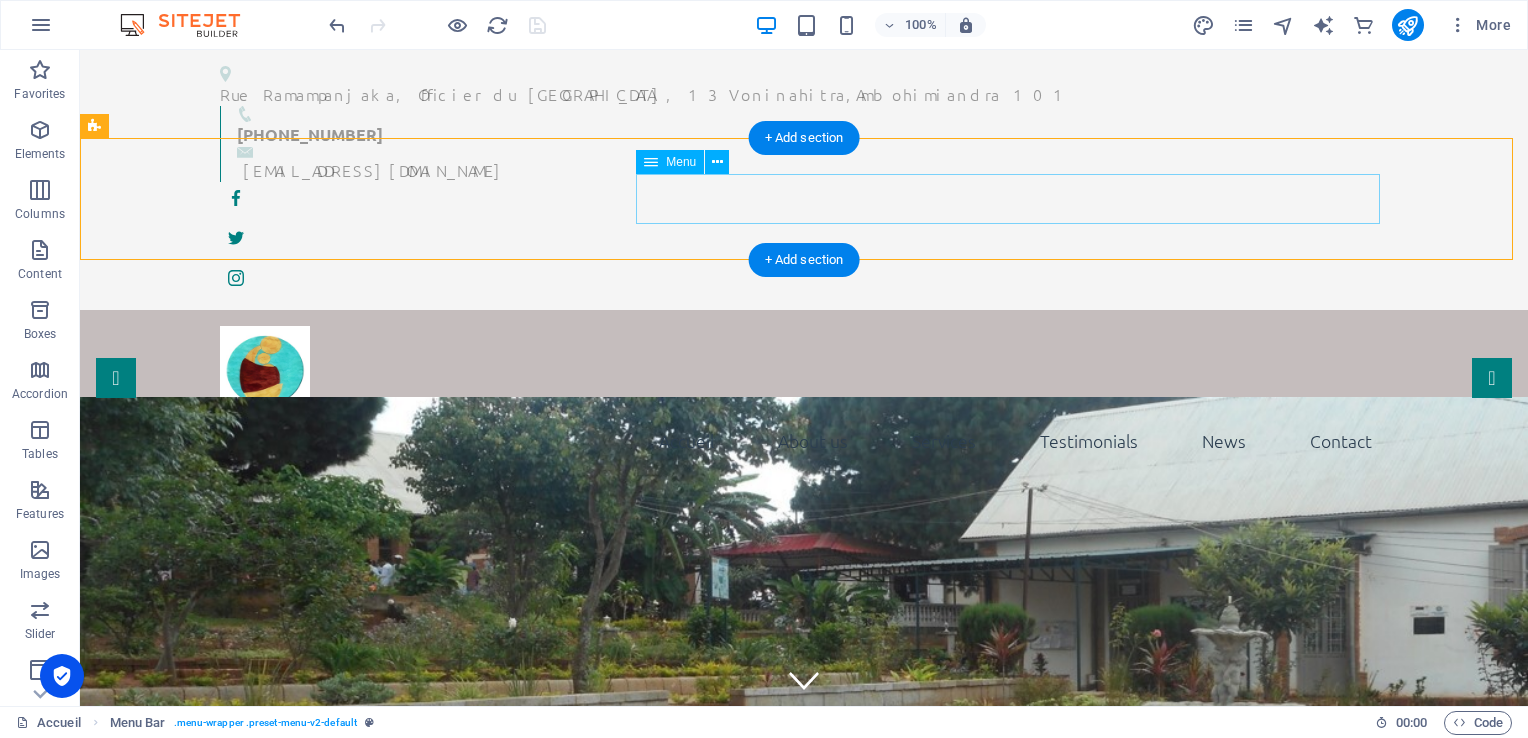 click on "Accueil About us Services Testimonials News Contact" at bounding box center [804, 441] 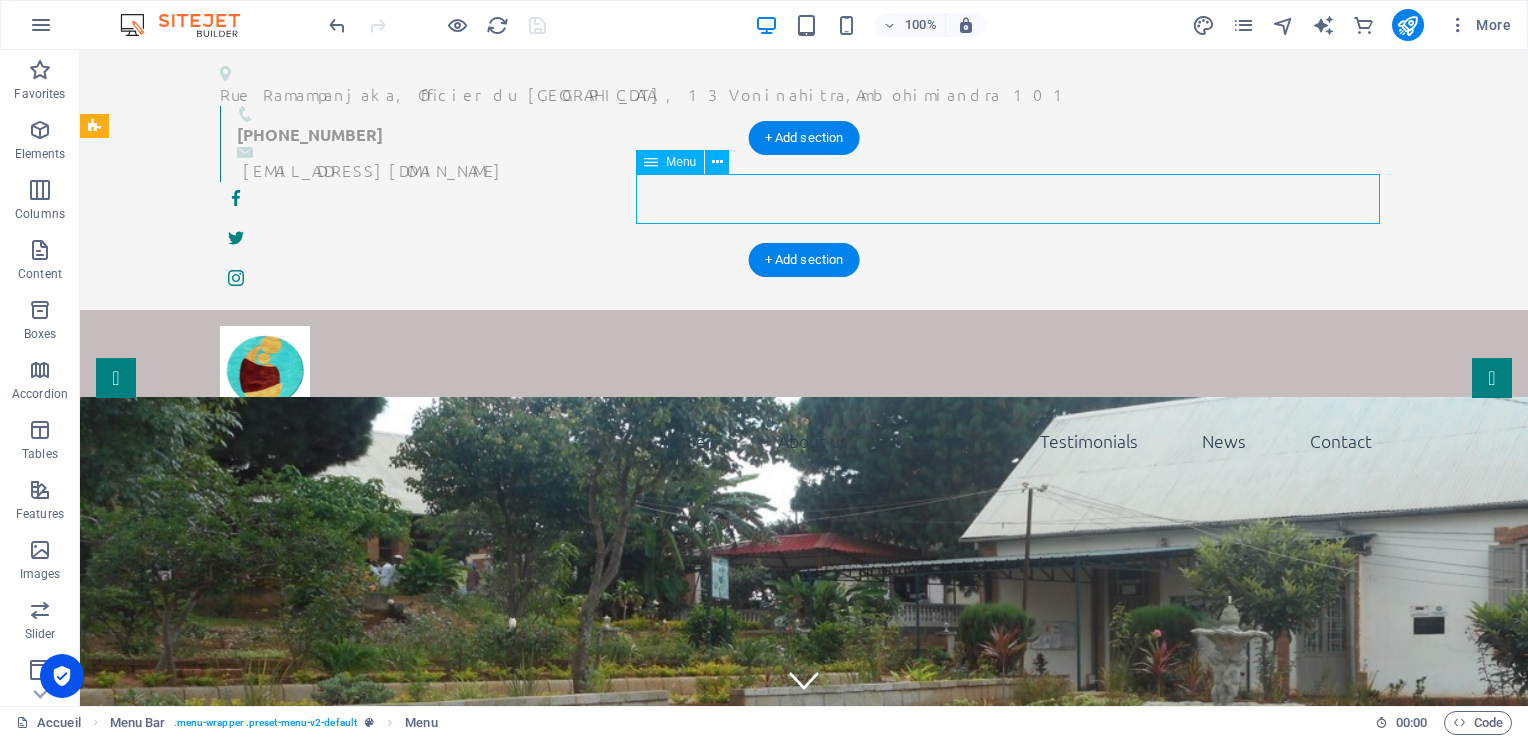 click on "Accueil About us Services Testimonials News Contact" at bounding box center (804, 441) 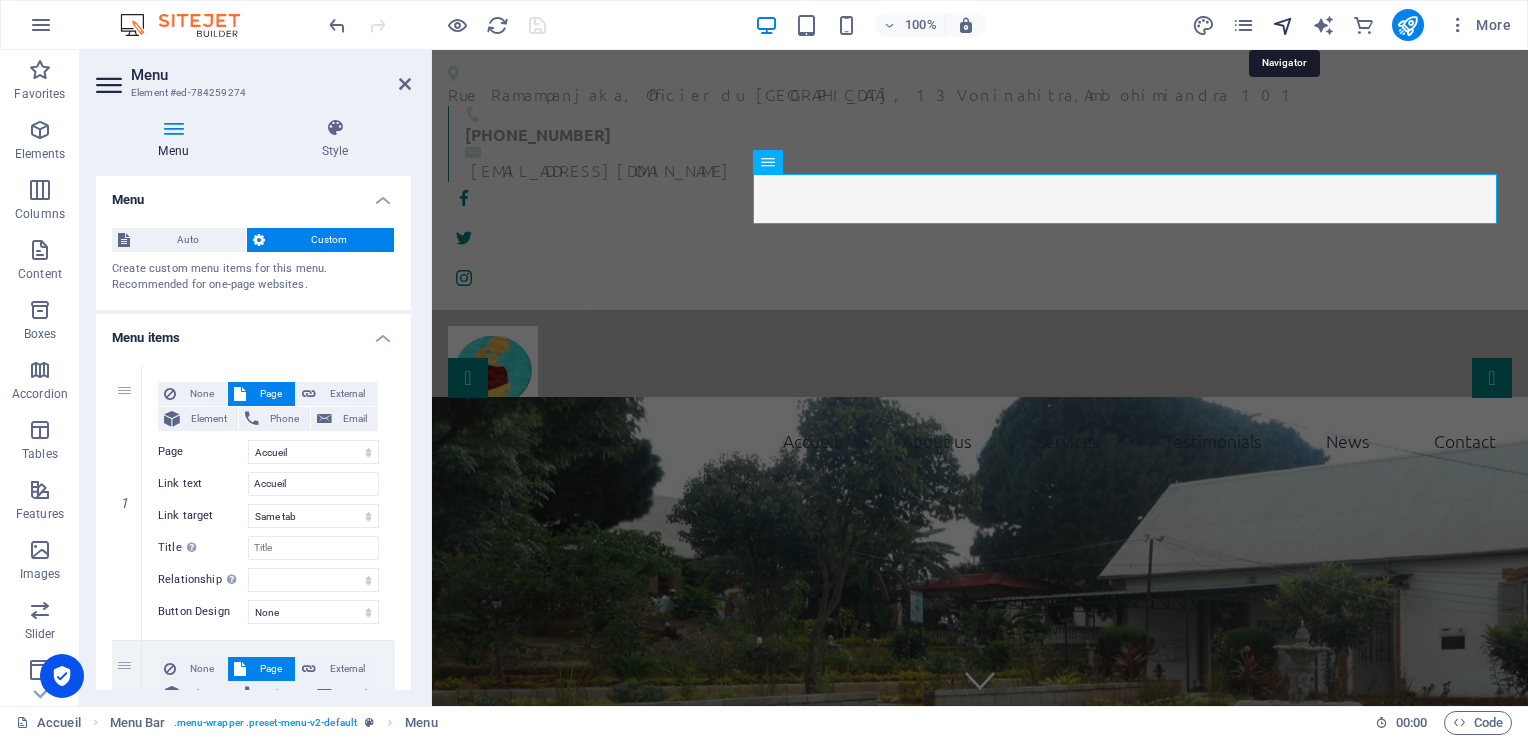 click at bounding box center [1283, 25] 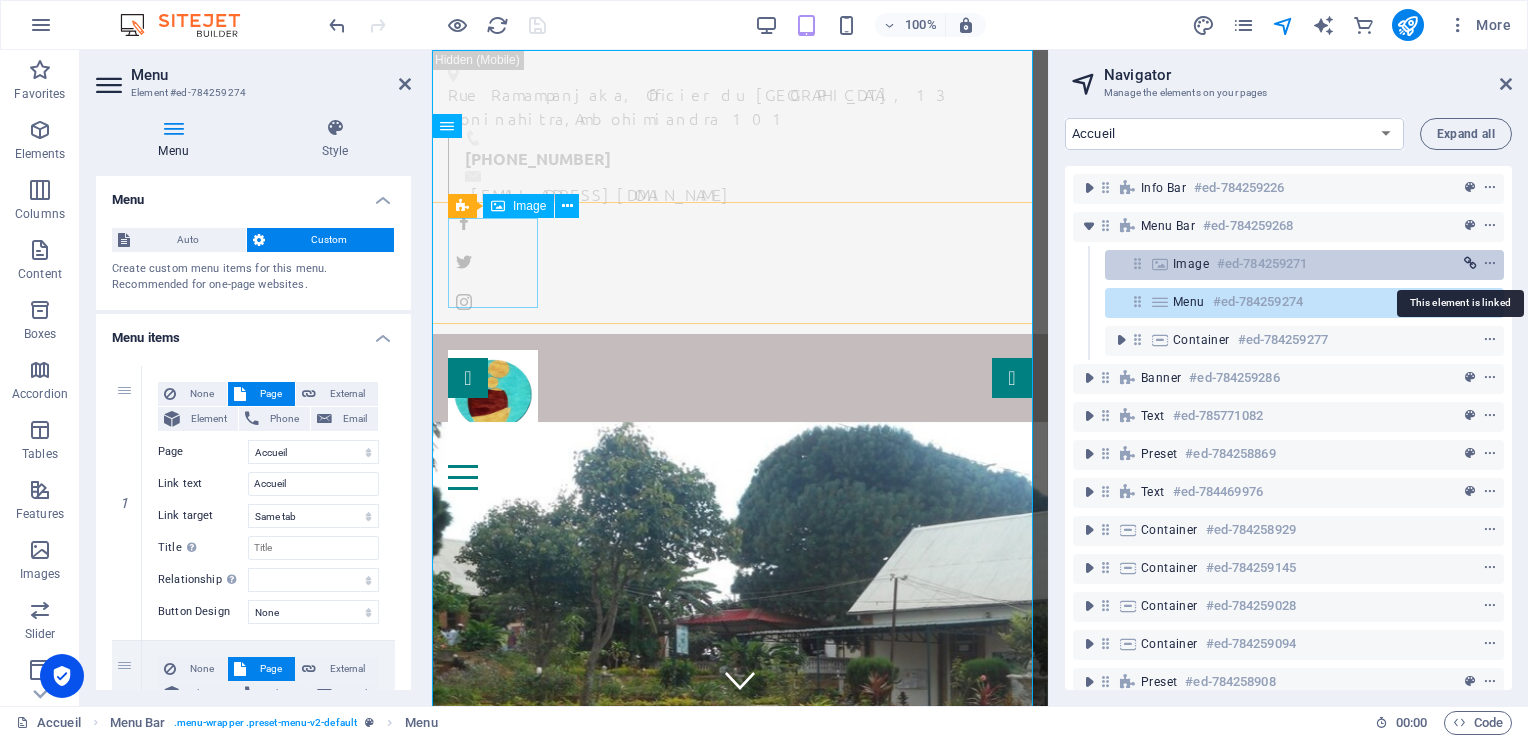 click at bounding box center (1470, 264) 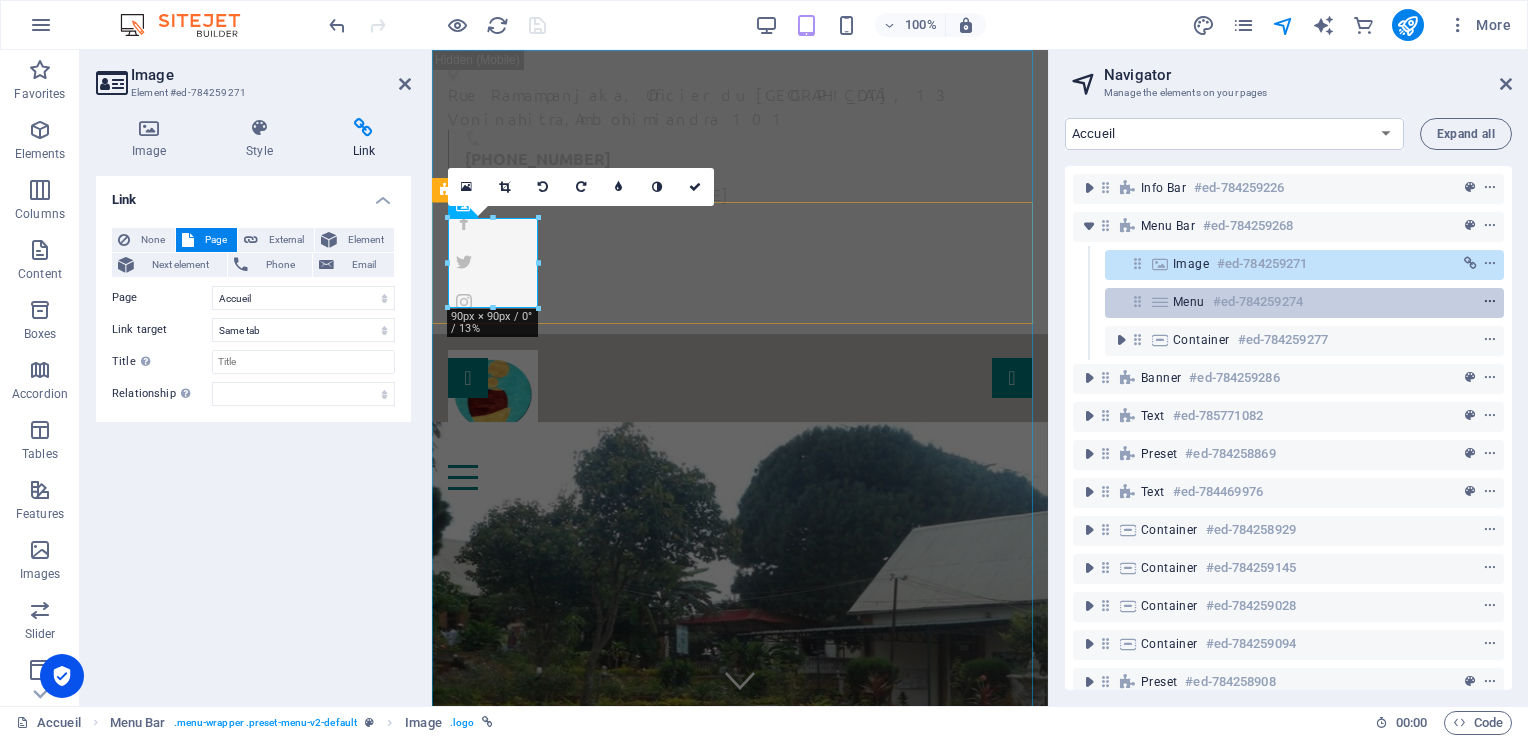 click at bounding box center (1490, 302) 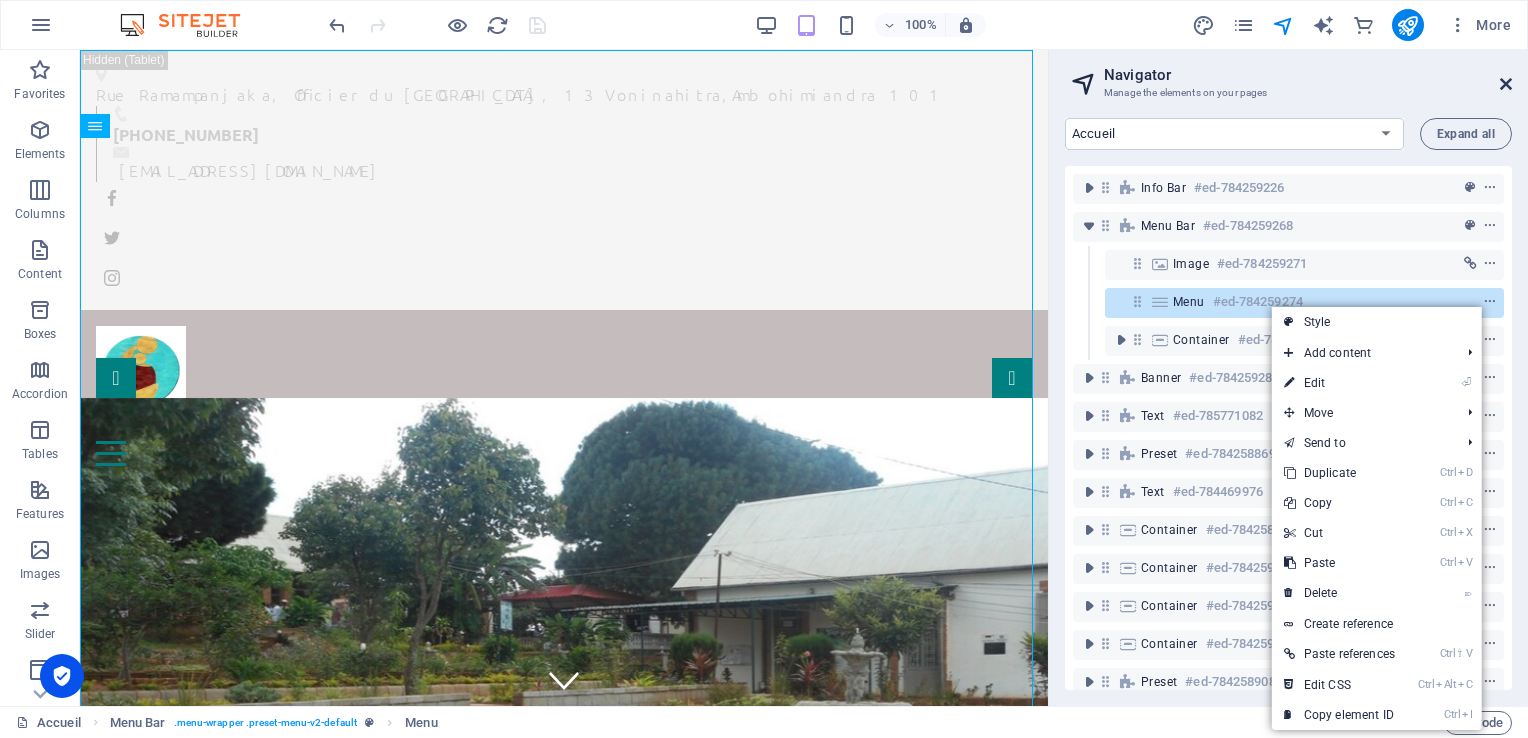click at bounding box center (1506, 84) 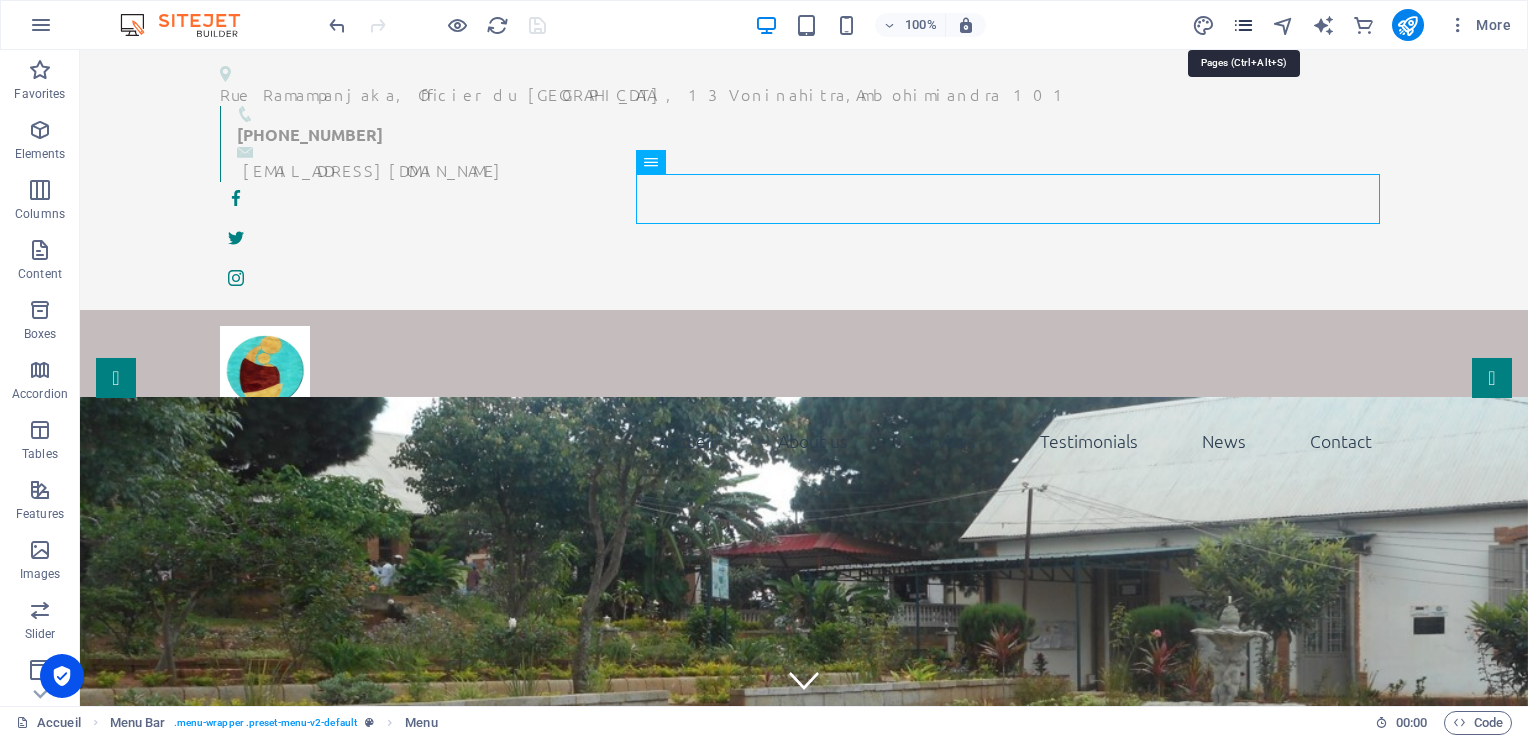 click at bounding box center (1243, 25) 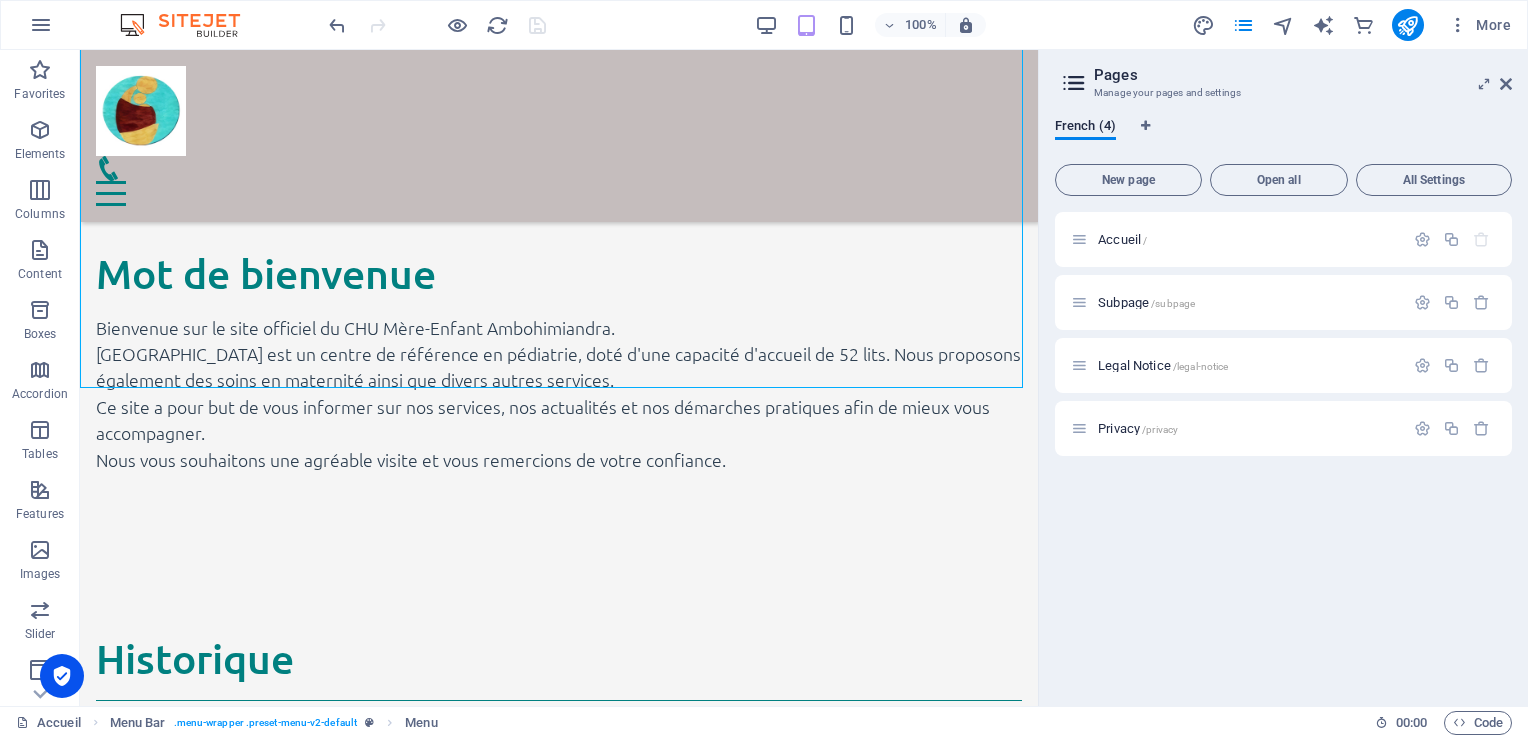 scroll, scrollTop: 1165, scrollLeft: 0, axis: vertical 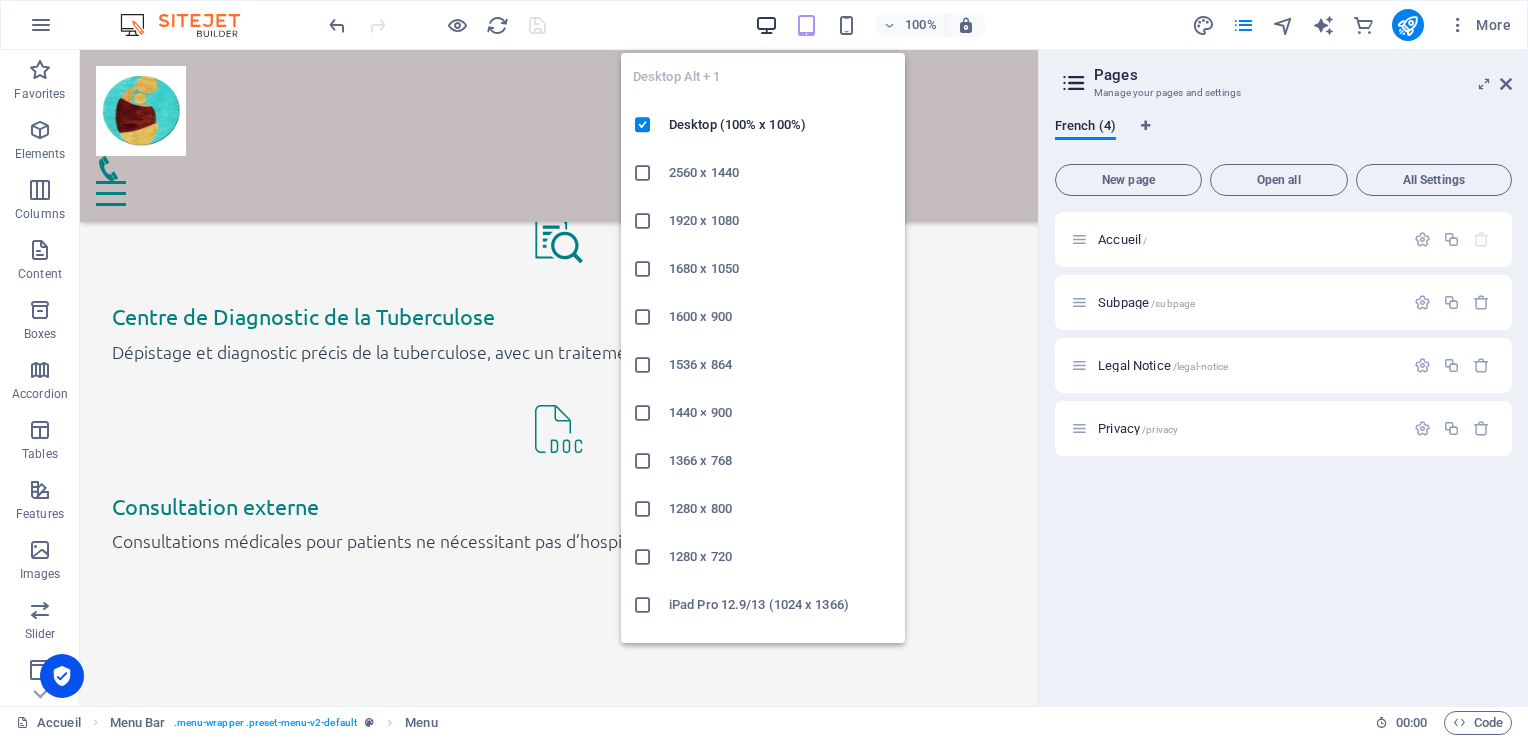 click at bounding box center (766, 25) 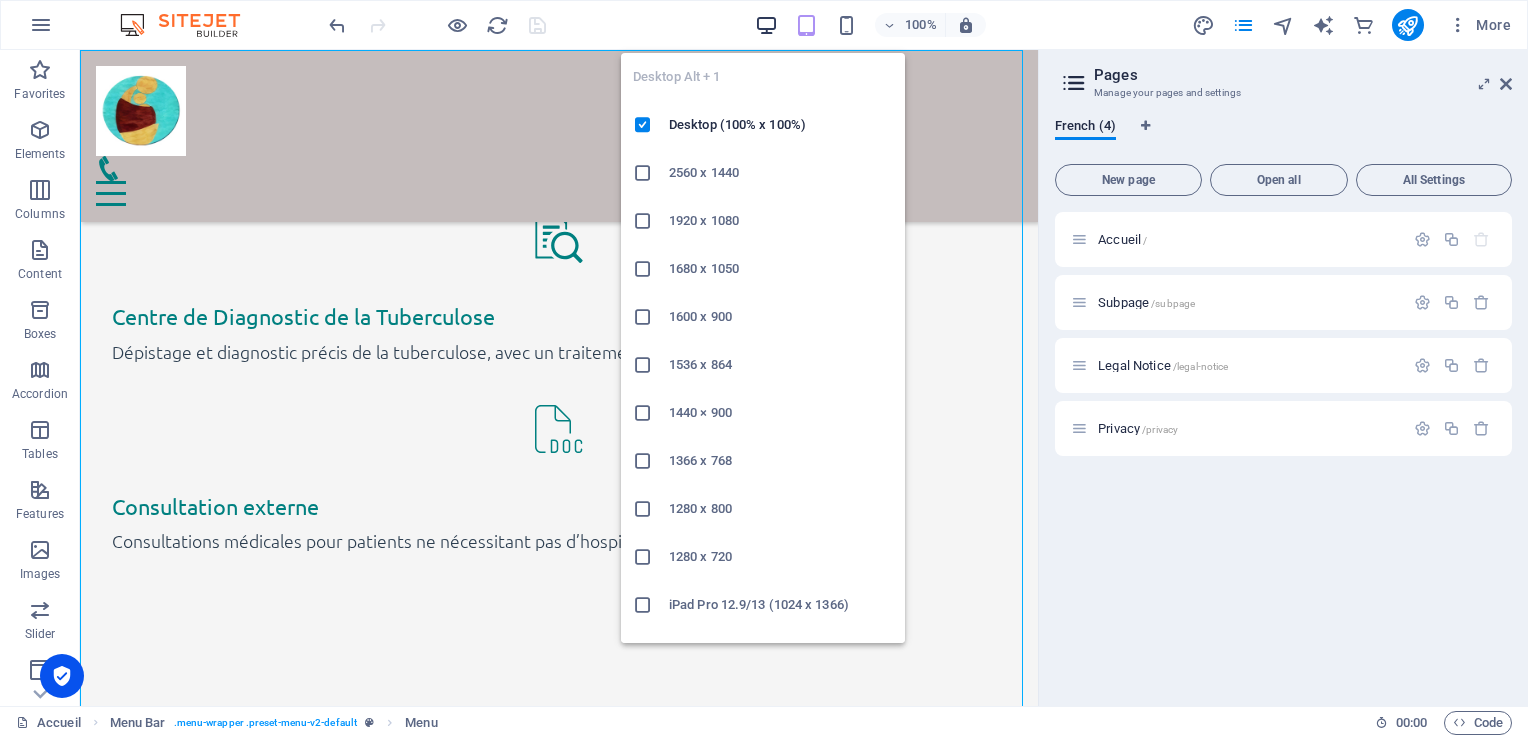 click at bounding box center [766, 25] 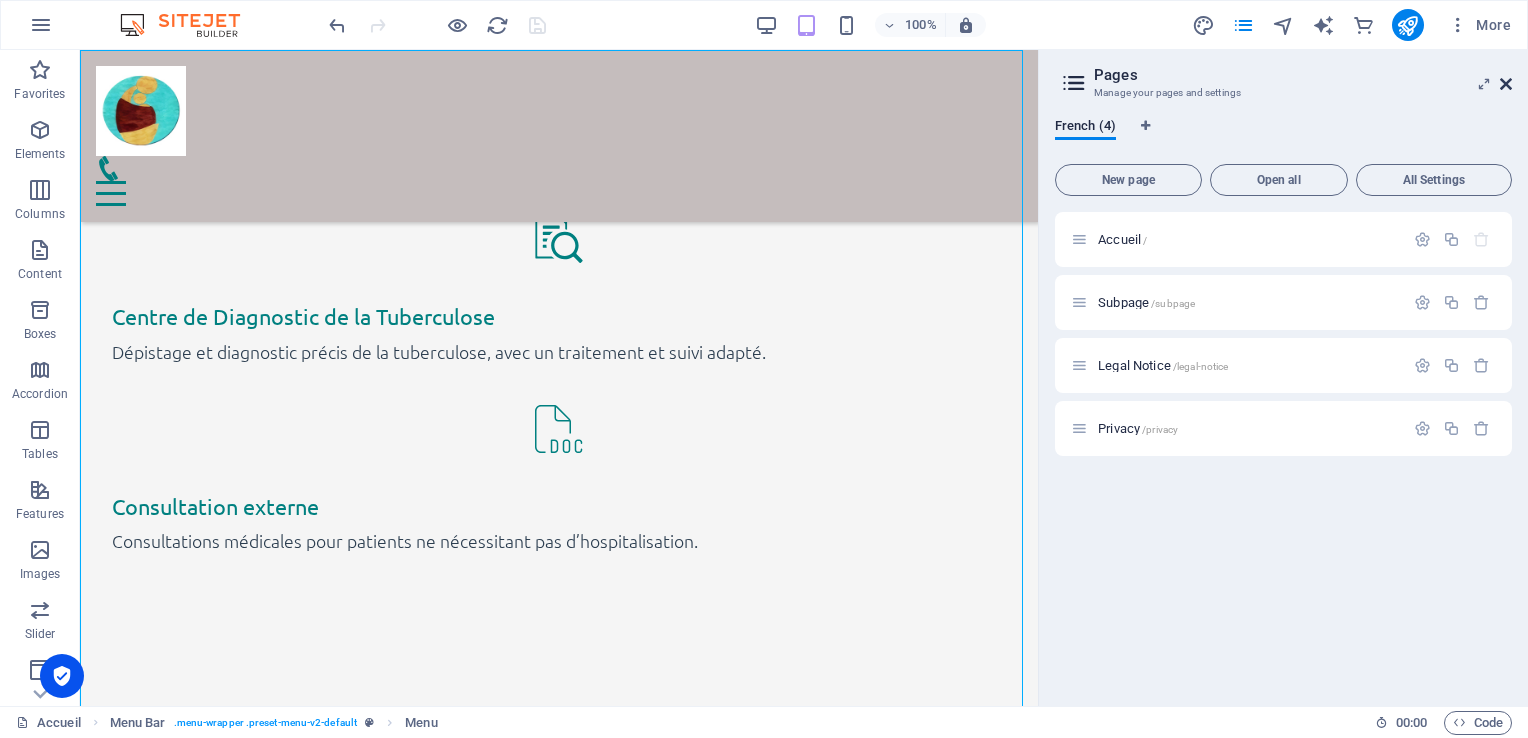 click at bounding box center [1506, 84] 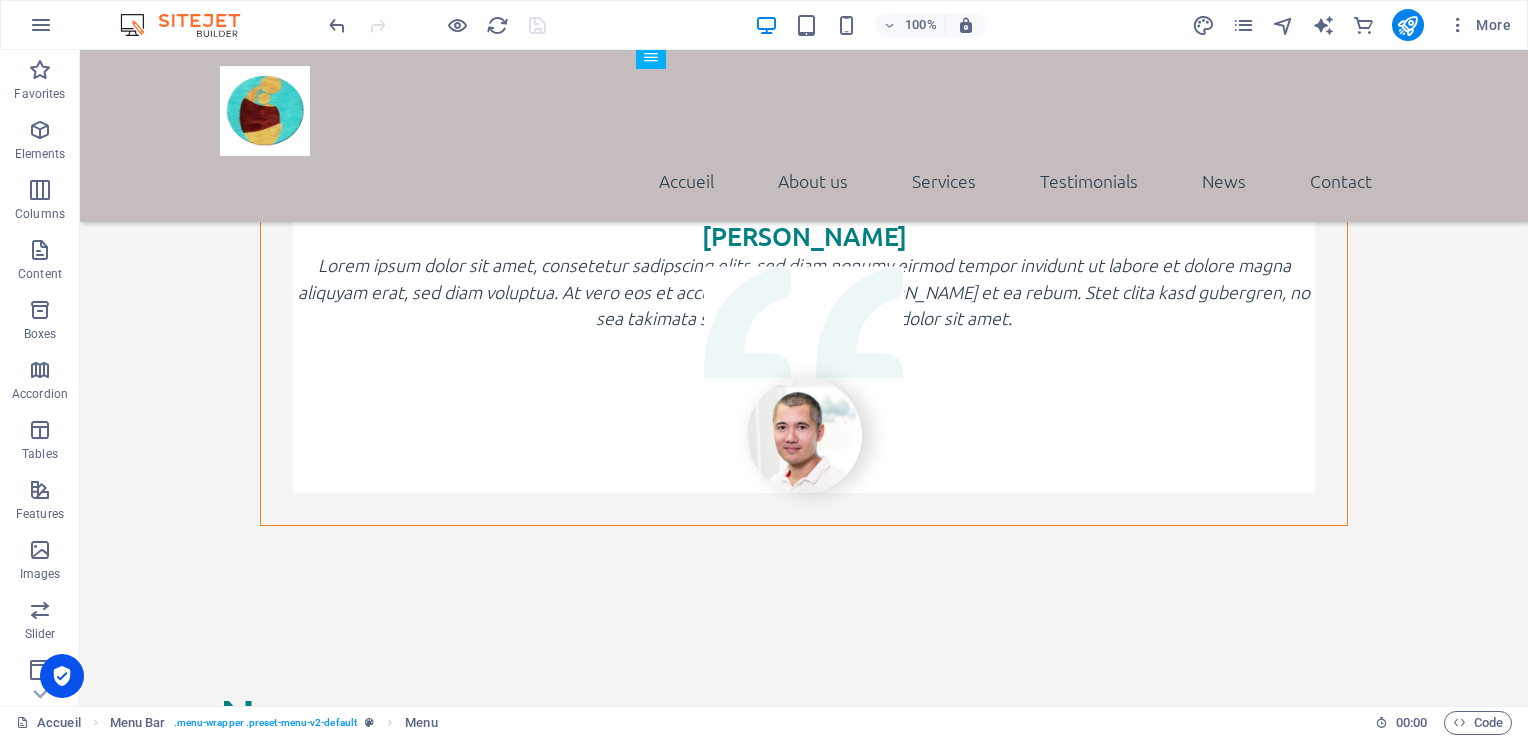 scroll, scrollTop: 5745, scrollLeft: 0, axis: vertical 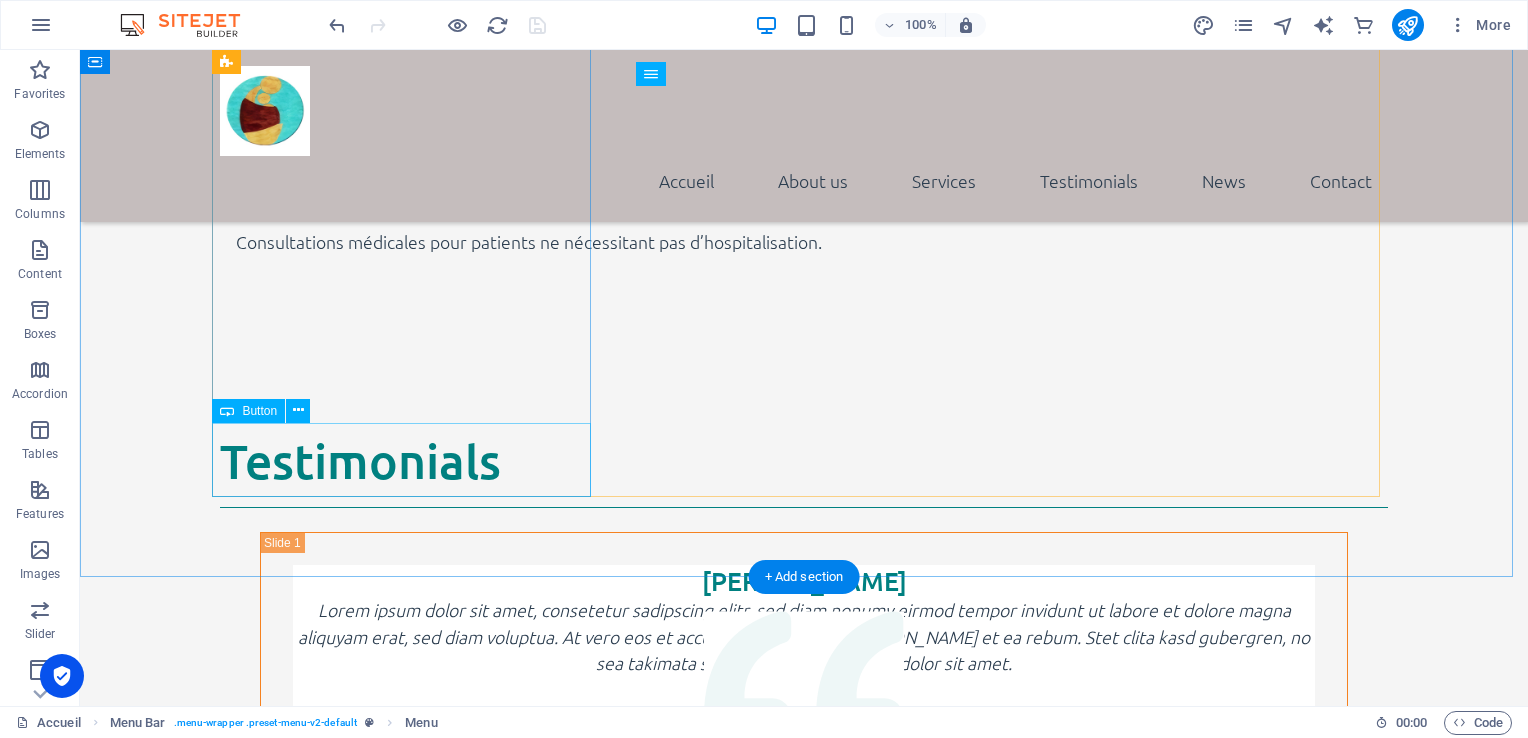 click on "Open Article" at bounding box center [804, 2714] 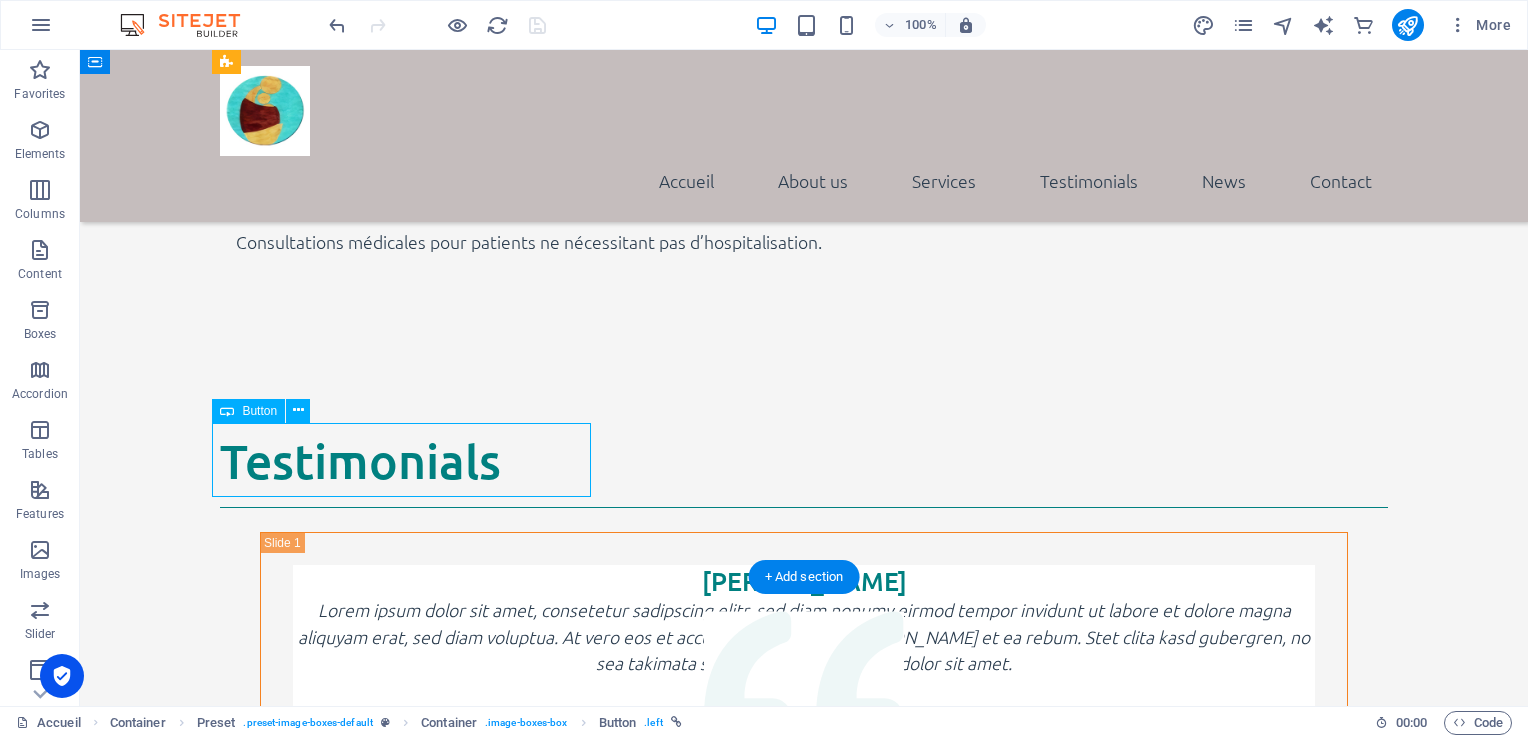 click on "Open Article" at bounding box center (804, 2714) 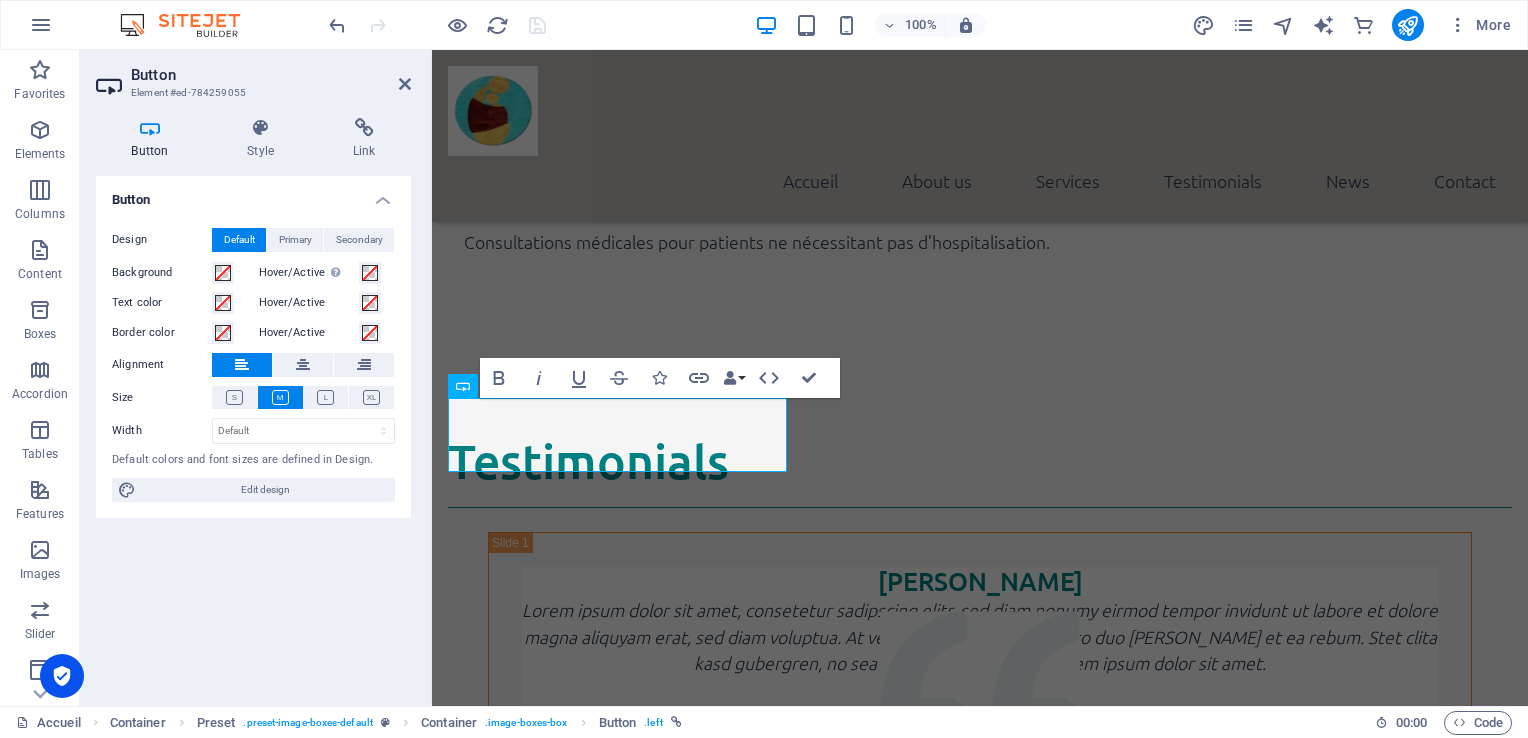 scroll, scrollTop: 4691, scrollLeft: 0, axis: vertical 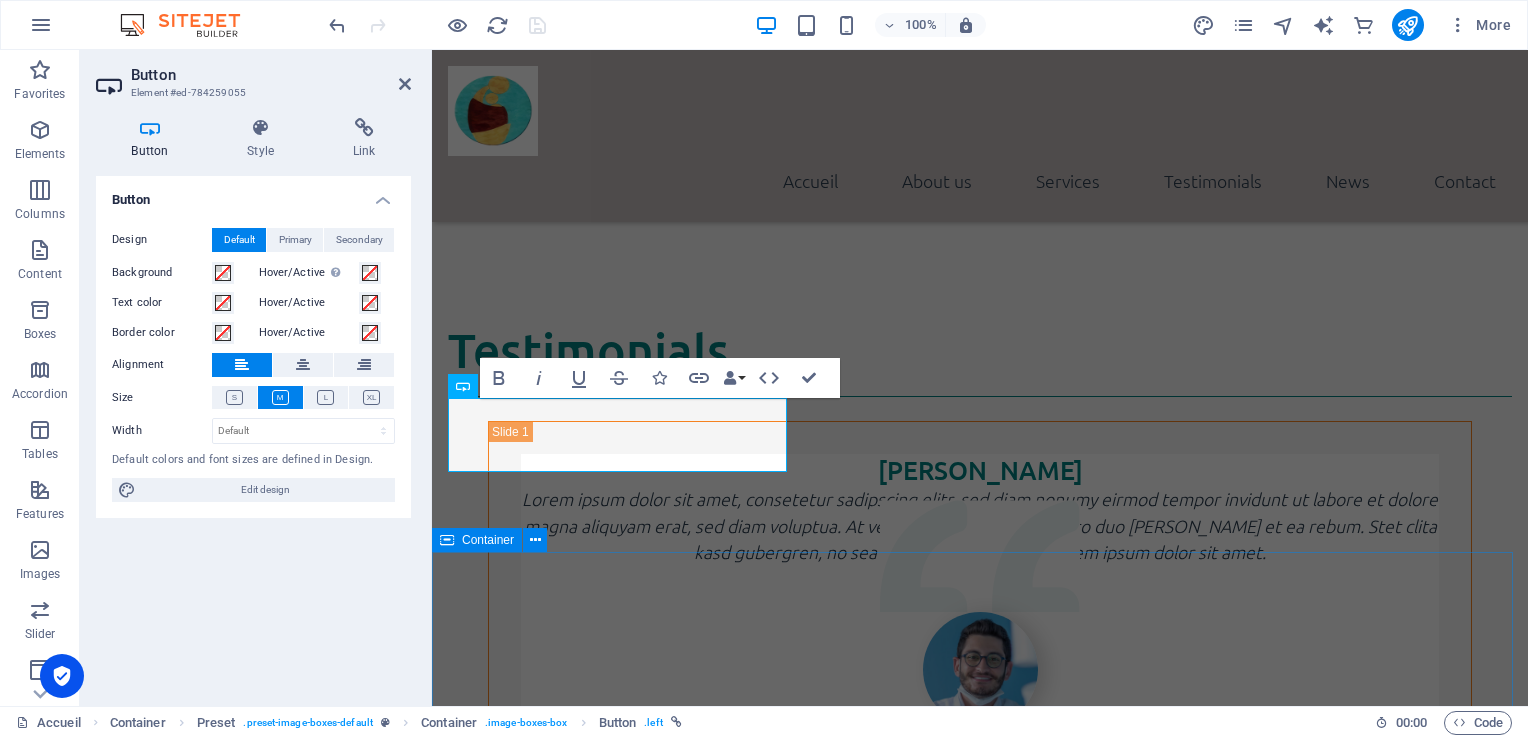 click on "Write us Name Phone E-mail Message   I have read and understand the privacy policy. Unreadable? Regenerate Send Lorem ipsum dolor sit amet, consetetur sadipscing elitr, sed diam nonumy eirmod tempor invidunt ut labore et dolore magna aliquyam erat, sed diam voluptua. At vero eos et accusam et justo duo [PERSON_NAME] et ea rebum. Stet clita kasd gubergren, no sea takimata sanctus est Lorem ipsum dolor sit amet." at bounding box center [980, 5148] 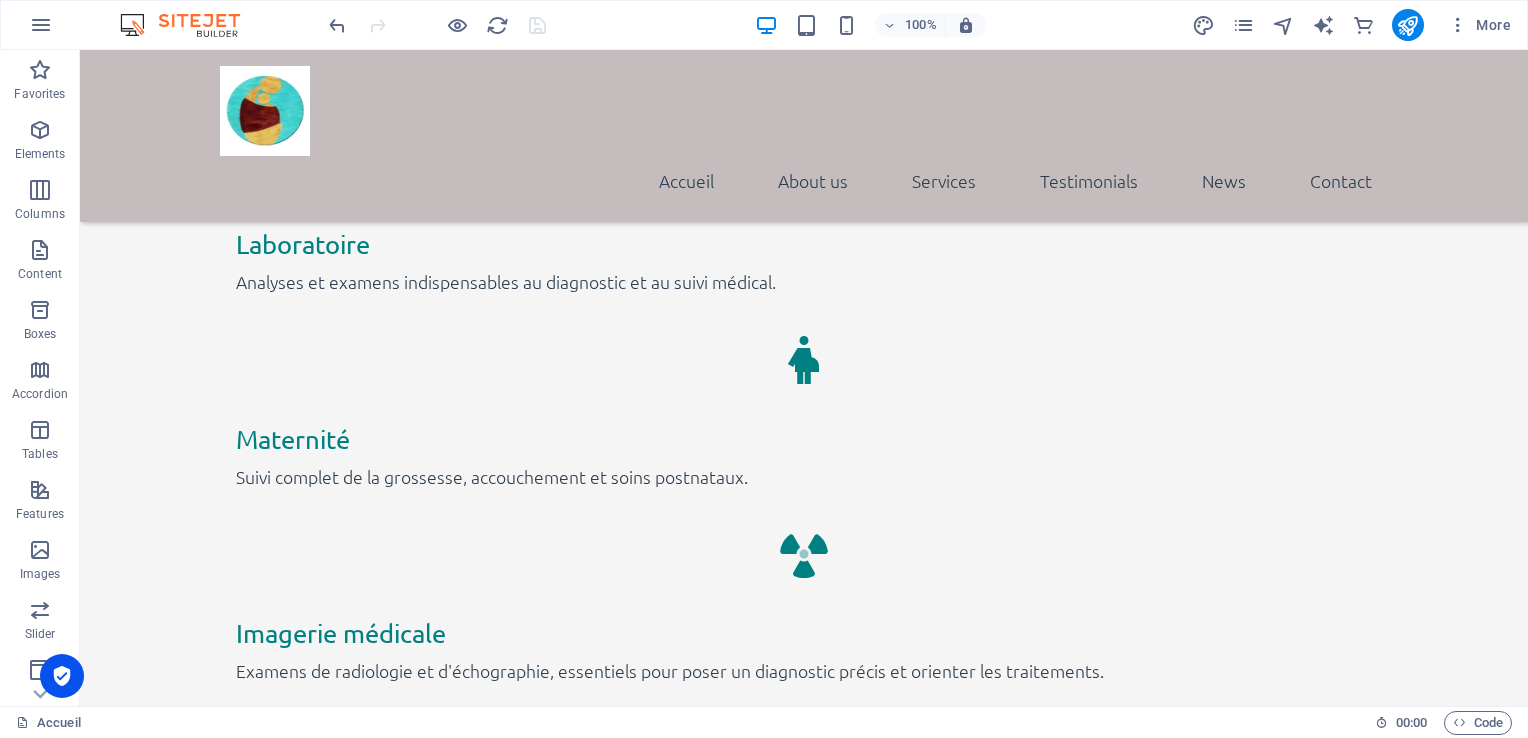 scroll, scrollTop: 3246, scrollLeft: 0, axis: vertical 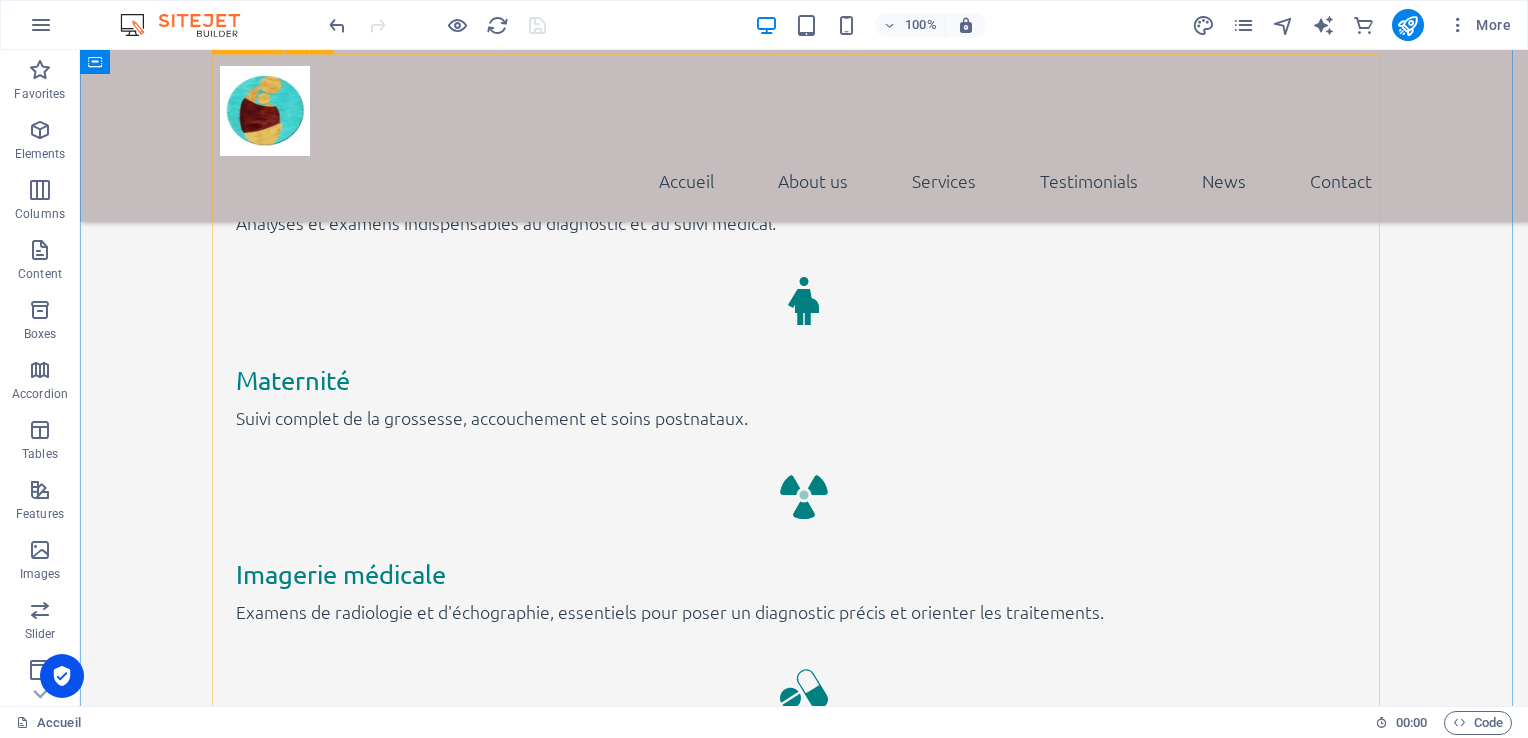 click on "[PERSON_NAME] Lorem ipsum dolor sit amet, consetetur sadipscing elitr, sed diam nonumy eirmod tempor invidunt ut labore et dolore magna aliquyam erat, sed diam voluptua. At vero eos et accusam et justo duo [PERSON_NAME] et ea rebum. Stet clita kasd gubergren, no sea takimata sanctus est Lorem ipsum dolor sit amet. [PERSON_NAME] Lorem ipsum dolor sit amet, consetetur sadipscing elitr, sed diam nonumy eirmod tempor invidunt ut labore et dolore magna aliquyam erat, sed diam voluptua. At vero eos et accusam et justo duo [PERSON_NAME] et ea rebum. Stet clita kasd gubergren, no sea takimata sanctus est Lorem ipsum dolor sit amet. [PERSON_NAME] Lorem ipsum dolor sit amet, consetetur sadipscing elitr, sed diam nonumy eirmod tempor invidunt ut labore et dolore magna aliquyam erat, sed diam voluptua. At vero eos et accusam et justo duo [PERSON_NAME] et ea rebum. Stet clita kasd gubergren, no sea takimata sanctus est Lorem ipsum dolor sit amet." at bounding box center (804, 2374) 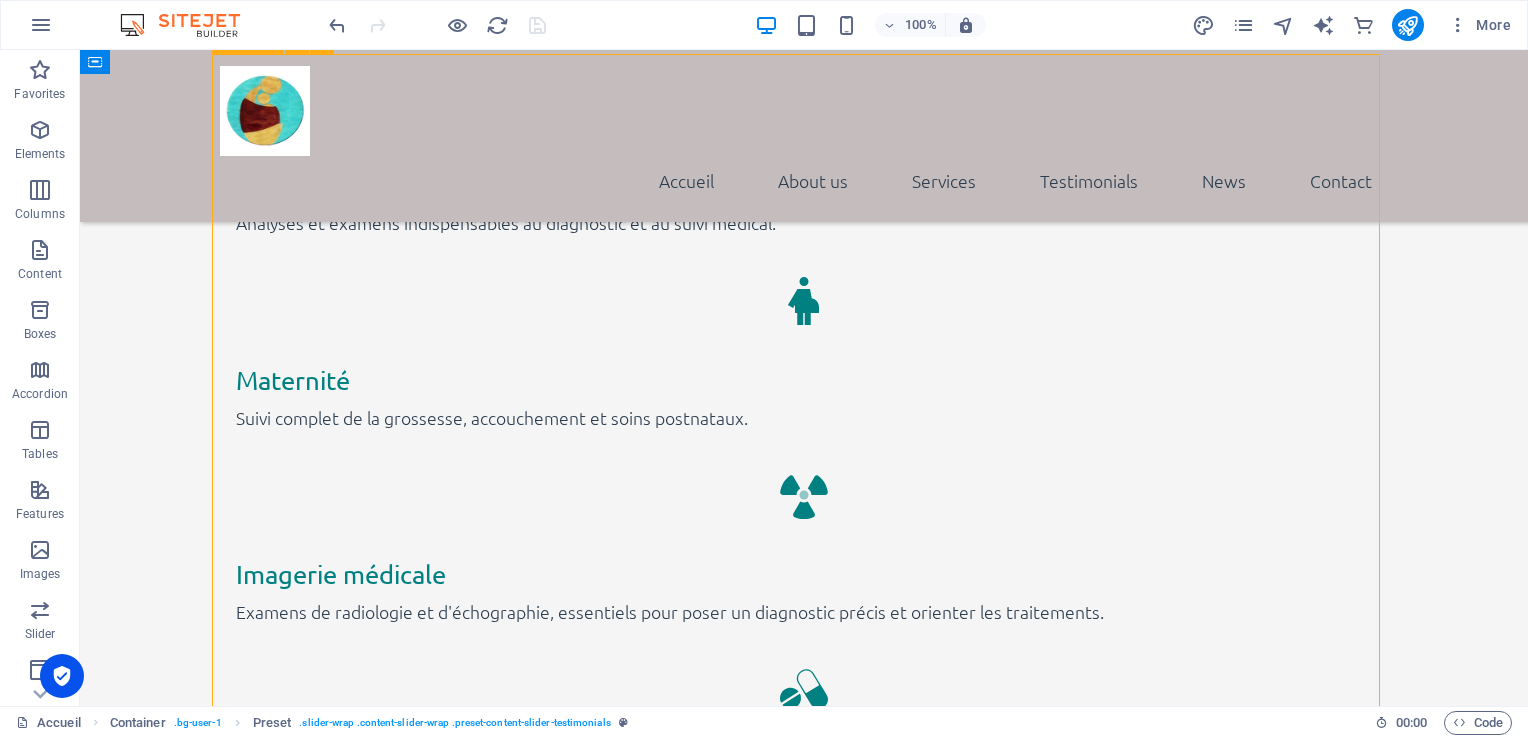 click on "[PERSON_NAME] Lorem ipsum dolor sit amet, consetetur sadipscing elitr, sed diam nonumy eirmod tempor invidunt ut labore et dolore magna aliquyam erat, sed diam voluptua. At vero eos et accusam et justo duo [PERSON_NAME] et ea rebum. Stet clita kasd gubergren, no sea takimata sanctus est Lorem ipsum dolor sit amet. [PERSON_NAME] Lorem ipsum dolor sit amet, consetetur sadipscing elitr, sed diam nonumy eirmod tempor invidunt ut labore et dolore magna aliquyam erat, sed diam voluptua. At vero eos et accusam et justo duo [PERSON_NAME] et ea rebum. Stet clita kasd gubergren, no sea takimata sanctus est Lorem ipsum dolor sit amet. [PERSON_NAME] Lorem ipsum dolor sit amet, consetetur sadipscing elitr, sed diam nonumy eirmod tempor invidunt ut labore et dolore magna aliquyam erat, sed diam voluptua. At vero eos et accusam et justo duo [PERSON_NAME] et ea rebum. Stet clita kasd gubergren, no sea takimata sanctus est Lorem ipsum dolor sit amet." at bounding box center (804, 2374) 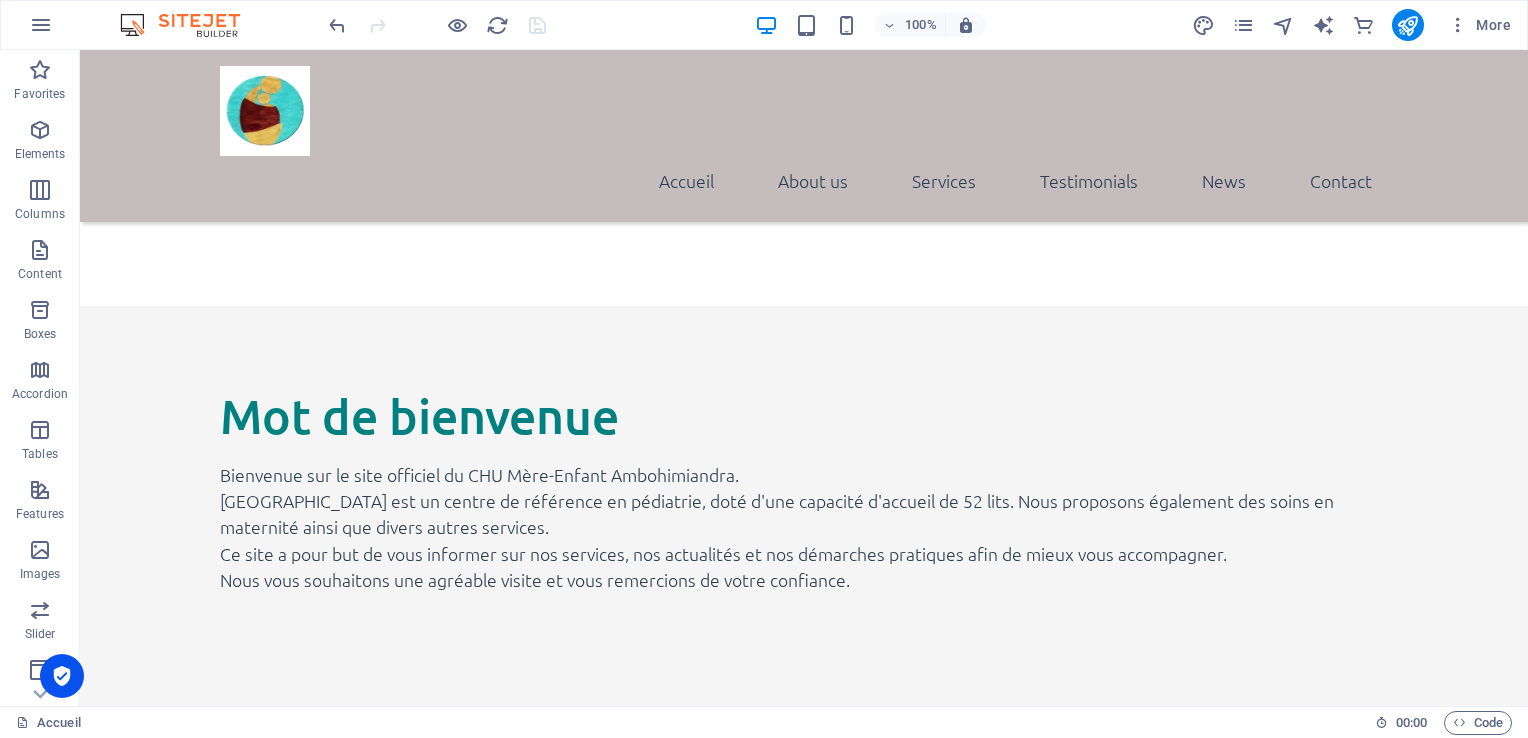 scroll, scrollTop: 939, scrollLeft: 0, axis: vertical 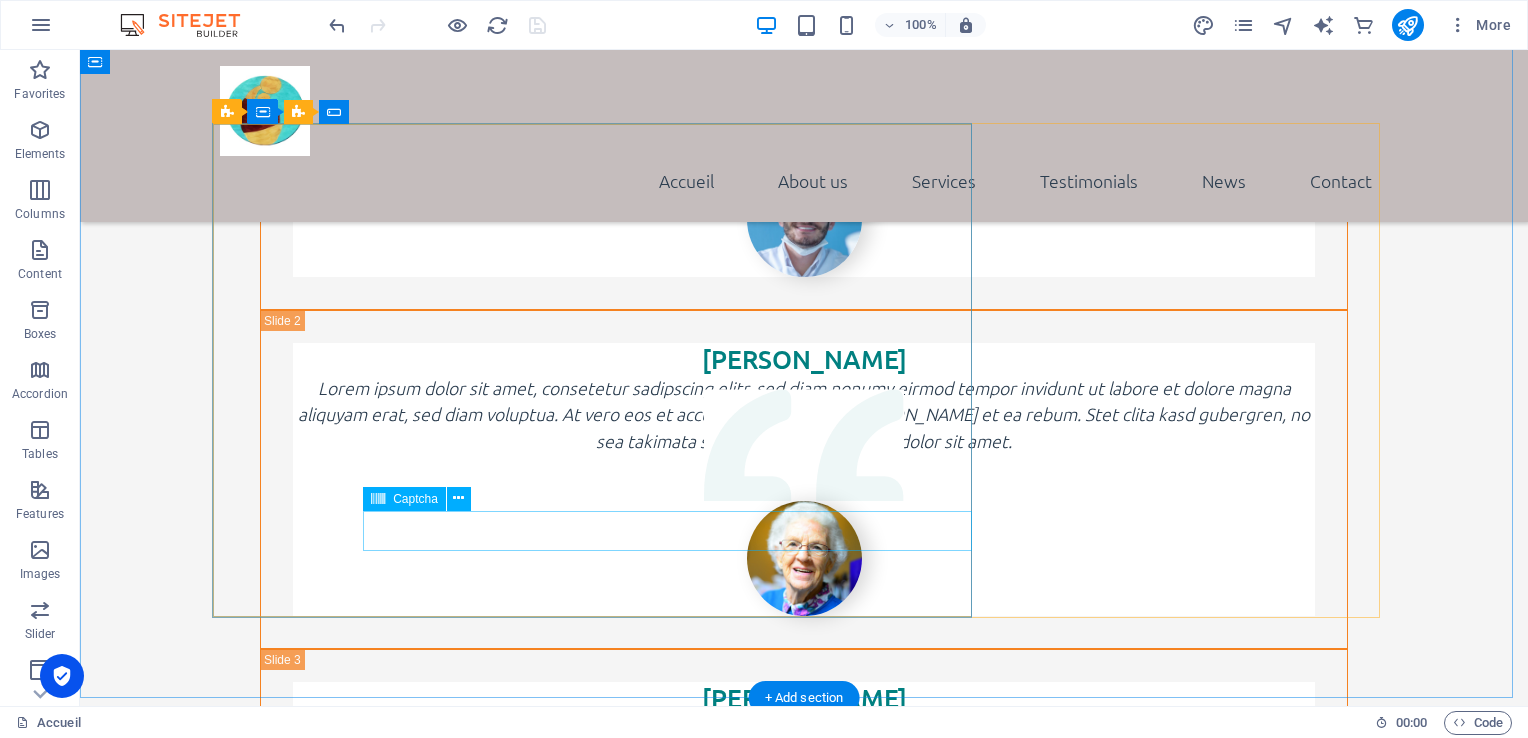 click on "Unreadable? Regenerate" at bounding box center (879, 4716) 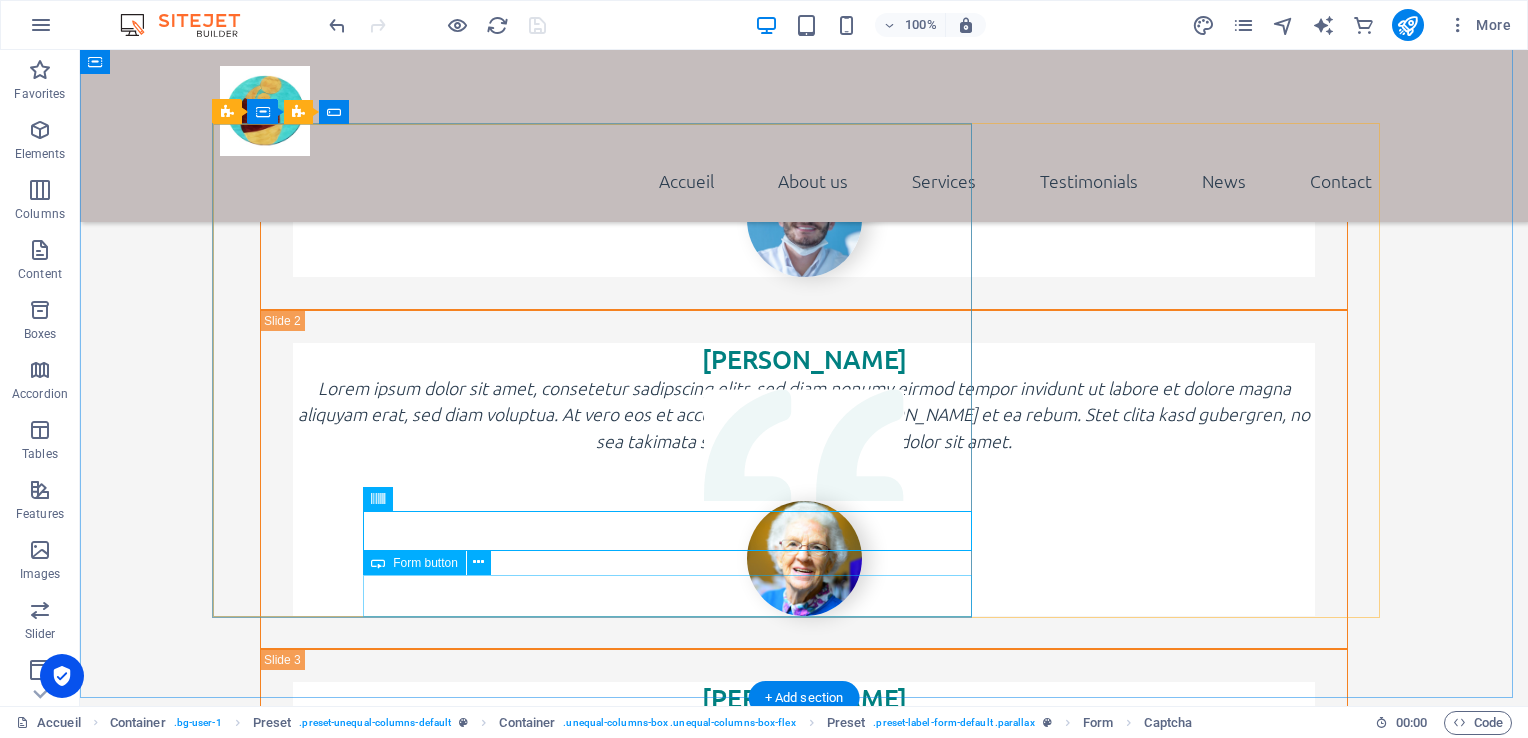 click on "Send" at bounding box center [879, 4782] 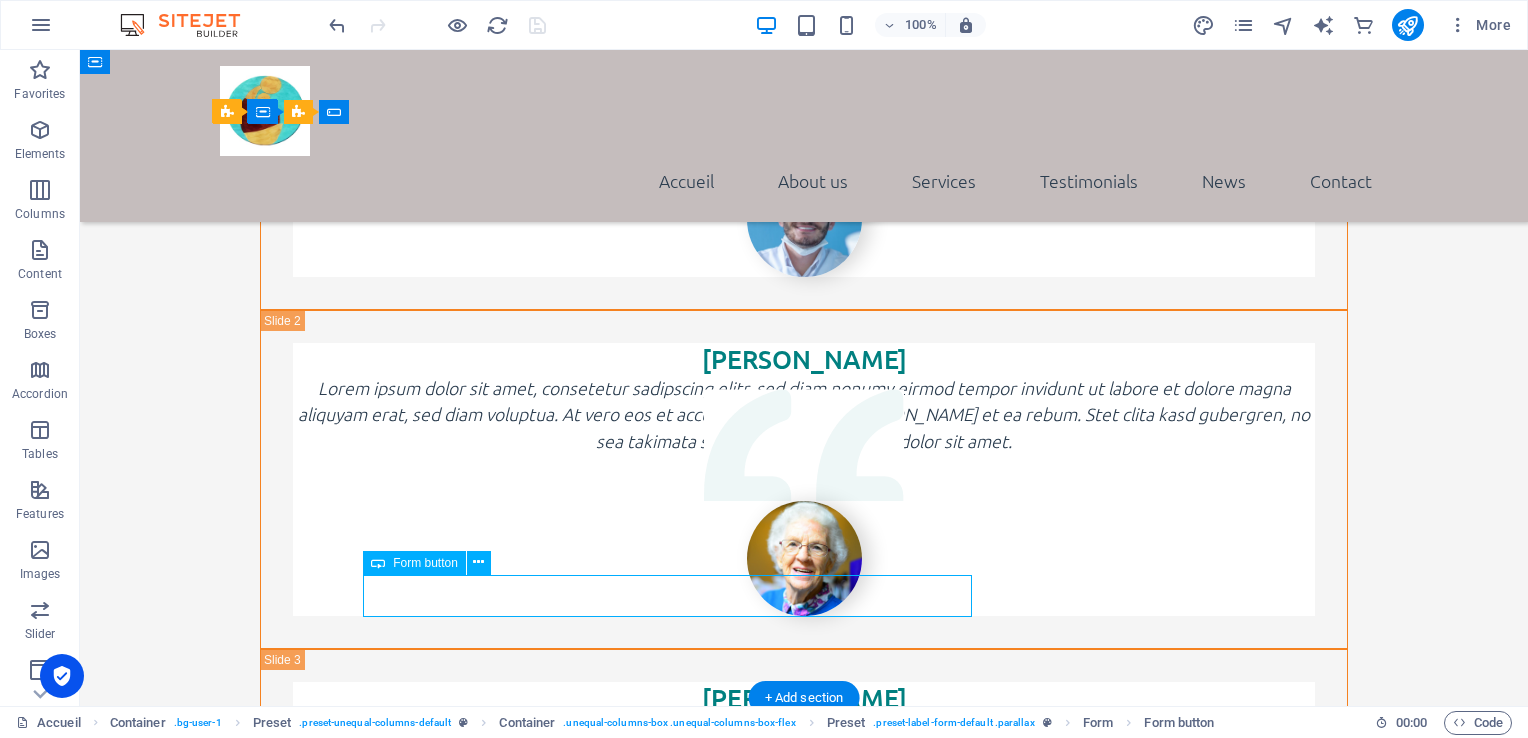 click on "Send" at bounding box center [879, 4782] 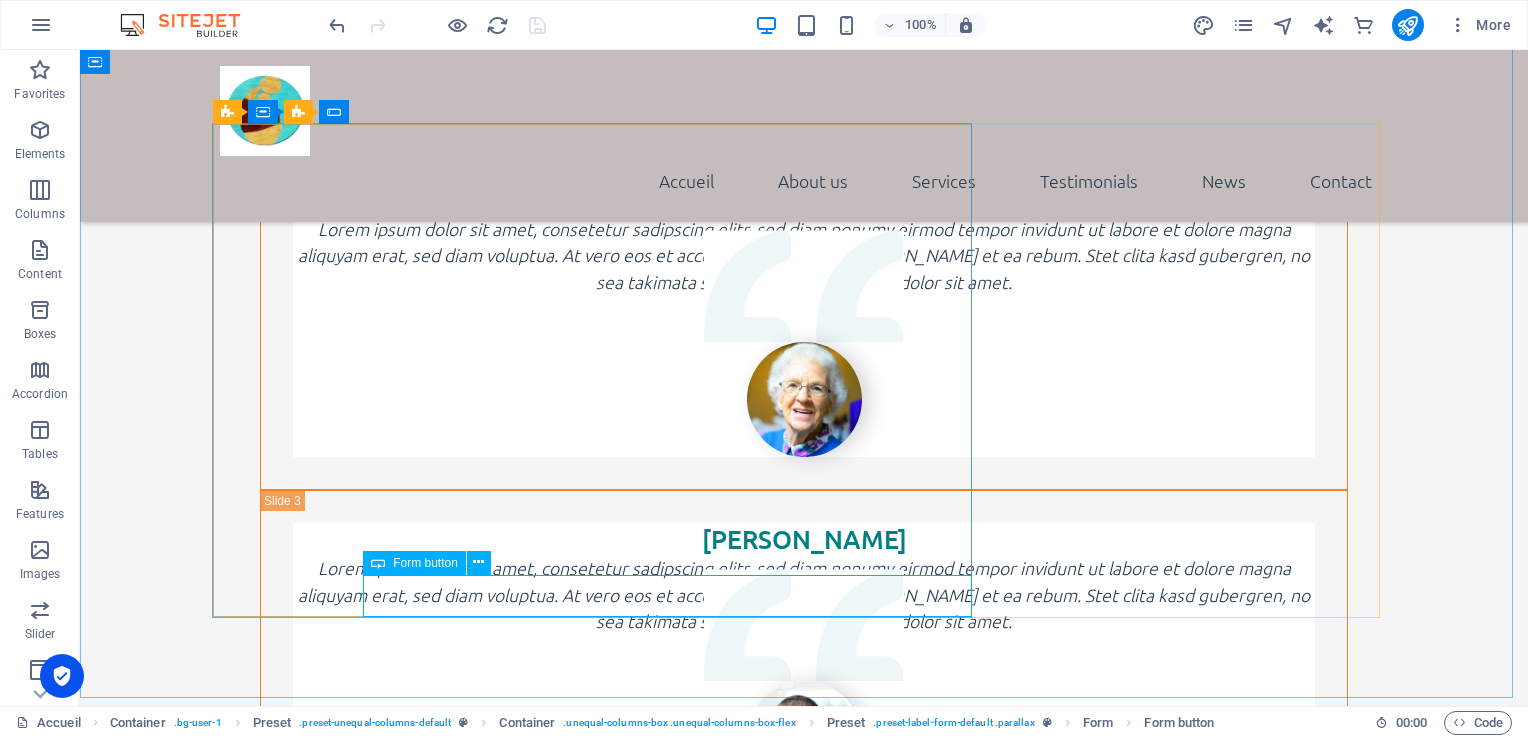 scroll, scrollTop: 5214, scrollLeft: 0, axis: vertical 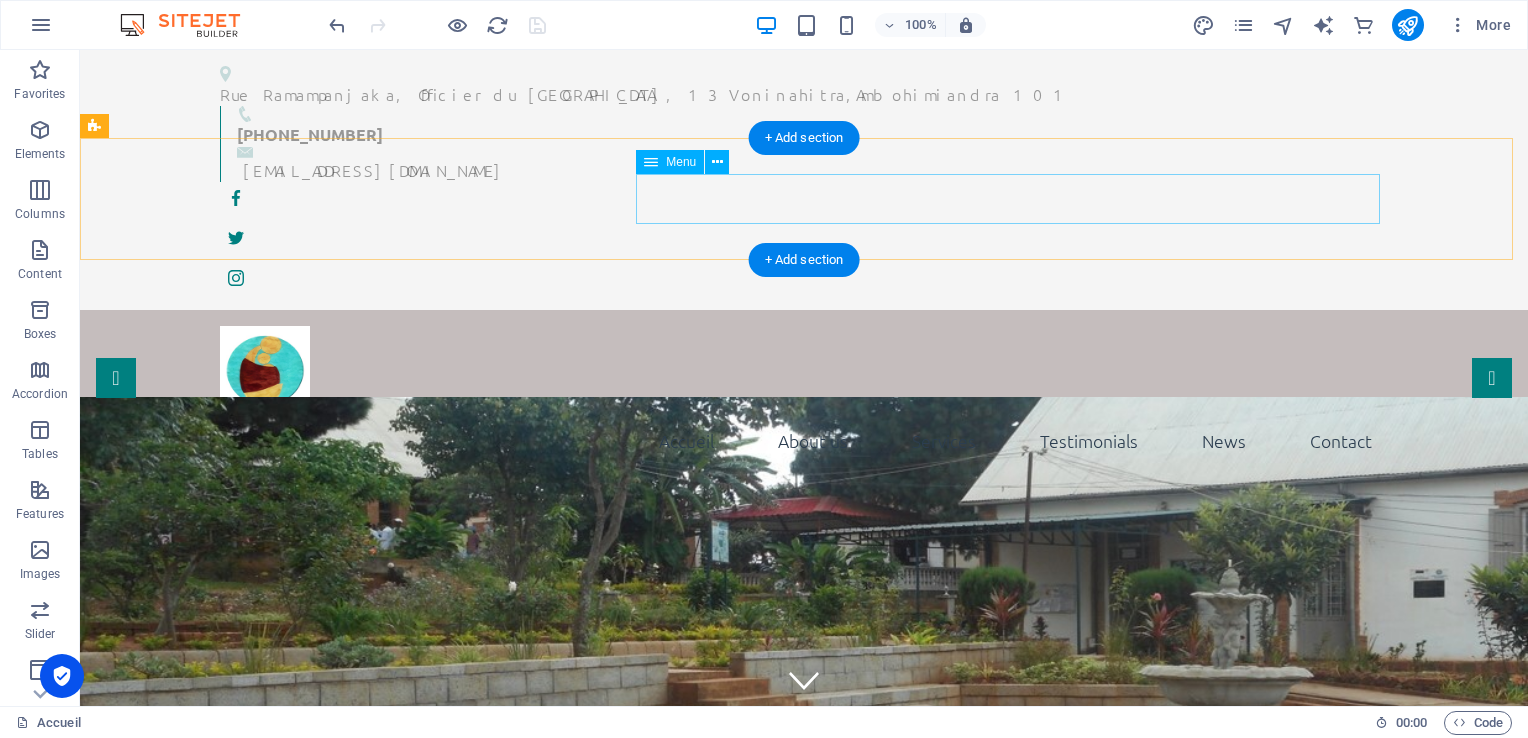 click on "Accueil About us Services Testimonials News Contact" at bounding box center (804, 441) 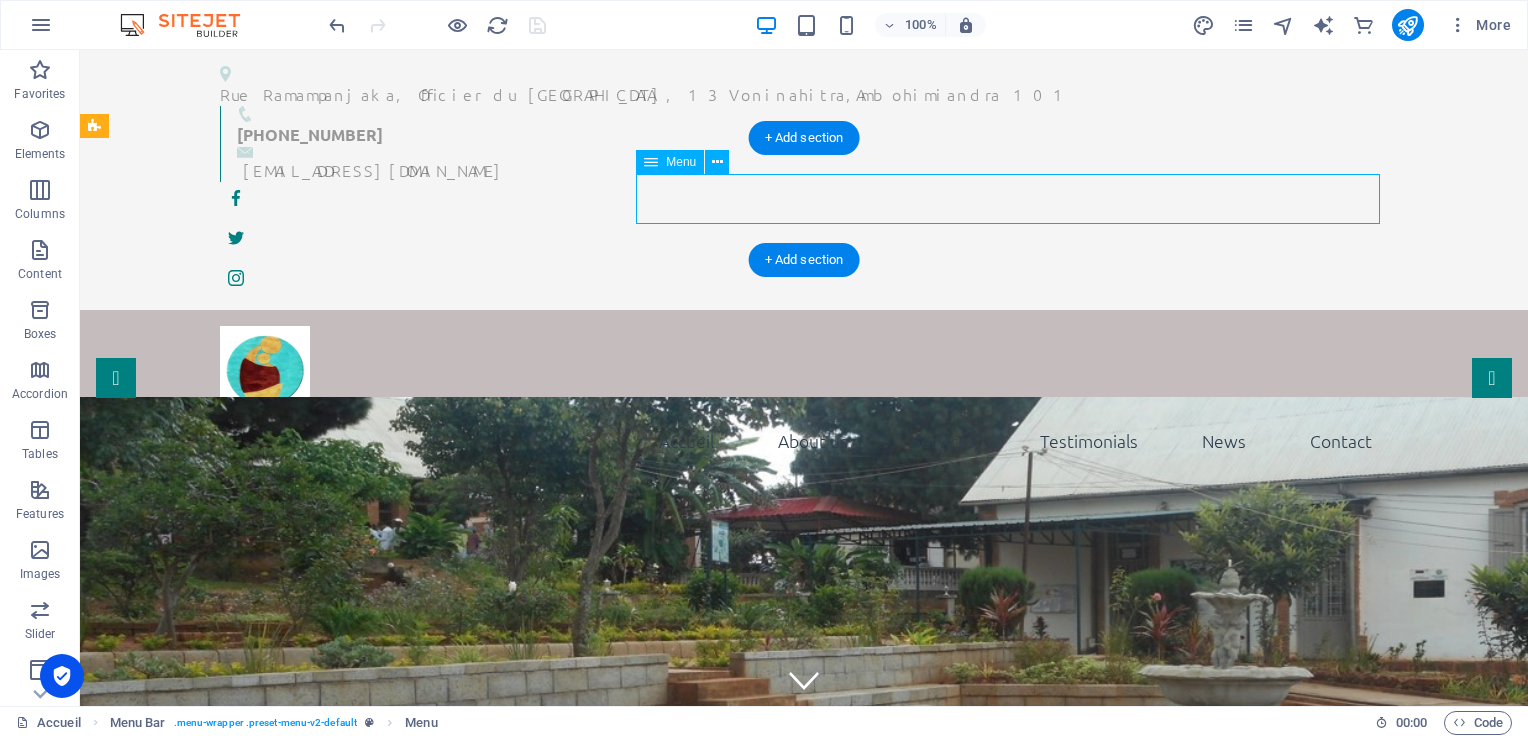 click on "Accueil About us Services Testimonials News Contact" at bounding box center [804, 441] 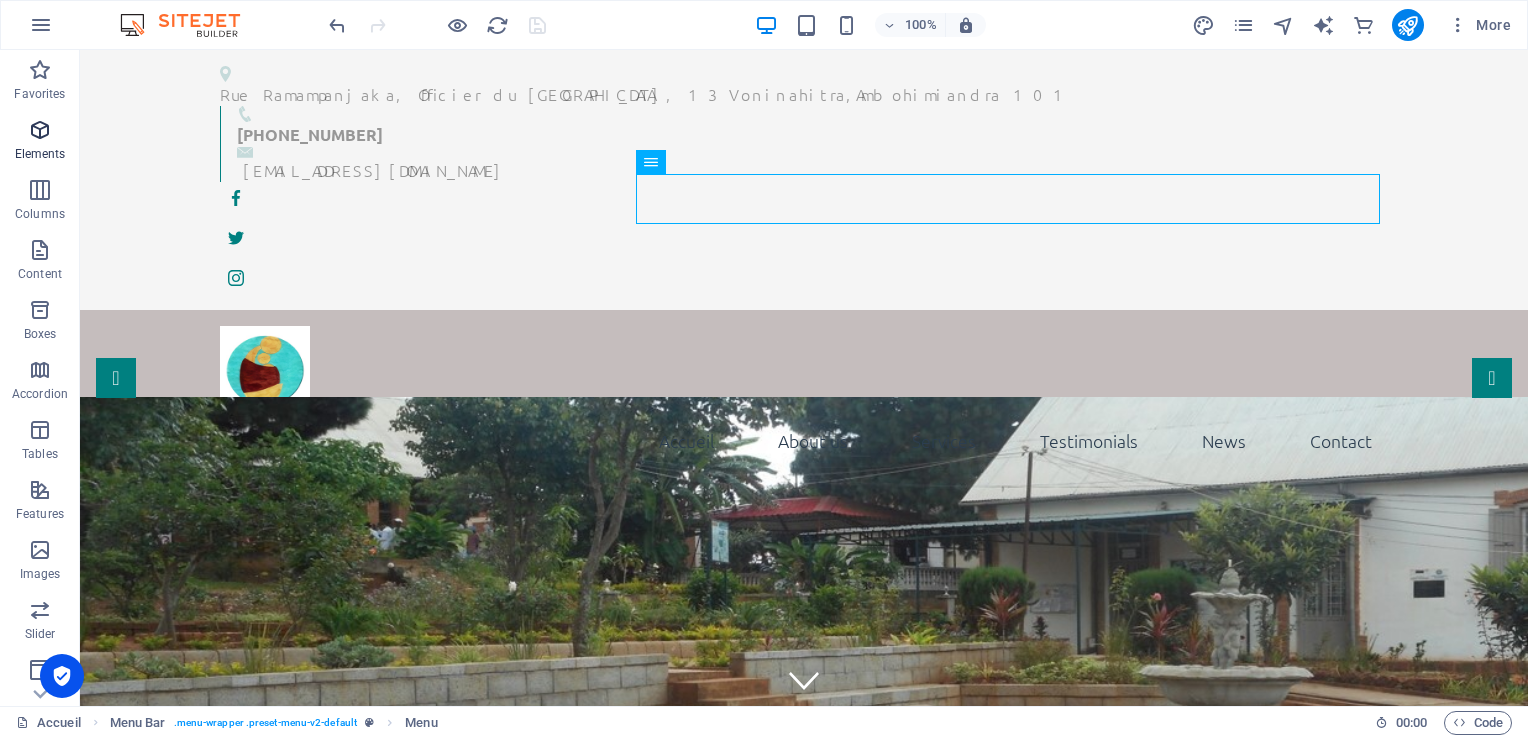 click on "Elements" at bounding box center [40, 154] 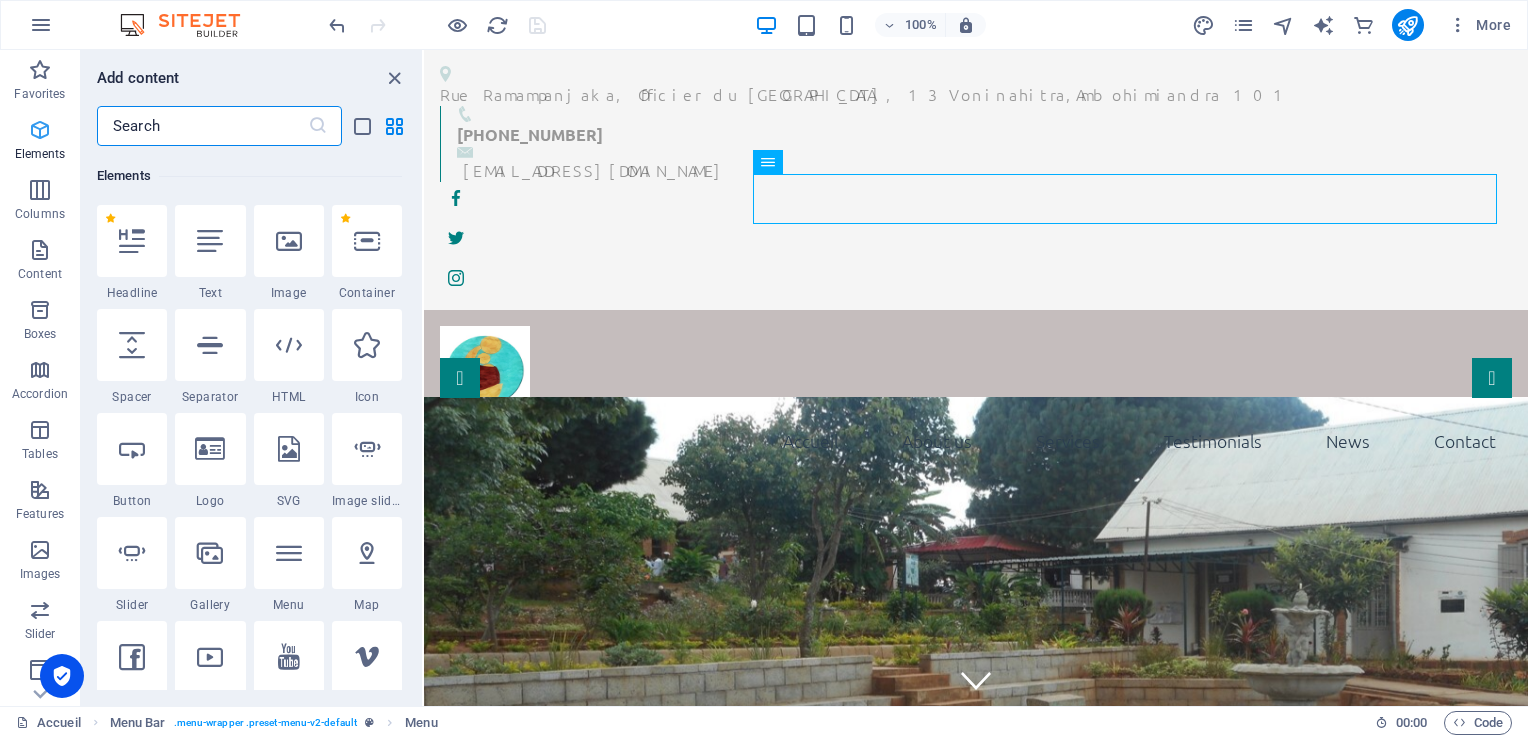scroll, scrollTop: 212, scrollLeft: 0, axis: vertical 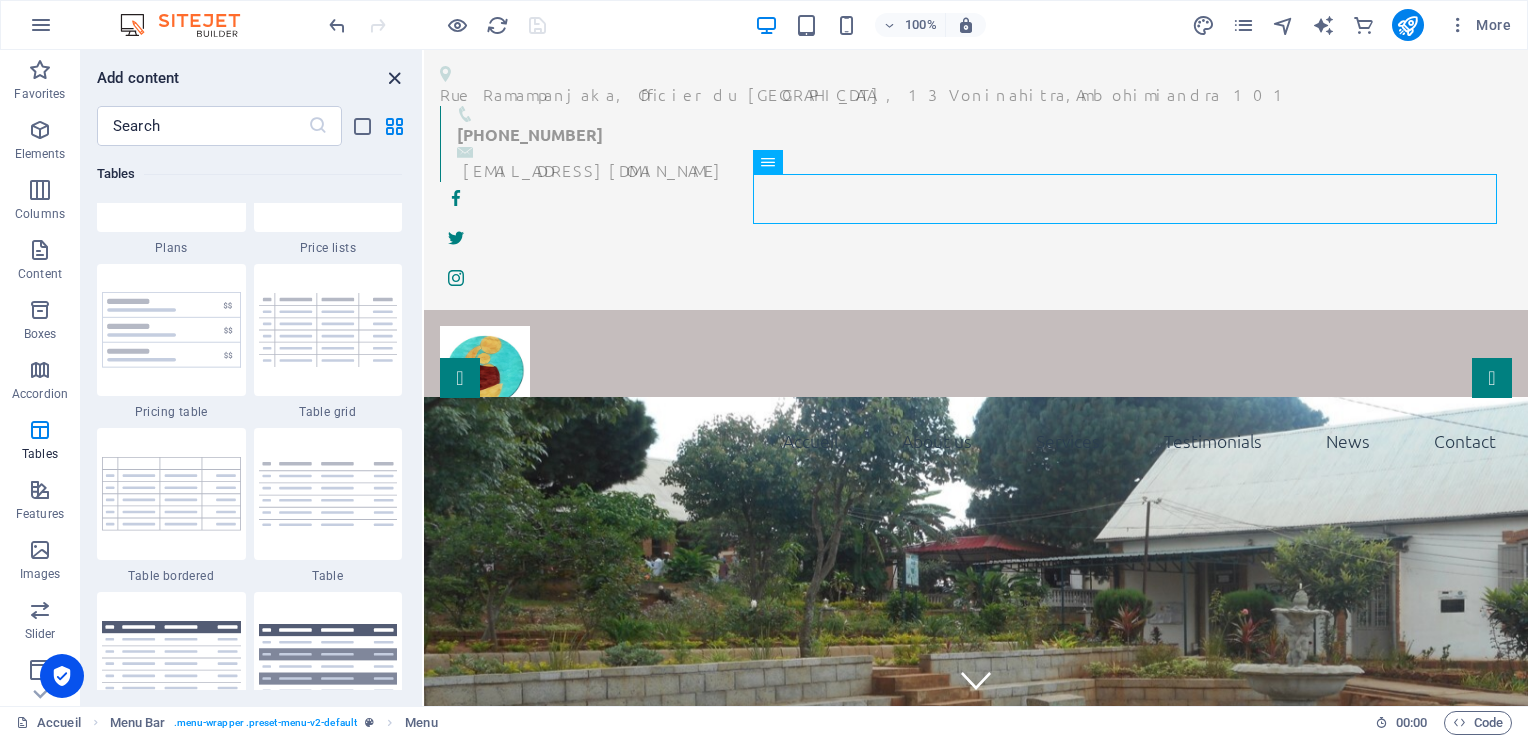click at bounding box center [394, 78] 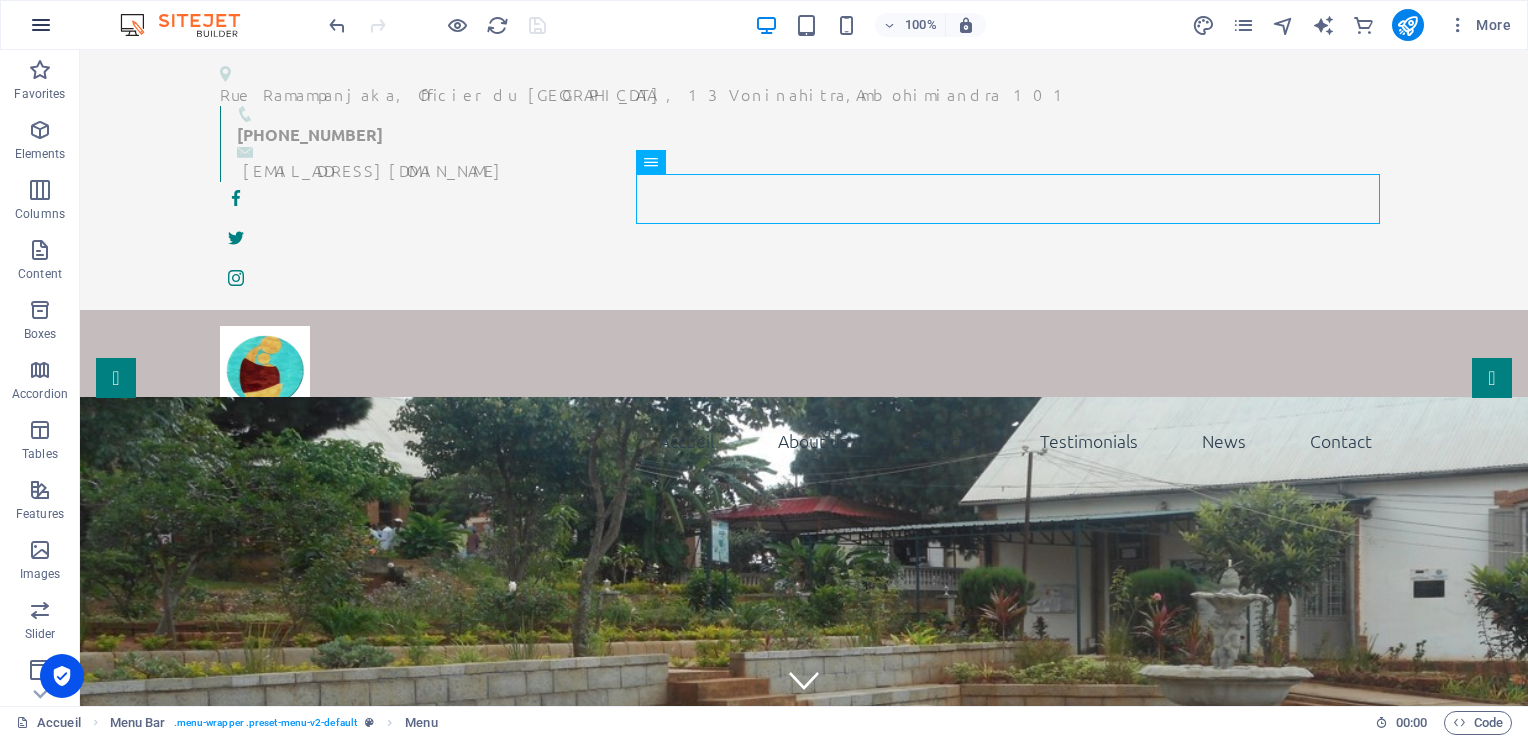 click at bounding box center (41, 25) 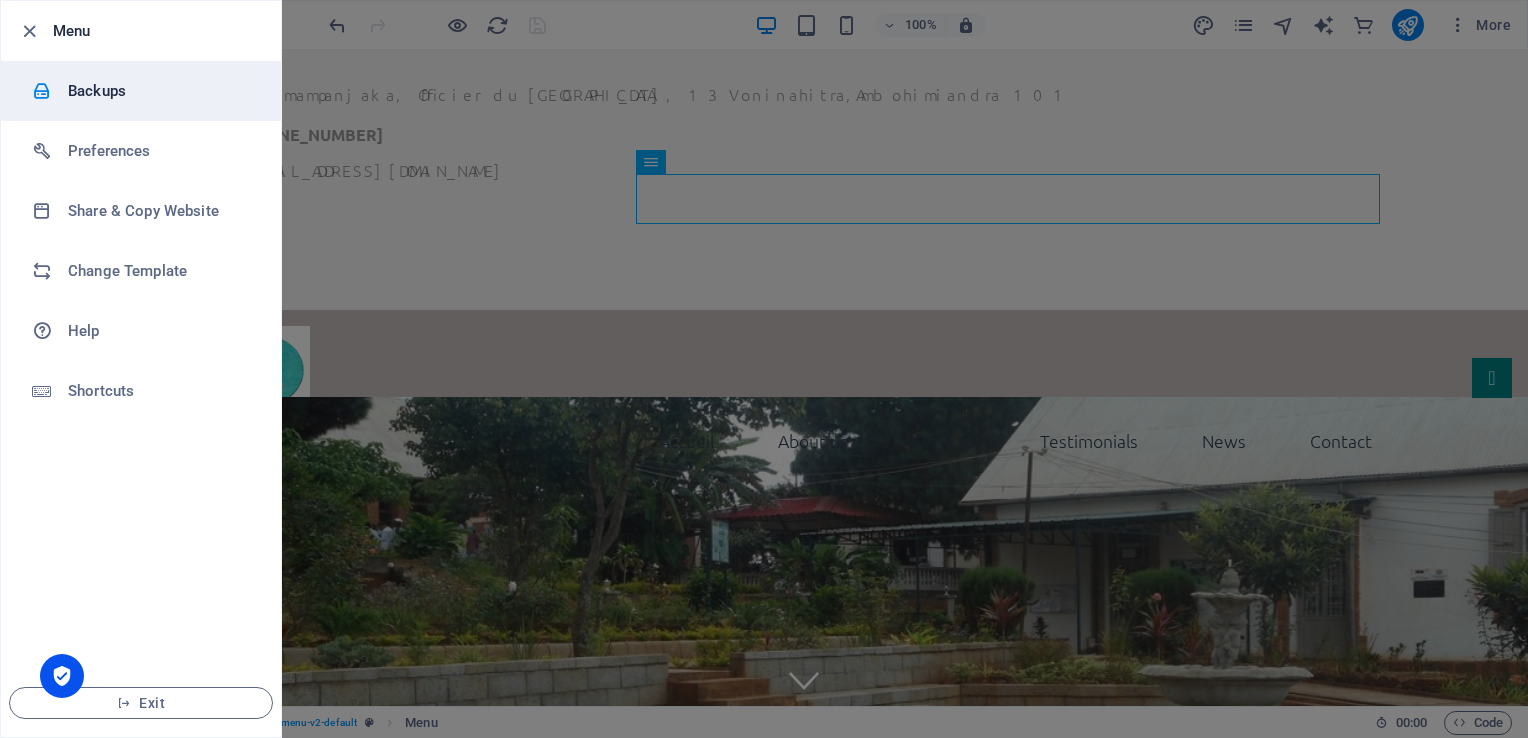click on "Backups" at bounding box center [160, 91] 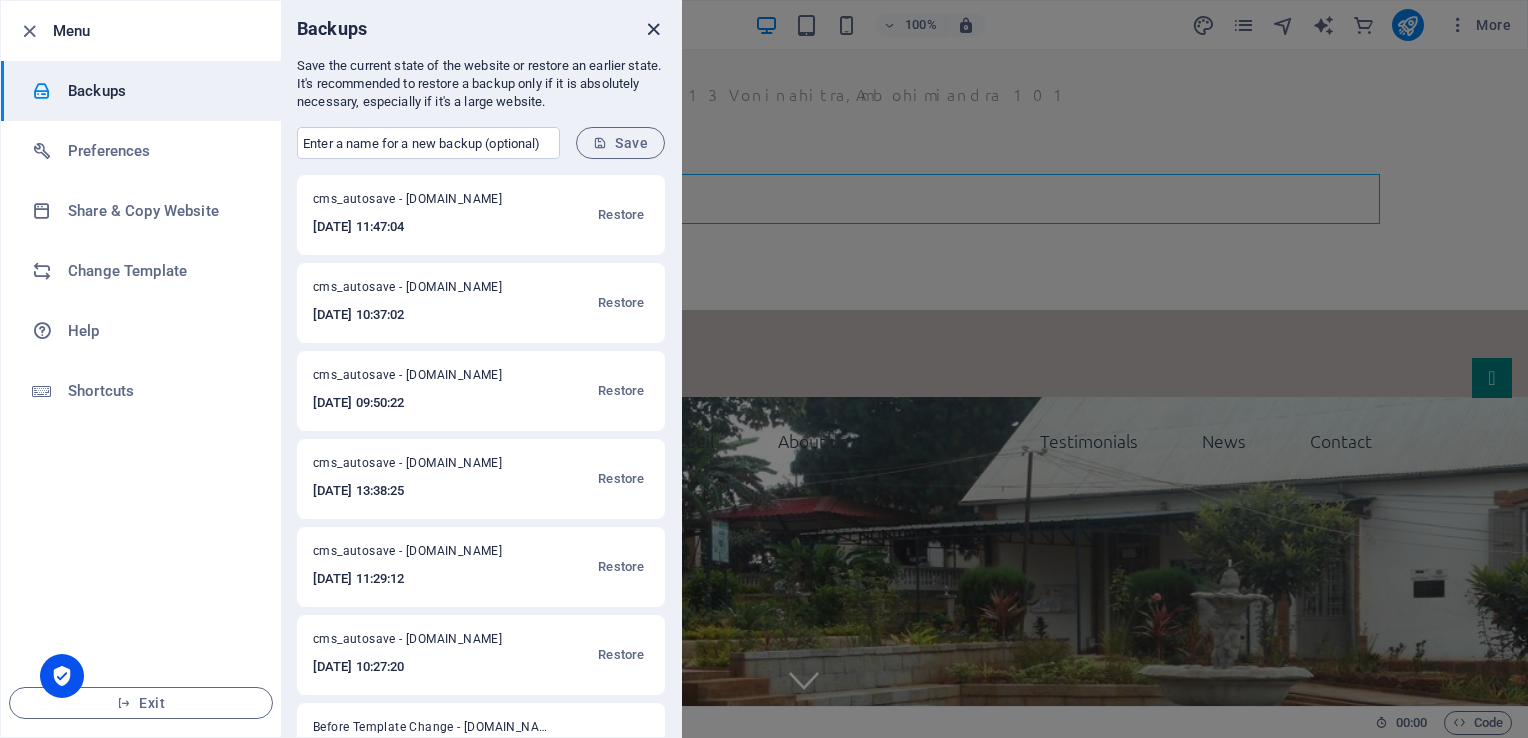 click at bounding box center (653, 29) 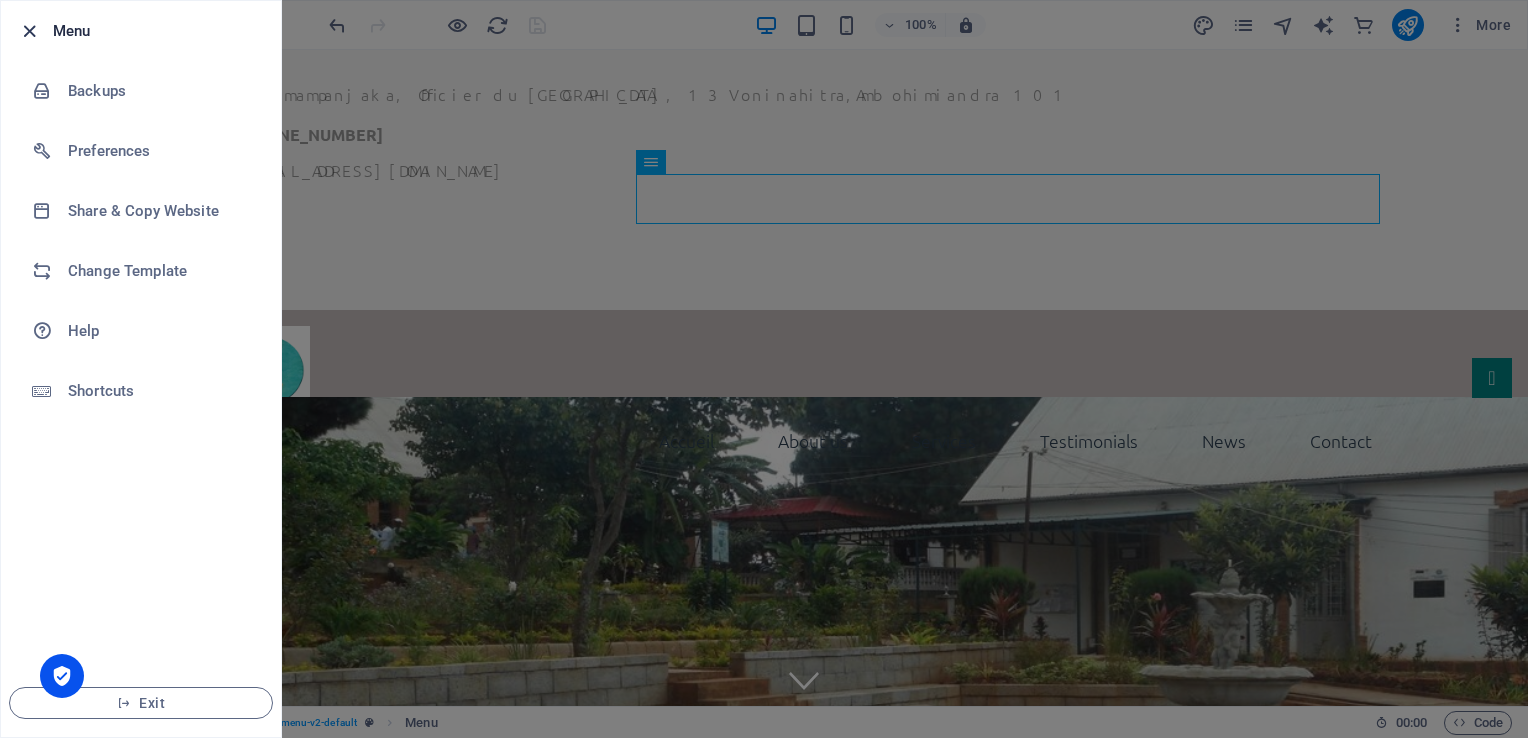 click at bounding box center [29, 31] 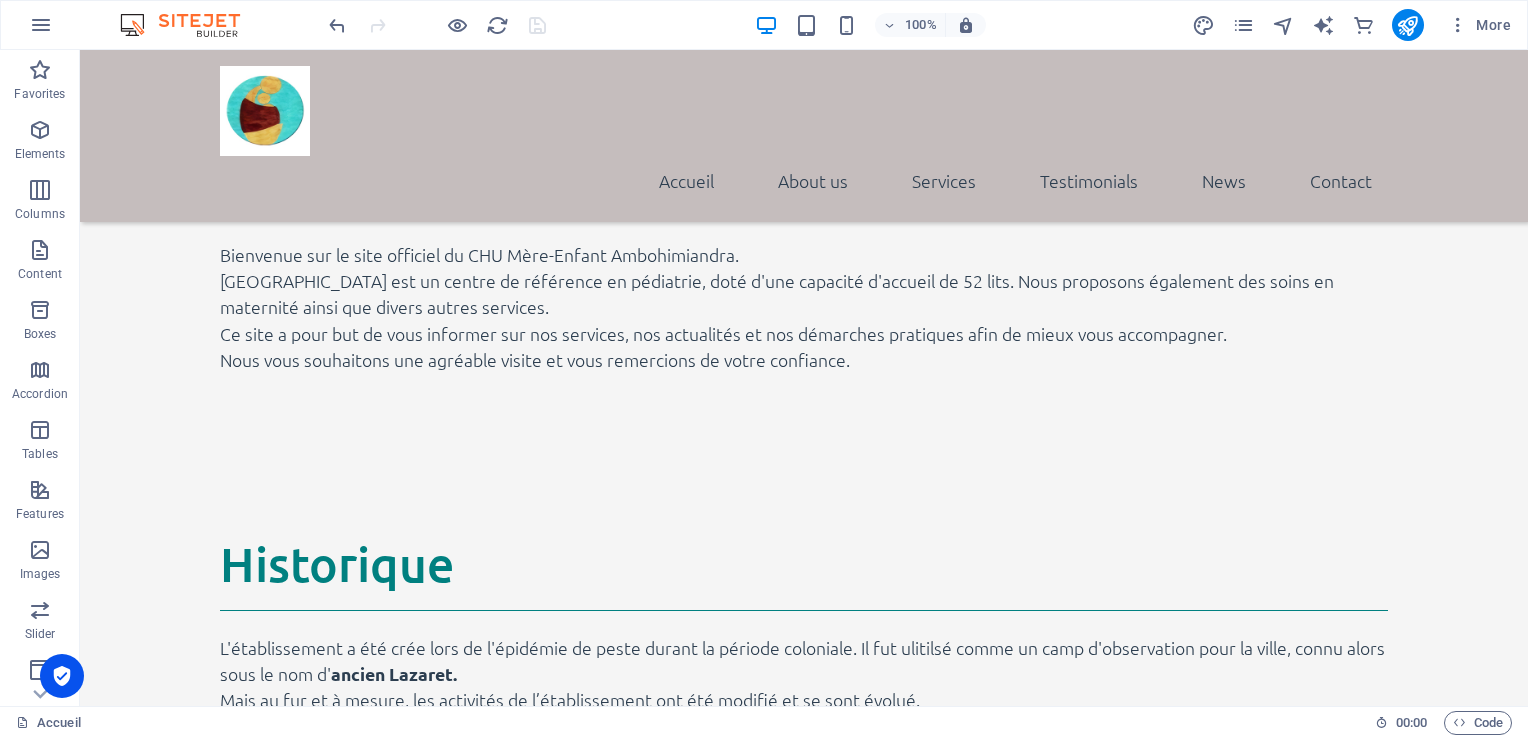 scroll, scrollTop: 1283, scrollLeft: 0, axis: vertical 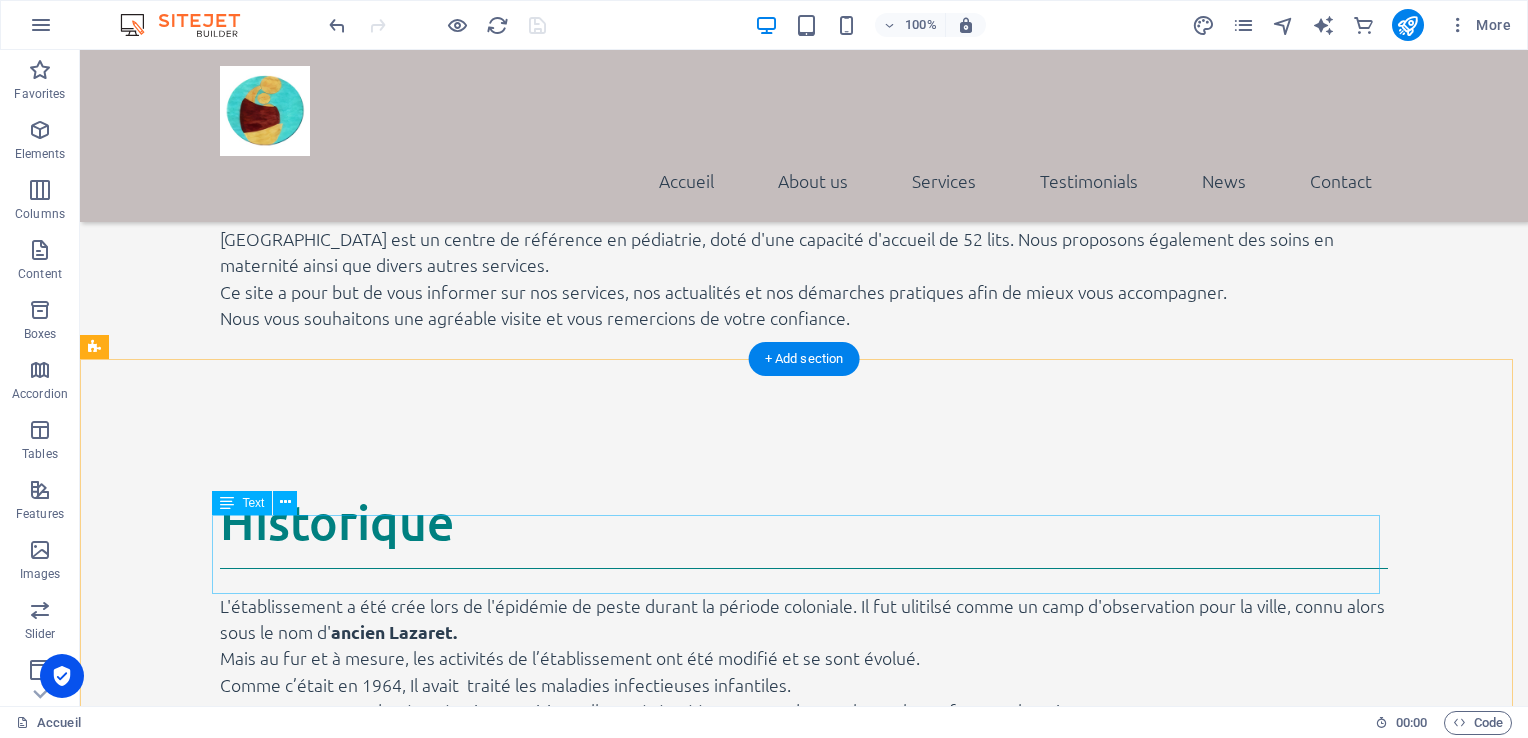 click on "Le CHU Mère Enfant Ambohimiandra ambitionne d'élargir et de renforcer ses activités médicales et paramédicales pour répondre de manière continue et satisfaisante aux attentes de tous ses patients. Notre vision c'est un hôpital  VERT, SMILE, EFFICIENT" at bounding box center (804, 1184) 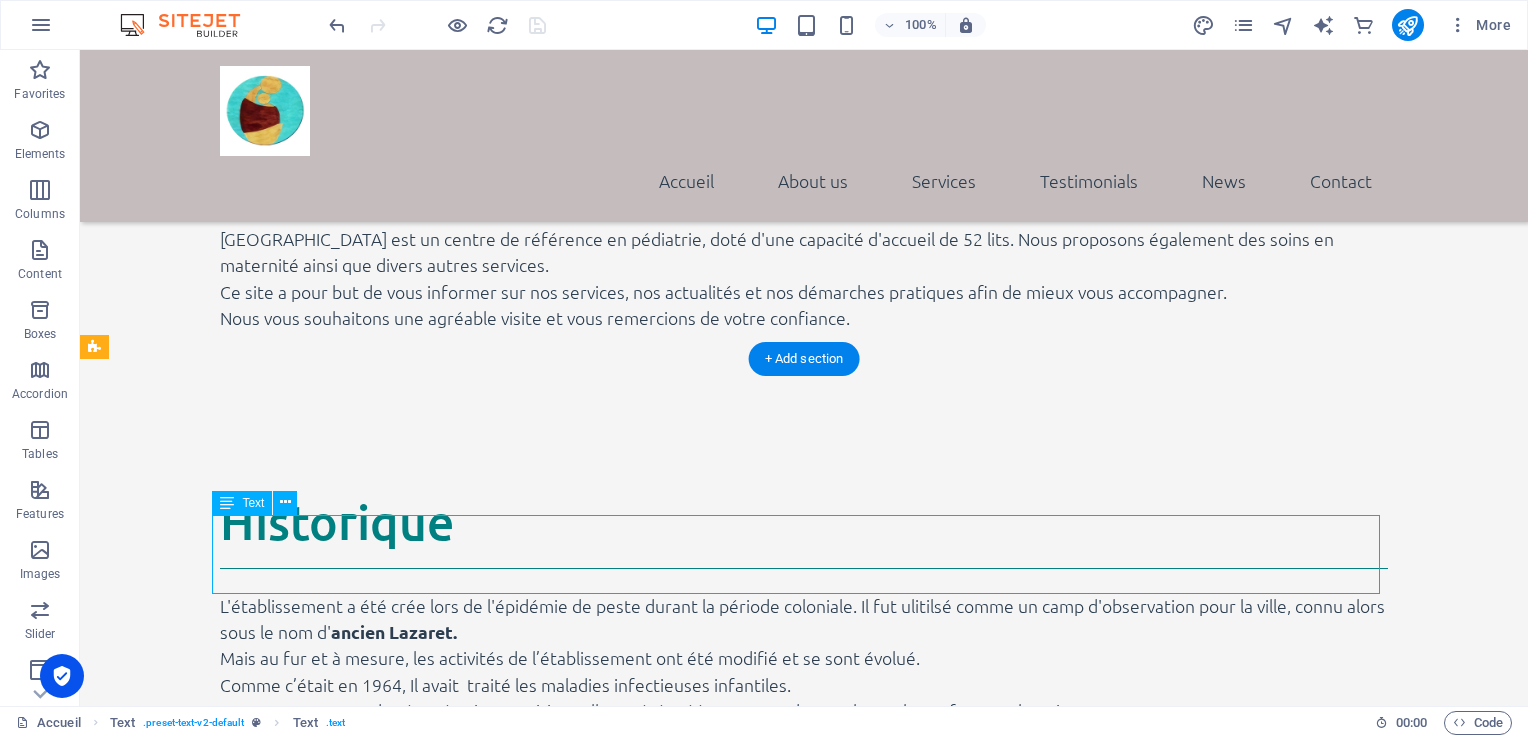 click on "Le CHU Mère Enfant Ambohimiandra ambitionne d'élargir et de renforcer ses activités médicales et paramédicales pour répondre de manière continue et satisfaisante aux attentes de tous ses patients. Notre vision c'est un hôpital  VERT, SMILE, EFFICIENT" at bounding box center (804, 1184) 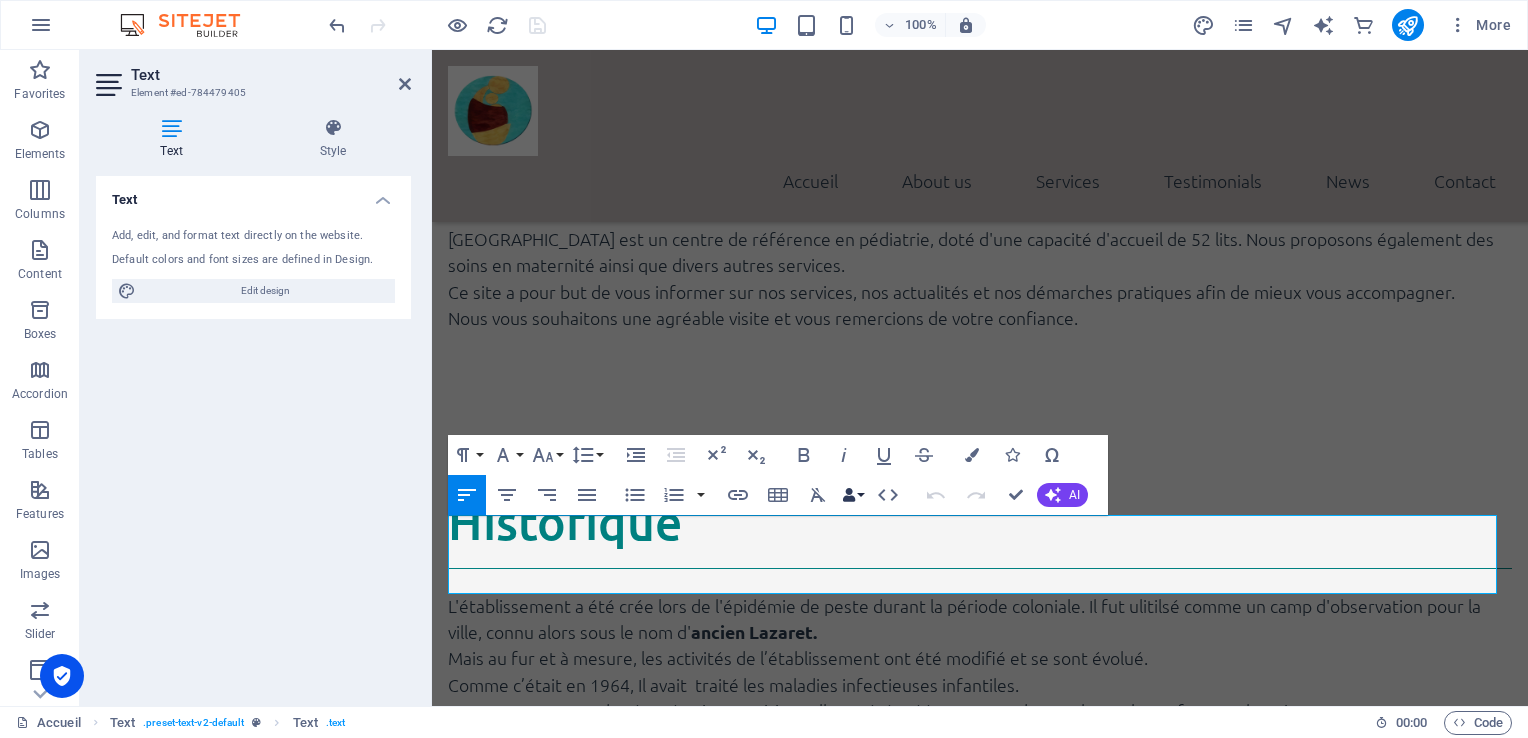 click on "Data Bindings" at bounding box center [853, 495] 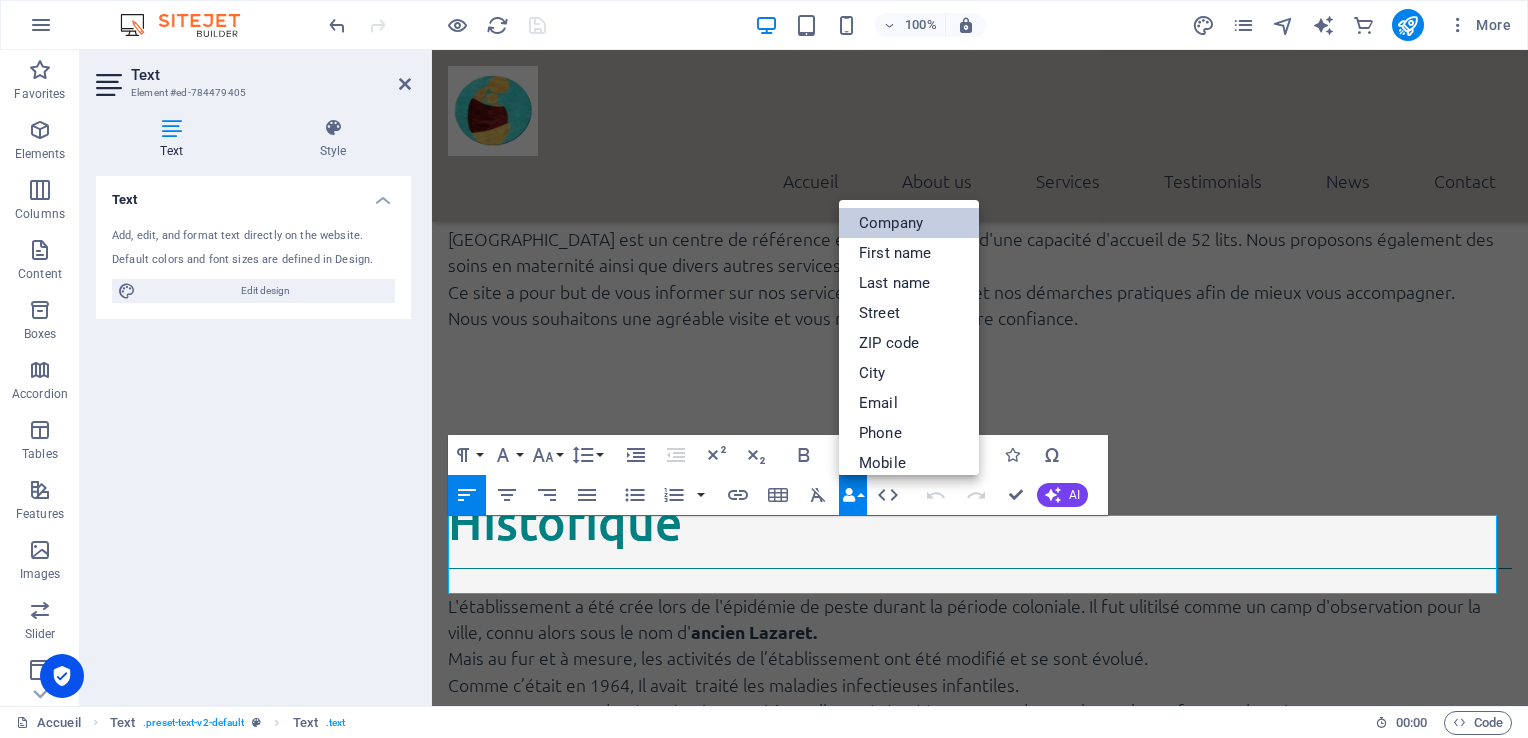 click on "Company" at bounding box center [909, 223] 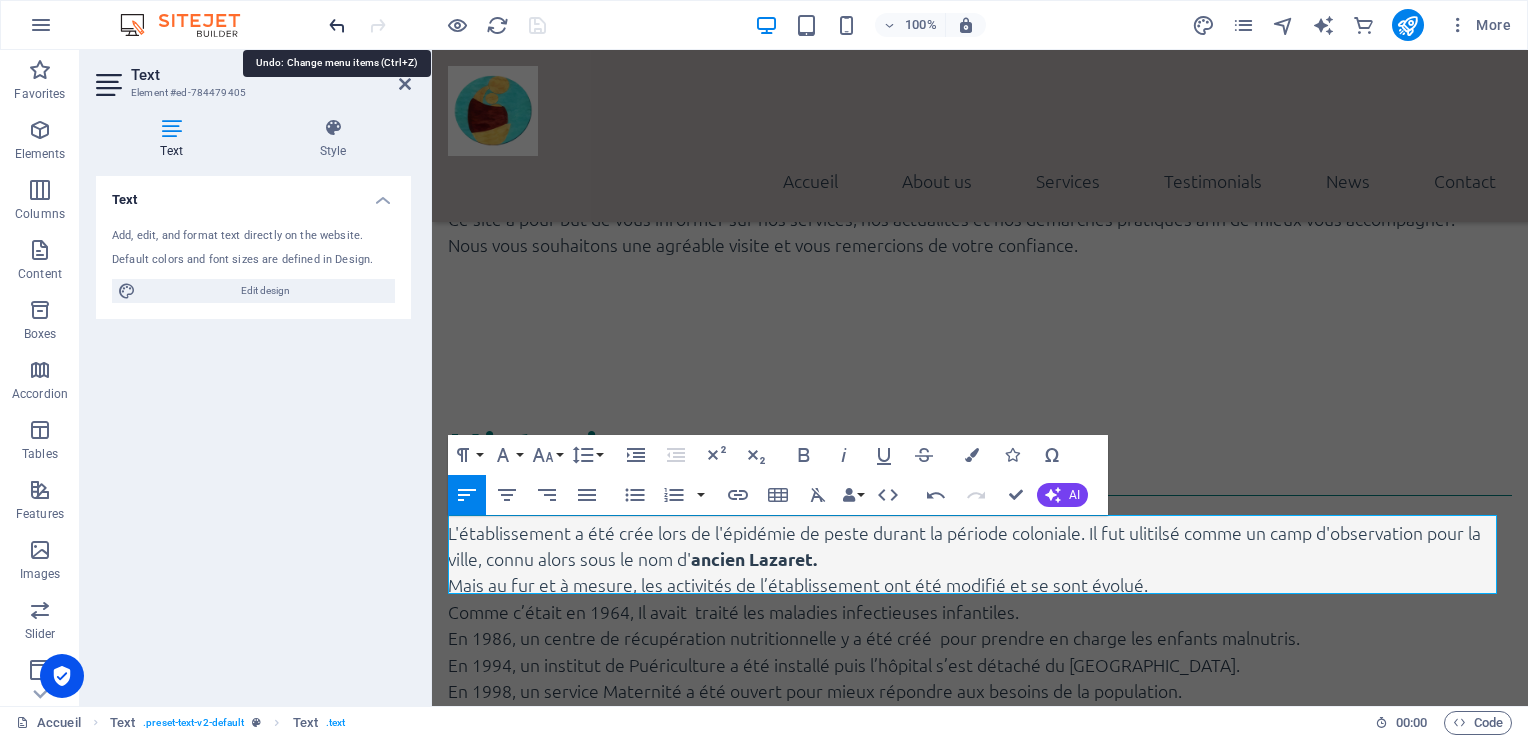 click at bounding box center (337, 25) 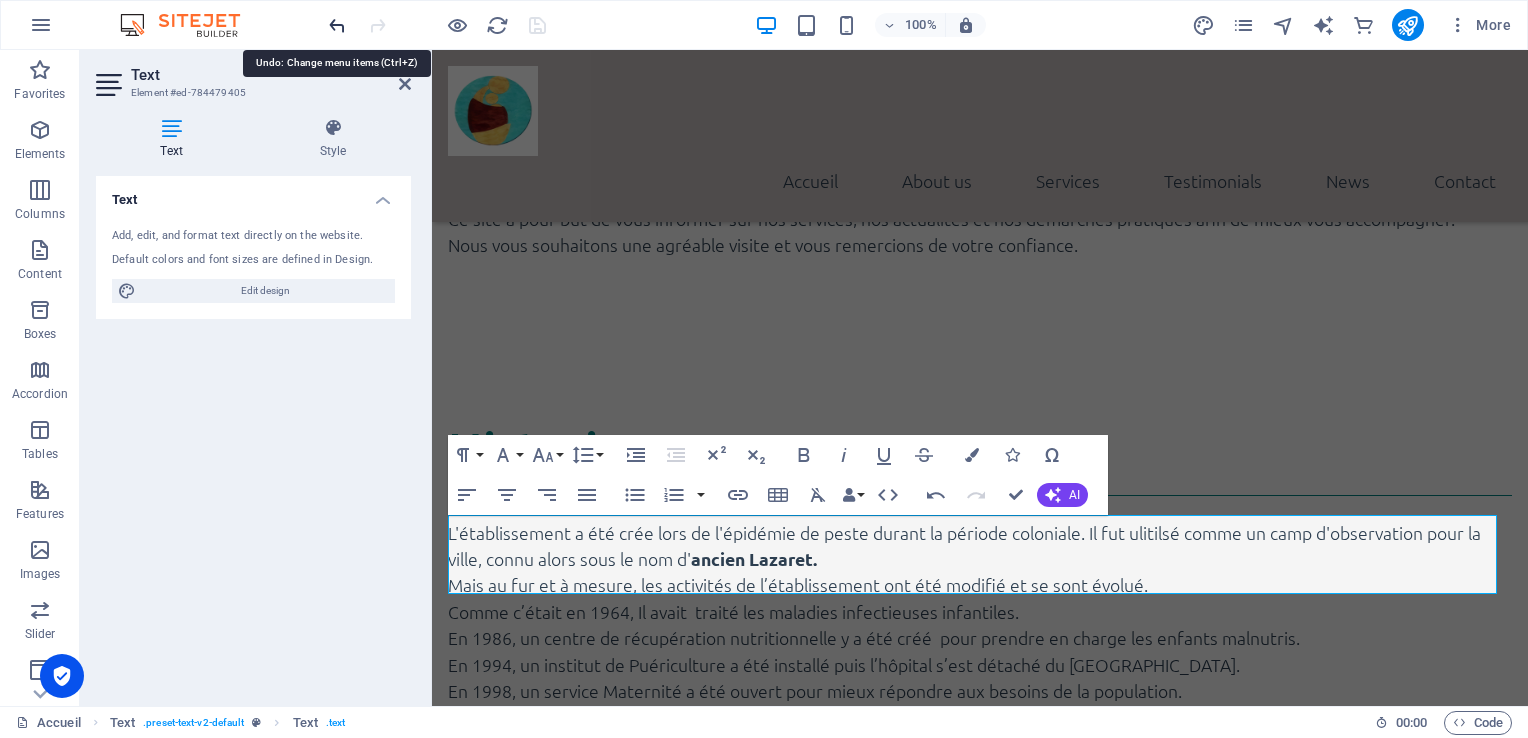 click at bounding box center (337, 25) 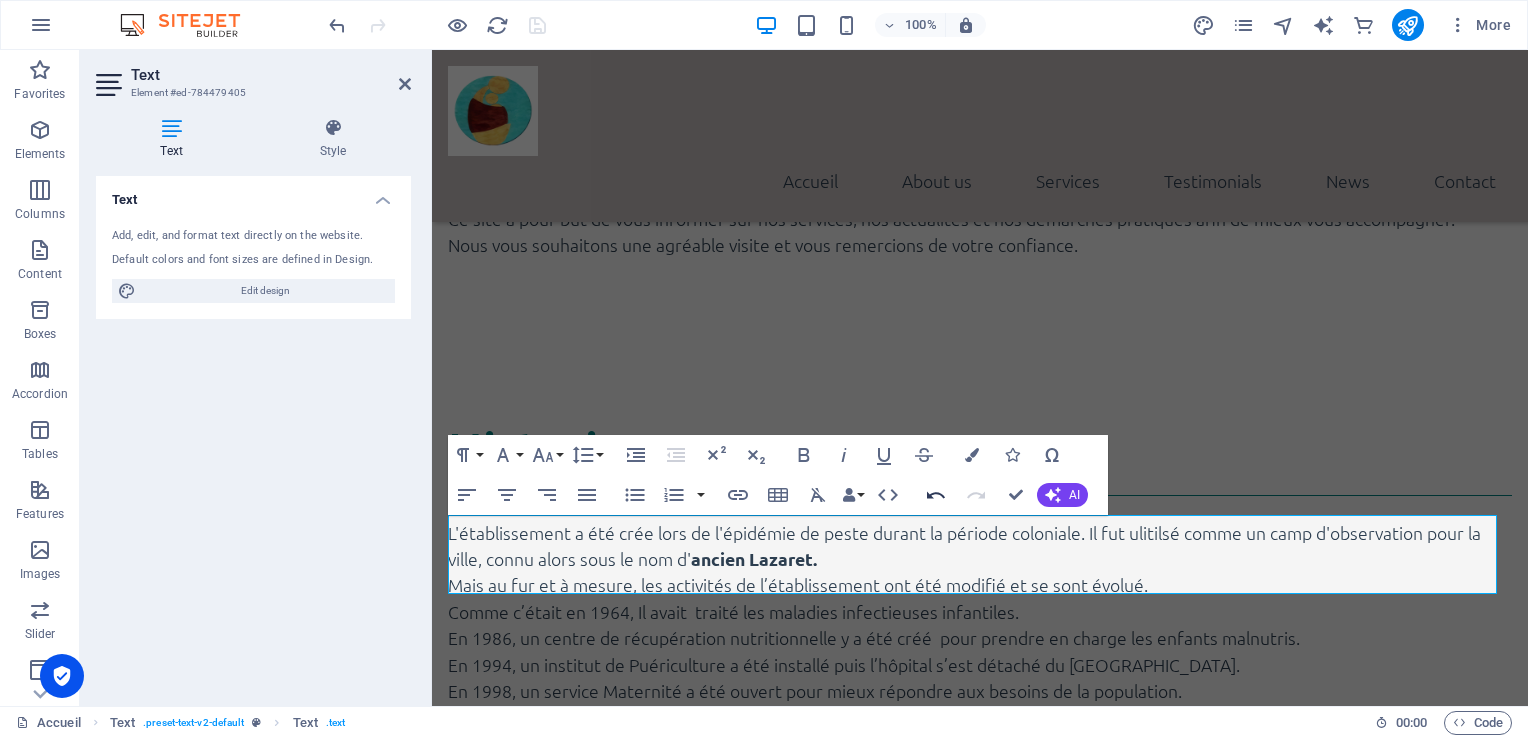 click 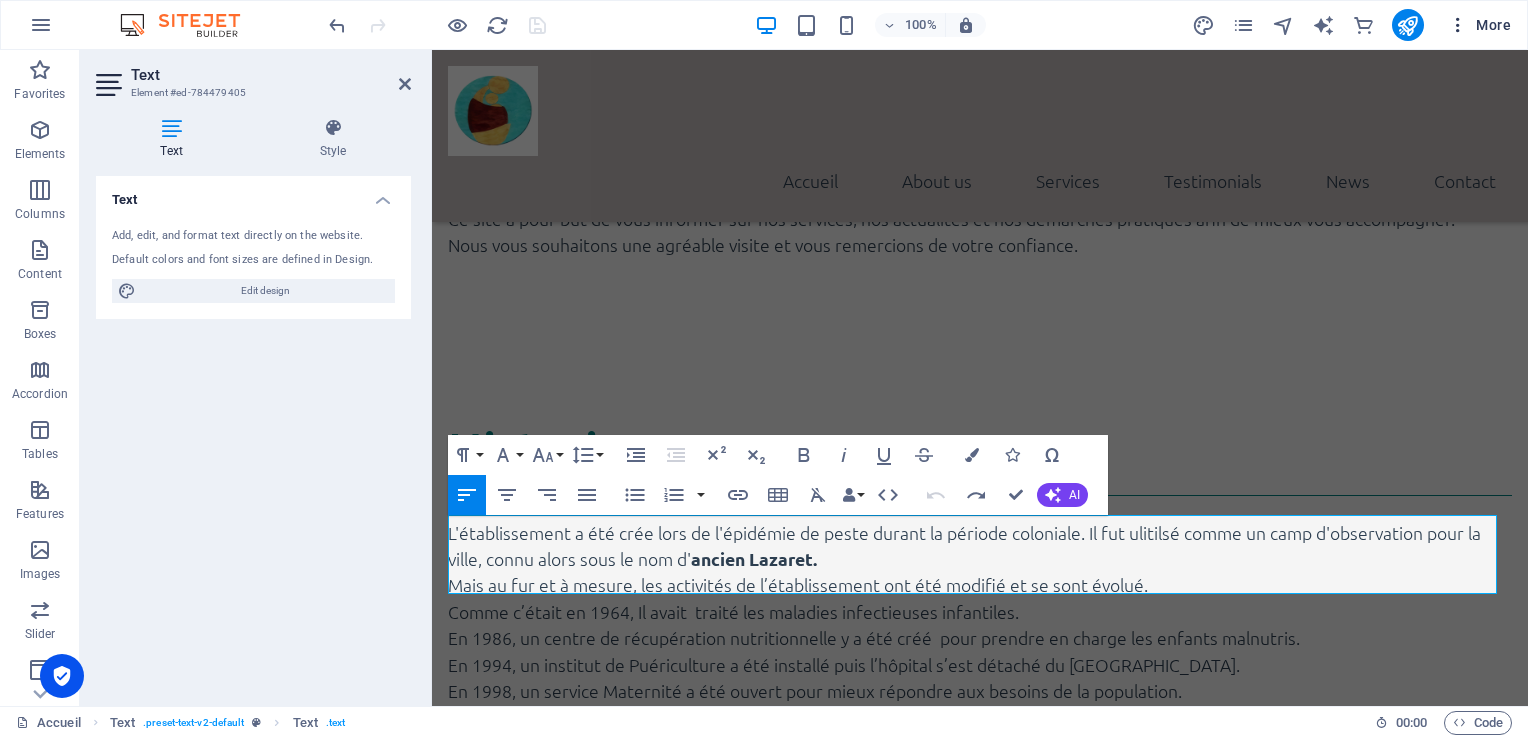 click at bounding box center [1458, 25] 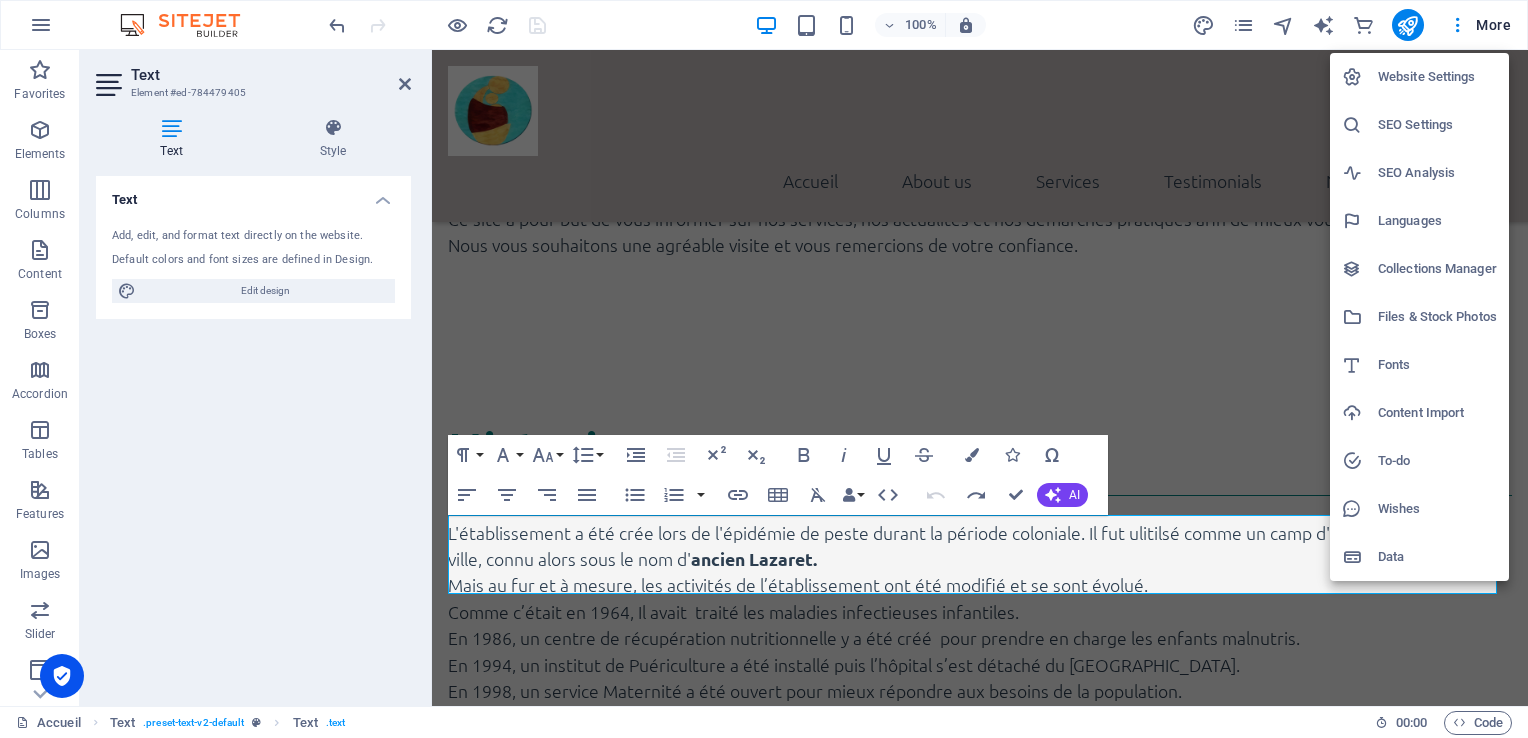 click on "SEO Settings" at bounding box center (1437, 125) 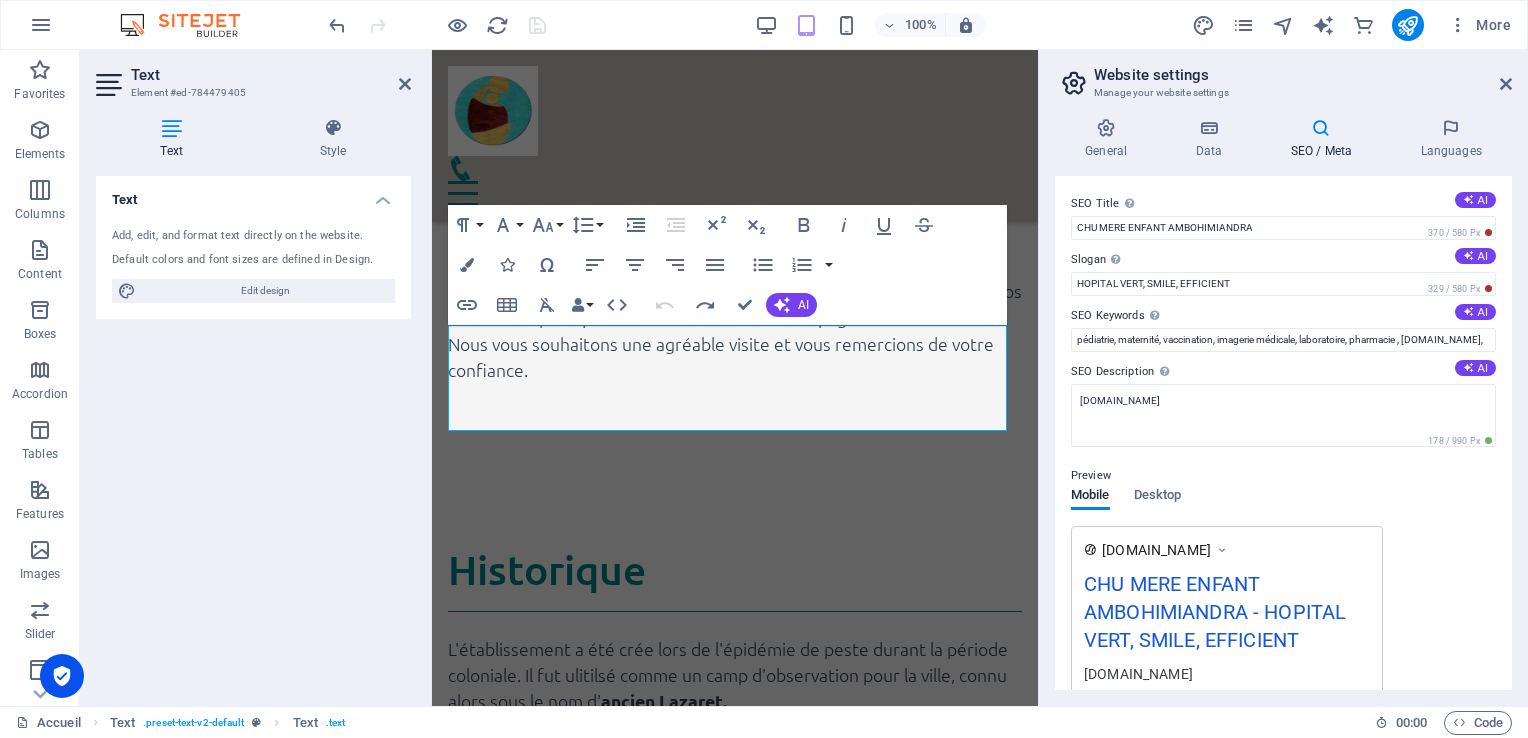 scroll, scrollTop: 1879, scrollLeft: 0, axis: vertical 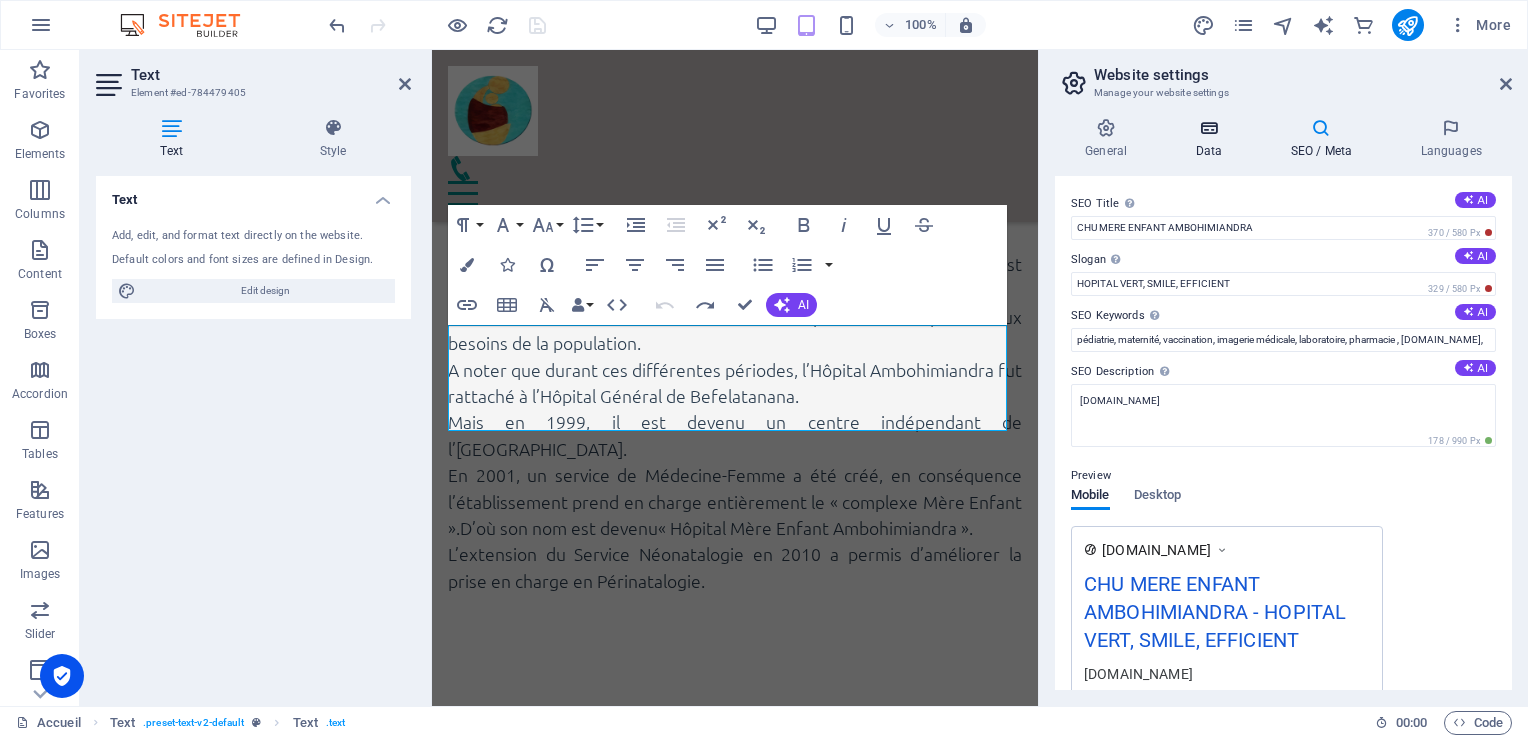 click on "Data" at bounding box center [1212, 139] 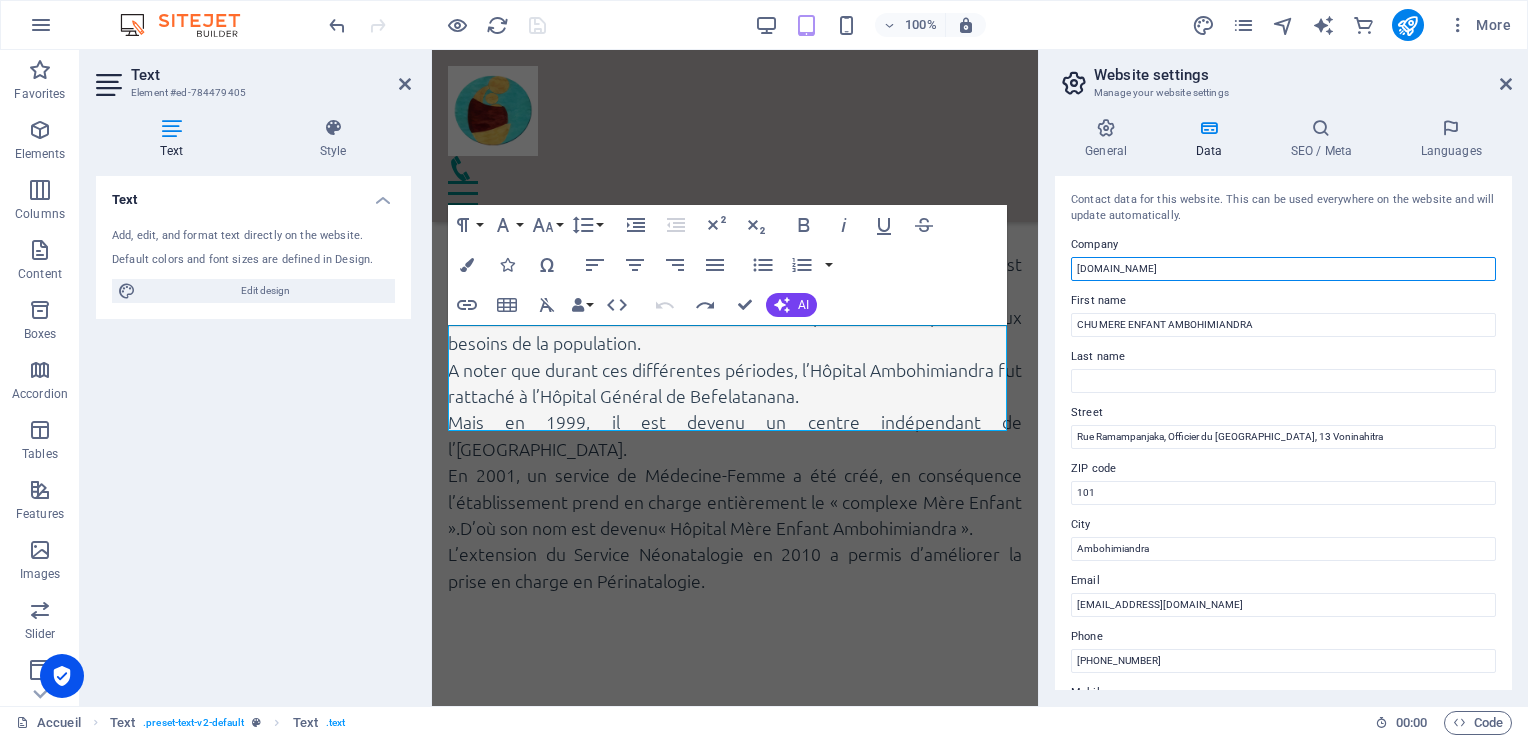 drag, startPoint x: 1208, startPoint y: 268, endPoint x: 1055, endPoint y: 258, distance: 153.32645 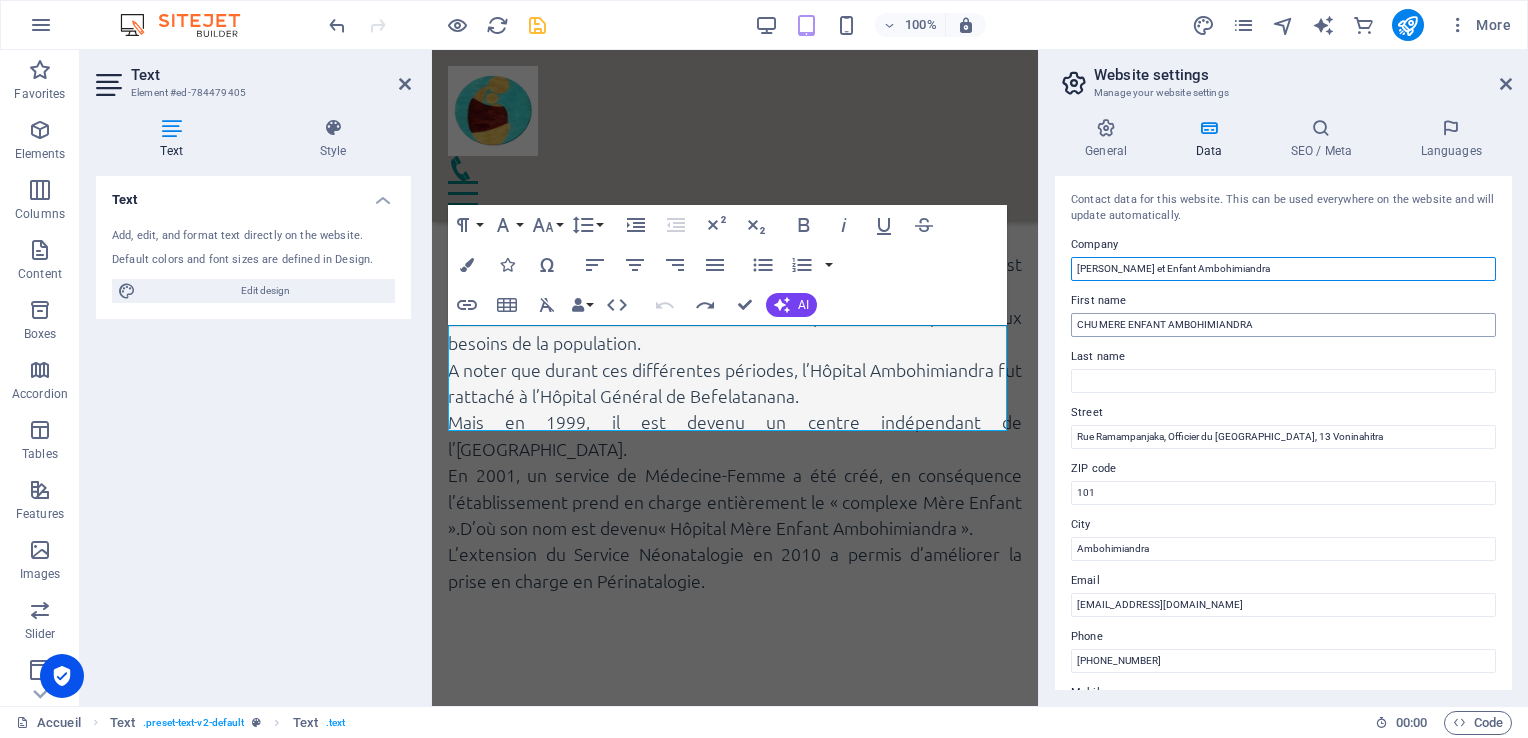 type on "[PERSON_NAME] et Enfant Ambohimiandra" 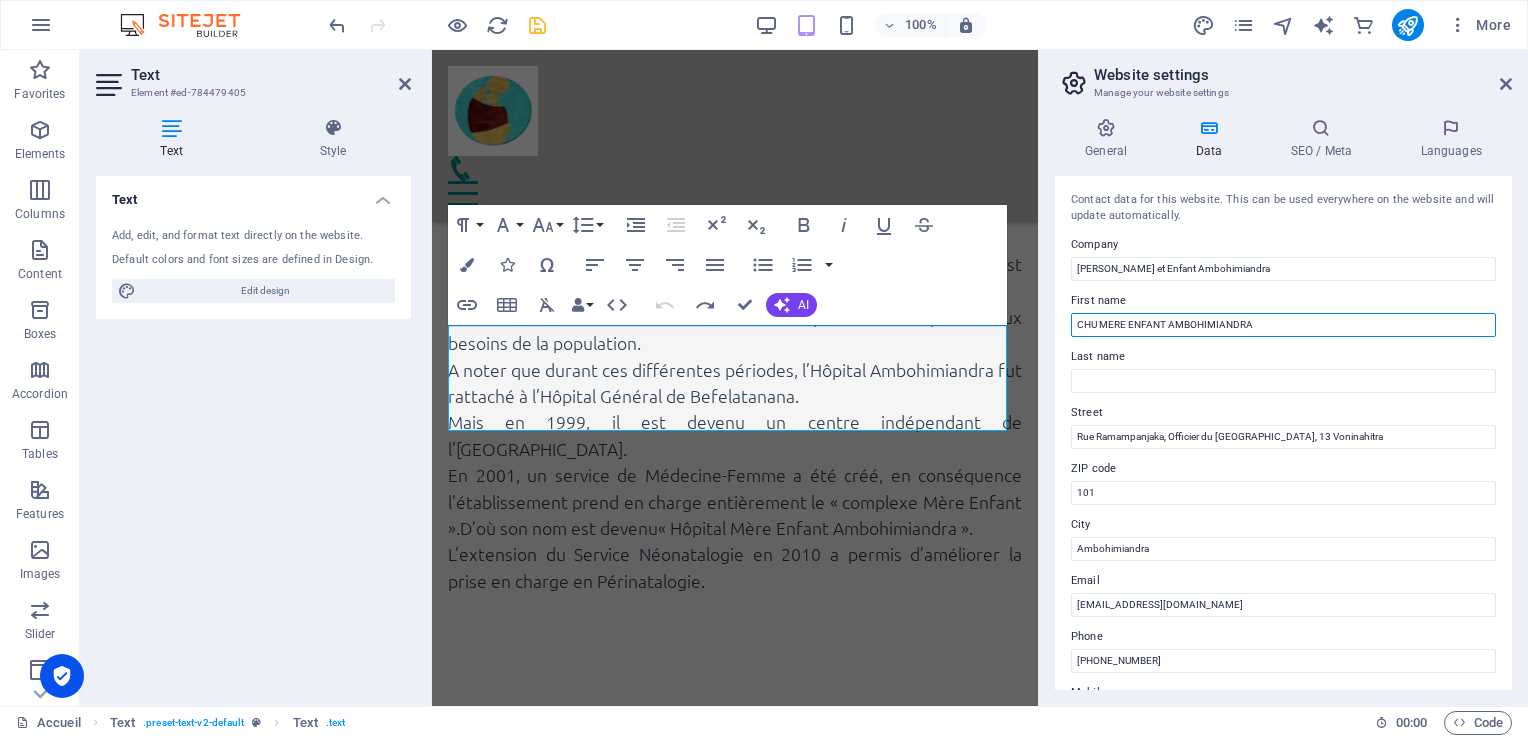 click on "CHU MERE ENFANT AMBOHIMIANDRA" at bounding box center [1283, 325] 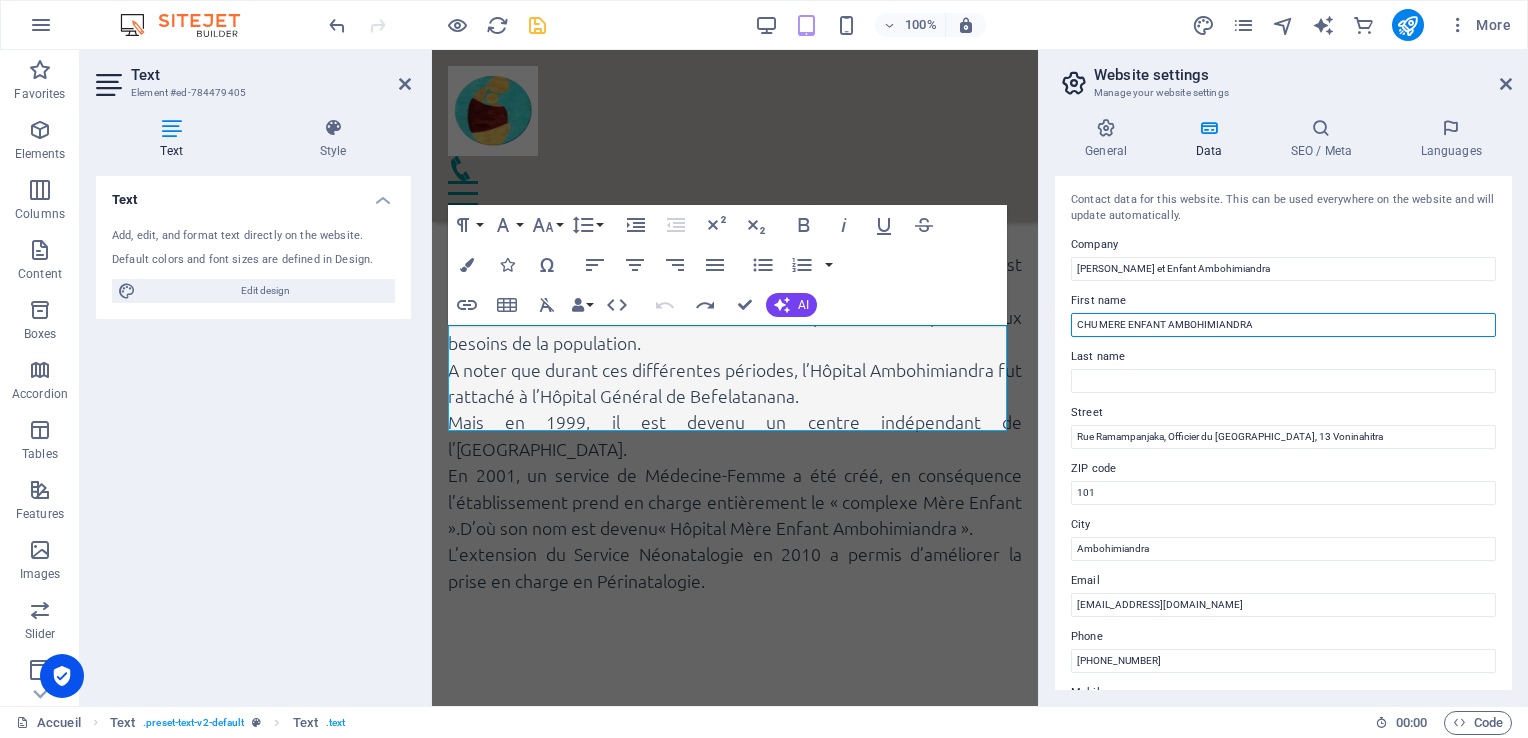 click on "CHU MERE ENFANT AMBOHIMIANDRA" at bounding box center [1283, 325] 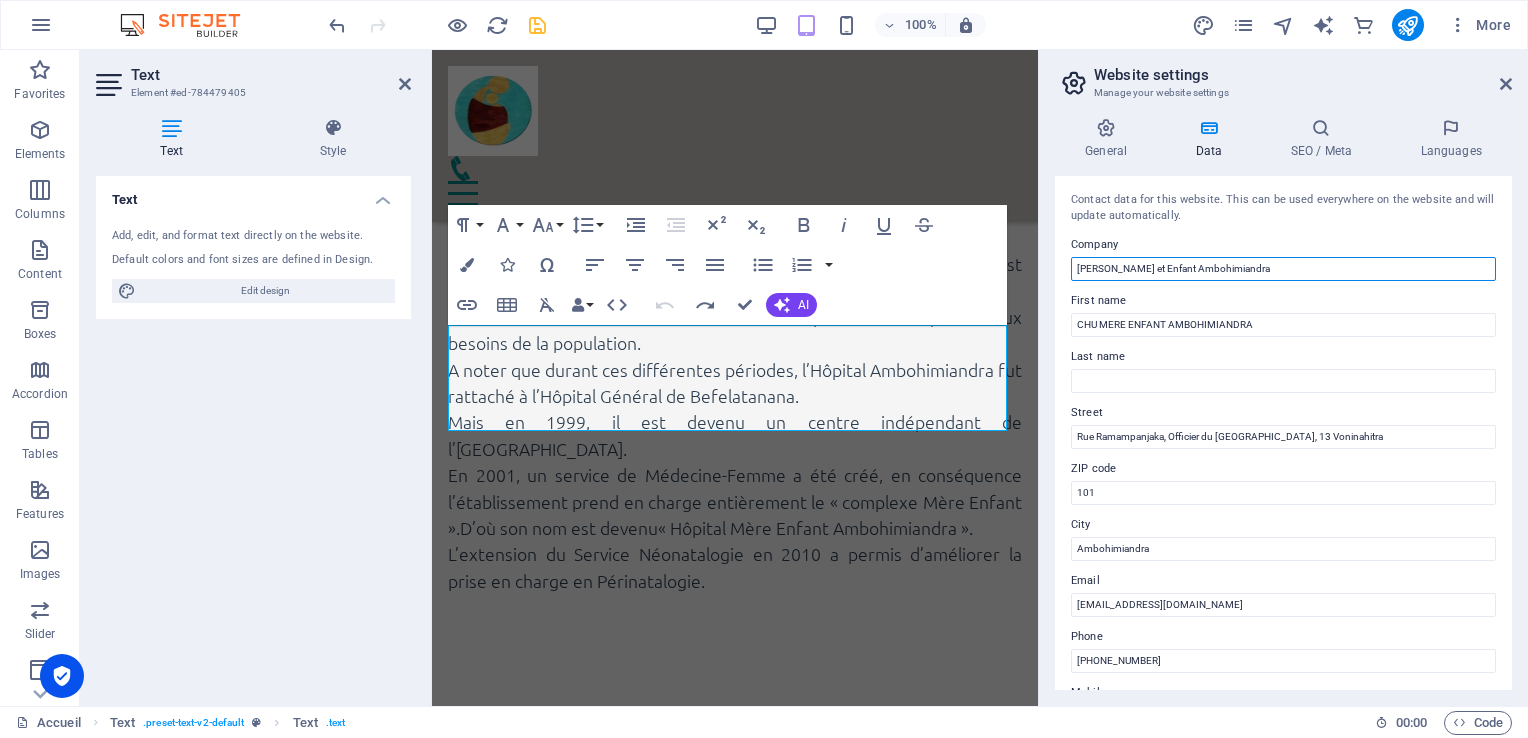 click on "[PERSON_NAME] et Enfant Ambohimiandra" at bounding box center (1283, 269) 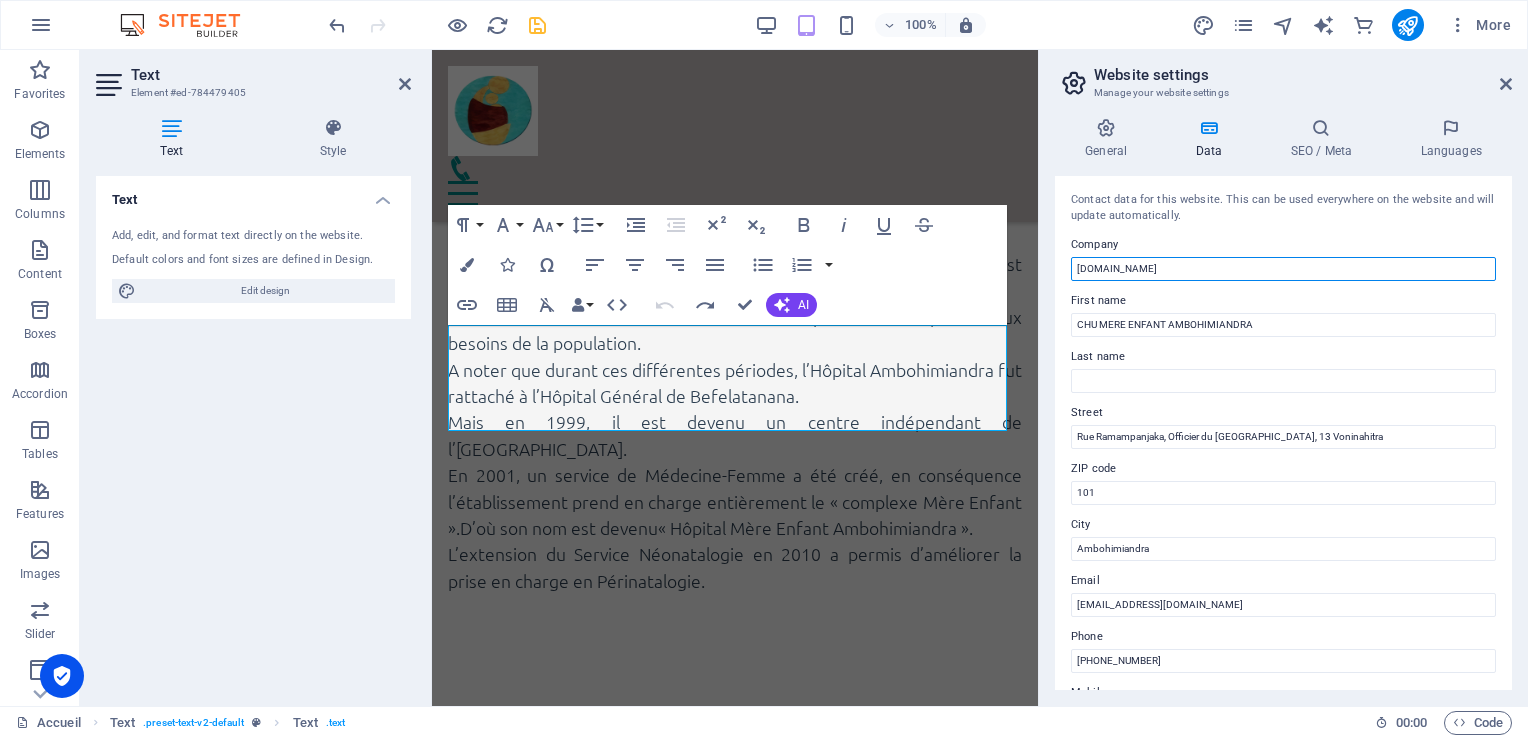 type on "[DOMAIN_NAME]" 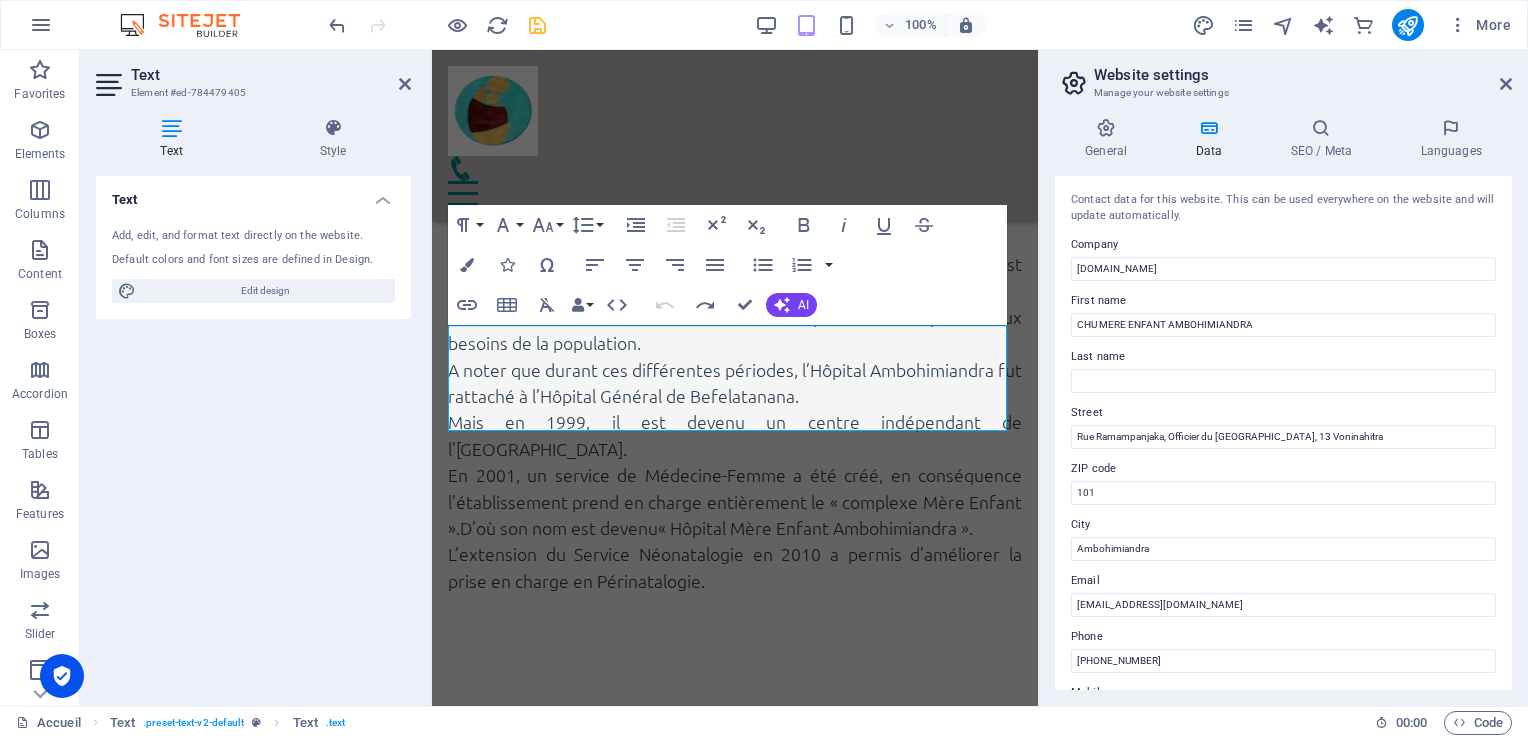 click on "First name" at bounding box center (1283, 301) 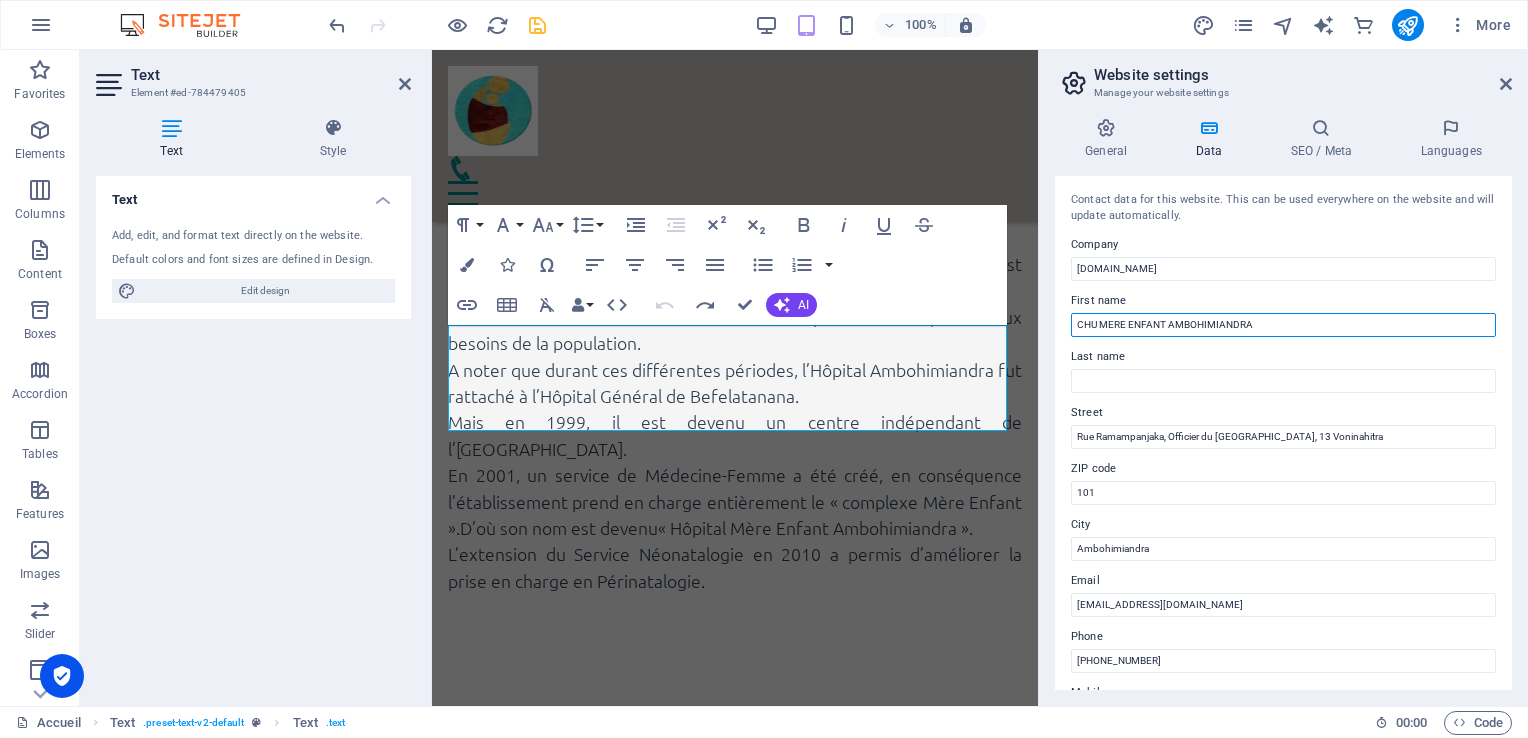 click on "CHU MERE ENFANT AMBOHIMIANDRA" at bounding box center [1283, 325] 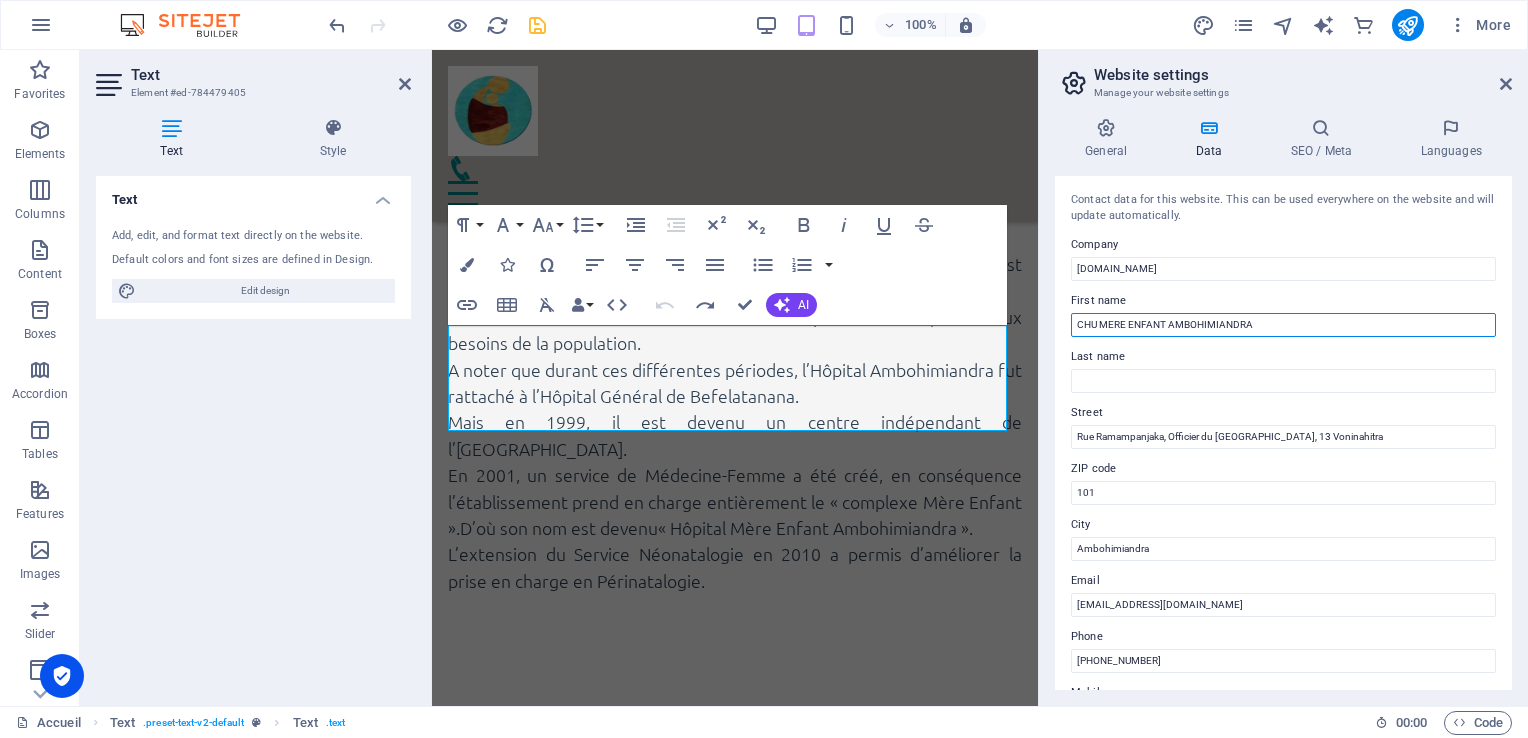click on "CHU MERE ENFANT AMBOHIMIANDRA" at bounding box center (1283, 325) 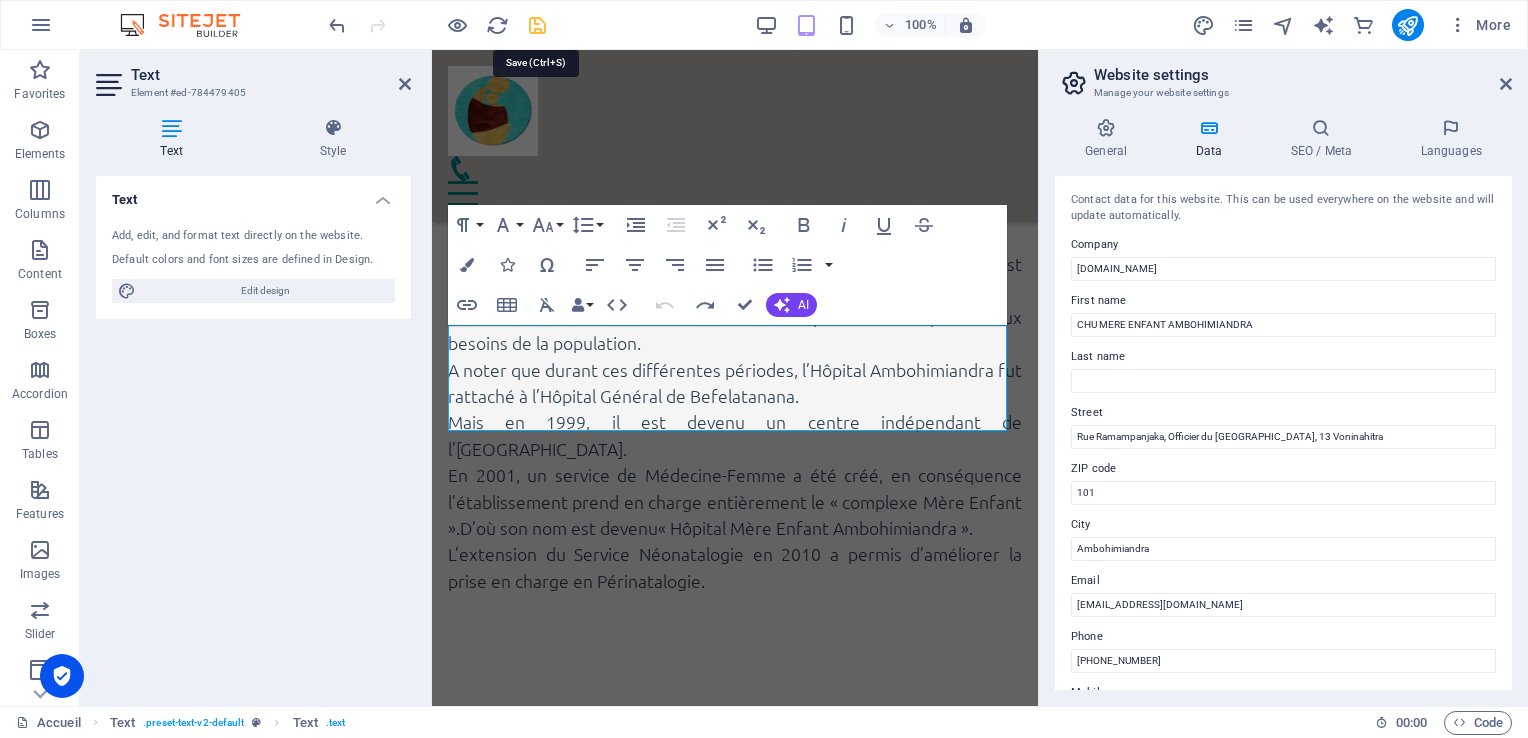 click at bounding box center (537, 25) 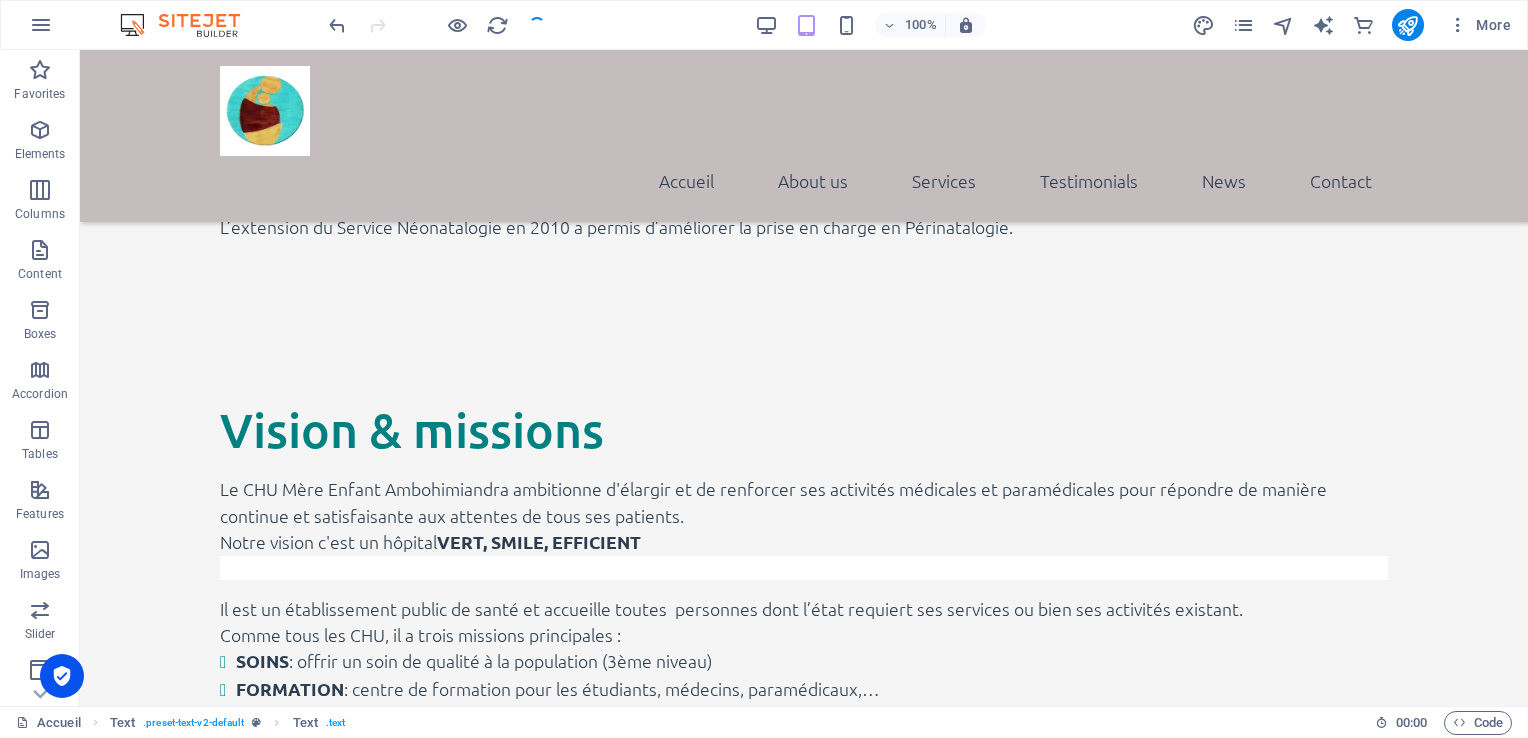 scroll, scrollTop: 1490, scrollLeft: 0, axis: vertical 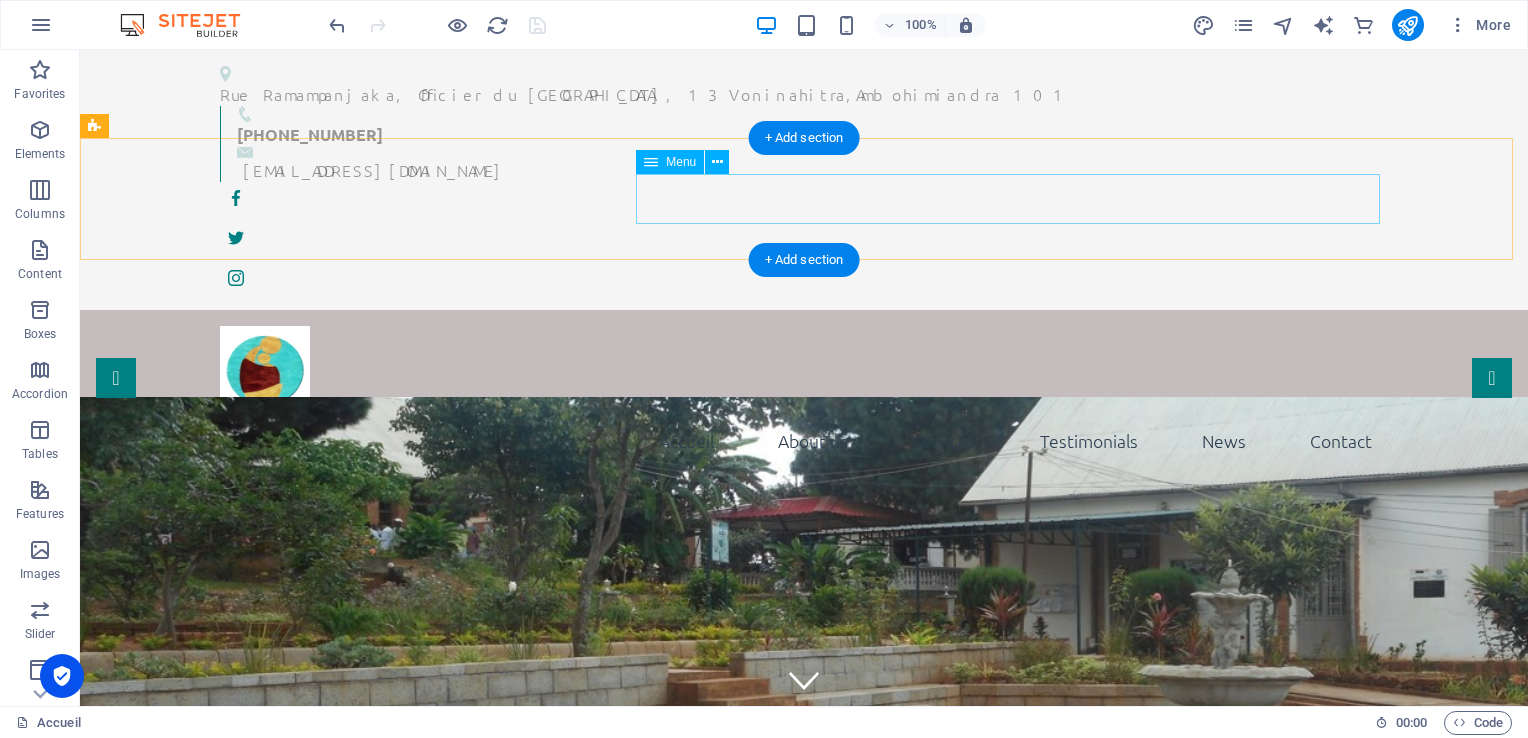 click on "Accueil About us Services Testimonials News Contact" at bounding box center [804, 441] 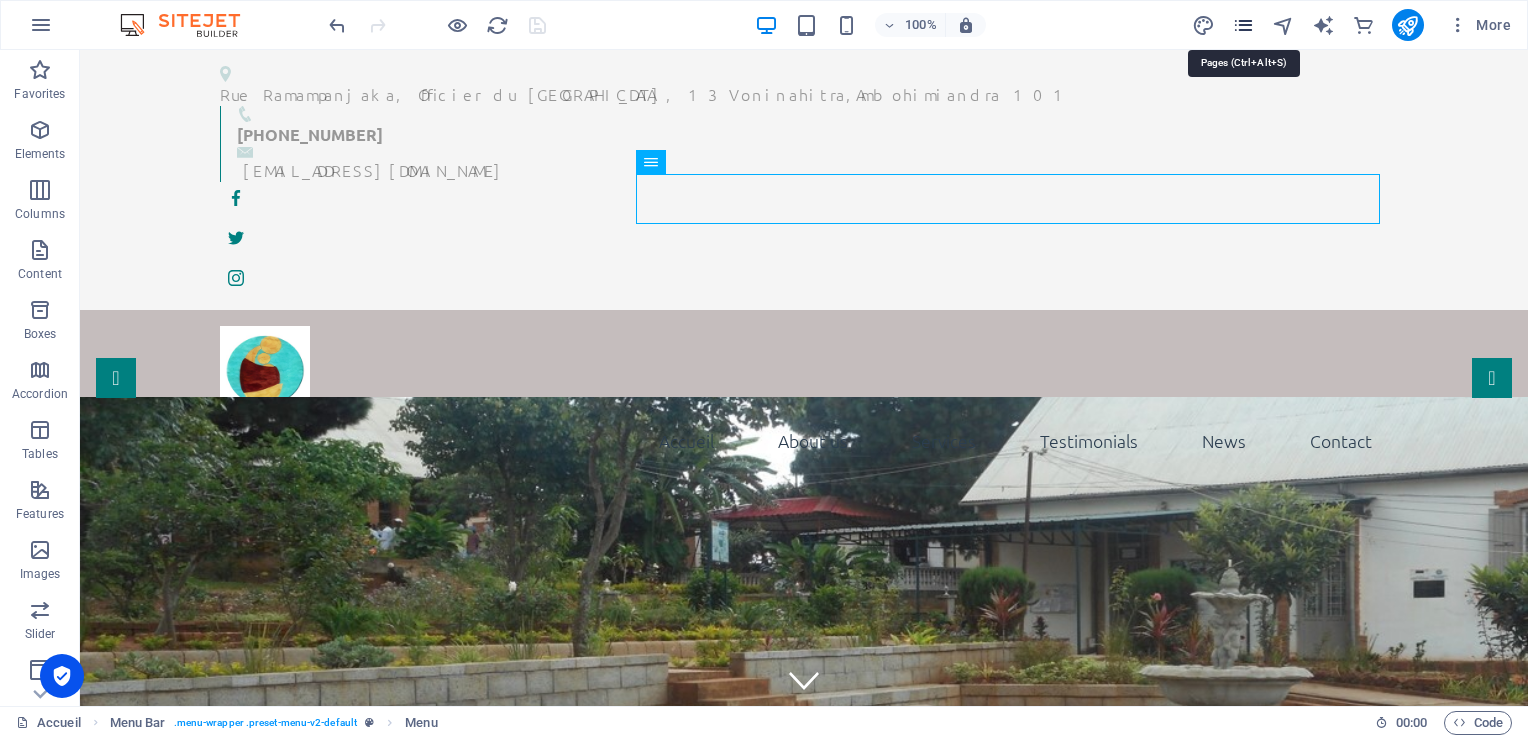 click at bounding box center (1243, 25) 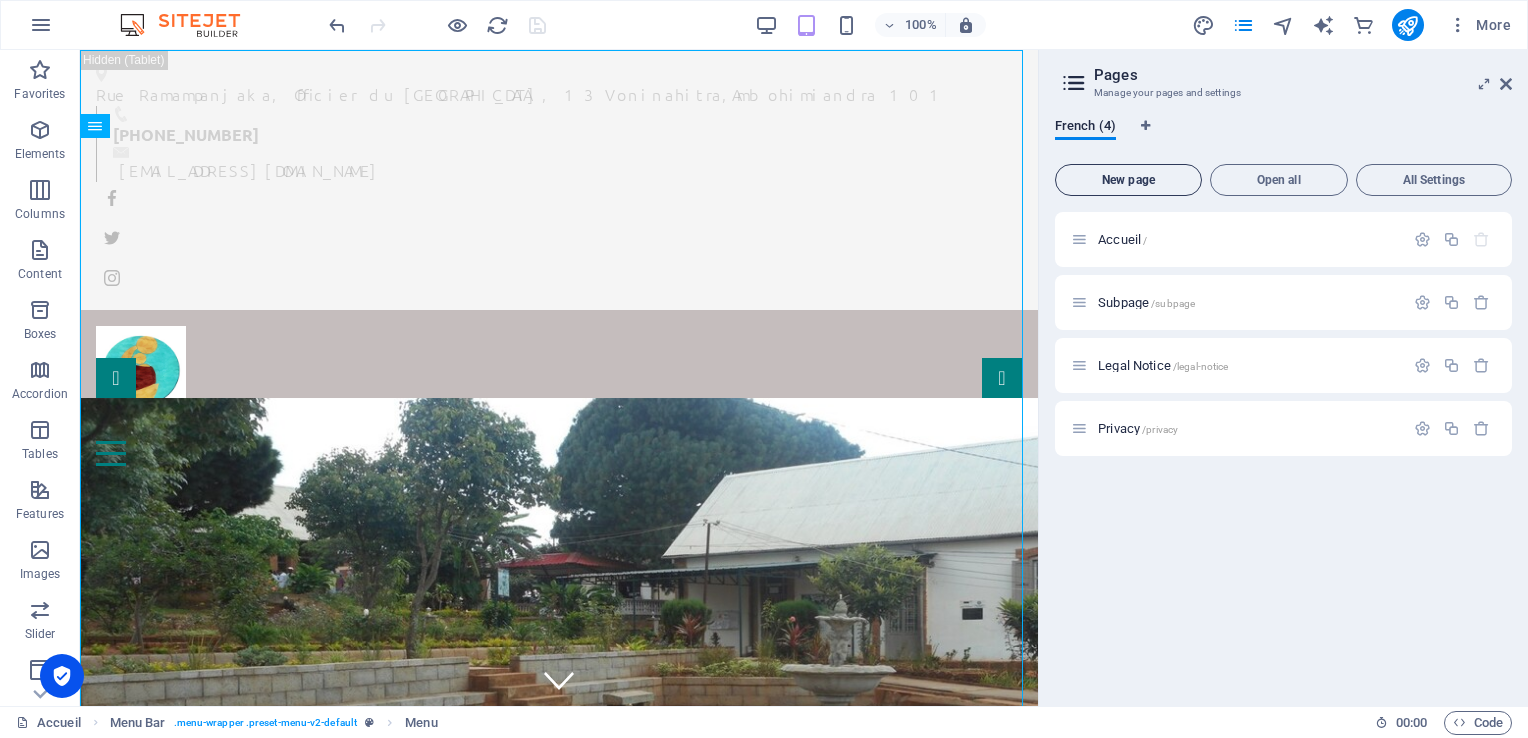 click on "New page" at bounding box center [1128, 180] 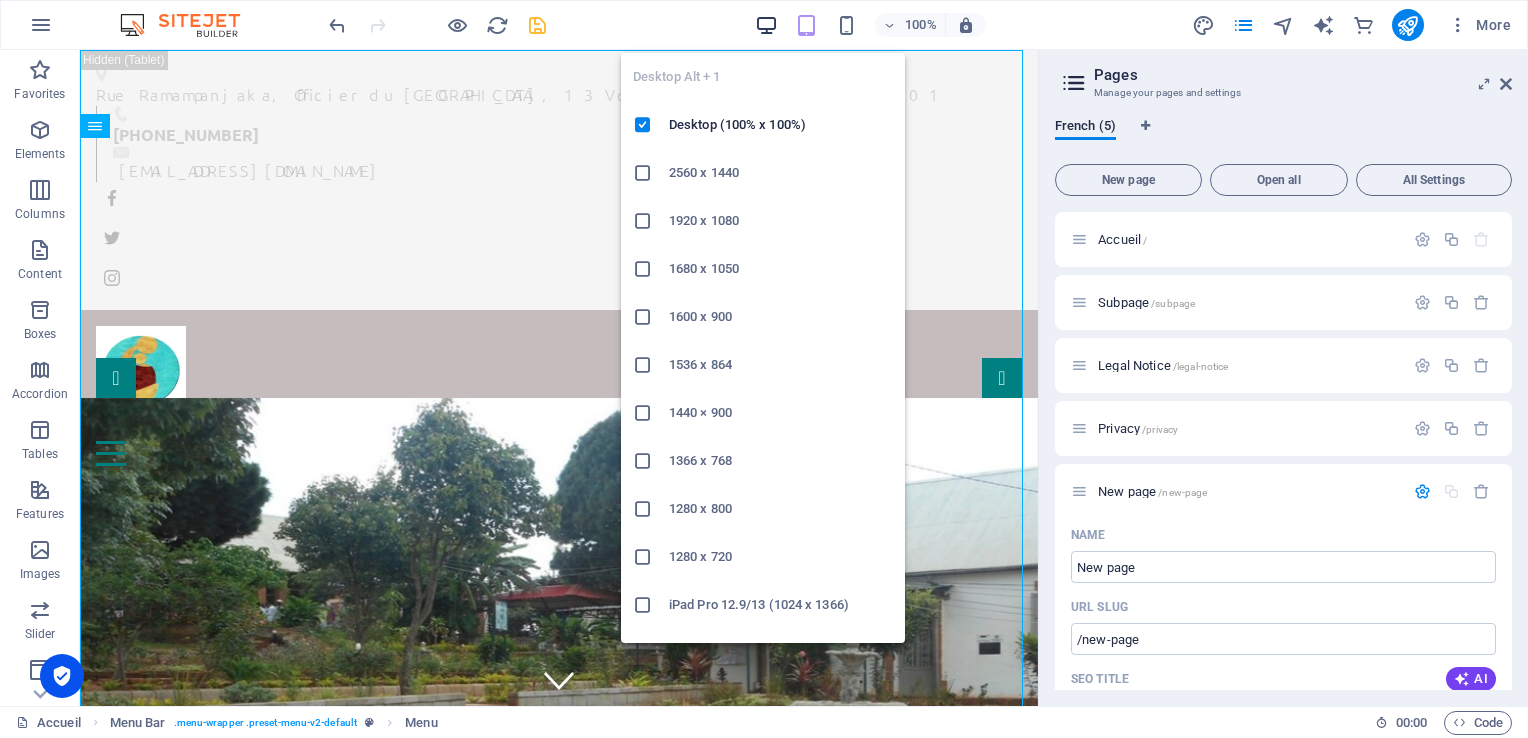 click at bounding box center (766, 25) 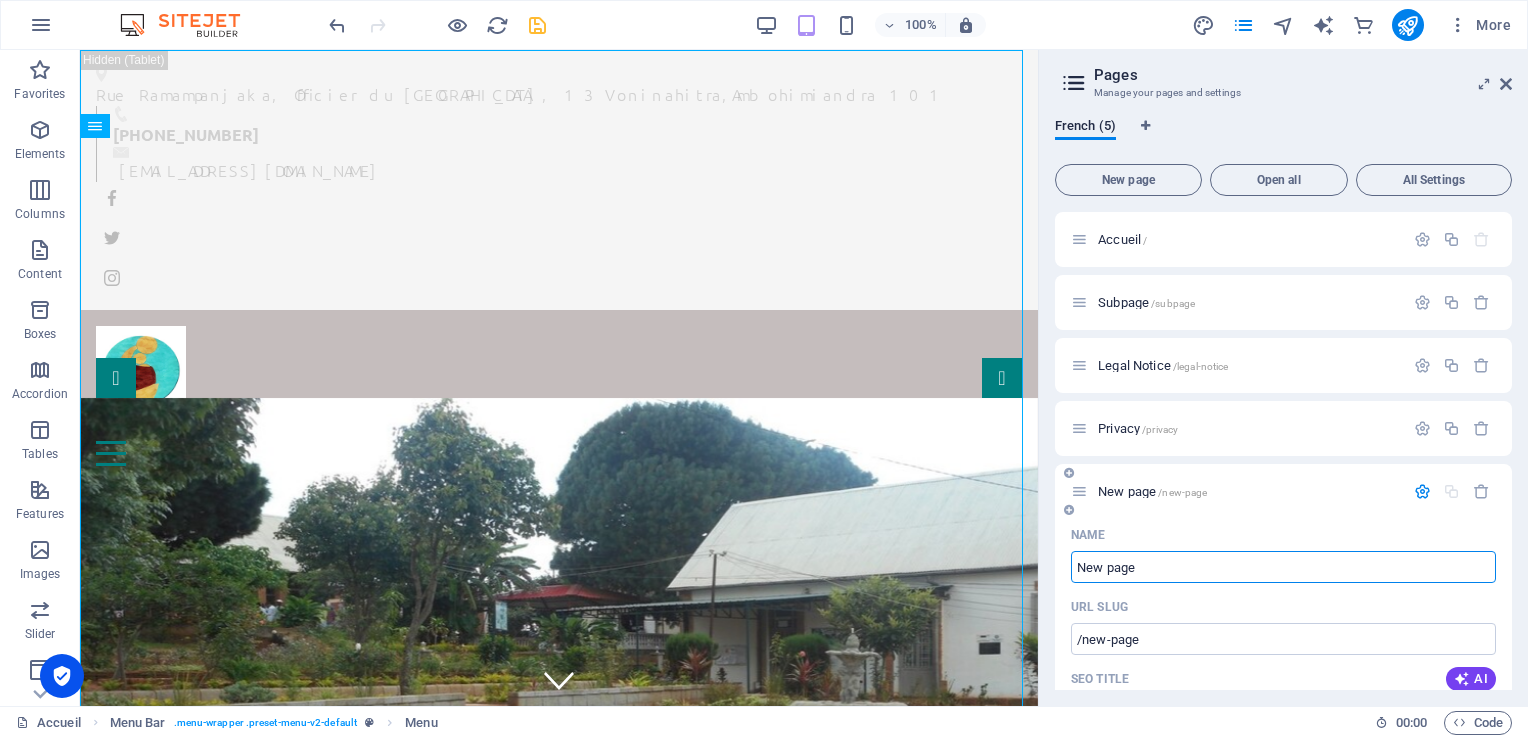 click on "New page" at bounding box center [1283, 567] 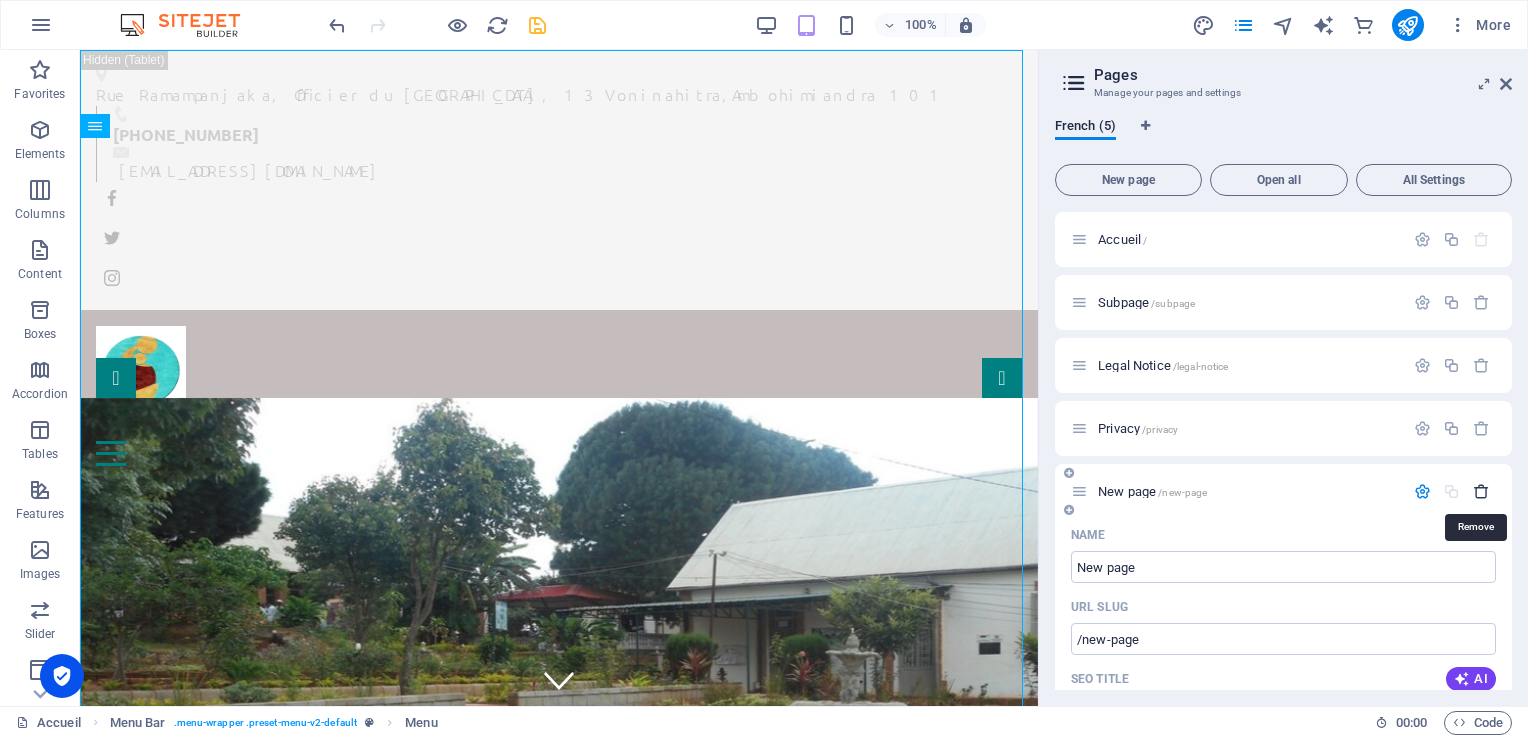 click at bounding box center [1481, 491] 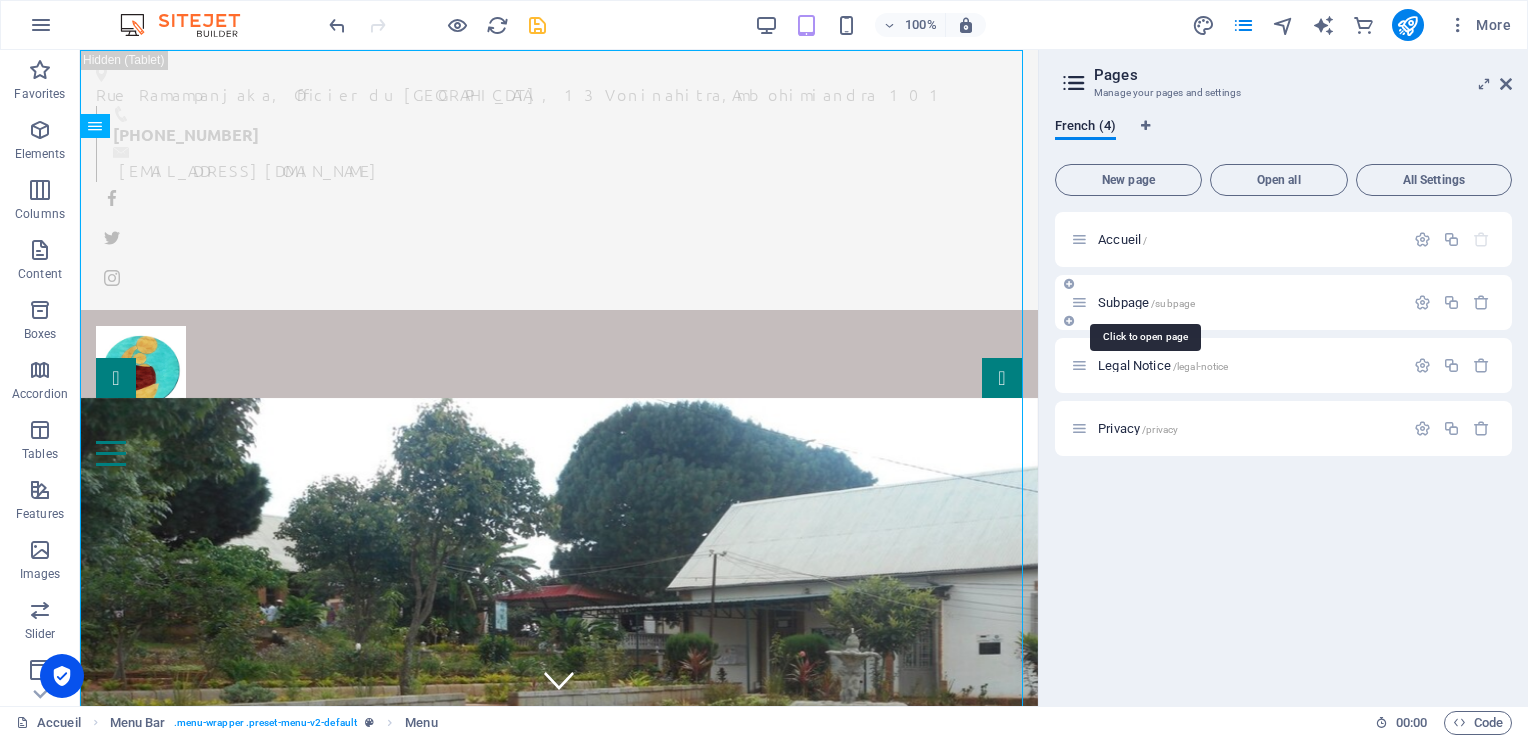 click on "/subpage" at bounding box center (1173, 303) 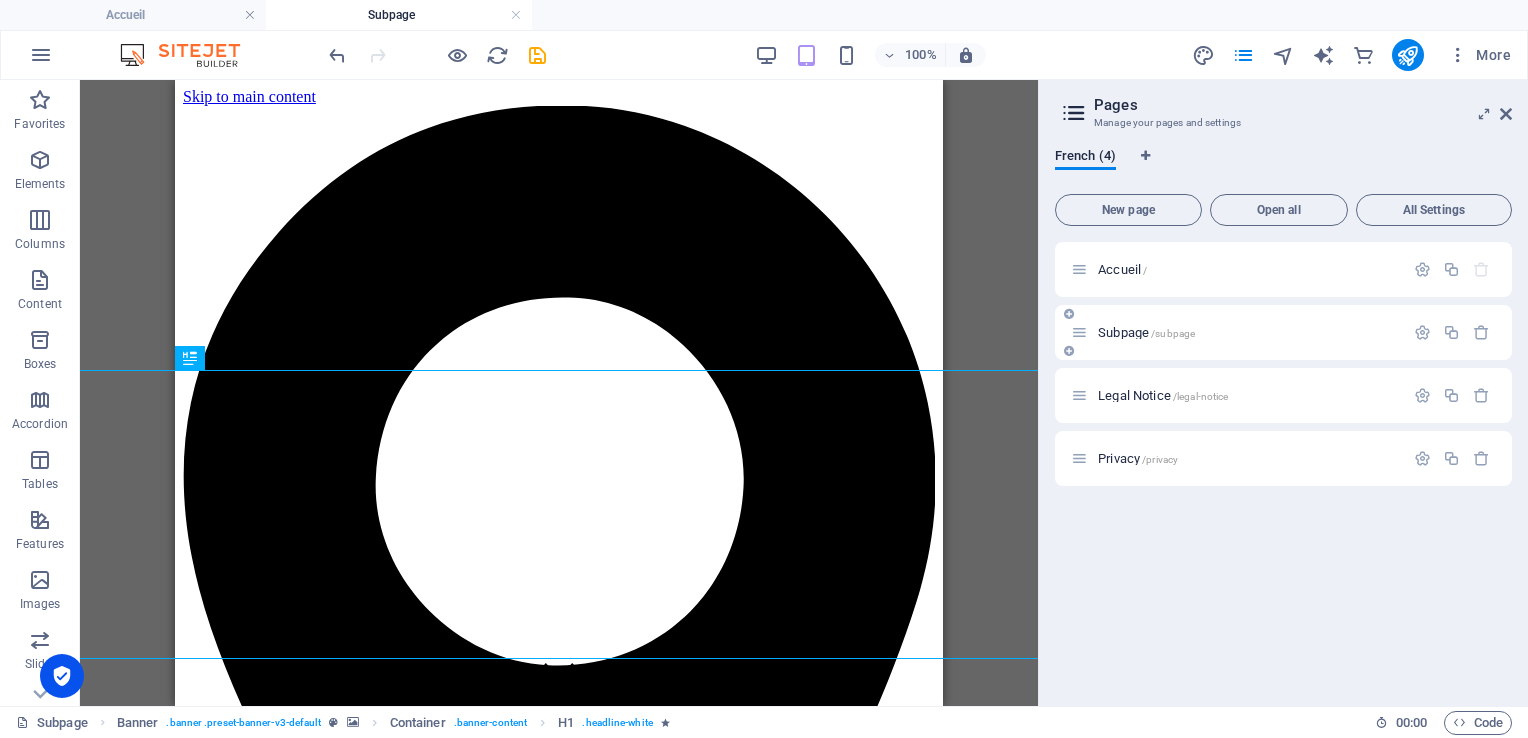 scroll, scrollTop: 0, scrollLeft: 0, axis: both 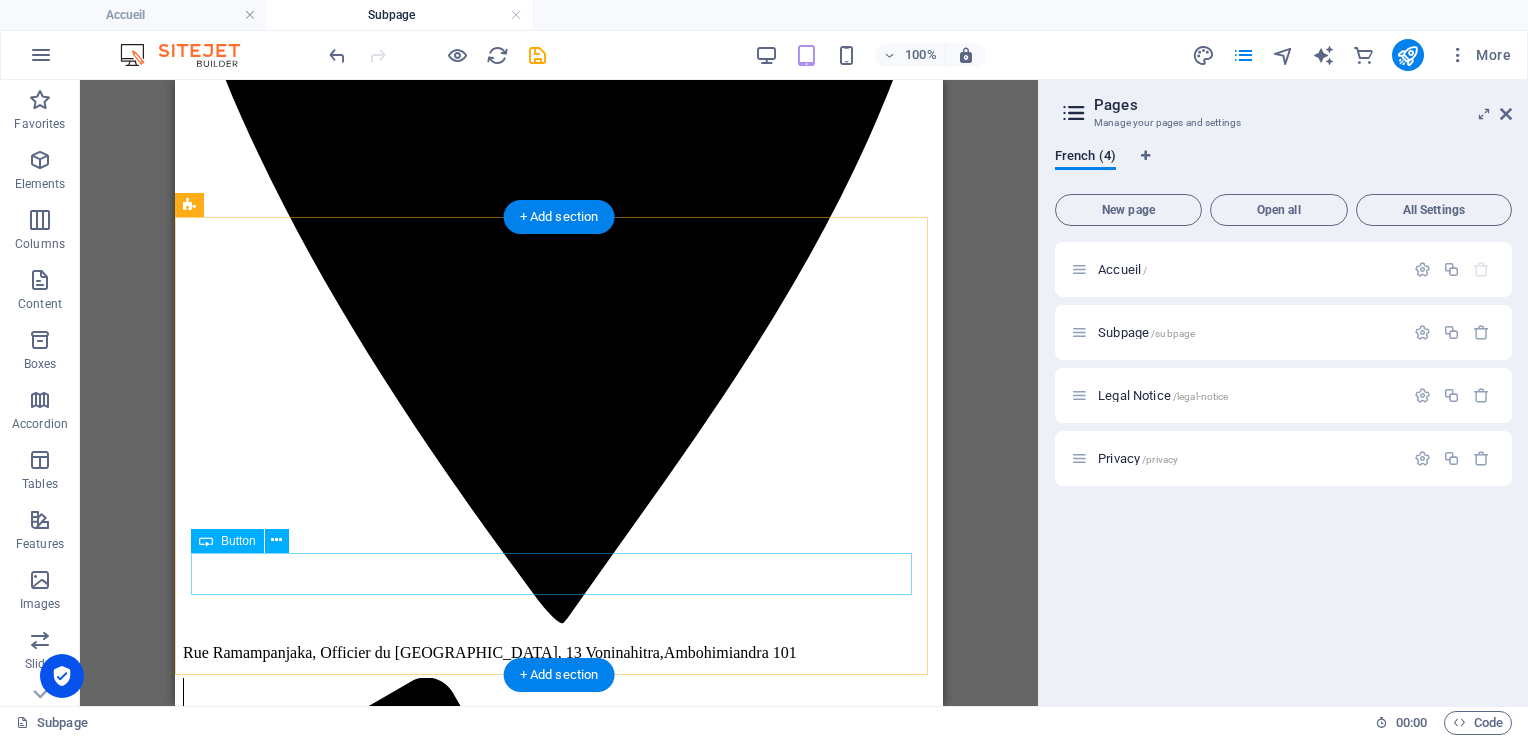 click on "Learn more about references" at bounding box center (559, 7171) 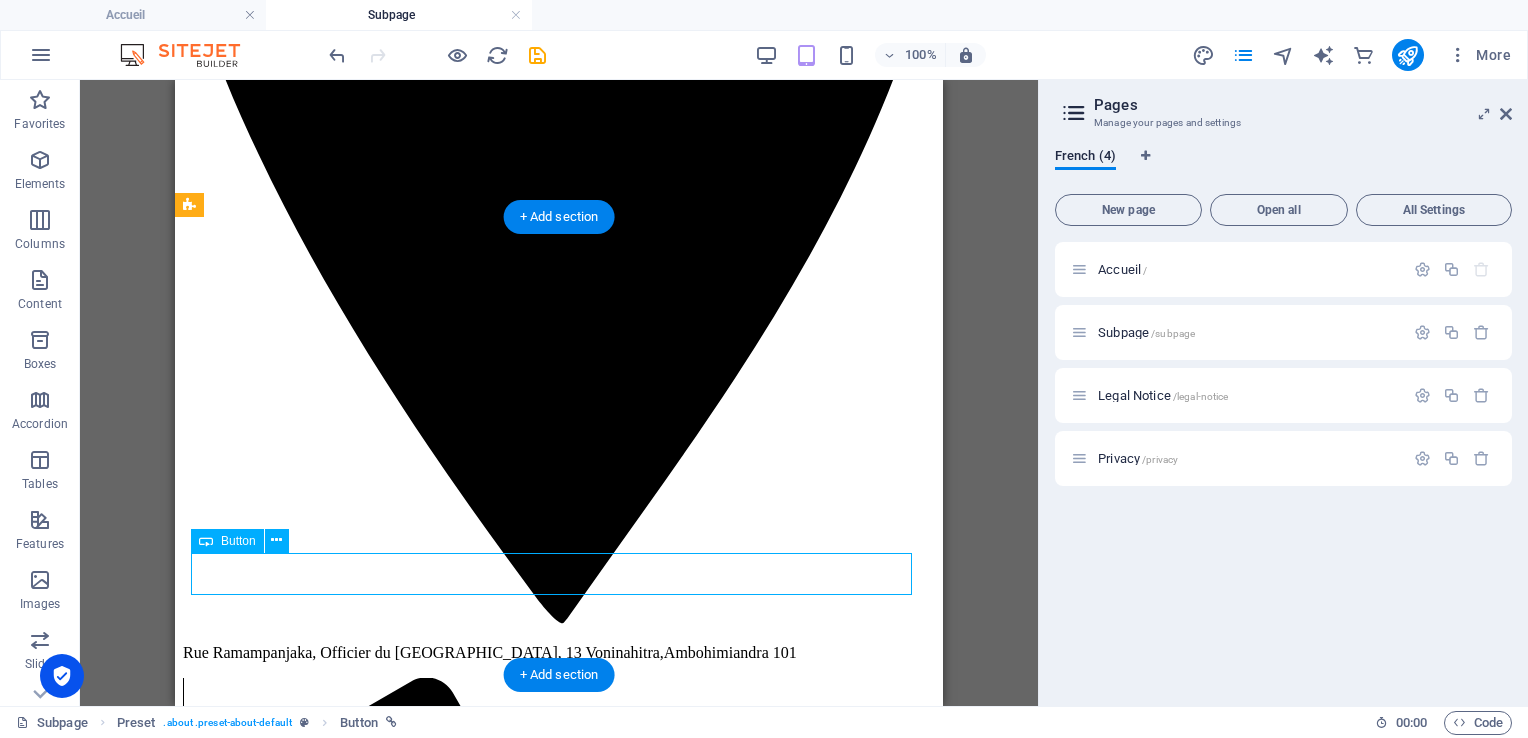 click on "Learn more about references" at bounding box center [559, 7171] 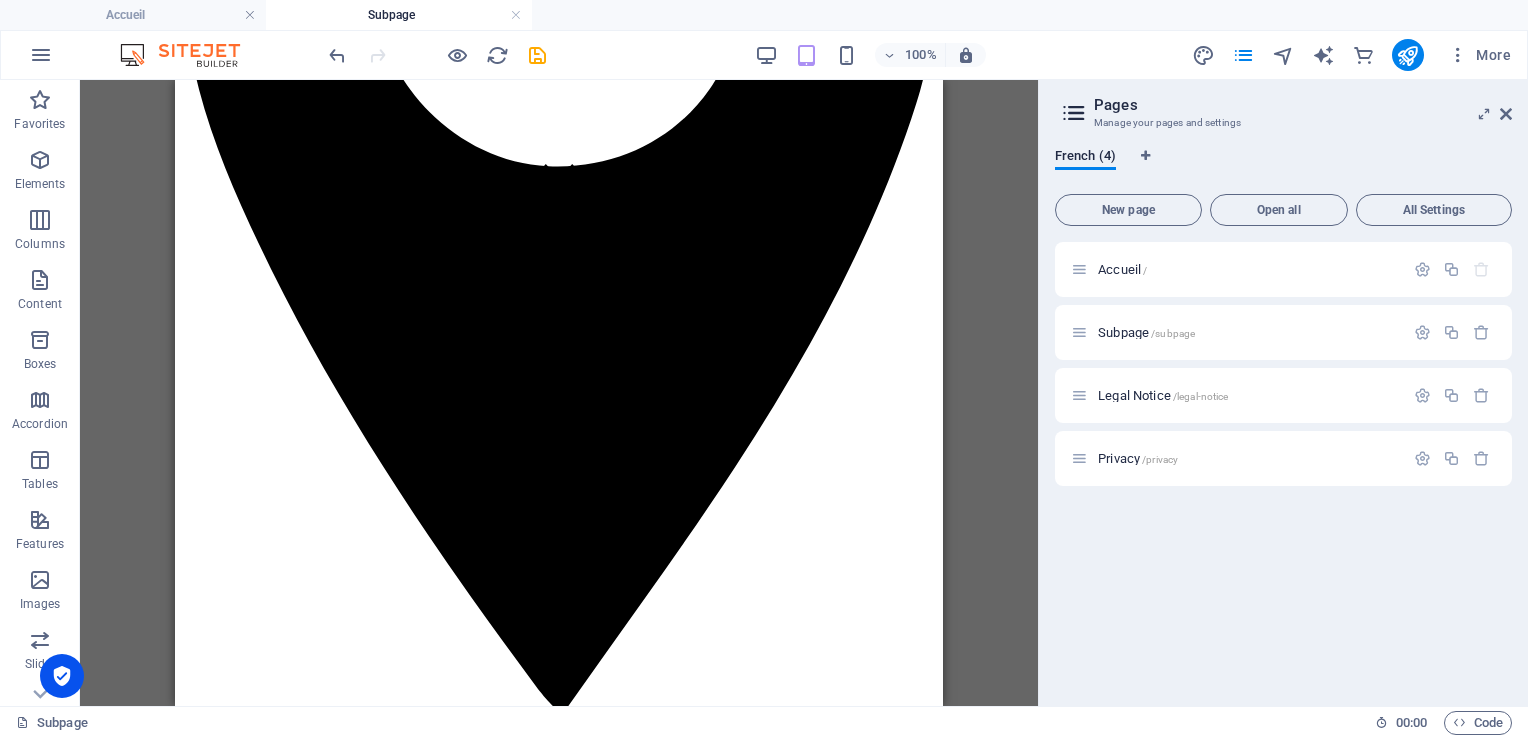scroll, scrollTop: 515, scrollLeft: 0, axis: vertical 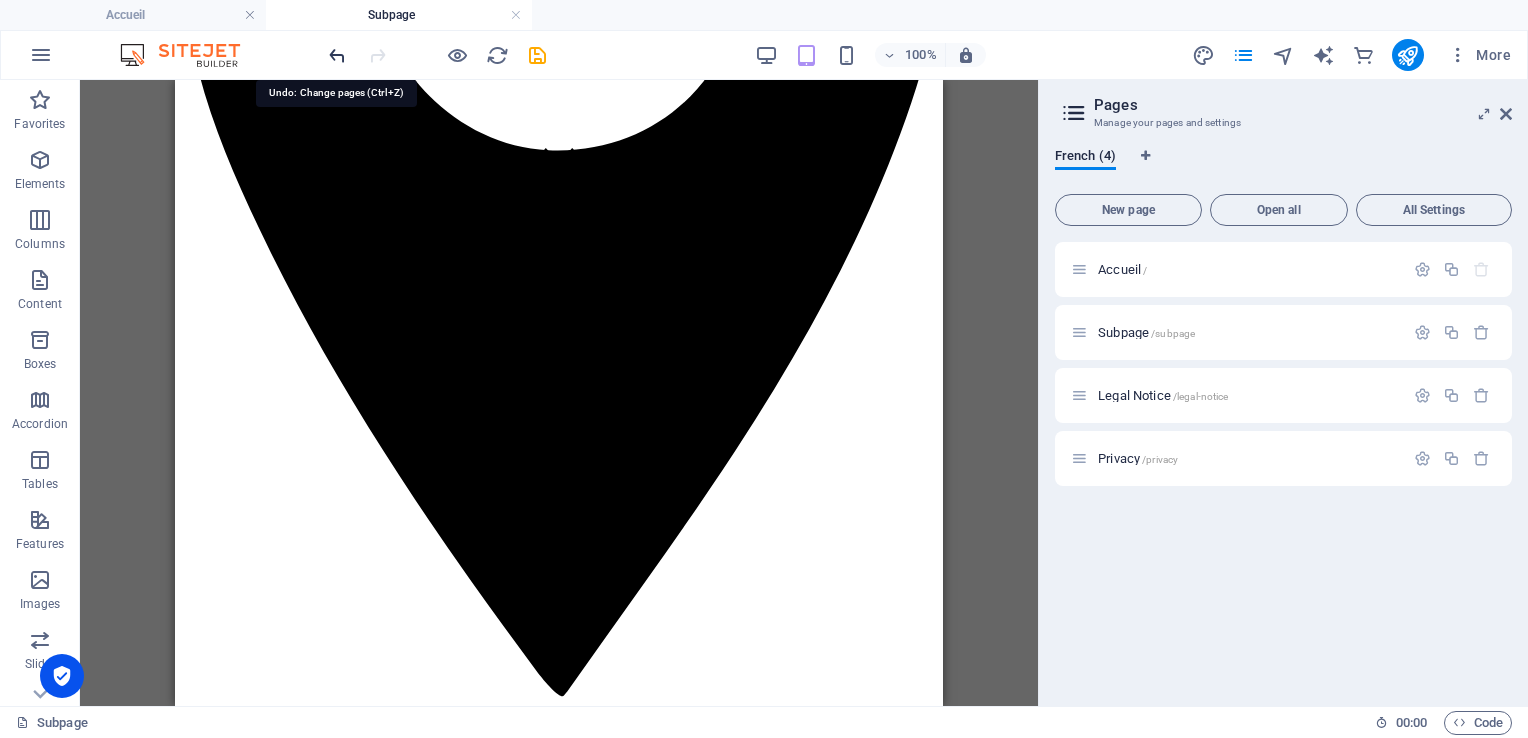 click at bounding box center [337, 55] 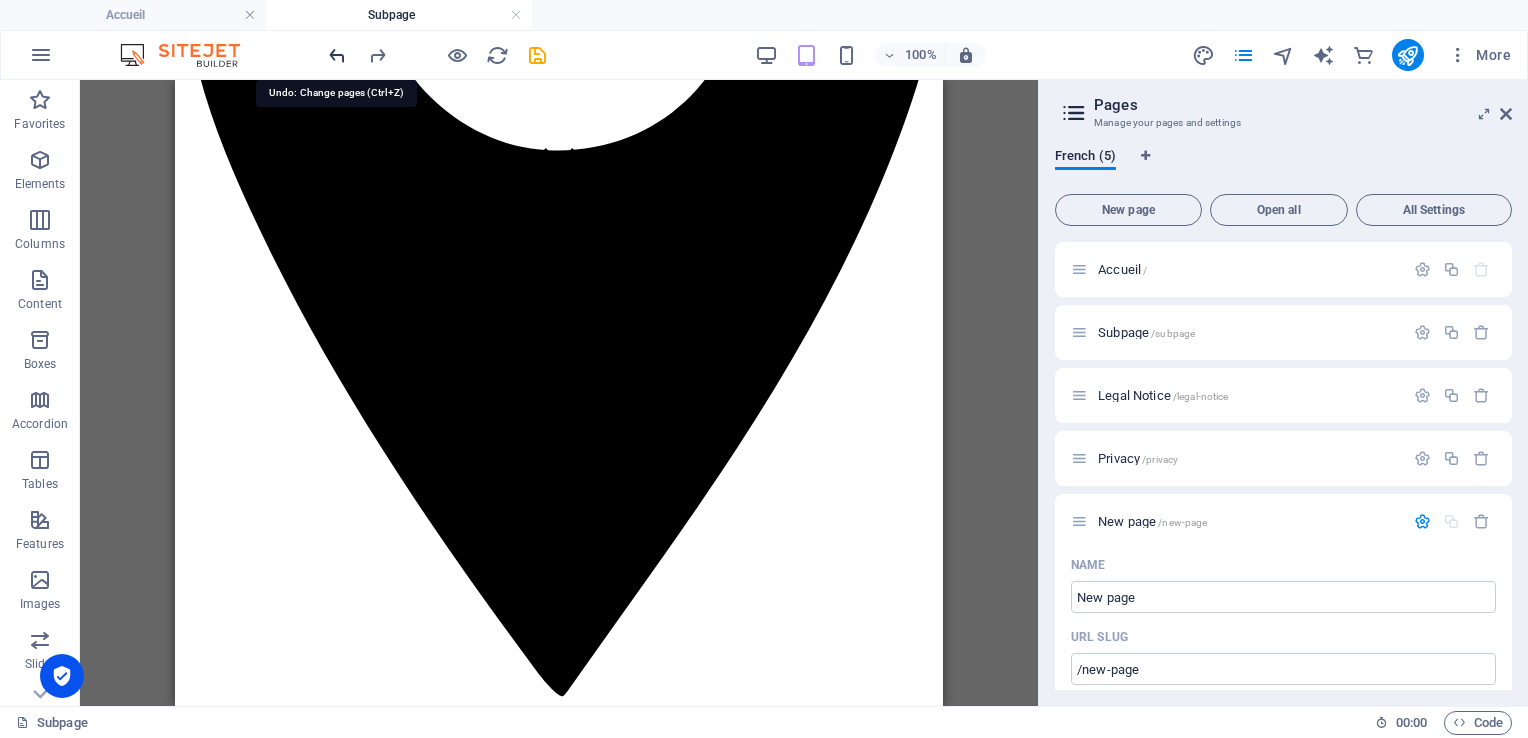 click at bounding box center [337, 55] 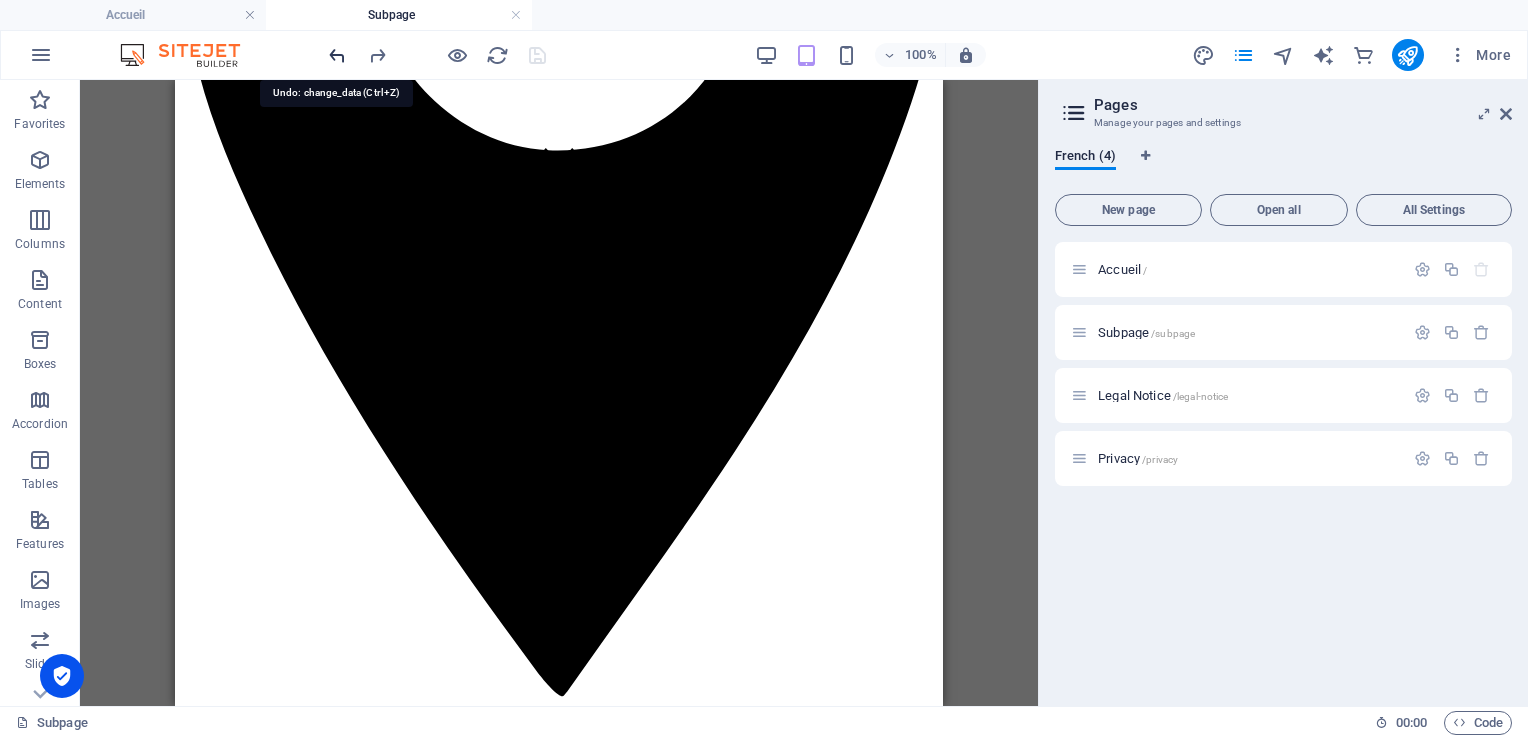 click at bounding box center [337, 55] 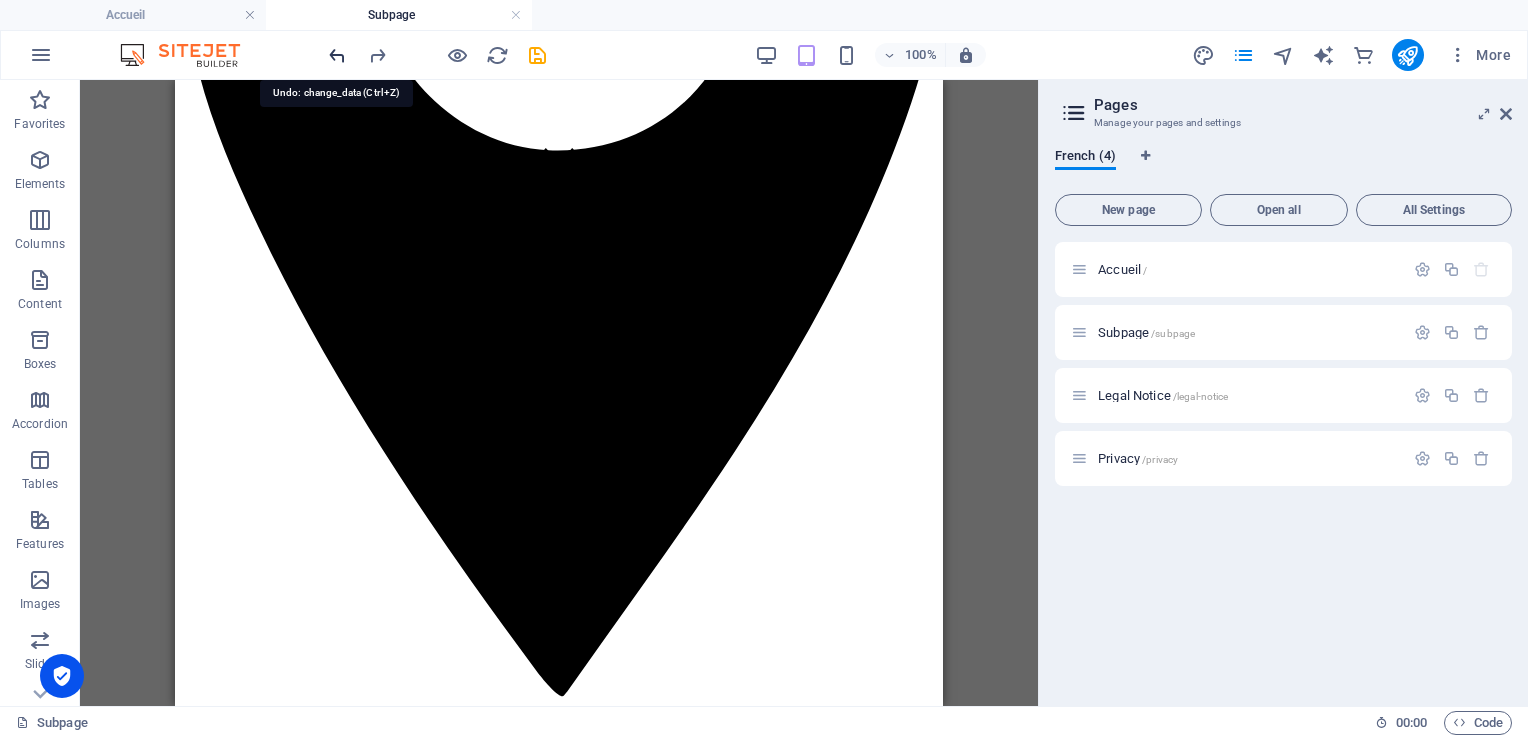 click at bounding box center (337, 55) 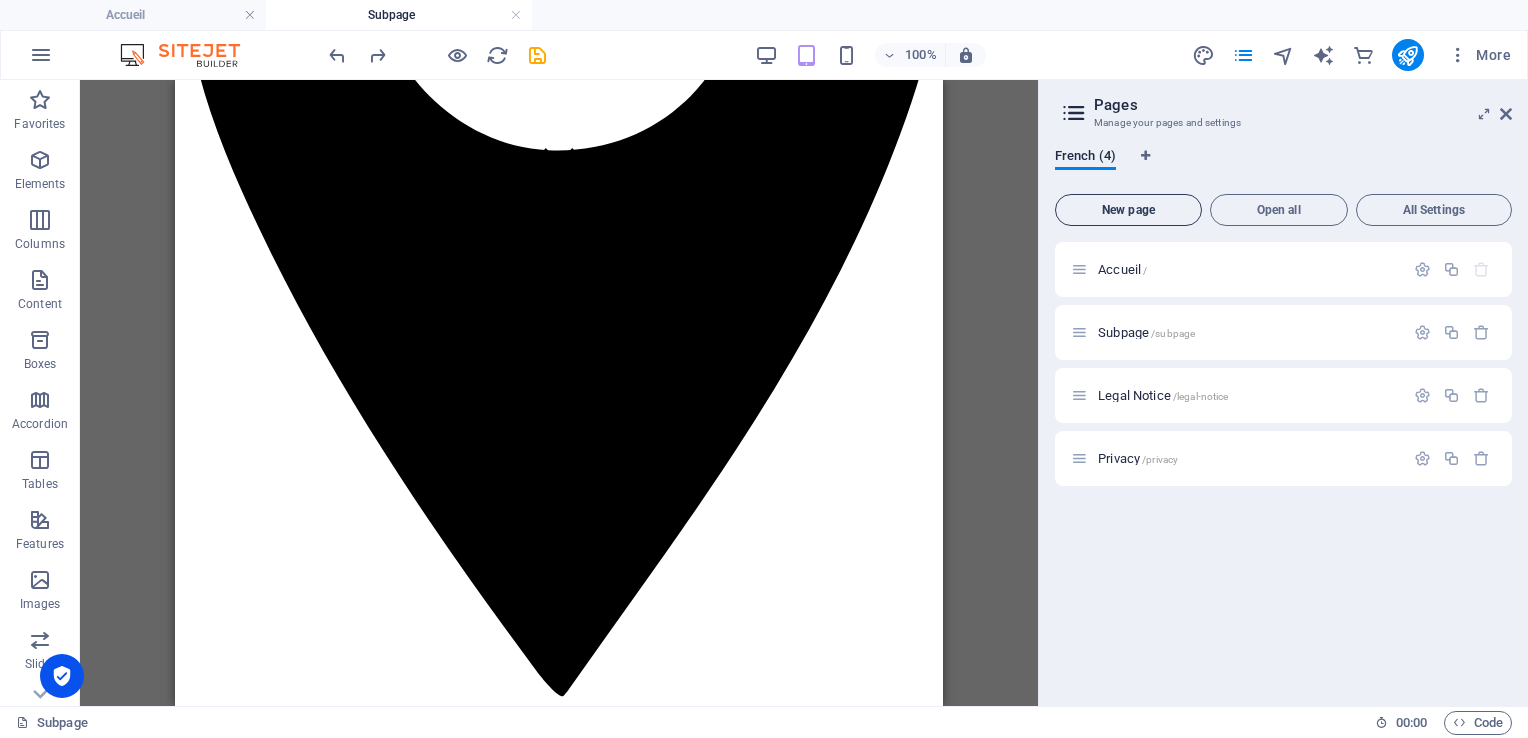 click on "New page" at bounding box center (1128, 210) 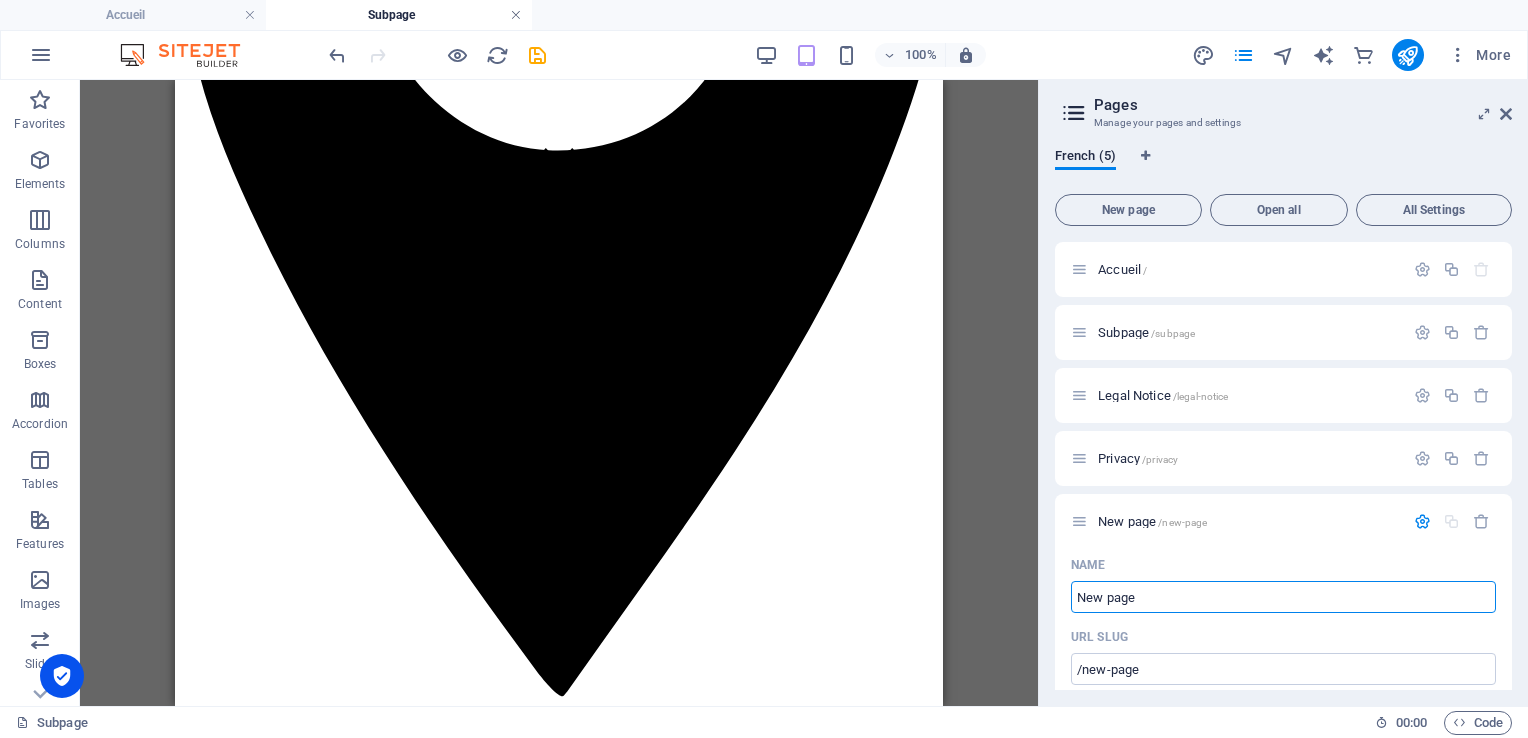 click at bounding box center [516, 15] 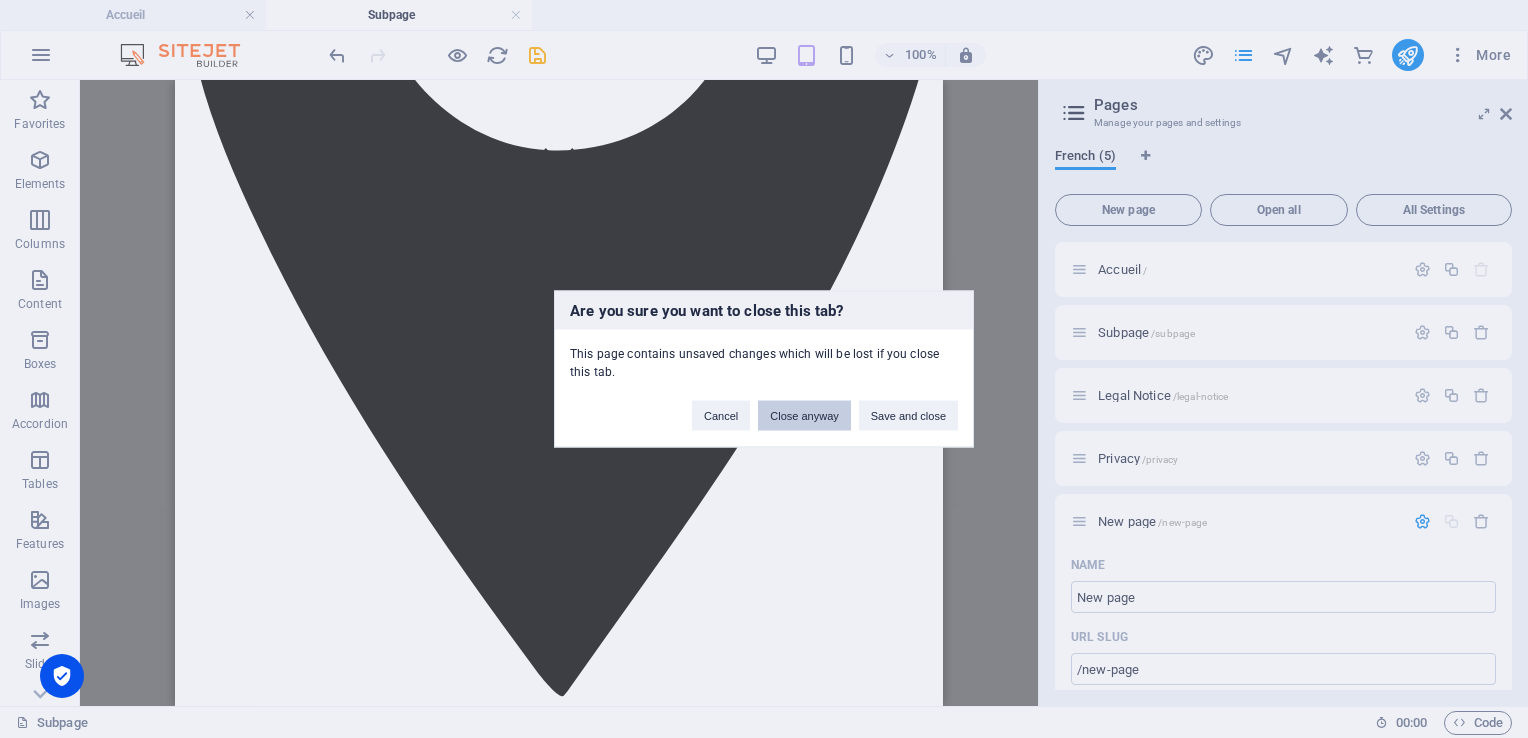 click on "Close anyway" at bounding box center (804, 416) 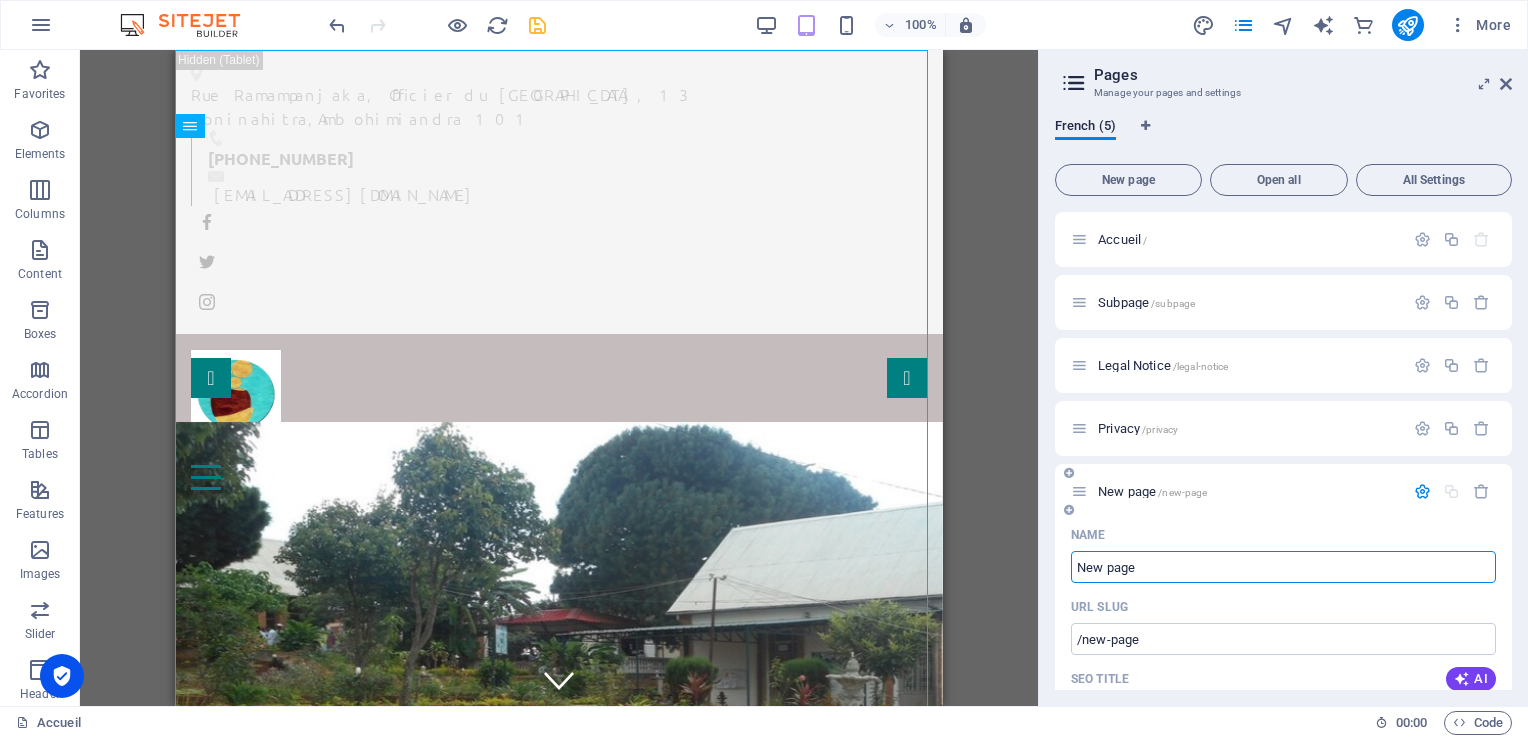 click on "New page" at bounding box center [1283, 567] 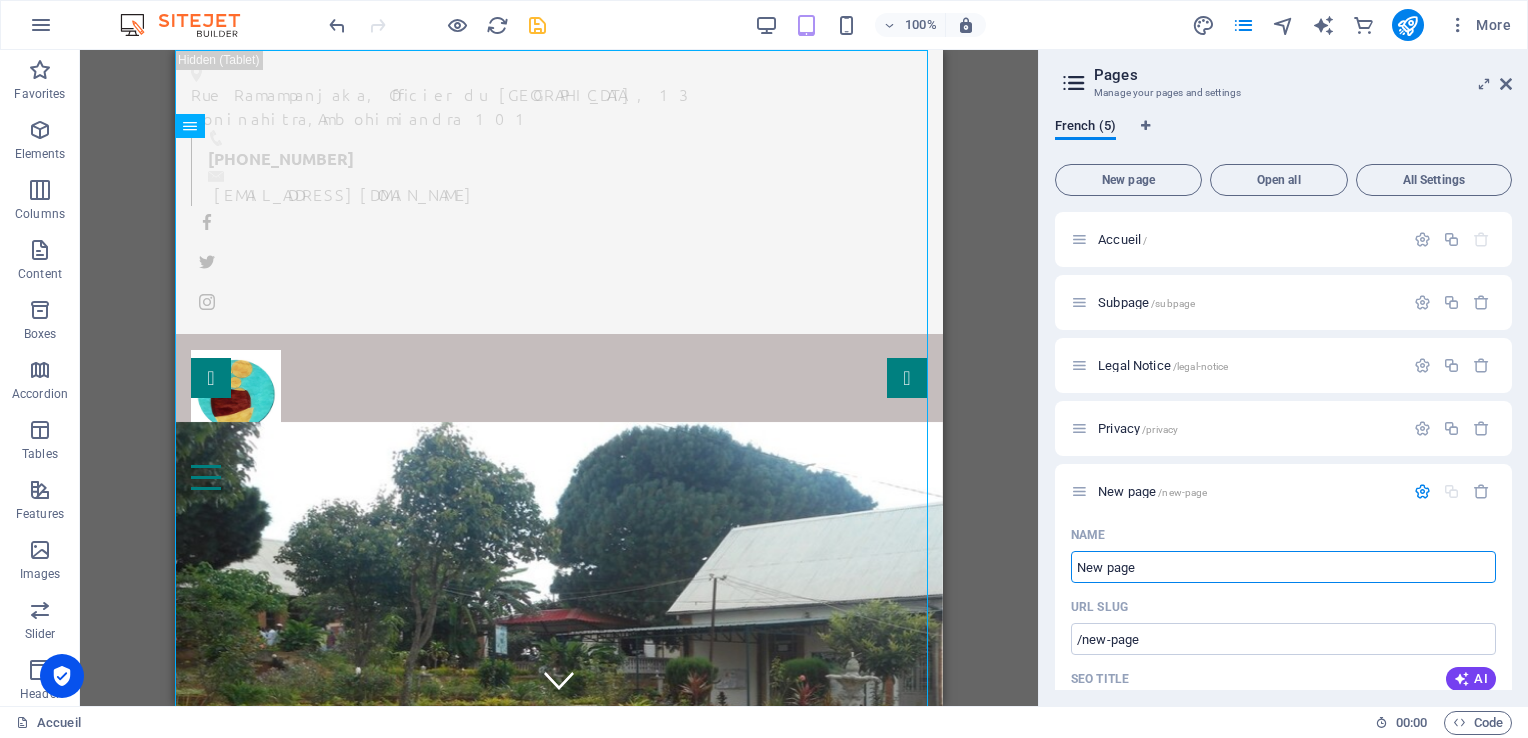 drag, startPoint x: 1142, startPoint y: 562, endPoint x: 1039, endPoint y: 560, distance: 103.01942 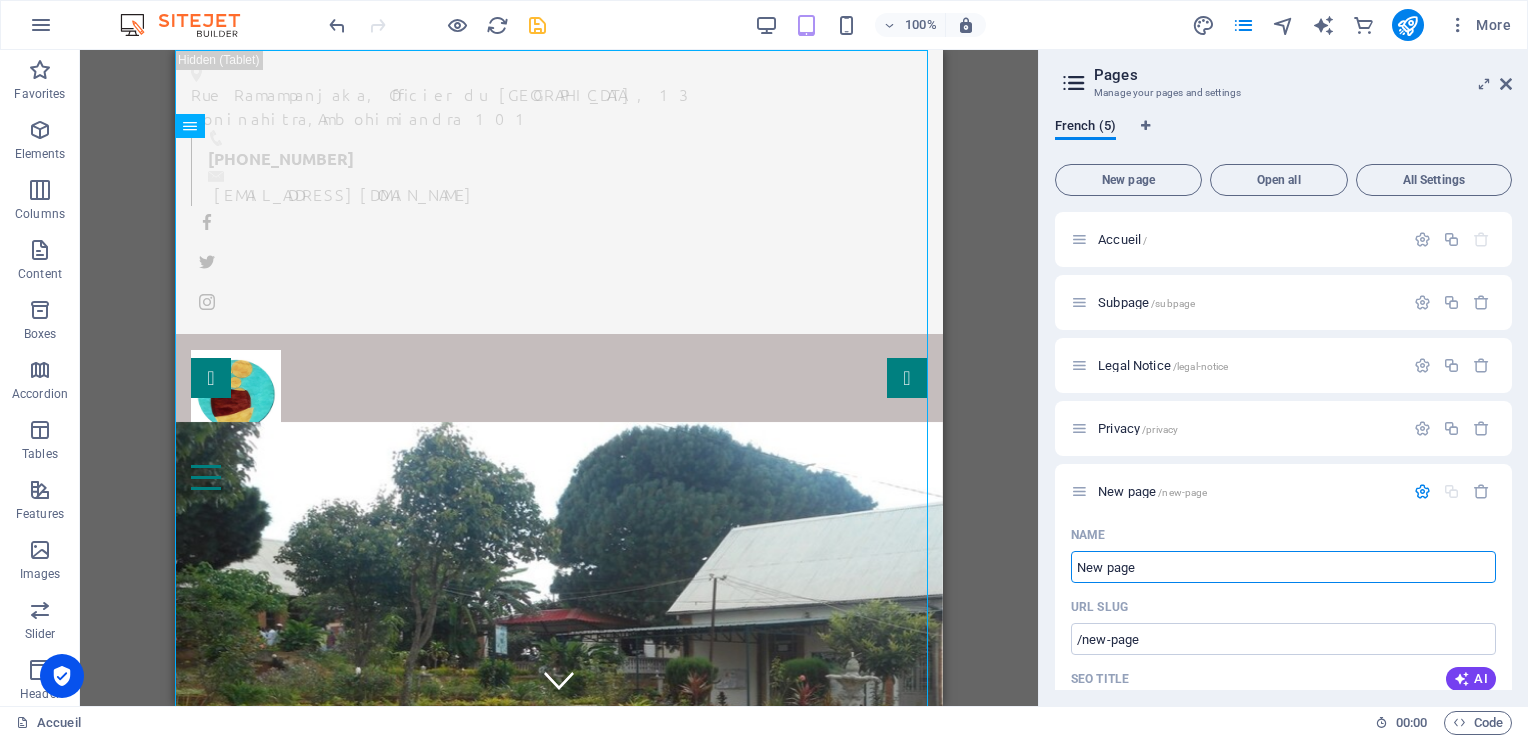 click on "Pages Manage your pages and settings French (5) New page Open all All Settings Accueil / Subpage /subpage Legal Notice /legal-notice Privacy /privacy New page /new-page Name New page ​ URL SLUG /new-page ​ SEO Title AI ​ 91 / 580 Px SEO Description AI ​ 0 / 990 Px SEO Keywords AI ​ Settings Menu Noindex Preview Mobile Desktop [DOMAIN_NAME] new-page Meta tags ​ Preview Image (Open Graph) Drag files here, click to choose files or select files from Files or our free stock photos & videos More Settings" at bounding box center (1283, 378) 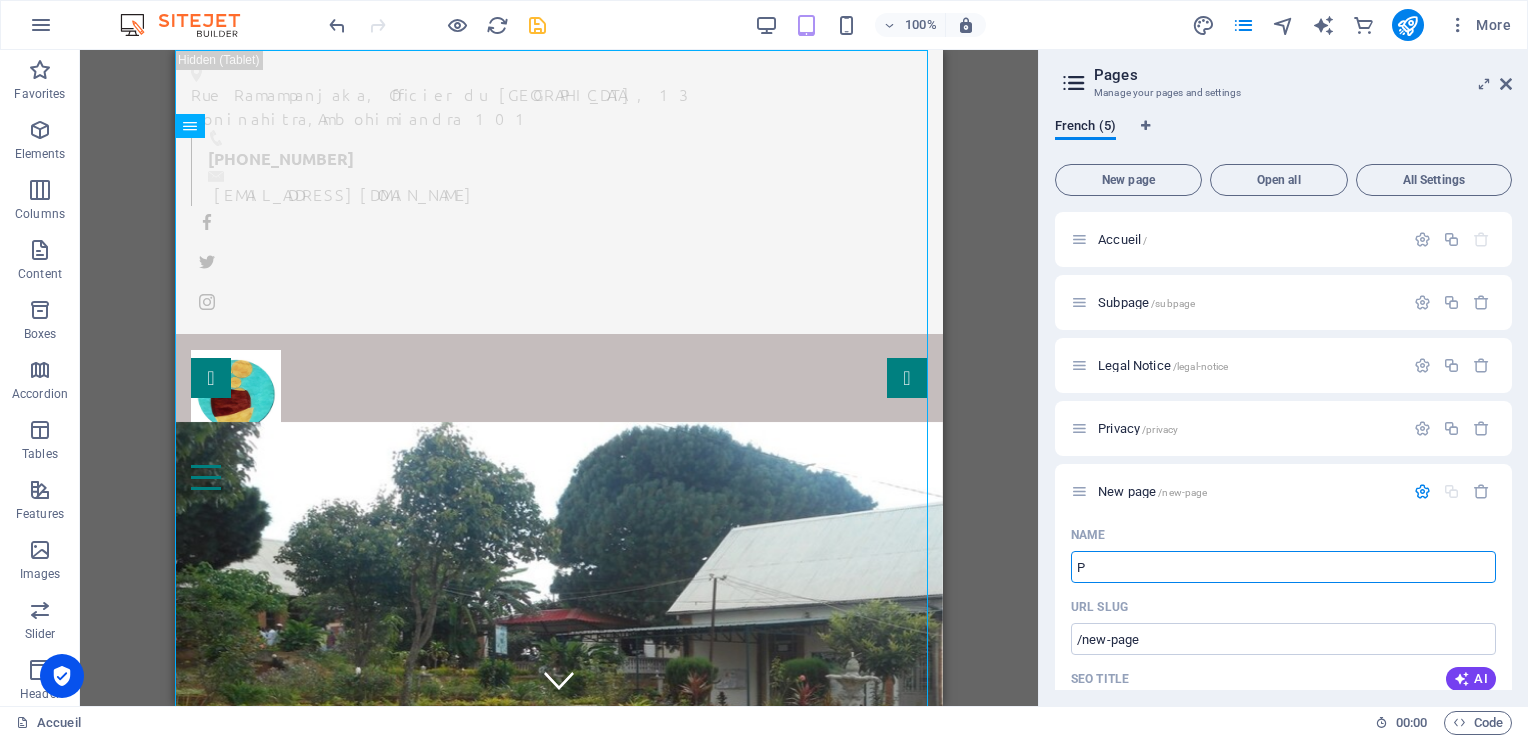 type on "P" 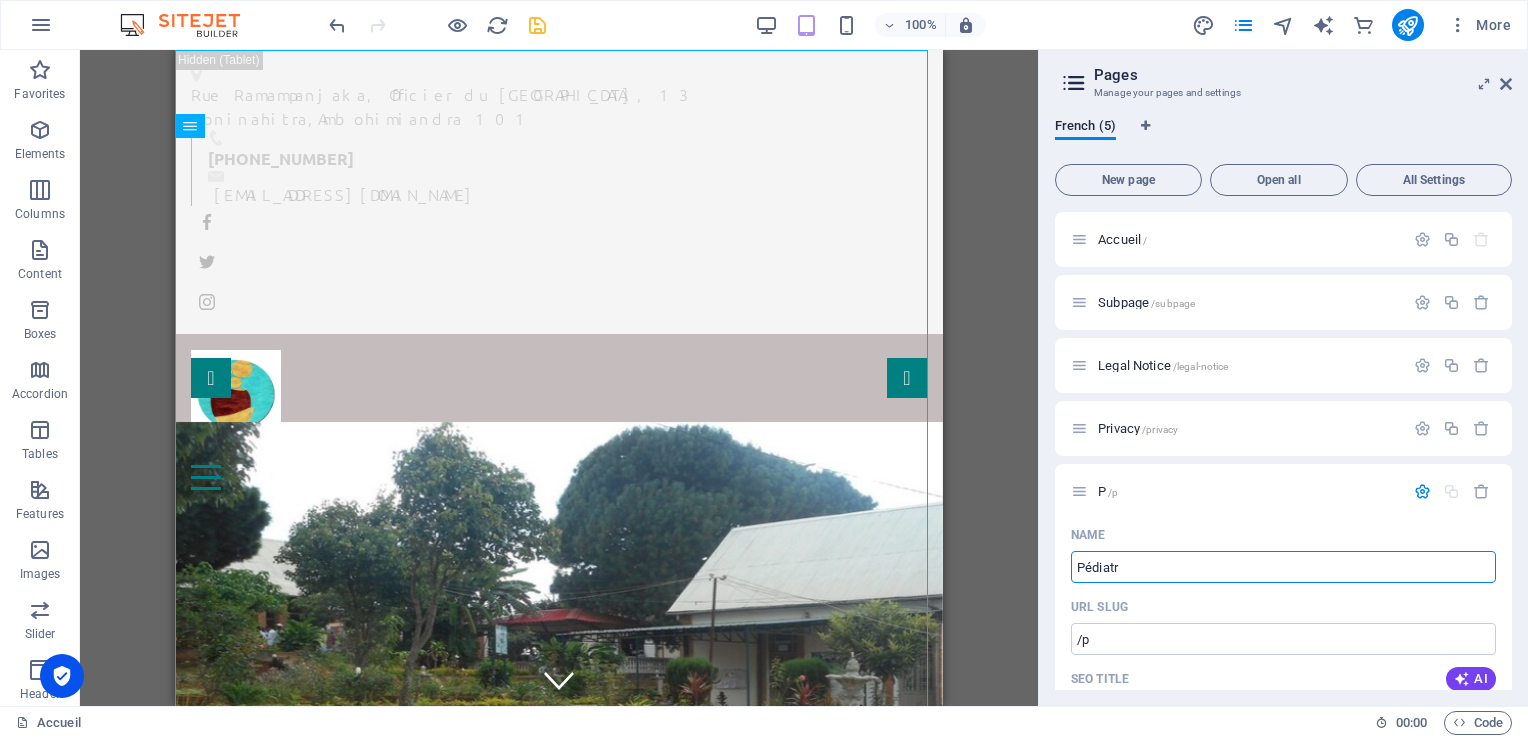 type on "Pédiatr" 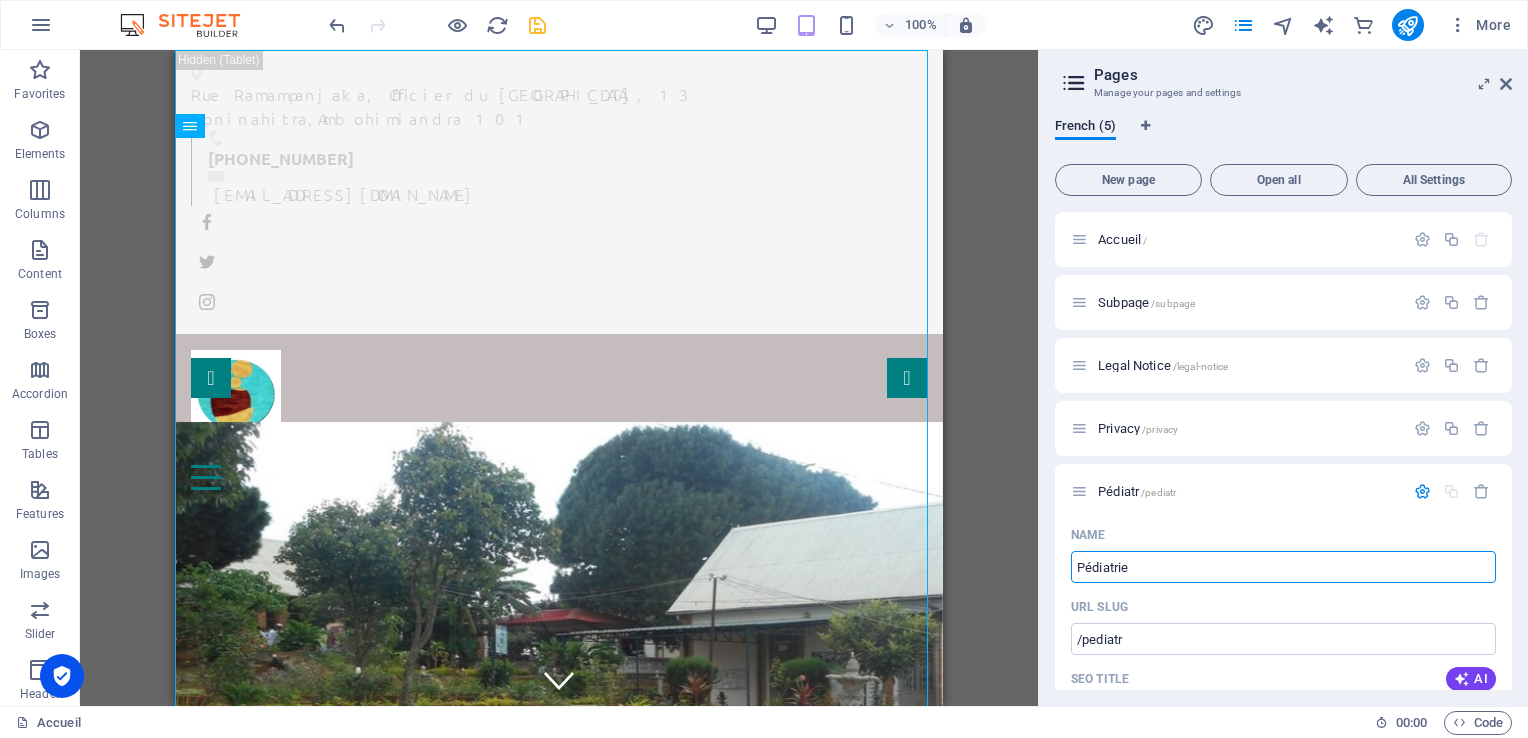 type on "Pédiatrie" 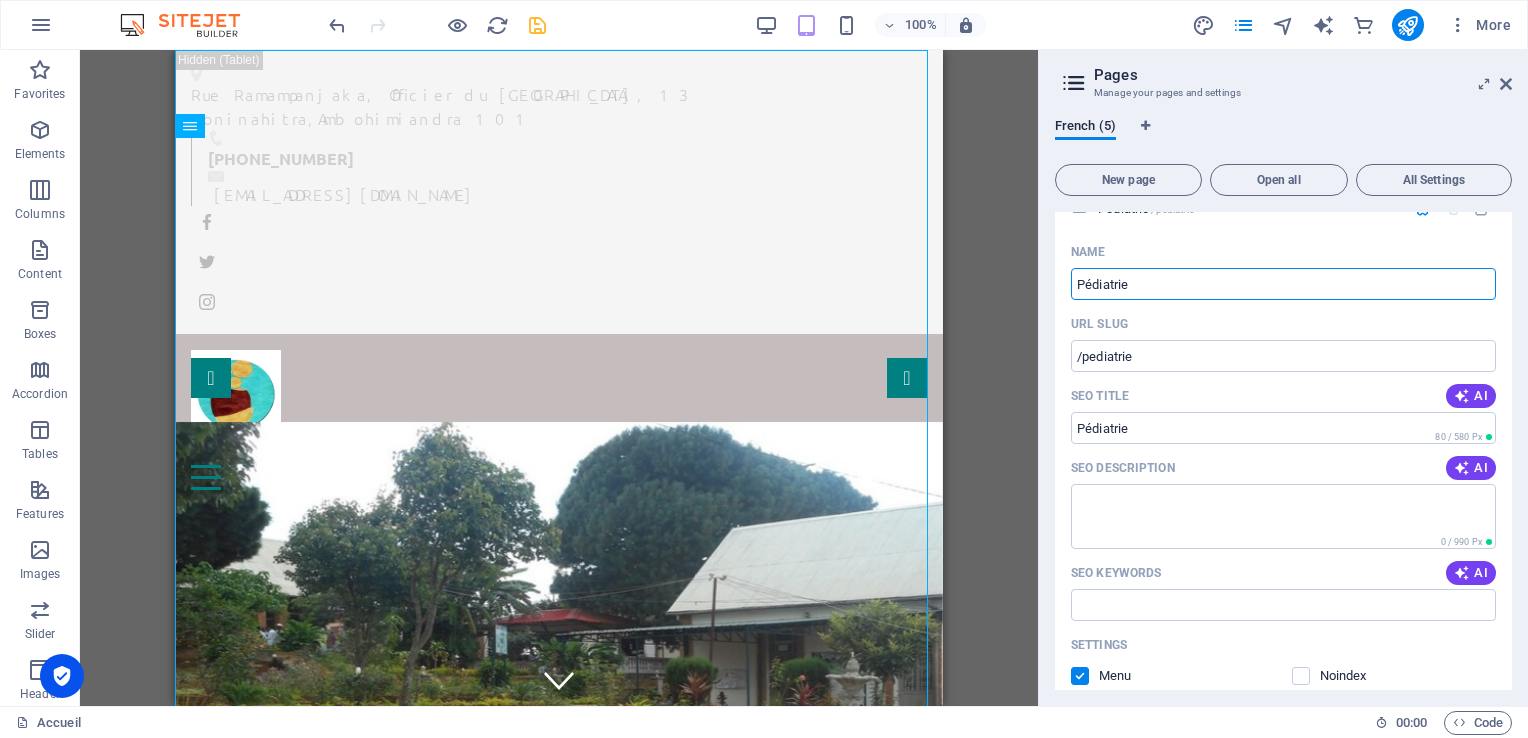 scroll, scrollTop: 95, scrollLeft: 0, axis: vertical 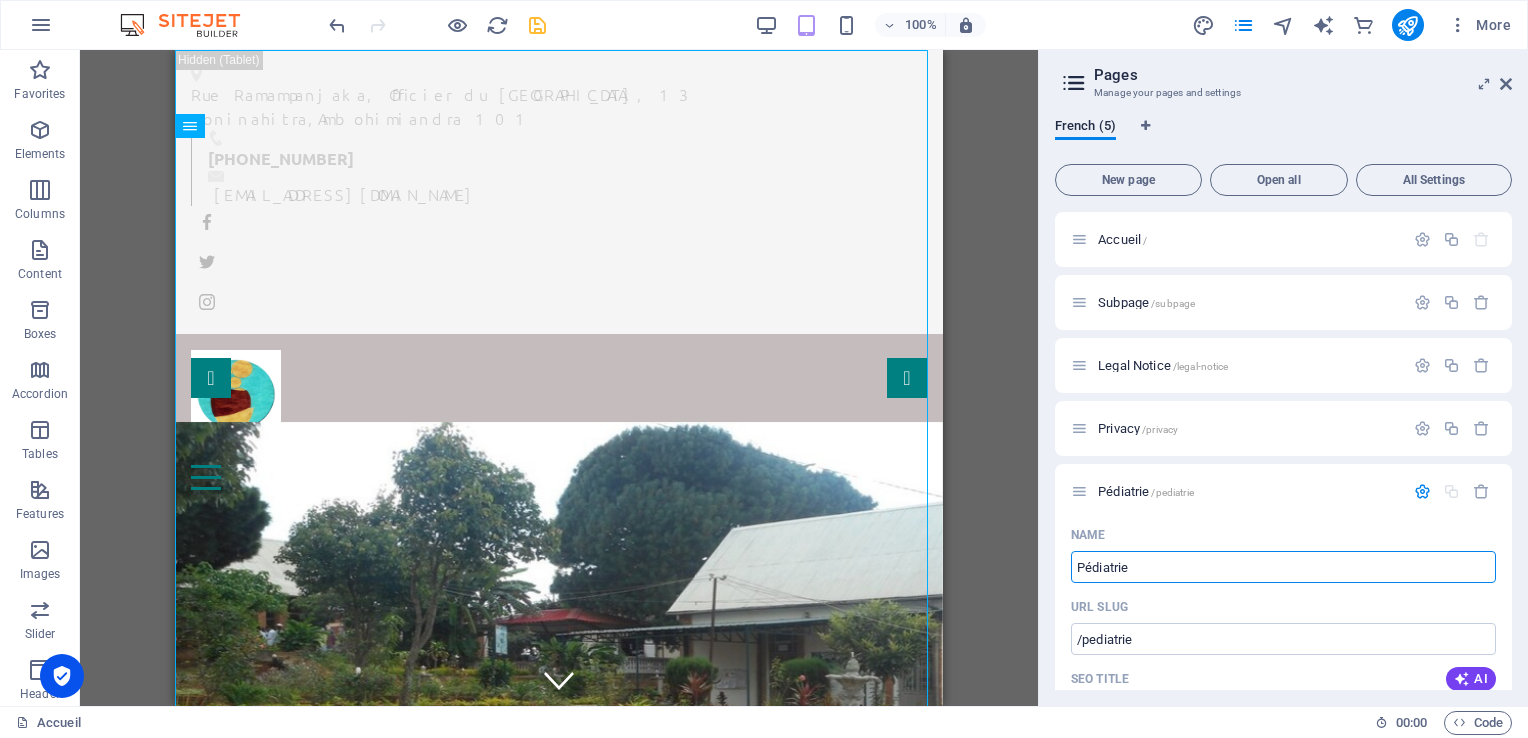 type on "Pédiatrie" 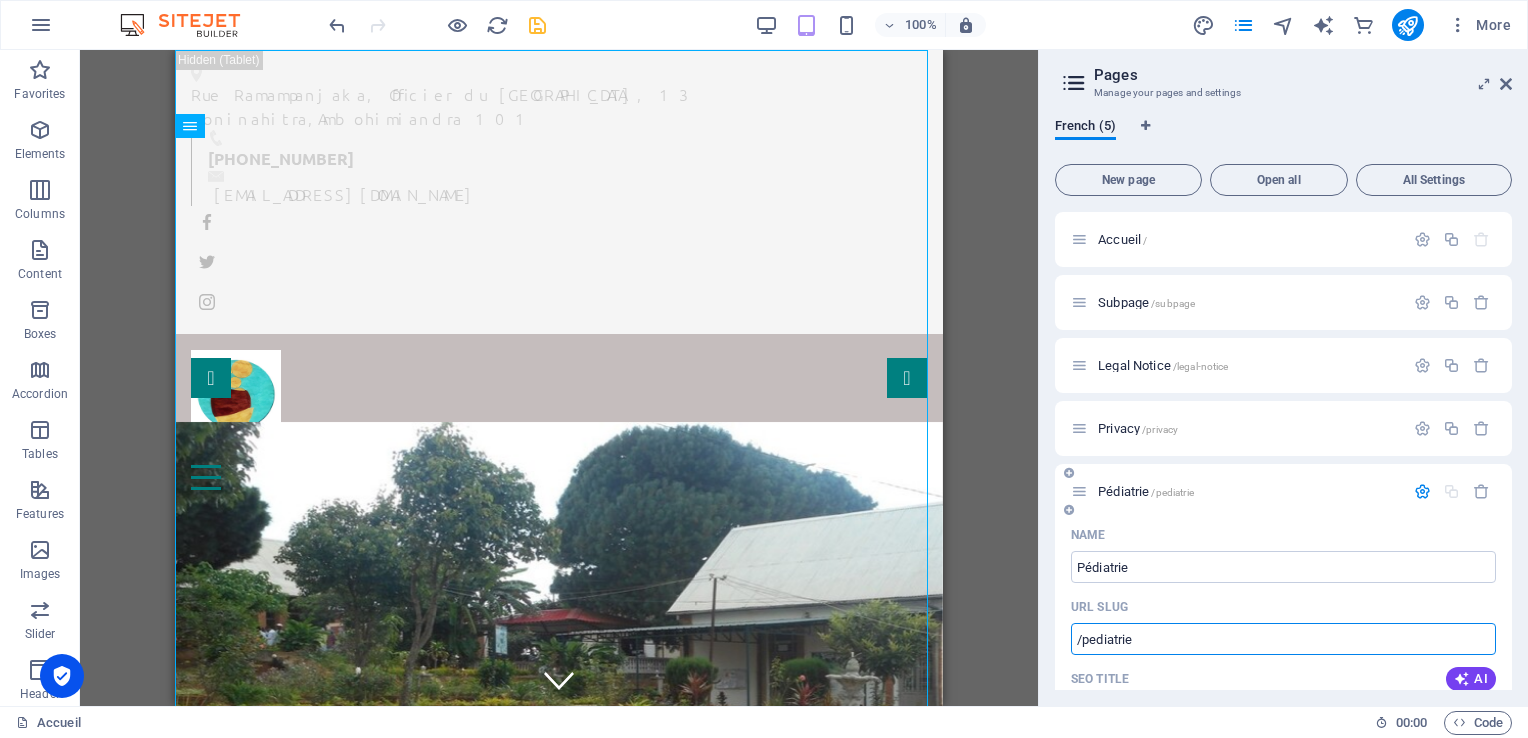 click on "/pediatrie" at bounding box center [1283, 639] 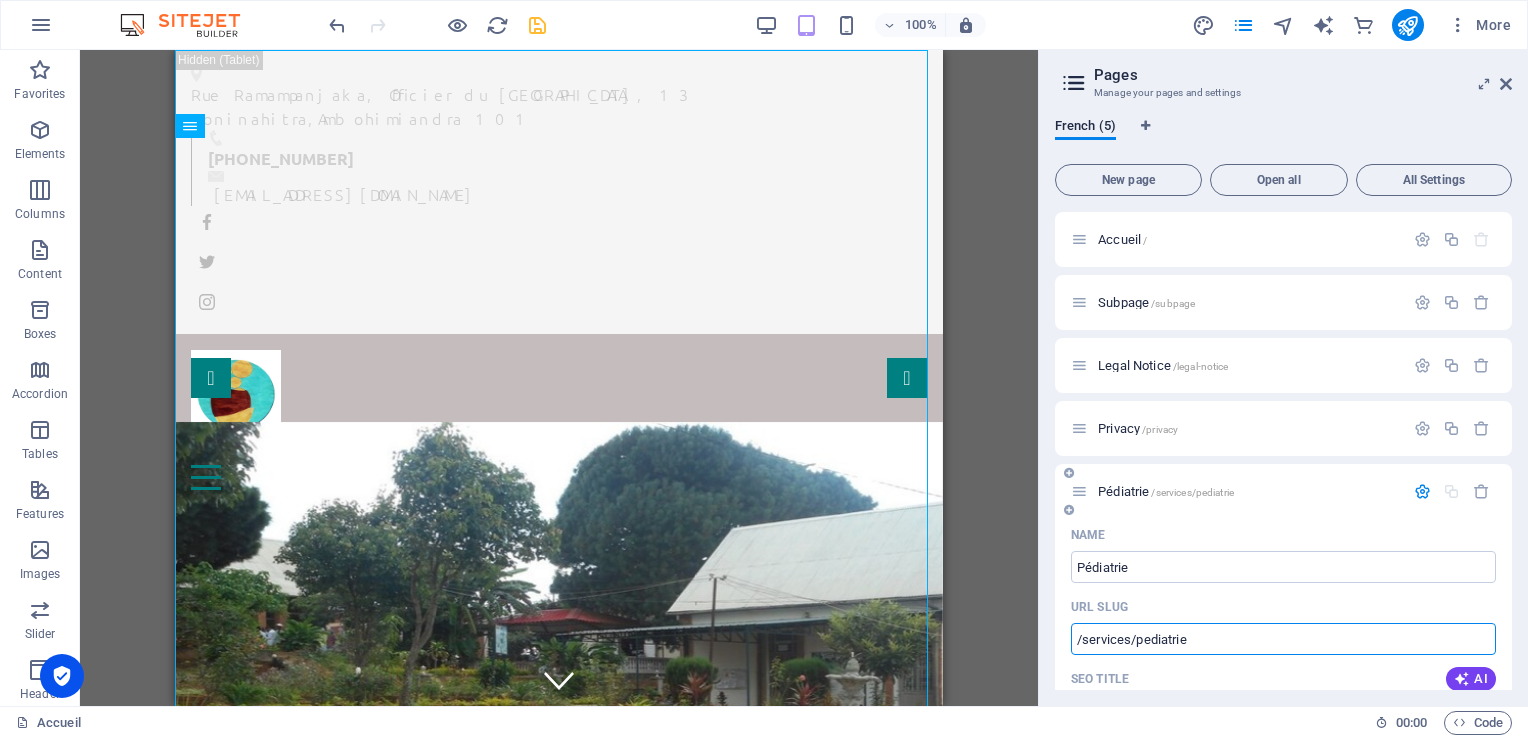 click on "/services/pediatrie" at bounding box center [1283, 639] 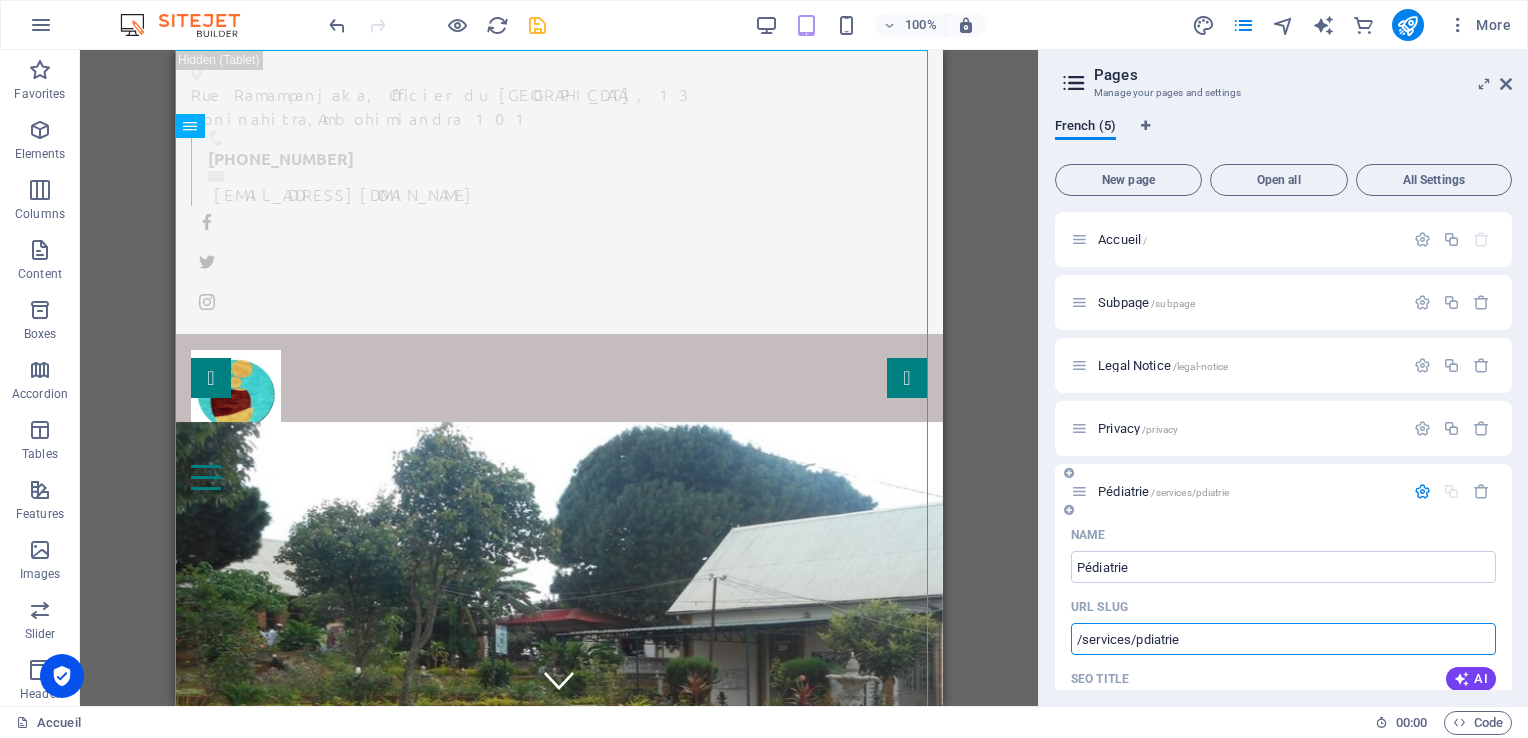 click on "/services/pdiatrie" at bounding box center (1283, 639) 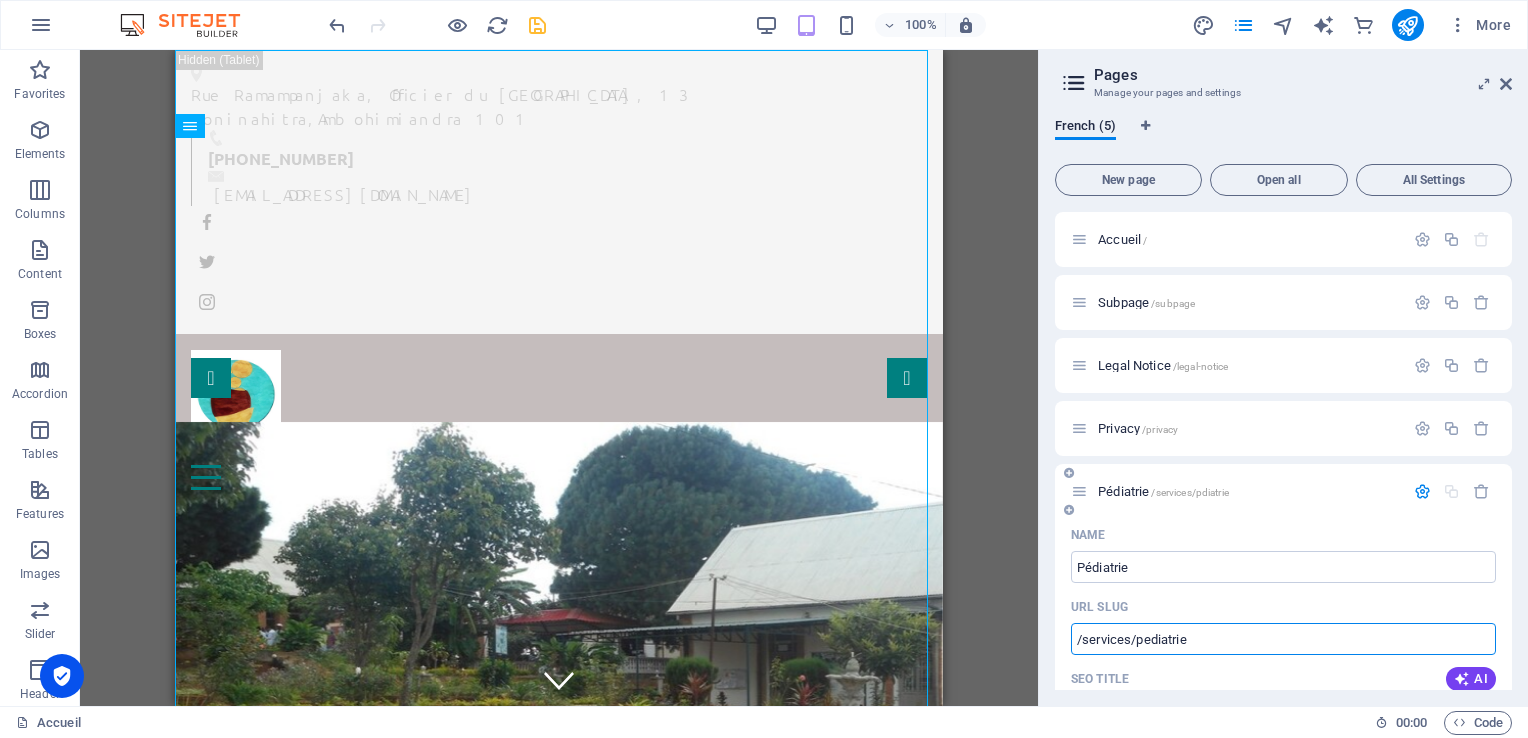 type on "/services/pediatrie" 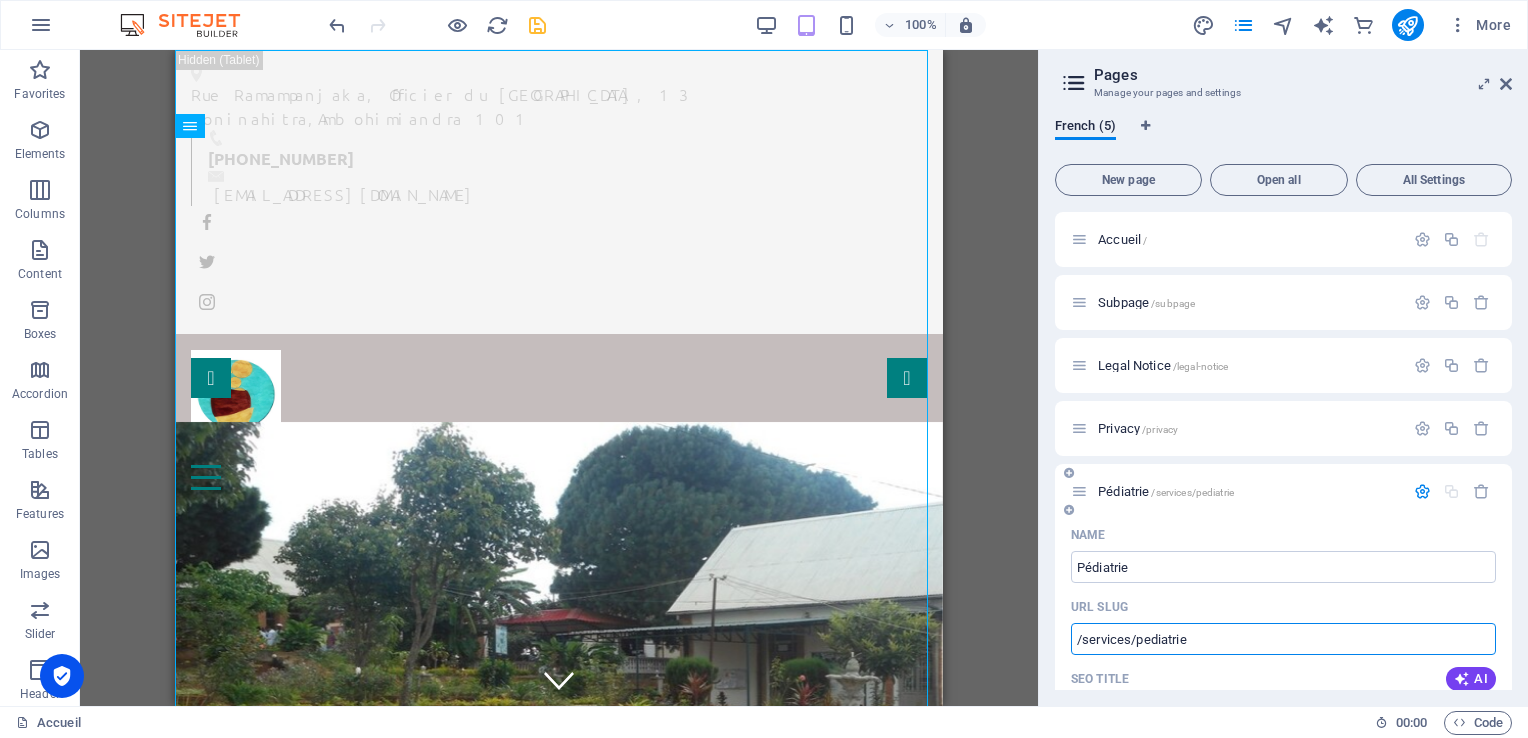 click on "/services/pediatrie" at bounding box center [1283, 639] 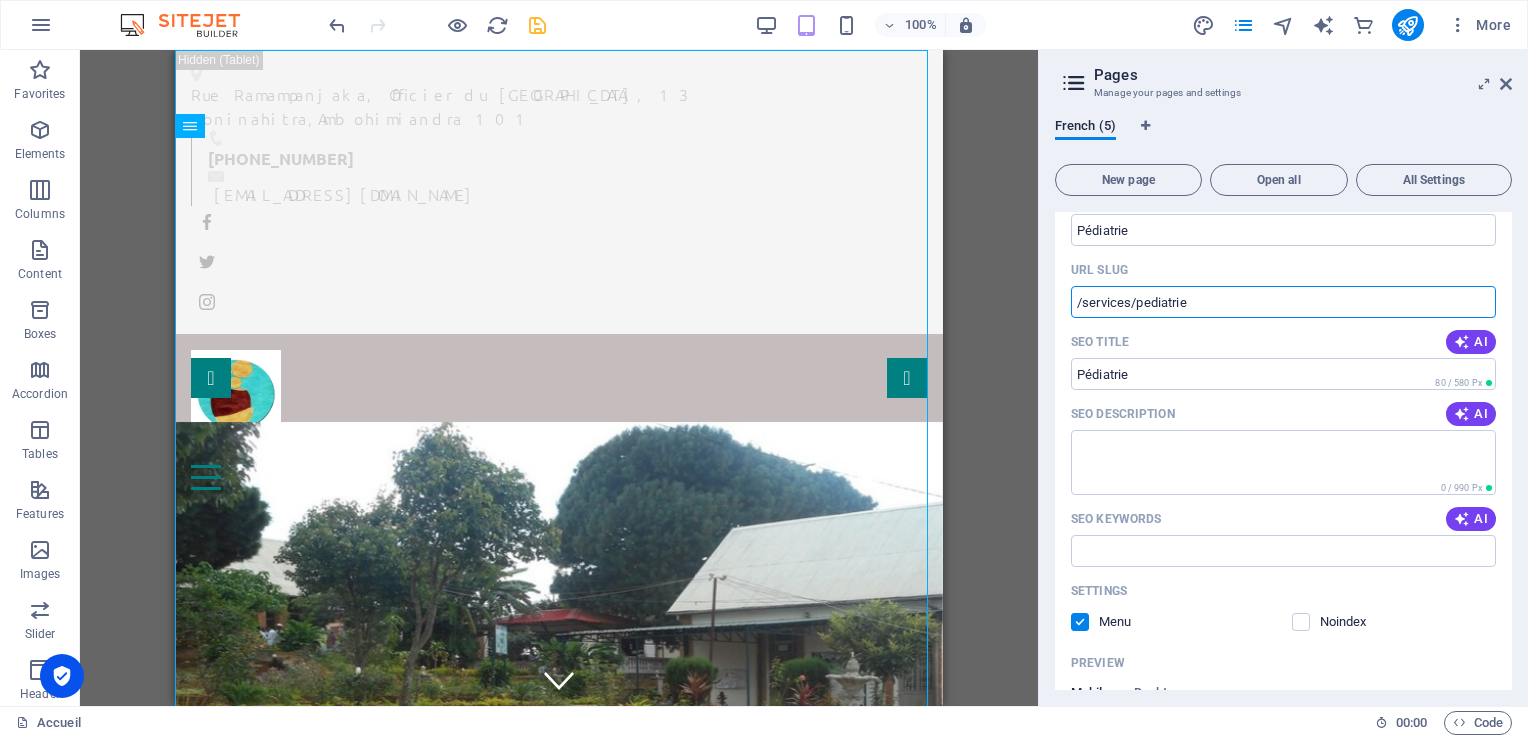 scroll, scrollTop: 0, scrollLeft: 0, axis: both 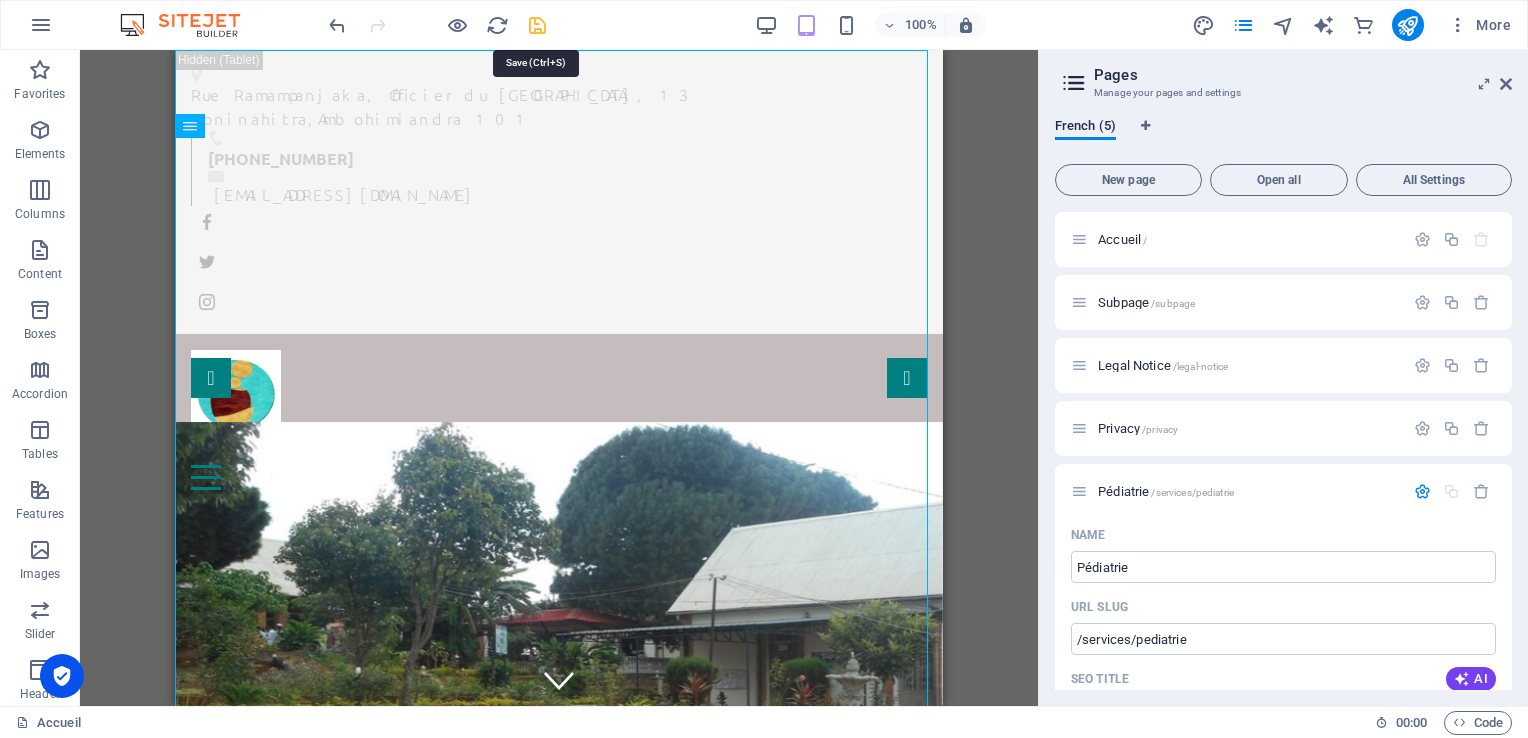 click at bounding box center [537, 25] 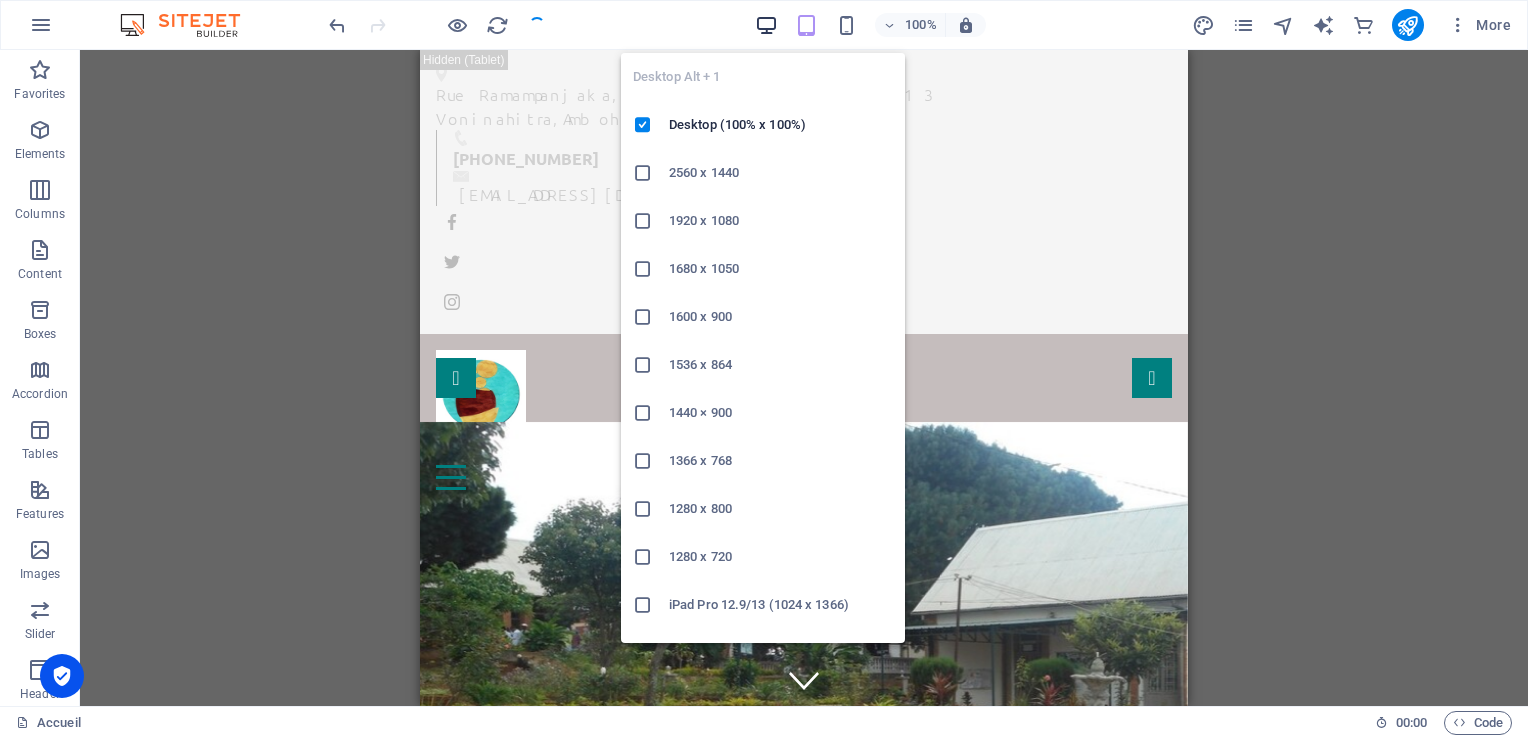 click at bounding box center (766, 25) 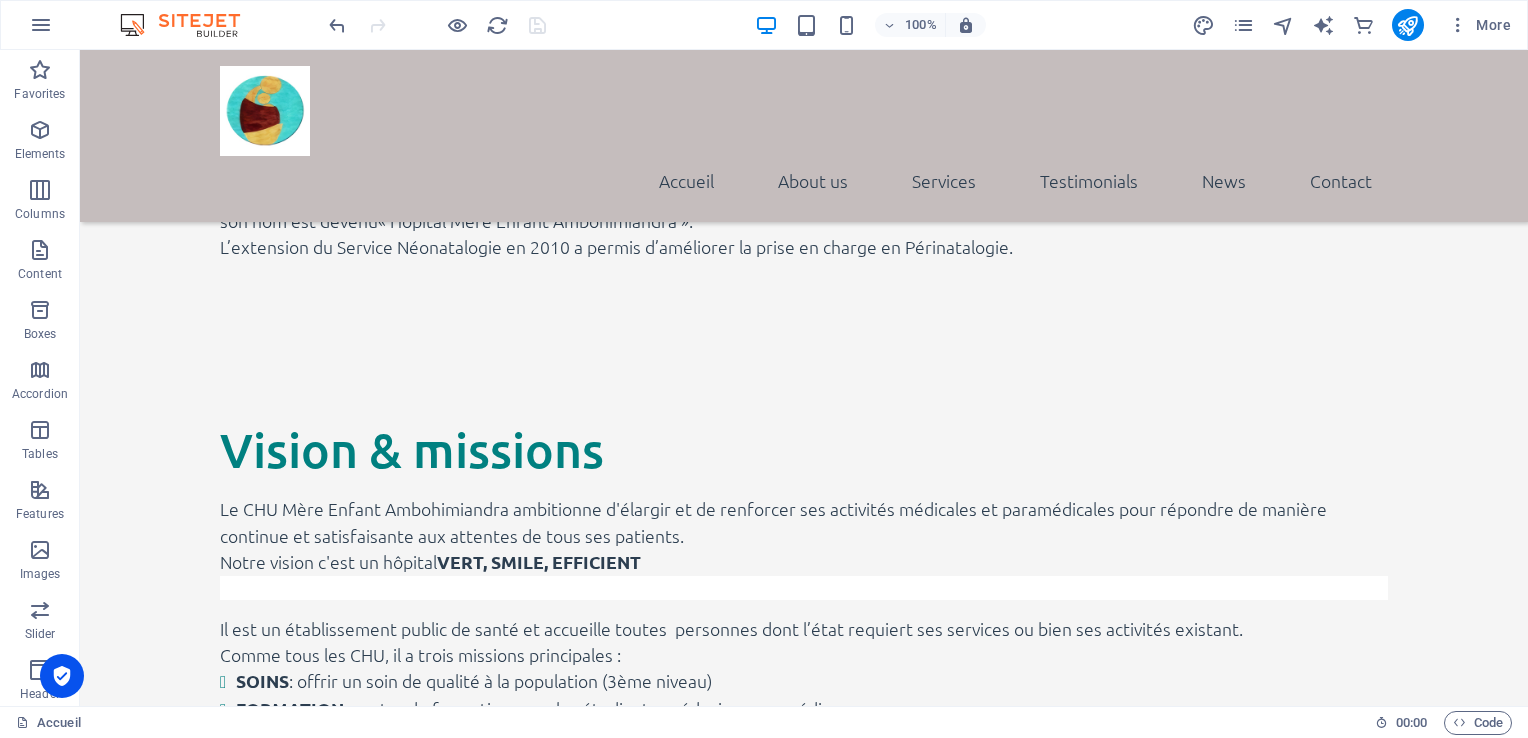 scroll, scrollTop: 1940, scrollLeft: 0, axis: vertical 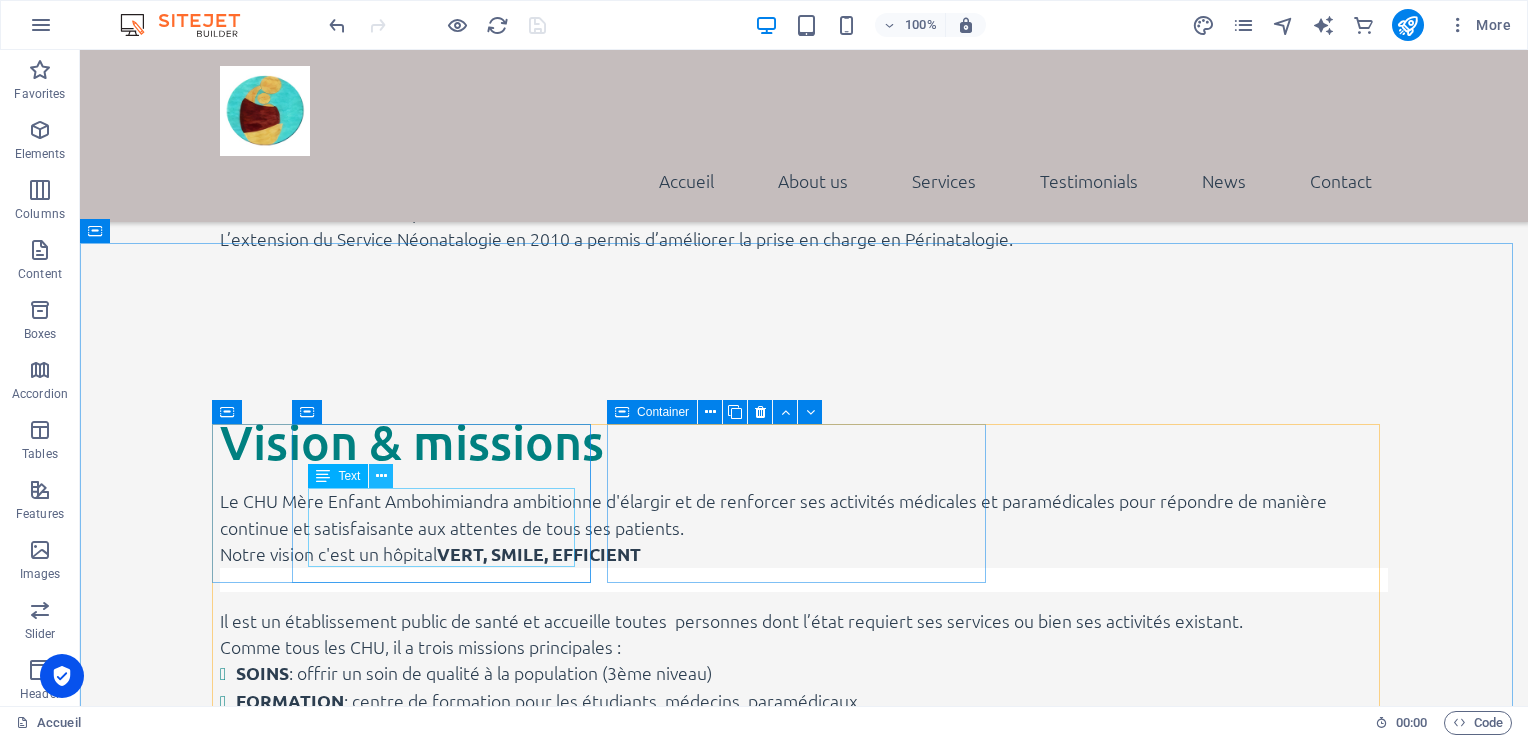 click at bounding box center [381, 476] 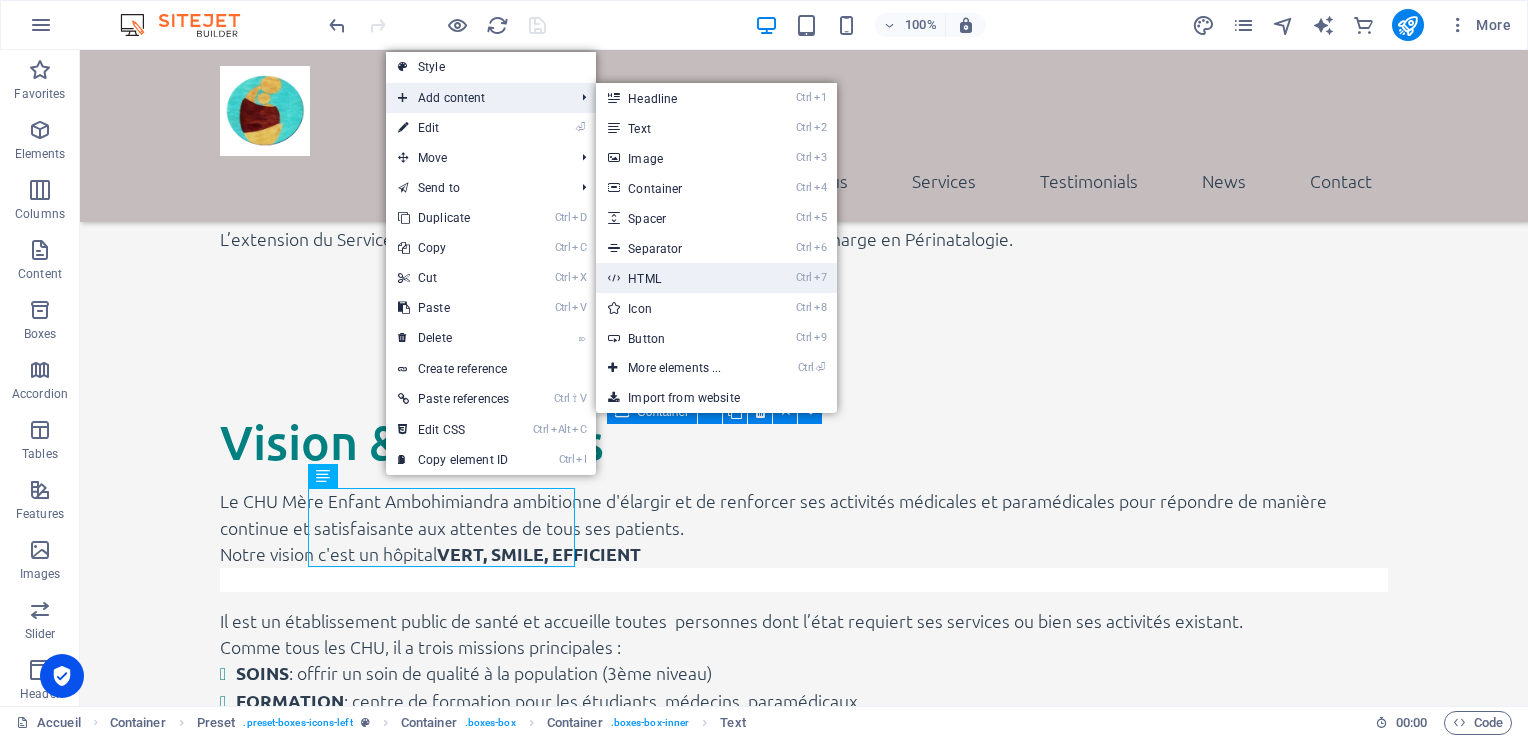 click on "Ctrl 7  HTML" at bounding box center [678, 278] 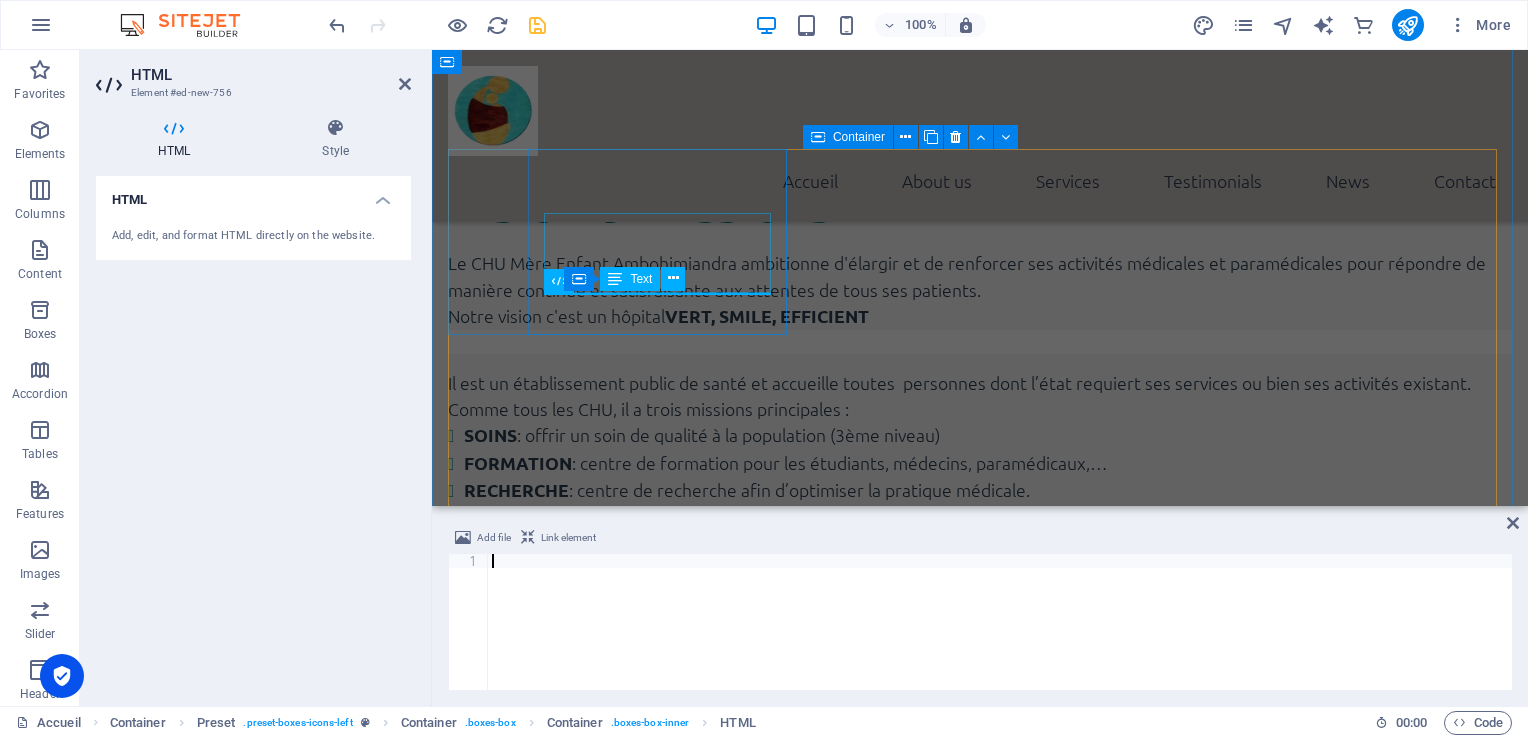 scroll, scrollTop: 2088, scrollLeft: 0, axis: vertical 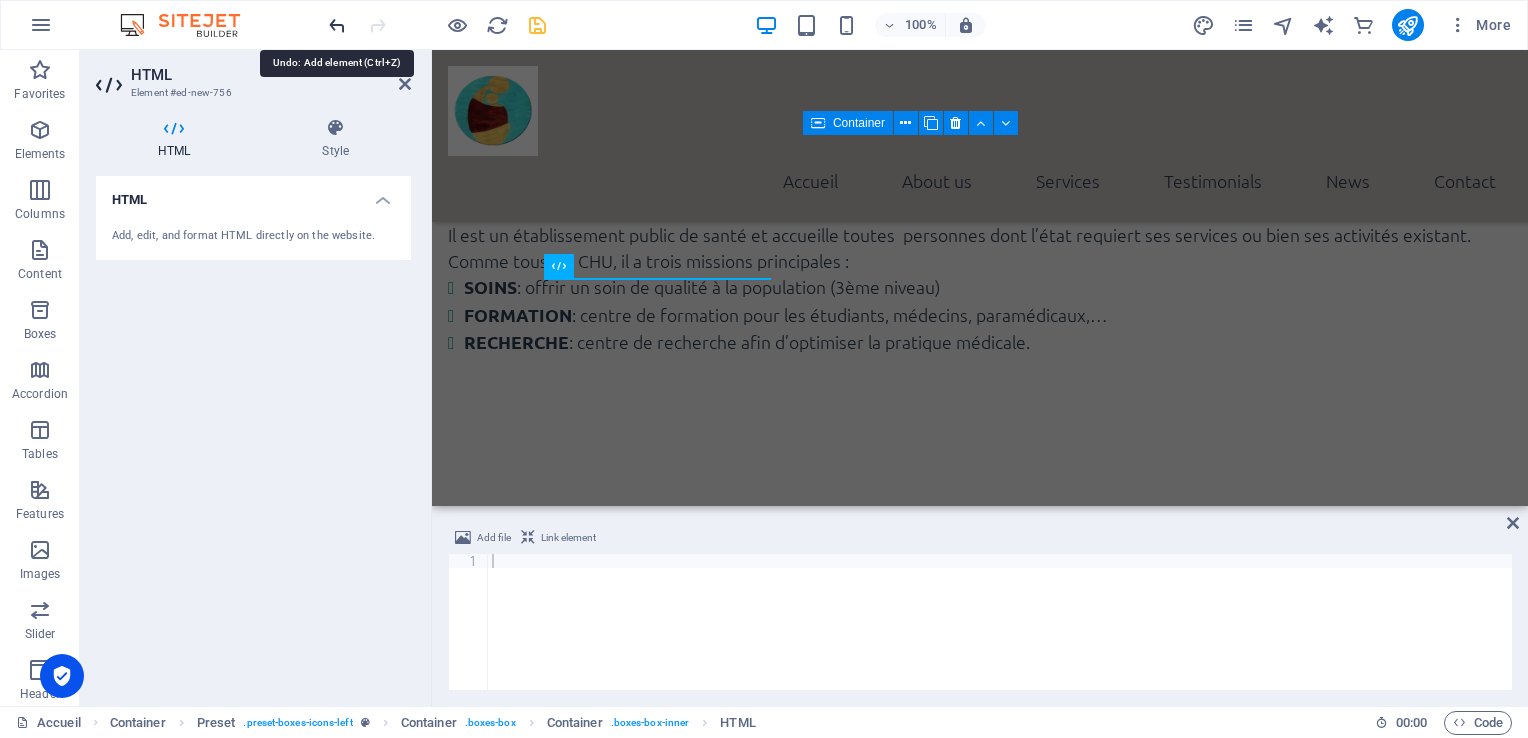 click at bounding box center [337, 25] 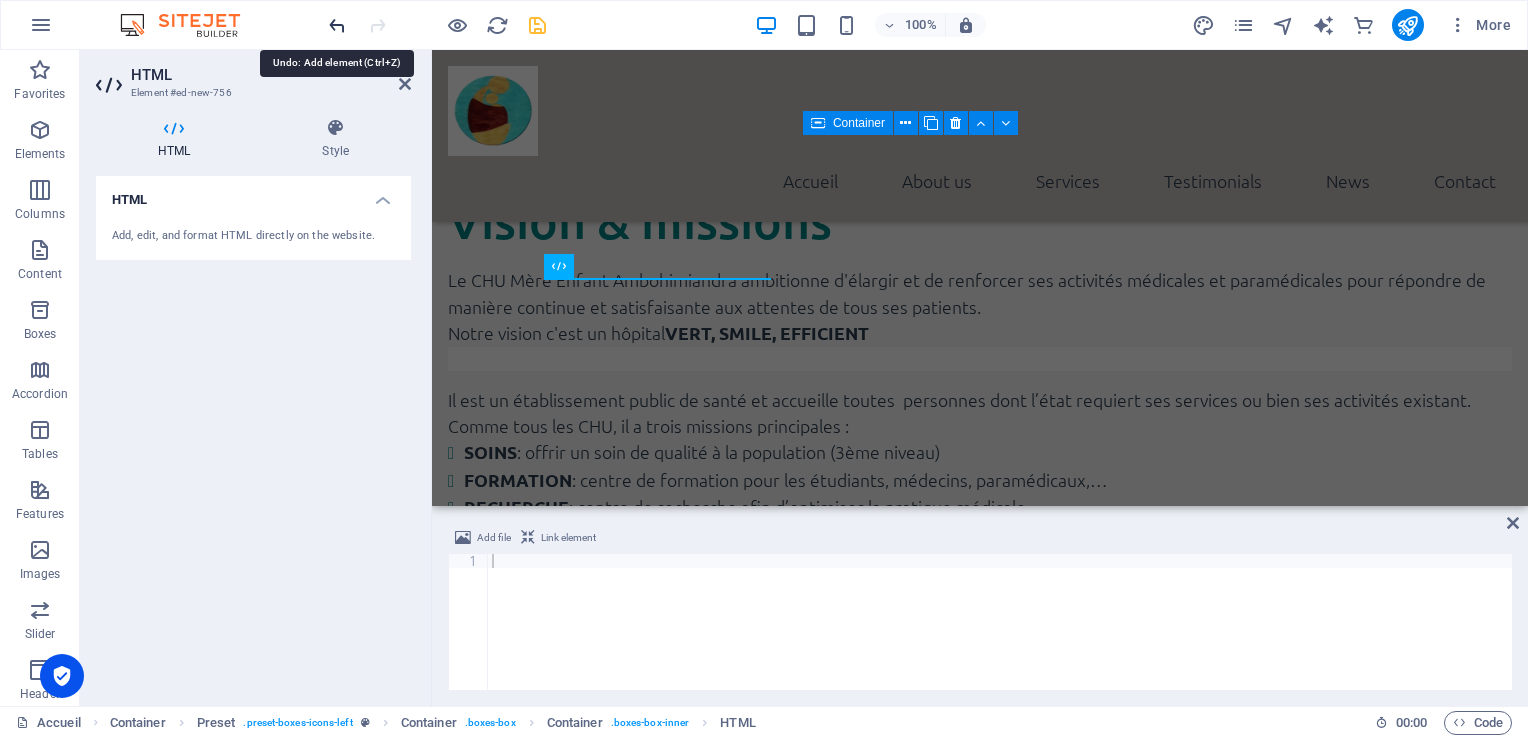 scroll, scrollTop: 2230, scrollLeft: 0, axis: vertical 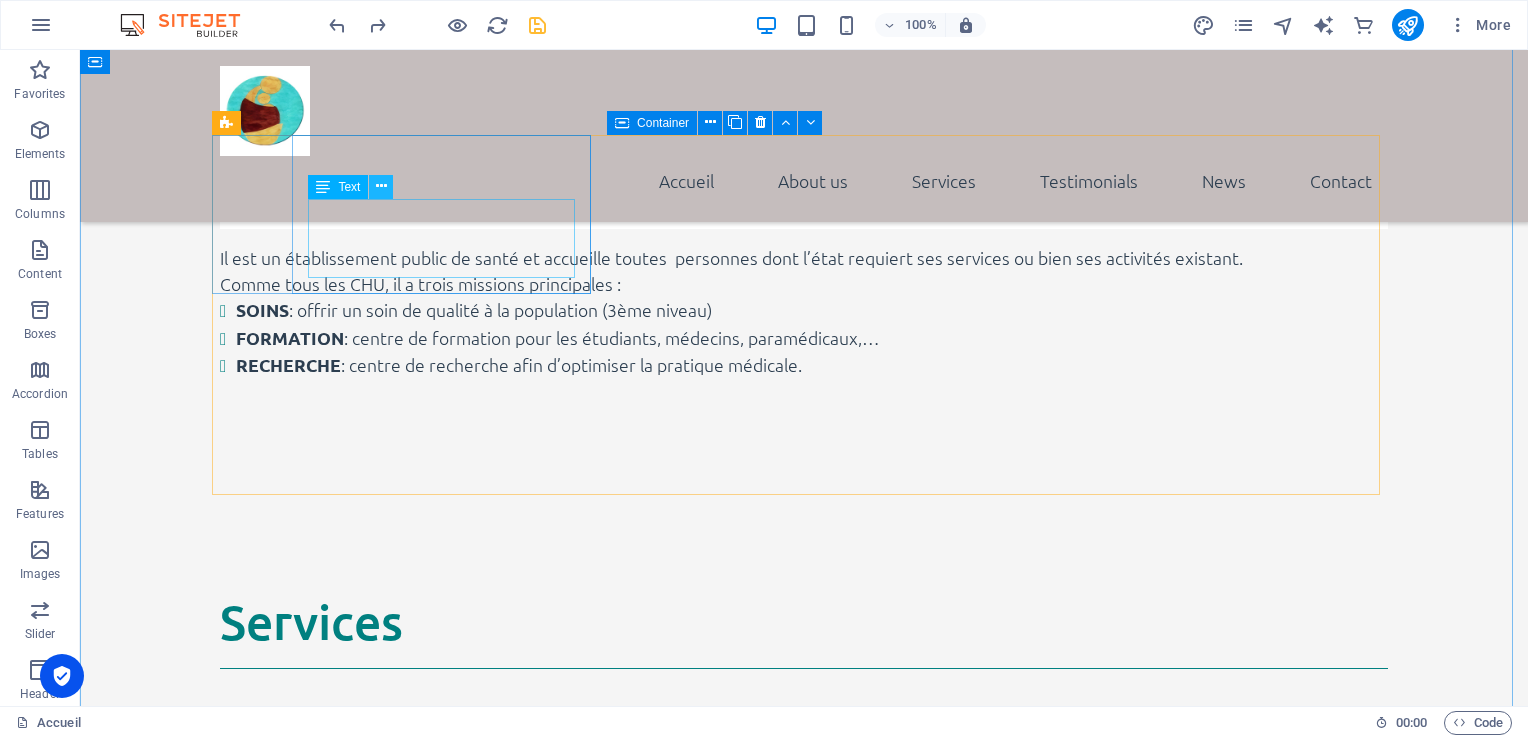 click at bounding box center [381, 186] 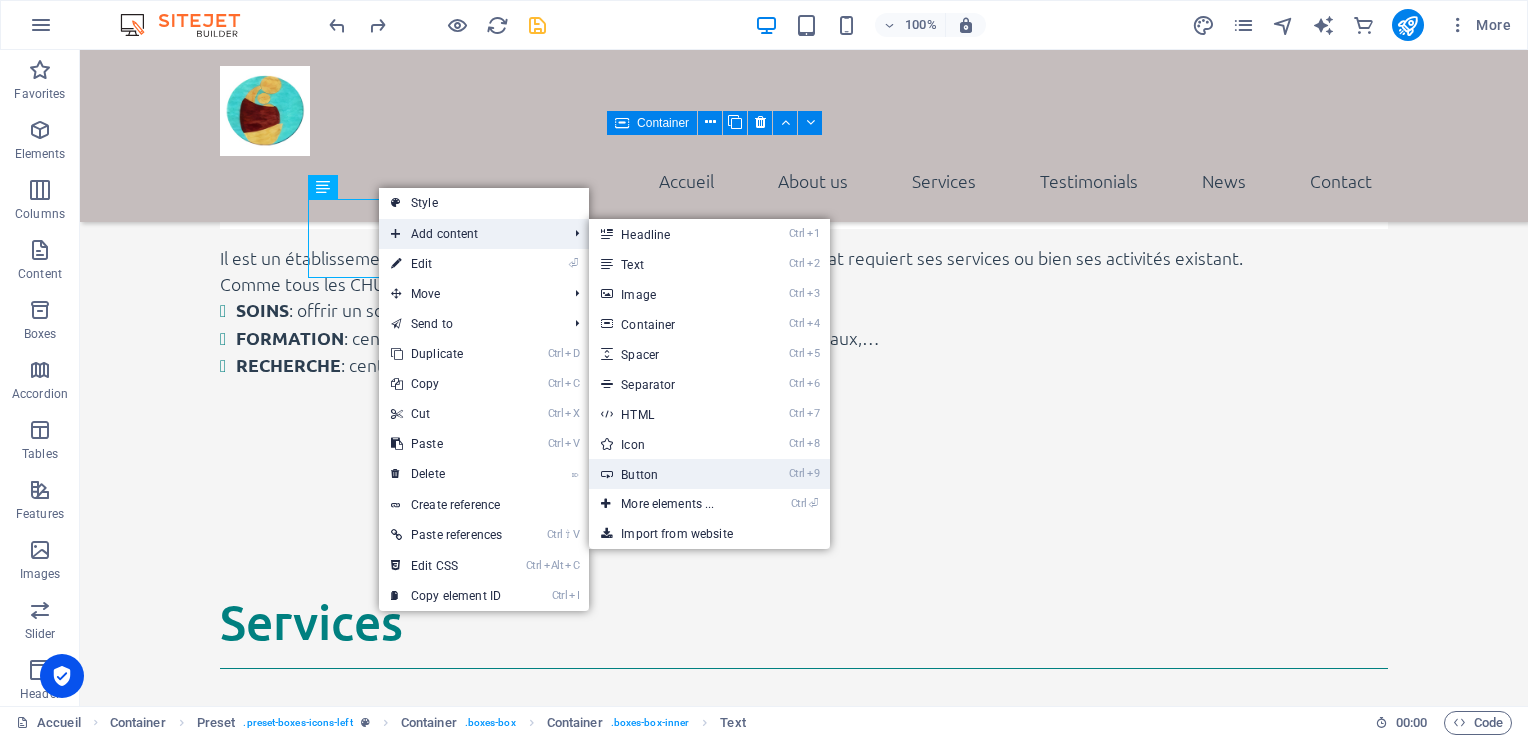 click on "Ctrl 9  Button" at bounding box center (671, 474) 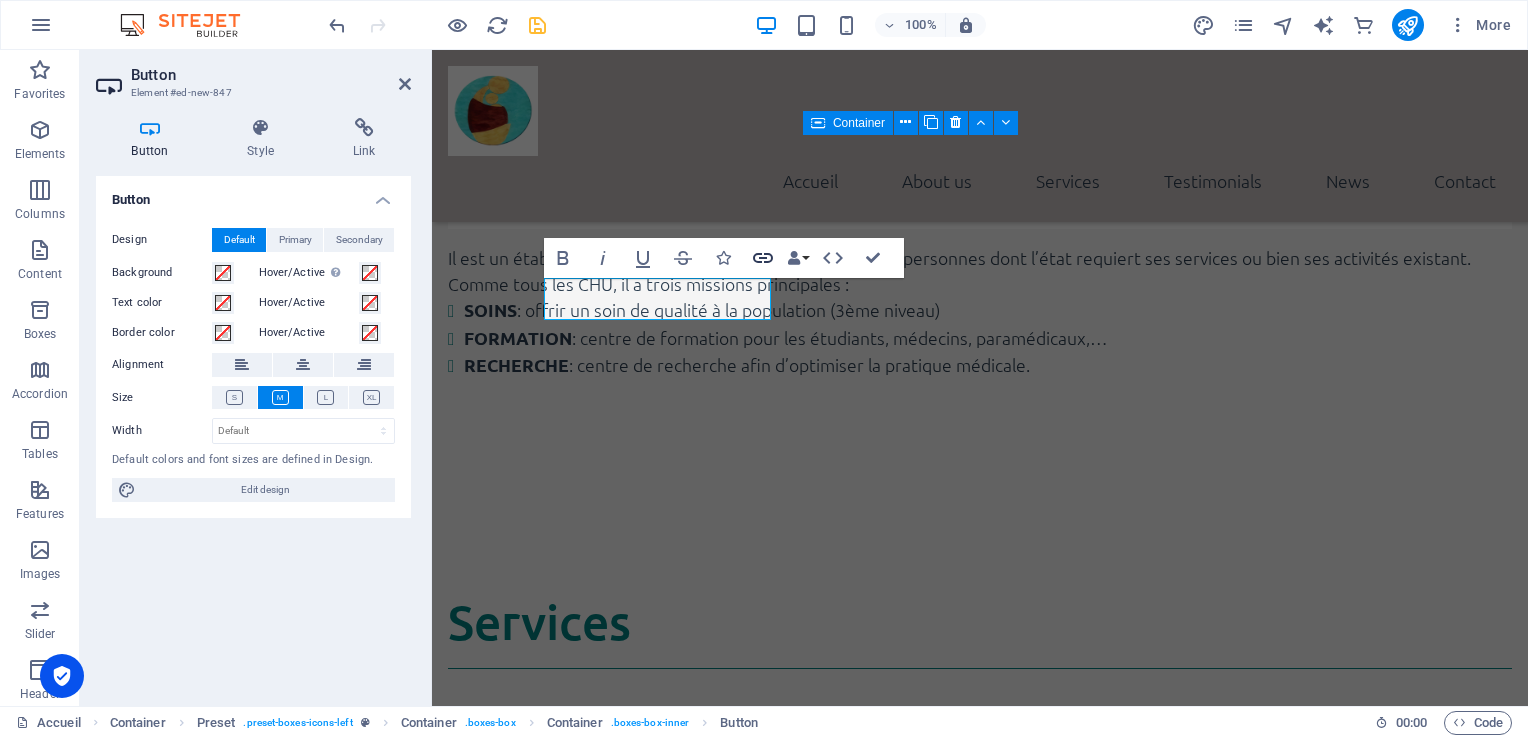 click 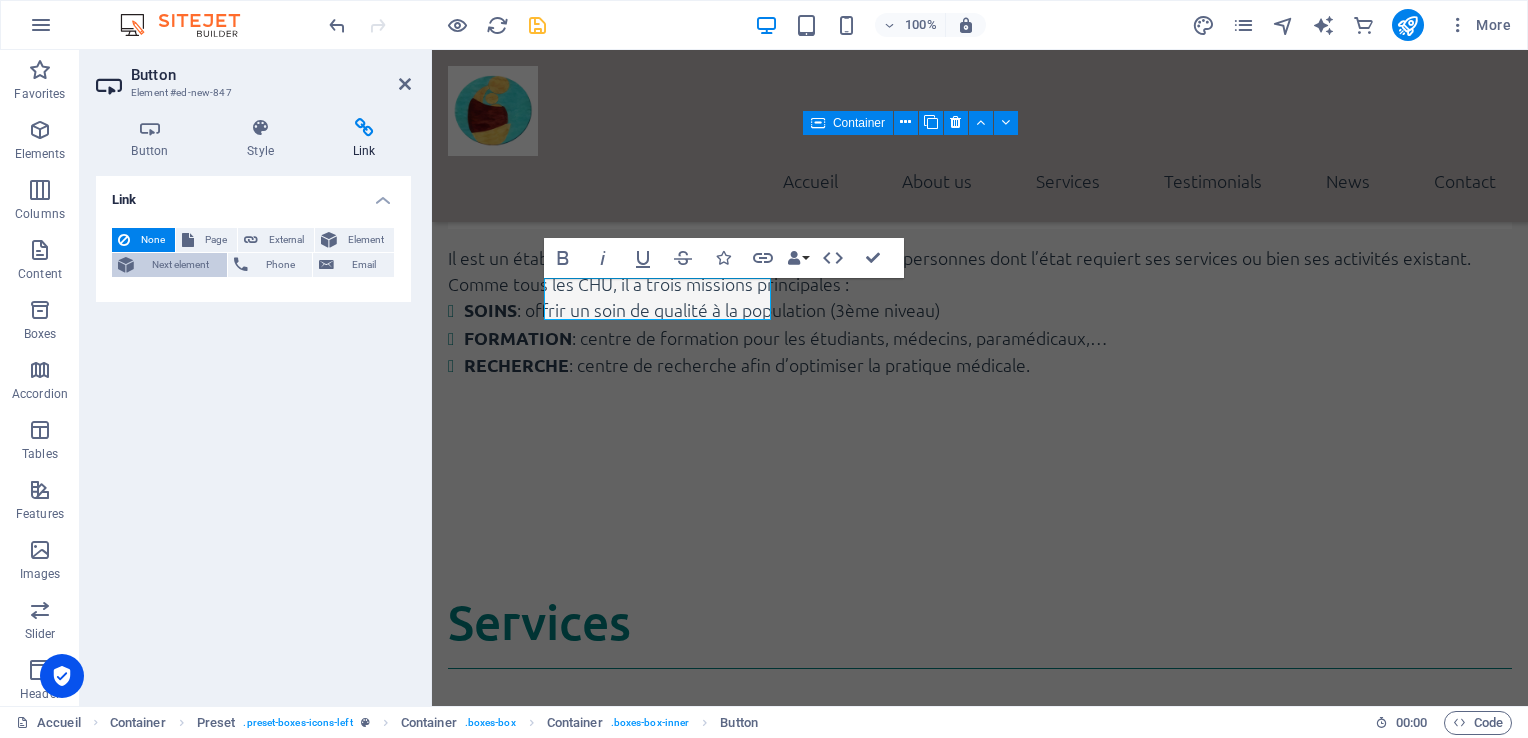 click on "Next element" at bounding box center [180, 265] 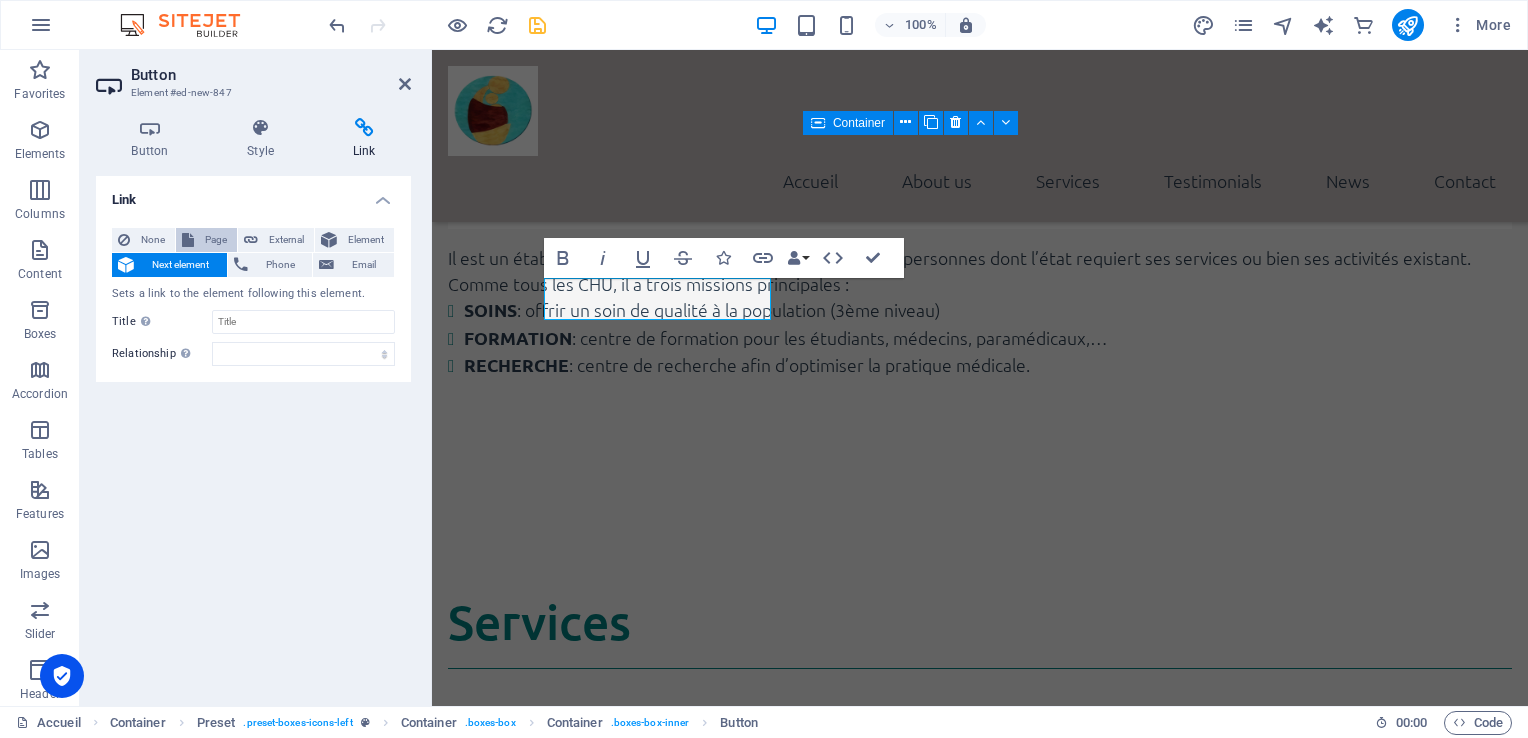 click on "Page" at bounding box center [206, 240] 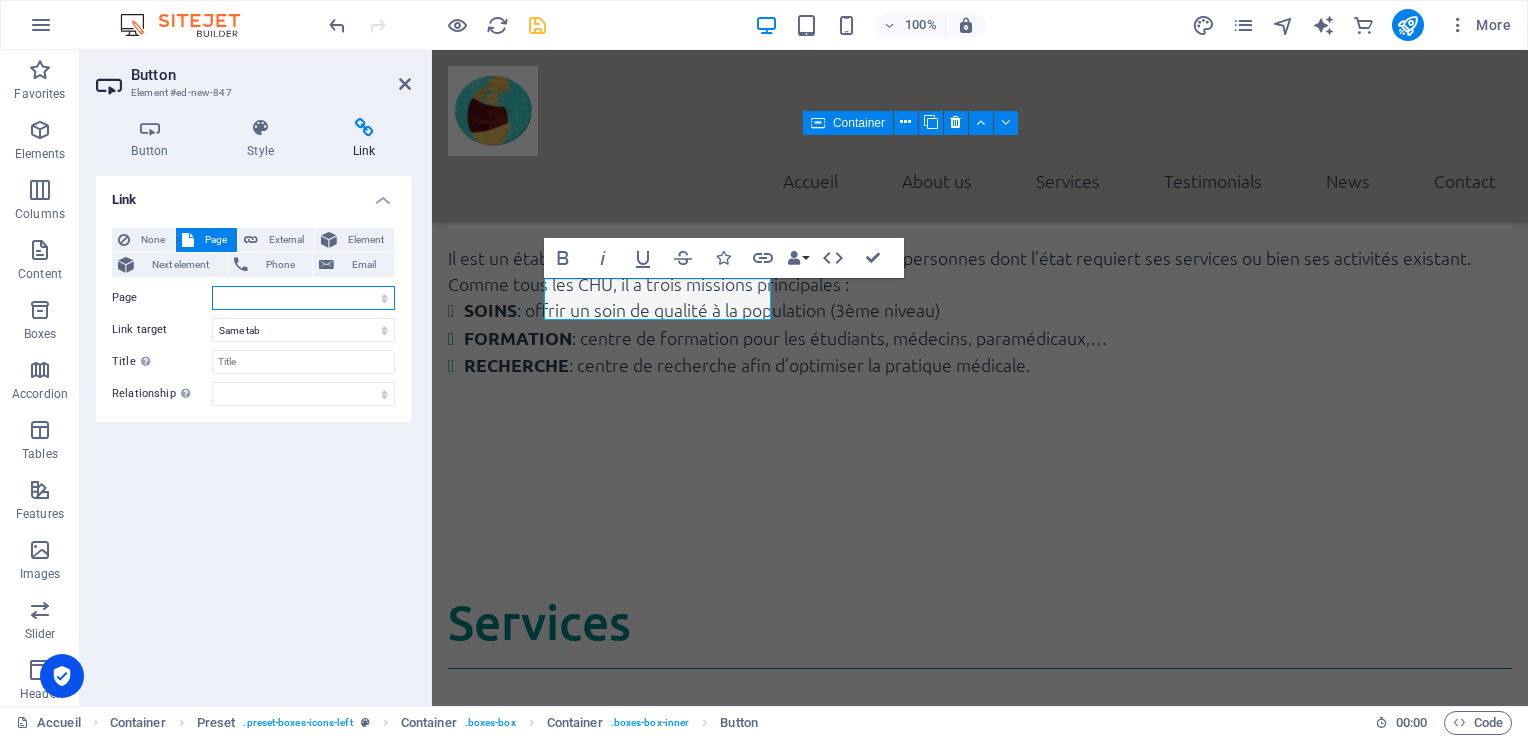 click on "Accueil Subpage Legal Notice Privacy Pédiatrie" at bounding box center (303, 298) 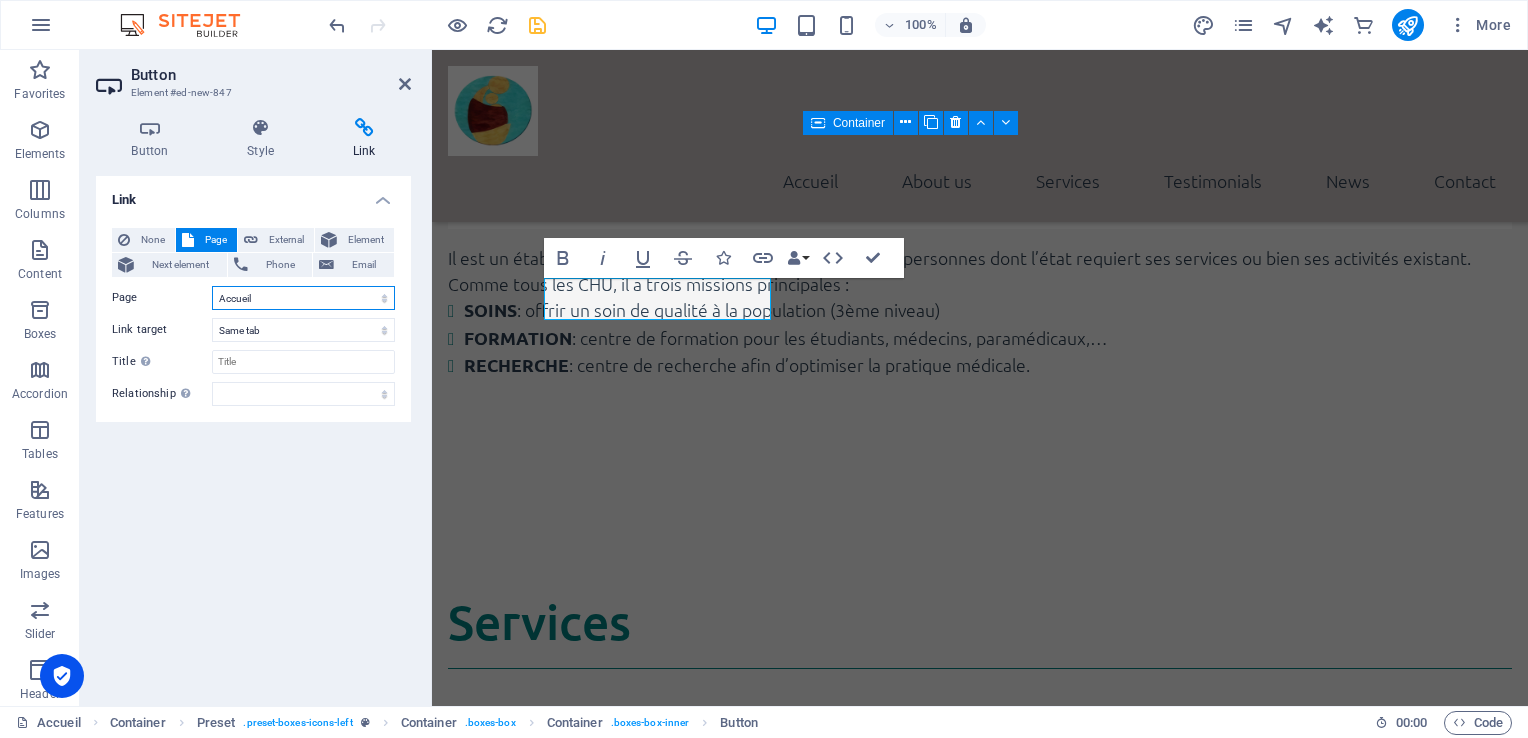 click on "Accueil Subpage Legal Notice Privacy Pédiatrie" at bounding box center (303, 298) 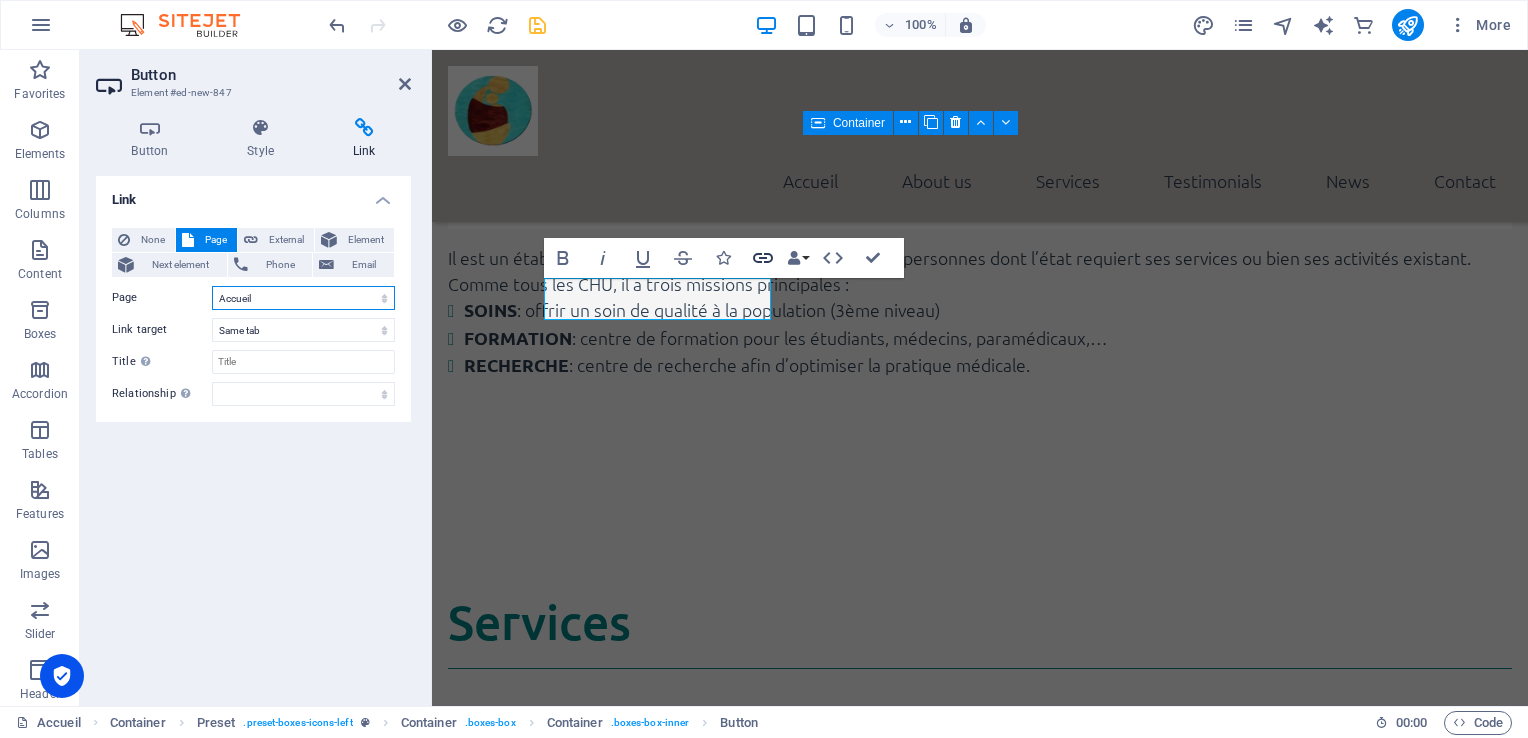 click 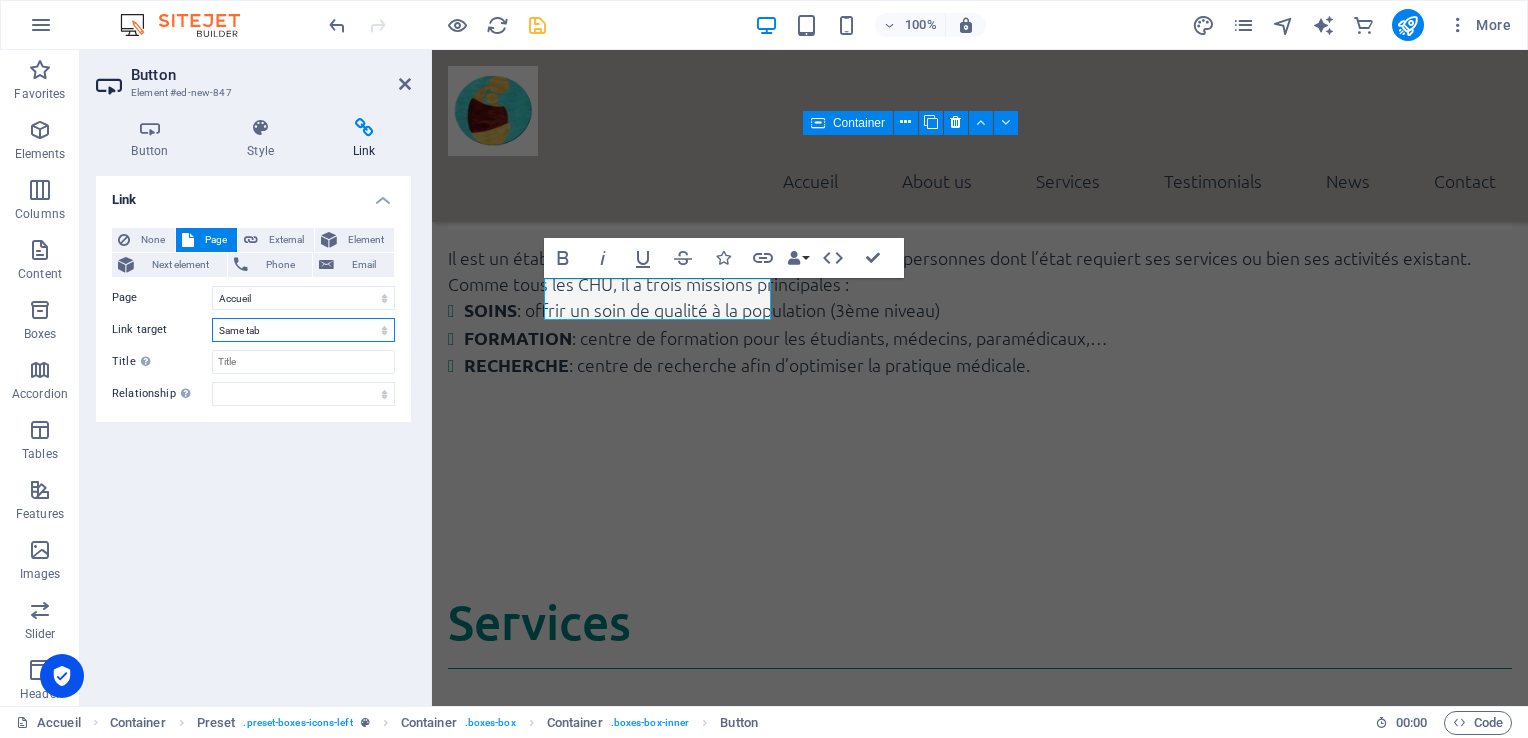 click on "New tab Same tab Overlay" at bounding box center (303, 330) 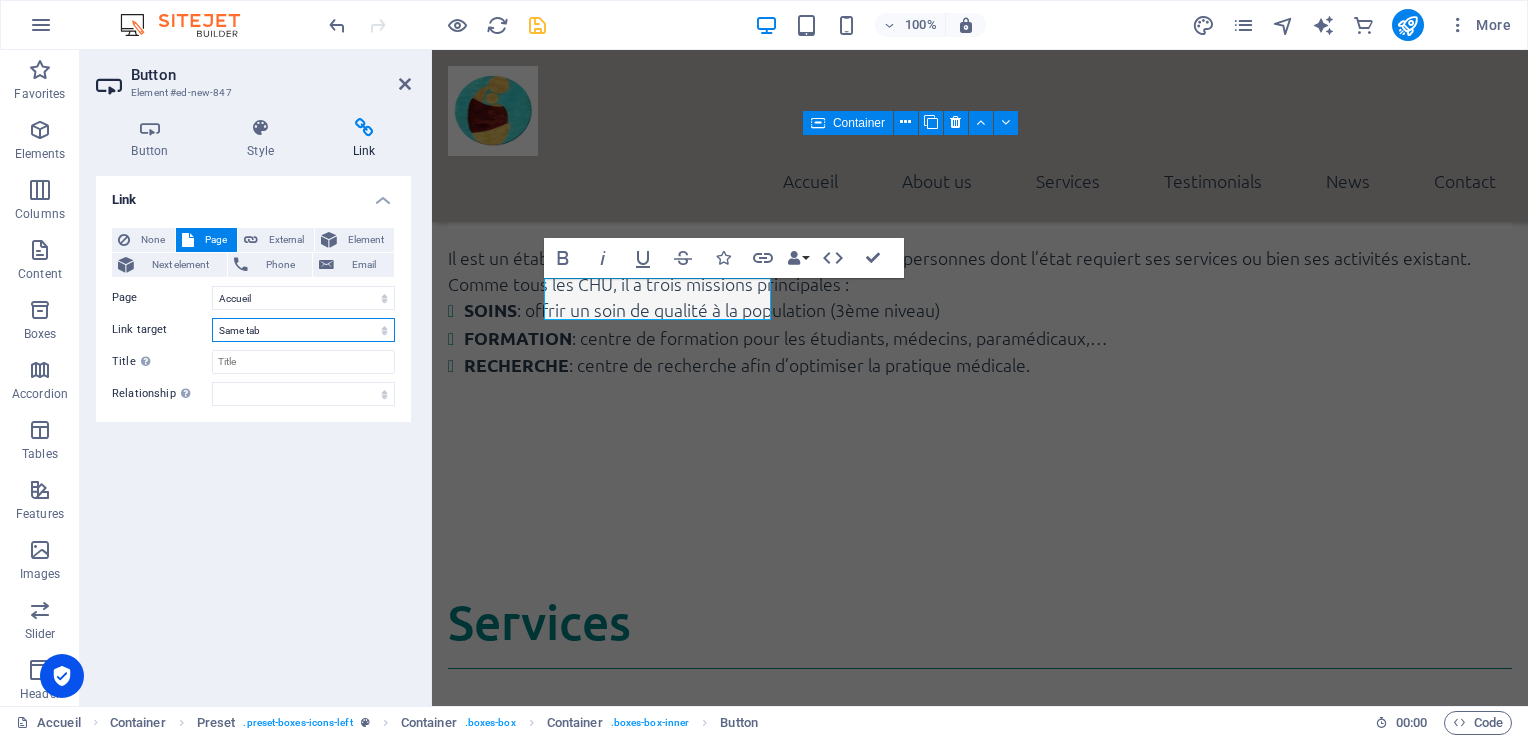 select on "blank" 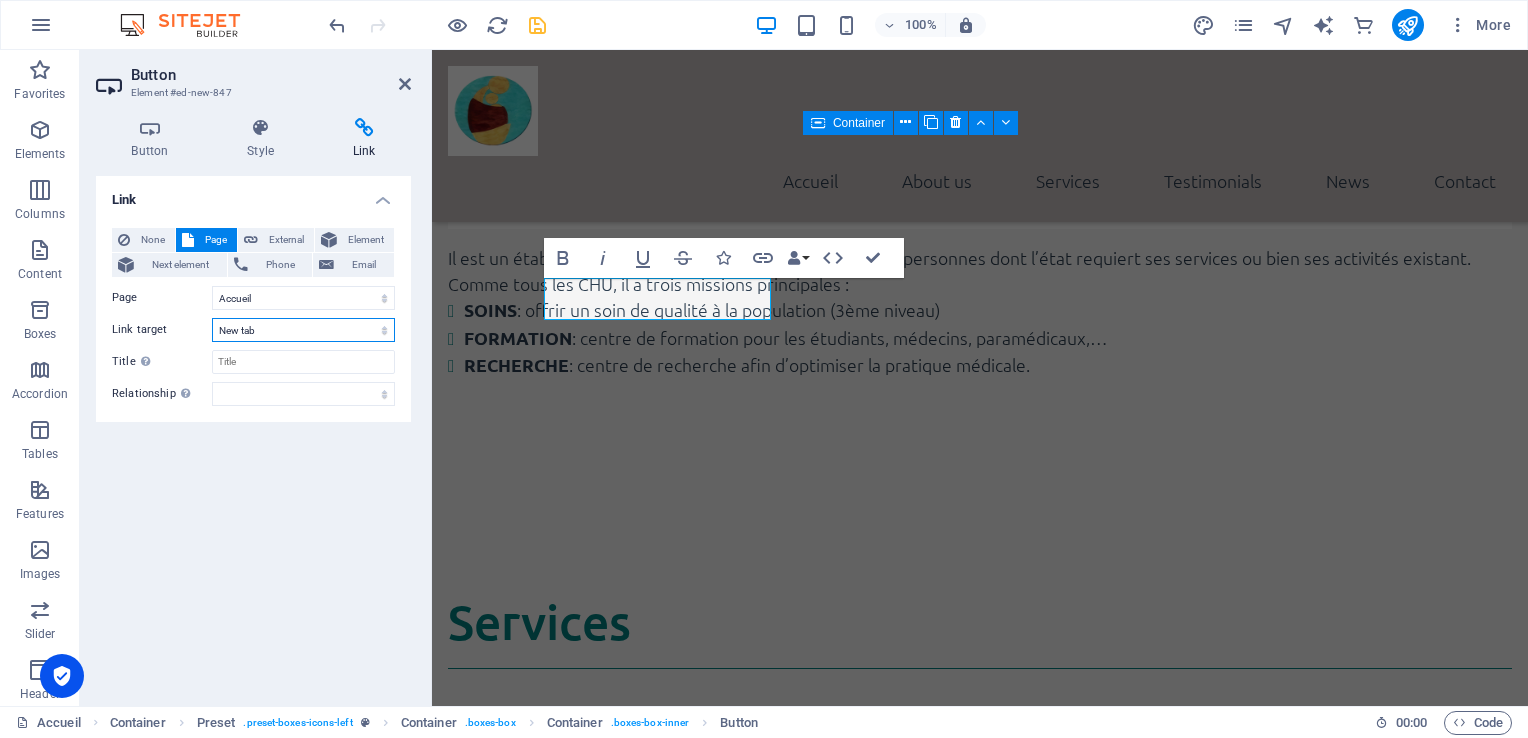 click on "New tab Same tab Overlay" at bounding box center [303, 330] 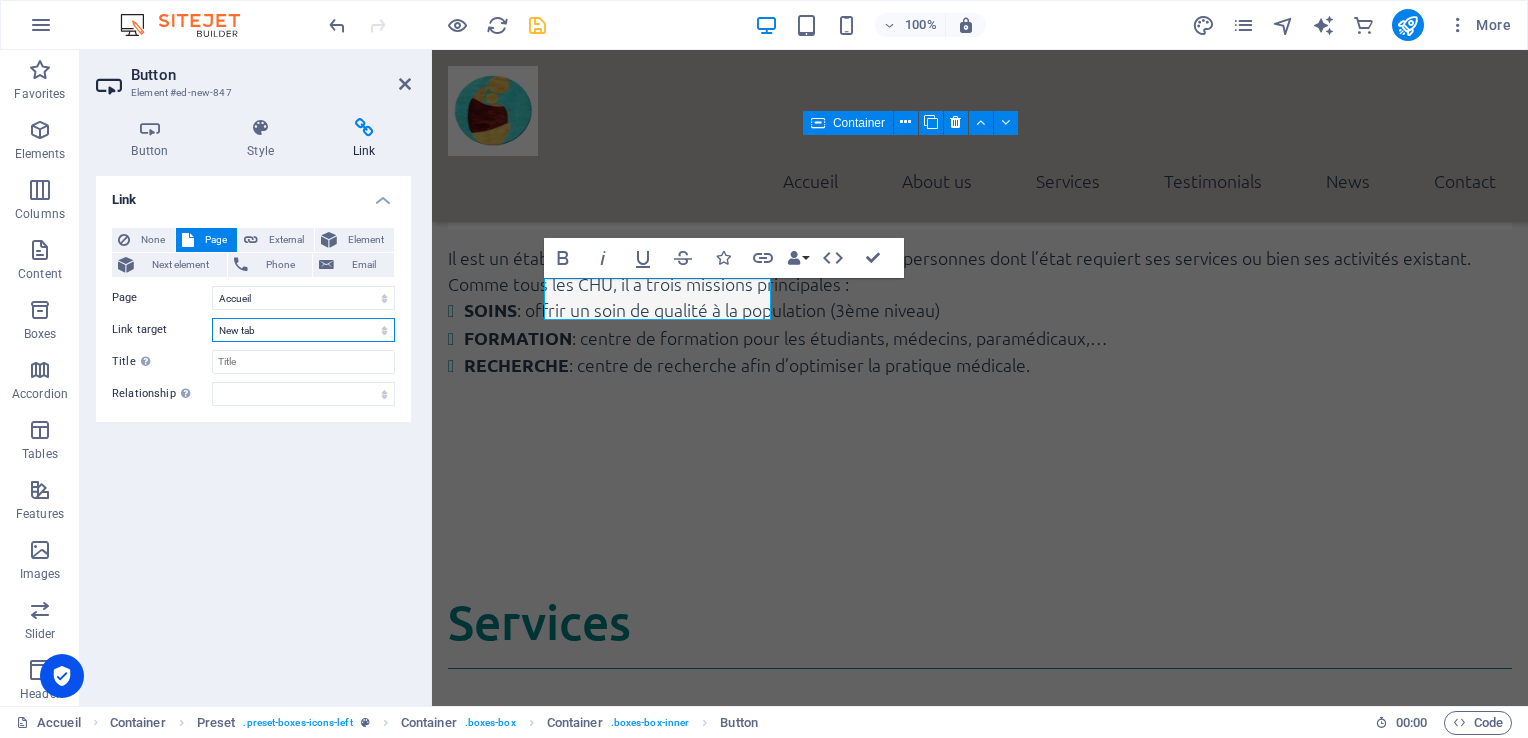 click on "New tab Same tab Overlay" at bounding box center (303, 330) 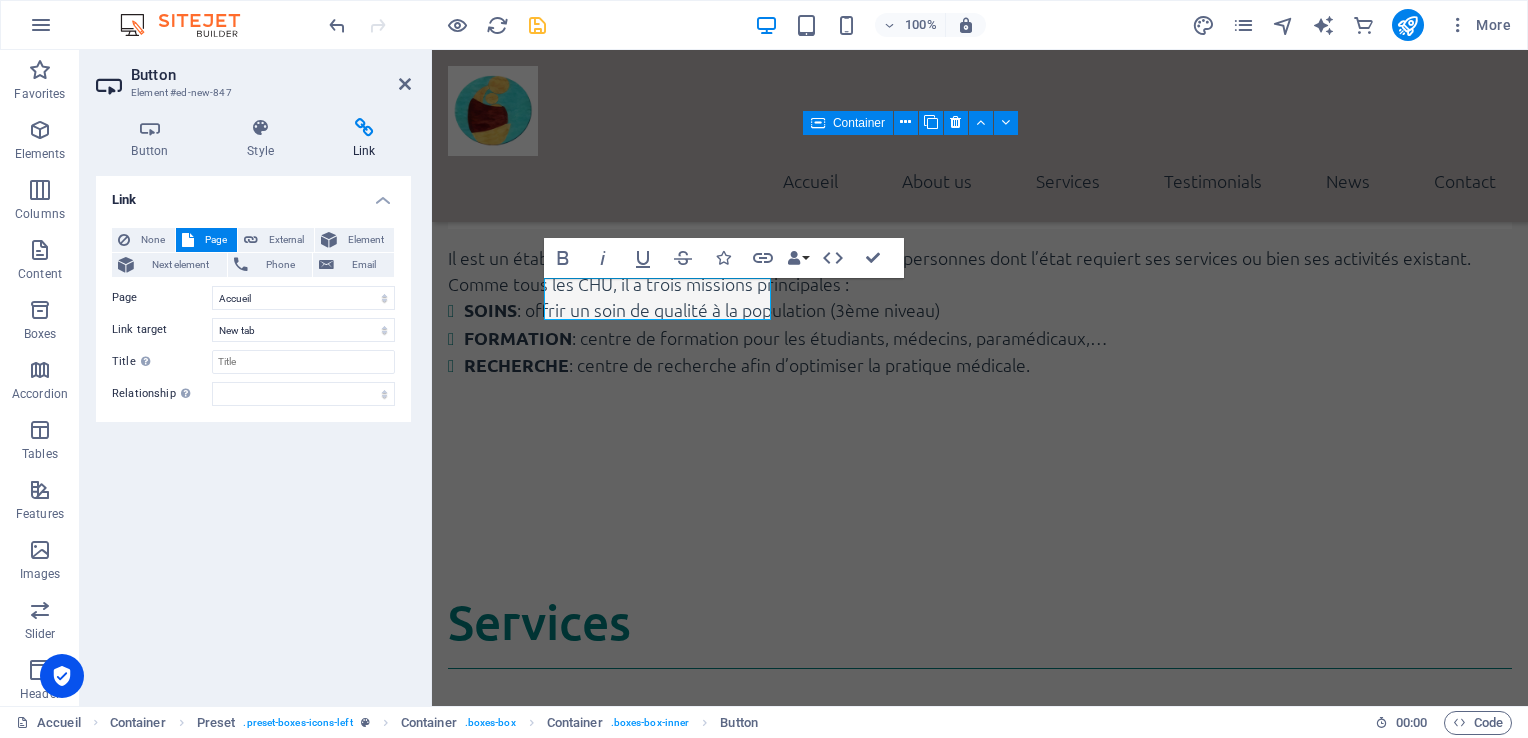 click at bounding box center (364, 128) 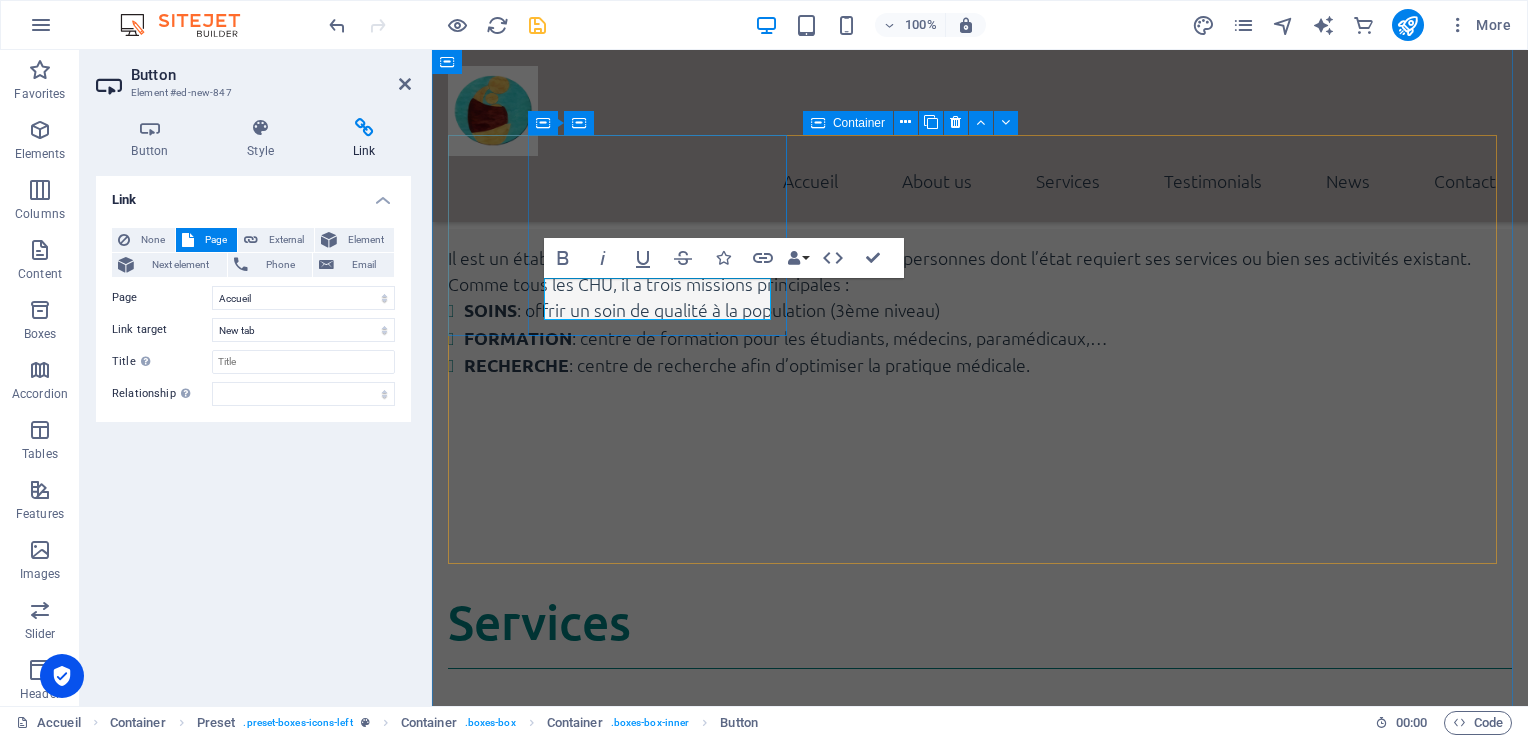 click on "Button label" at bounding box center (541, 885) 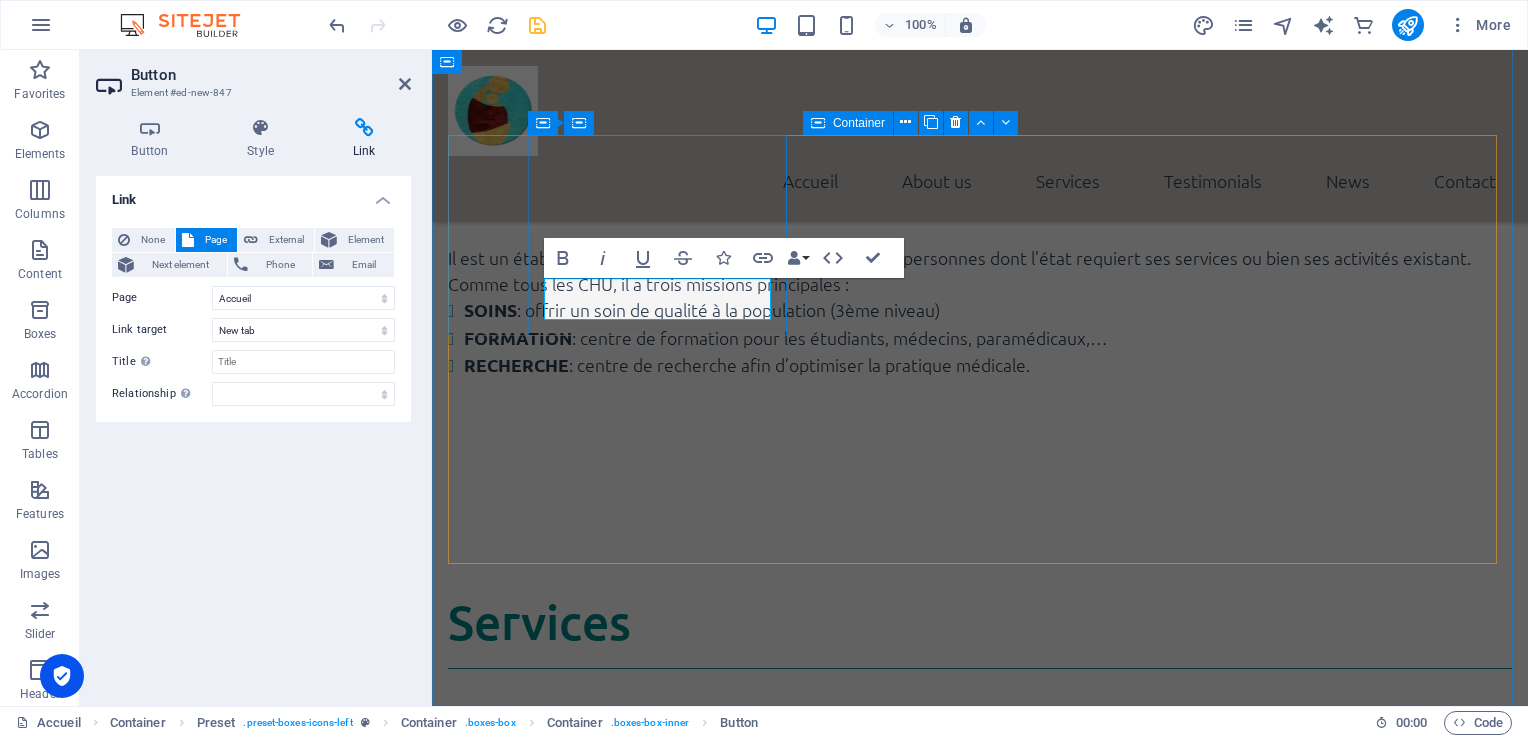 click on "Button label" at bounding box center (541, 885) 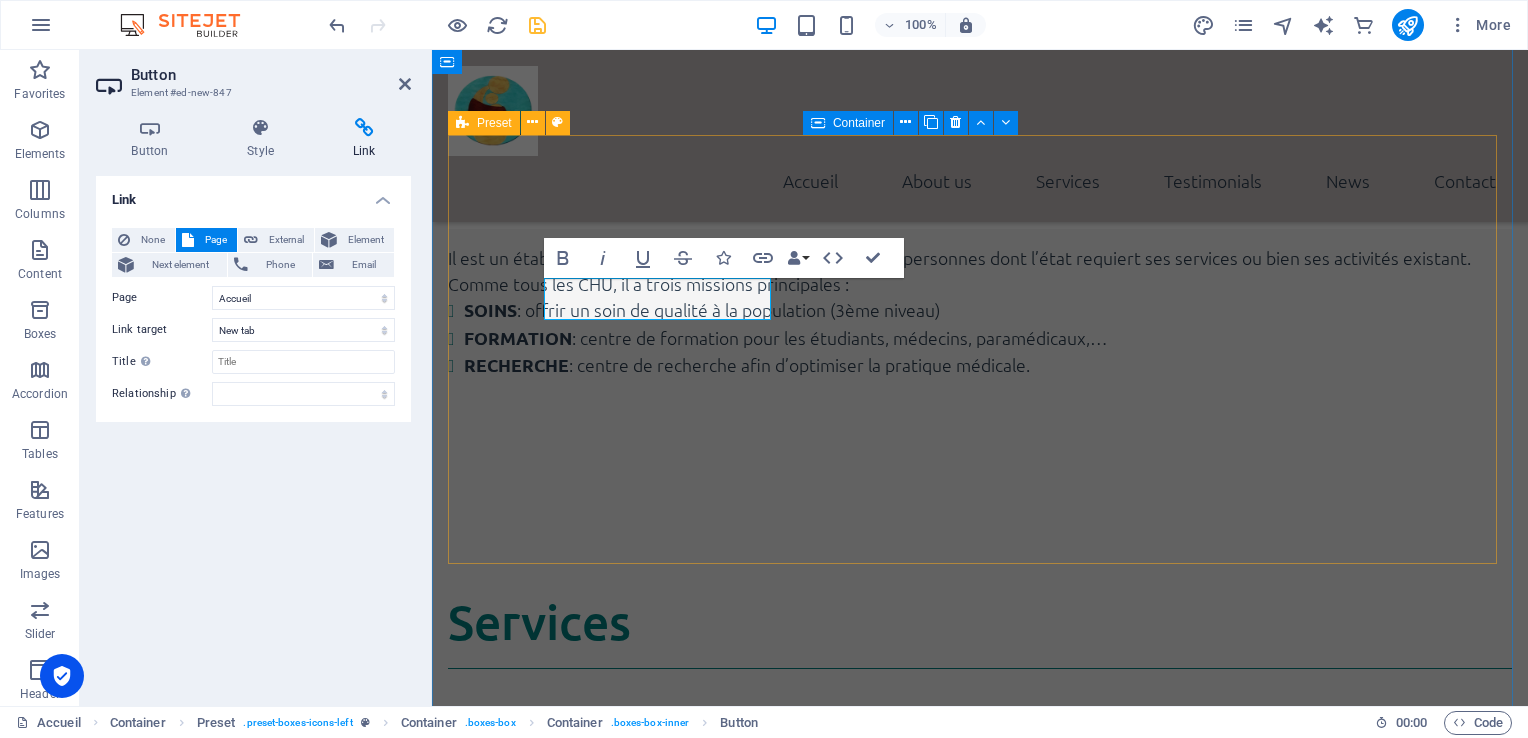 click on "Pédiatrie Référence nationale, soins spécialisés, avec une équipe attentive et expérimentée. En savoir plus Vaccination Vaccins pour les bébés, les enfants, les femmes enceintes, avec conseils personnalisés. Laboratoire Analyses et examens indispensables au diagnostic et au suivi médical. Maternité Suivi complet de la grossesse, accouchement et soins postnataux. .fa-secondary{opacity:.4} Imagerie médicale Examens de radiologie et d'échographie, essentiels pour poser un diagnostic précis et orienter les traitements. Pharmacie Délivrance des médicaments, en veillant à la disponibilité des produits essentiels et à la qualité de service rendu." at bounding box center (980, 1293) 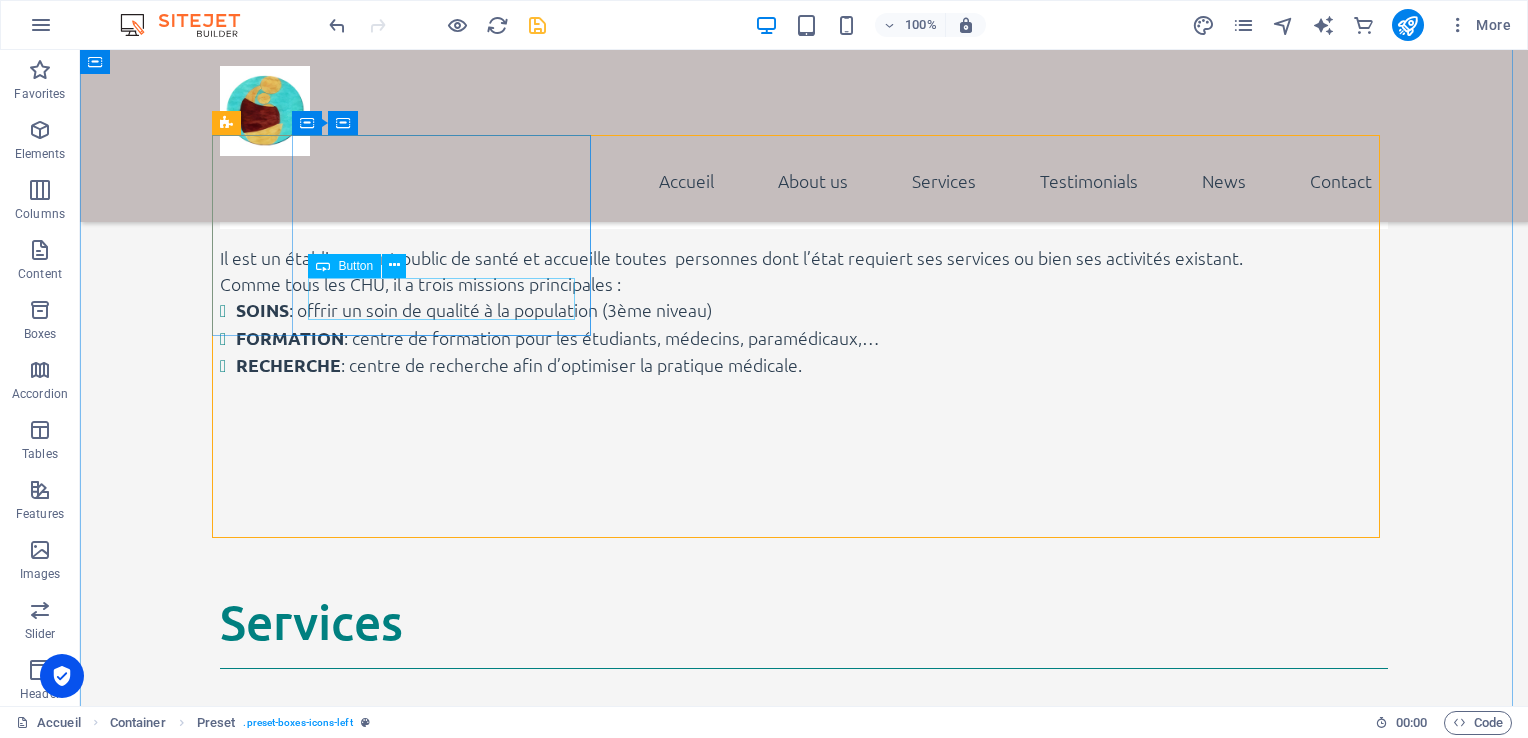 click on "En savoir plus" at bounding box center [804, 885] 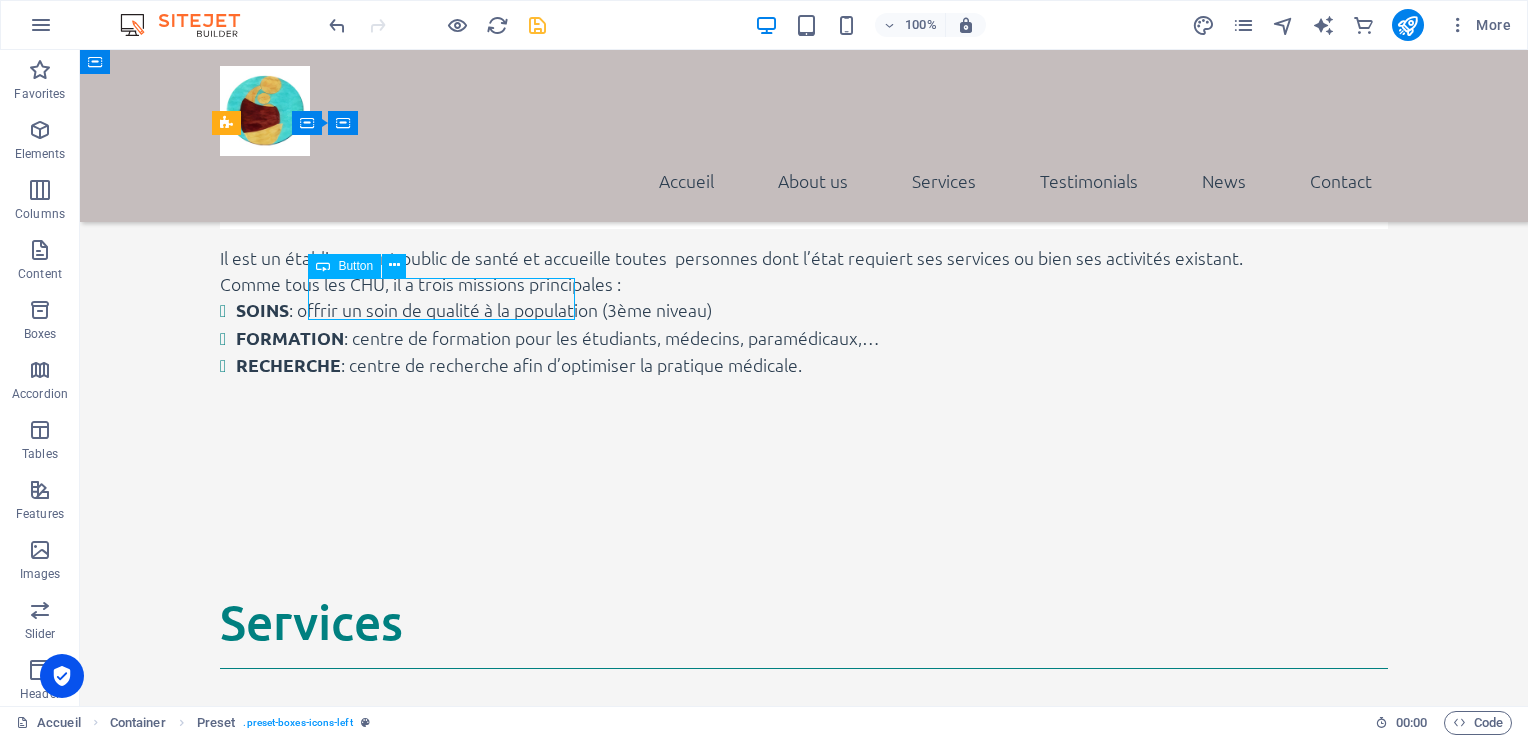 click on "En savoir plus" at bounding box center (804, 885) 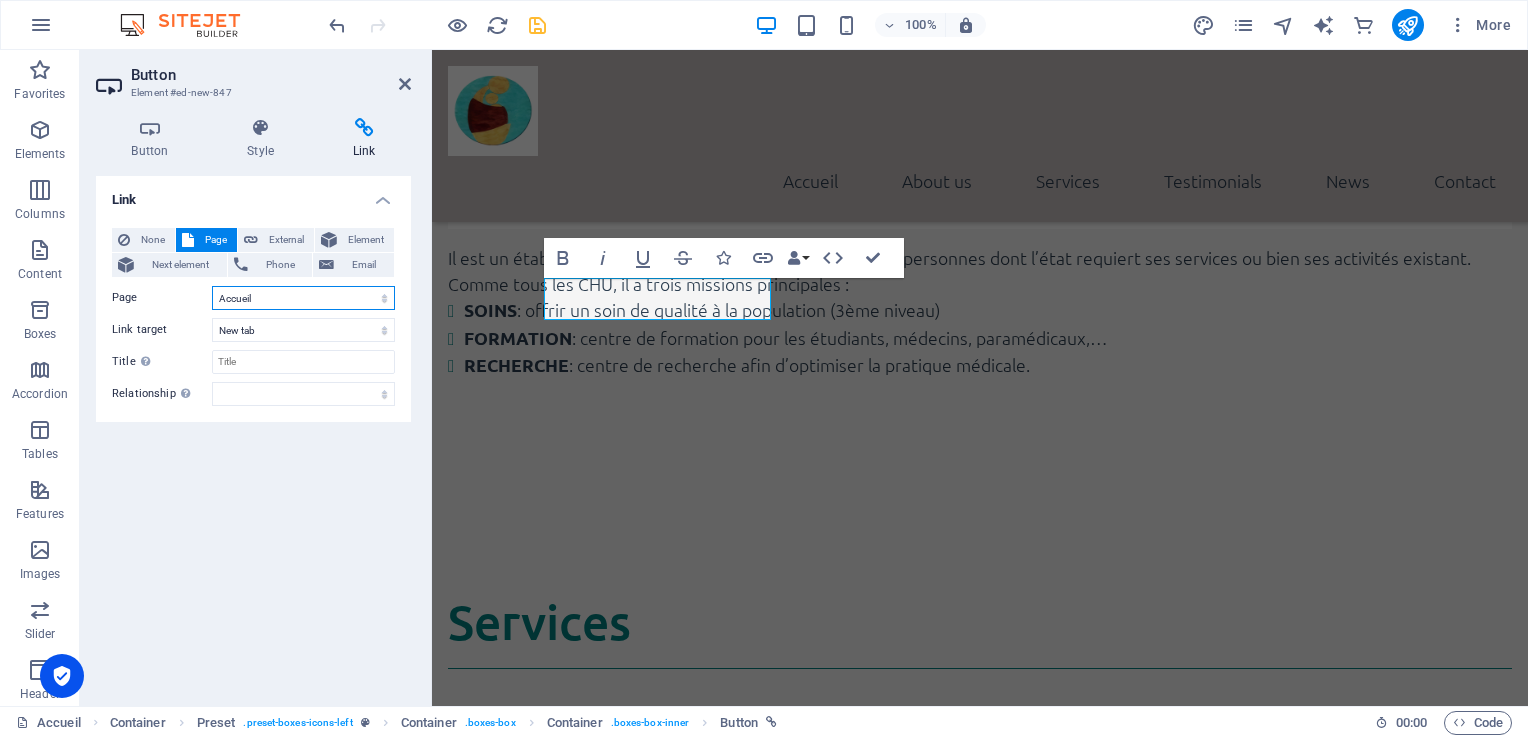 click on "Accueil Subpage Legal Notice Privacy Pédiatrie" at bounding box center [303, 298] 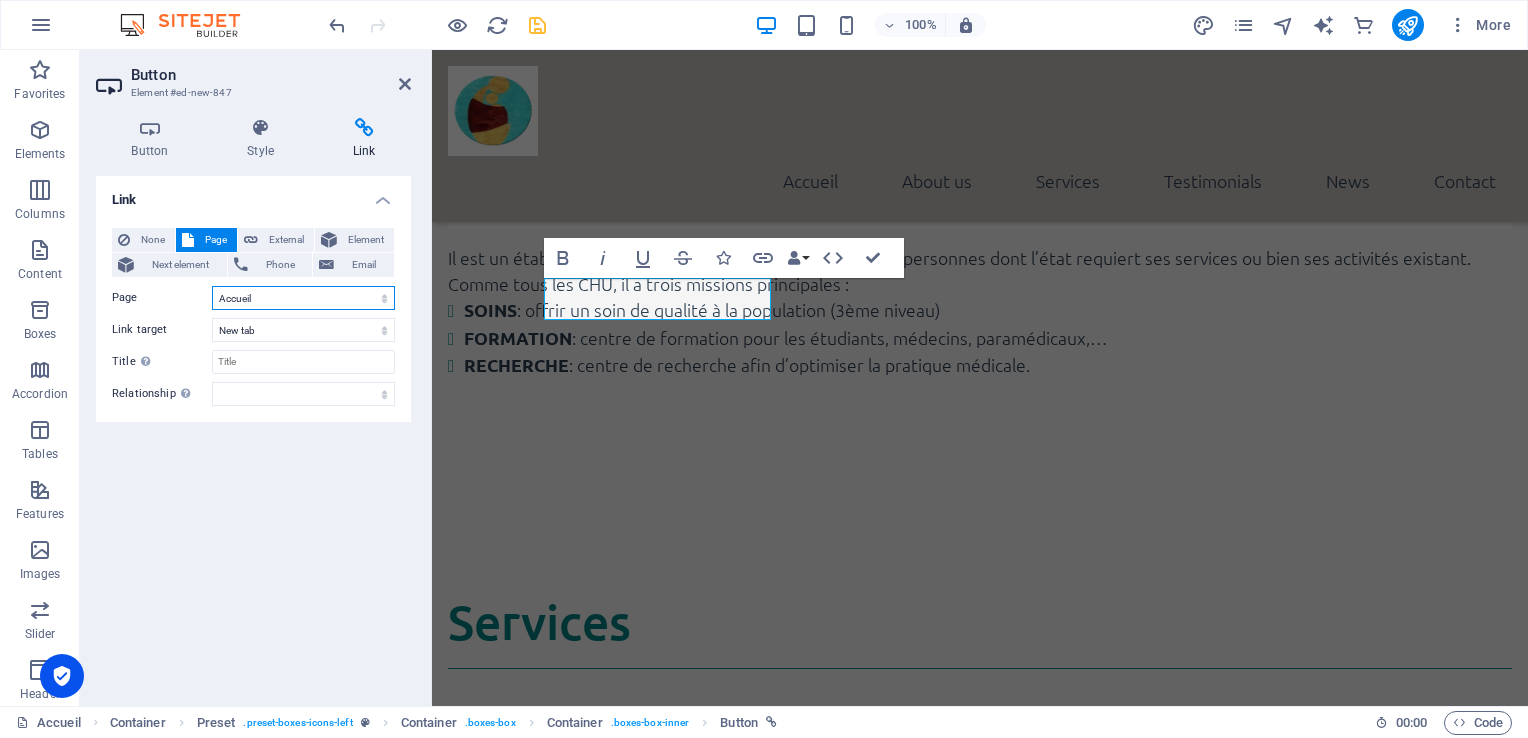 select on "4" 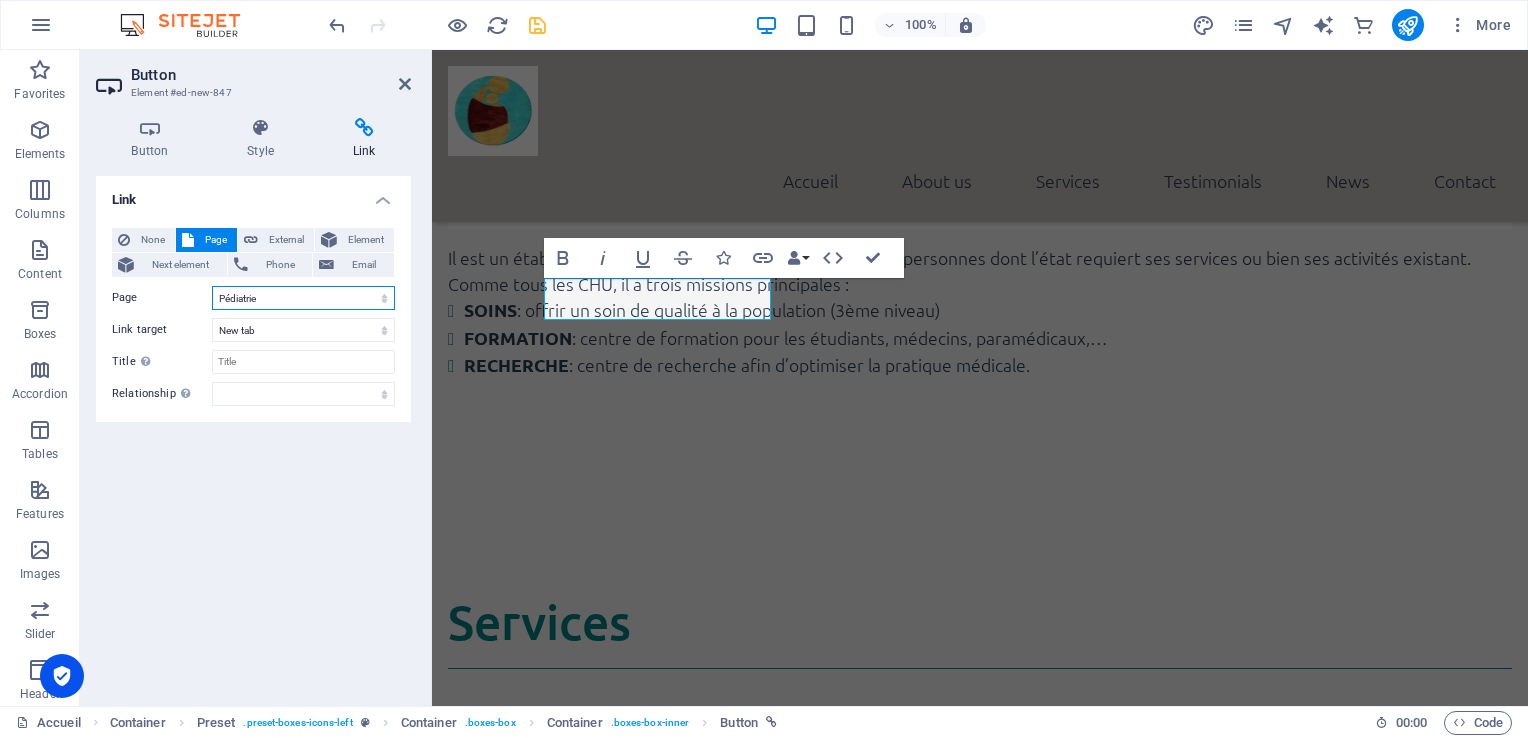 click on "Accueil Subpage Legal Notice Privacy Pédiatrie" at bounding box center [303, 298] 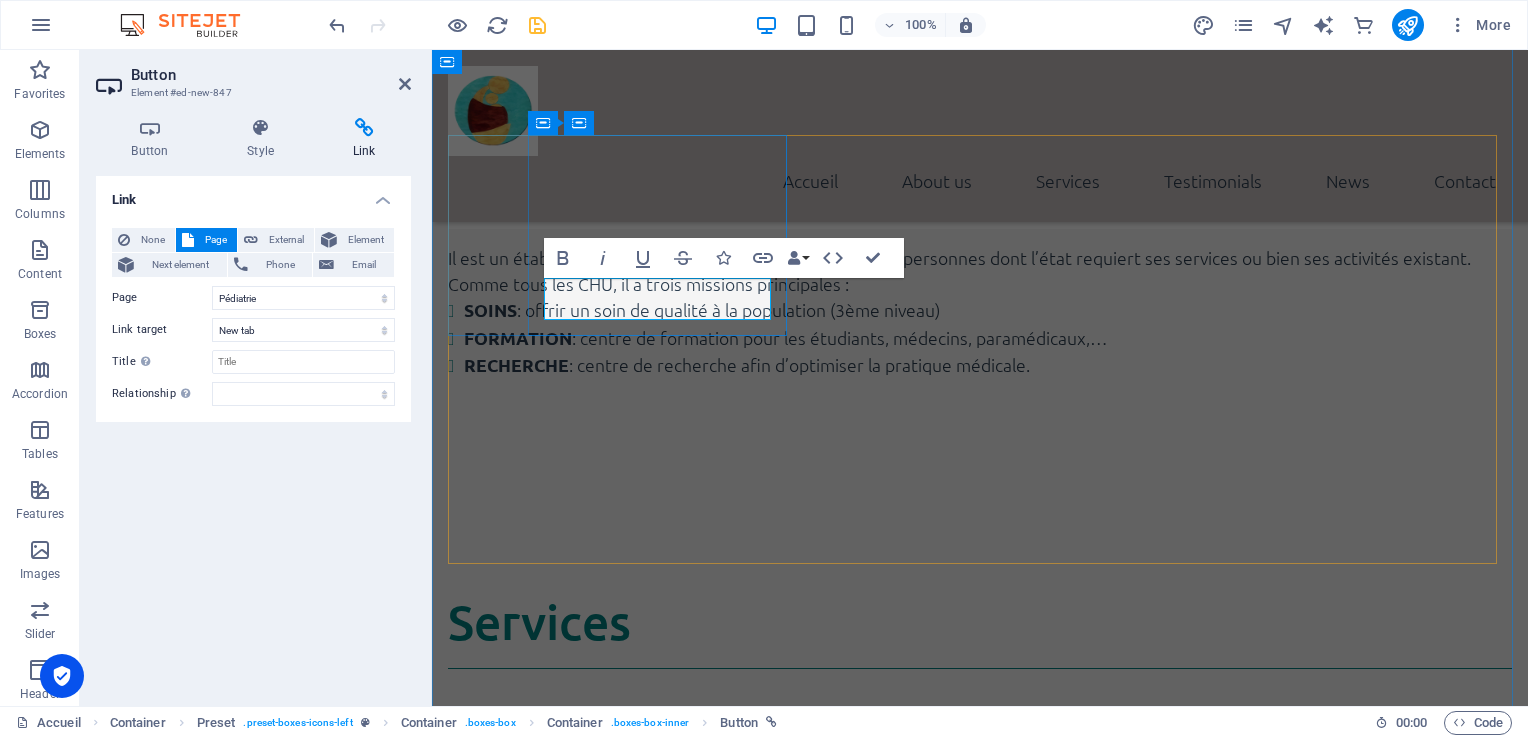 click on "En savoir plus" at bounding box center (544, 885) 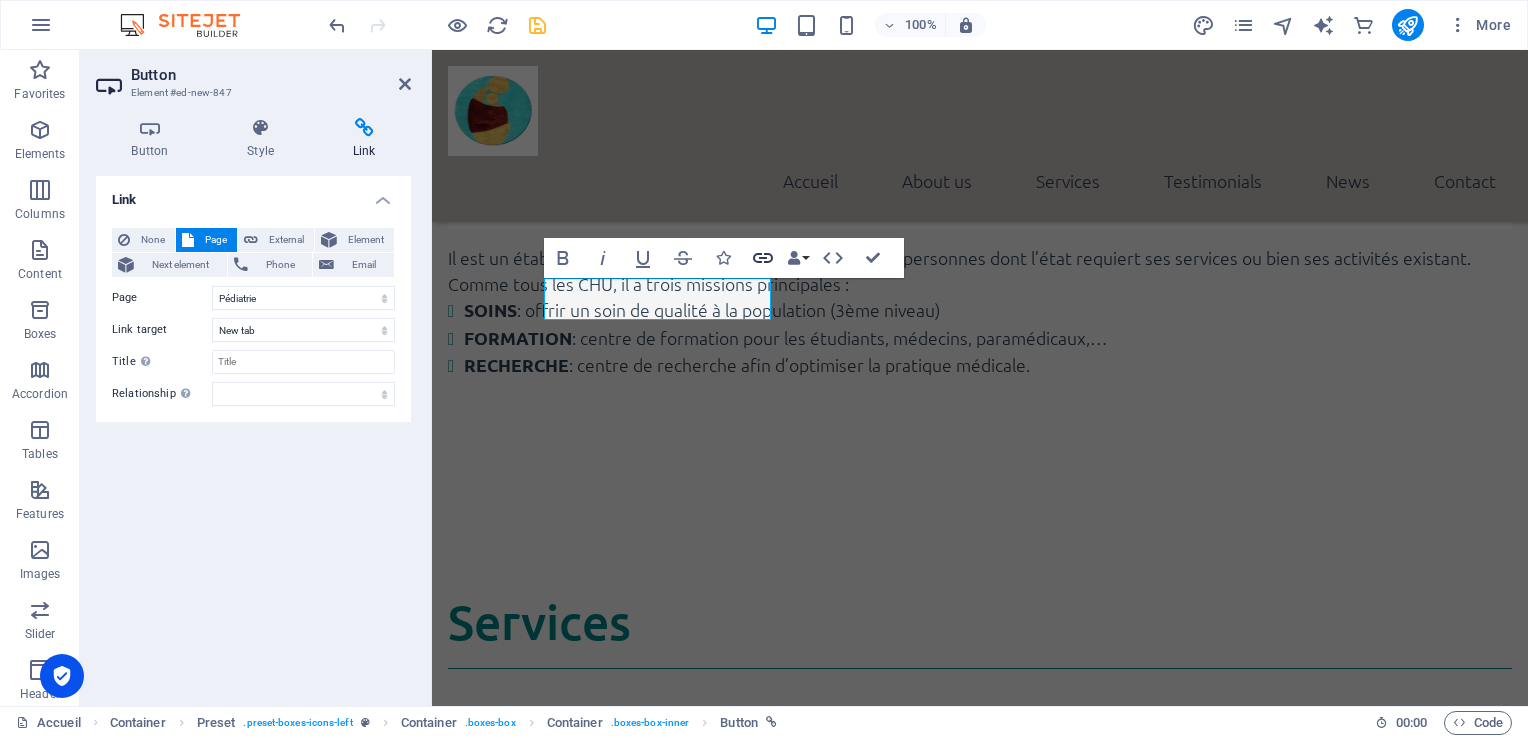 click 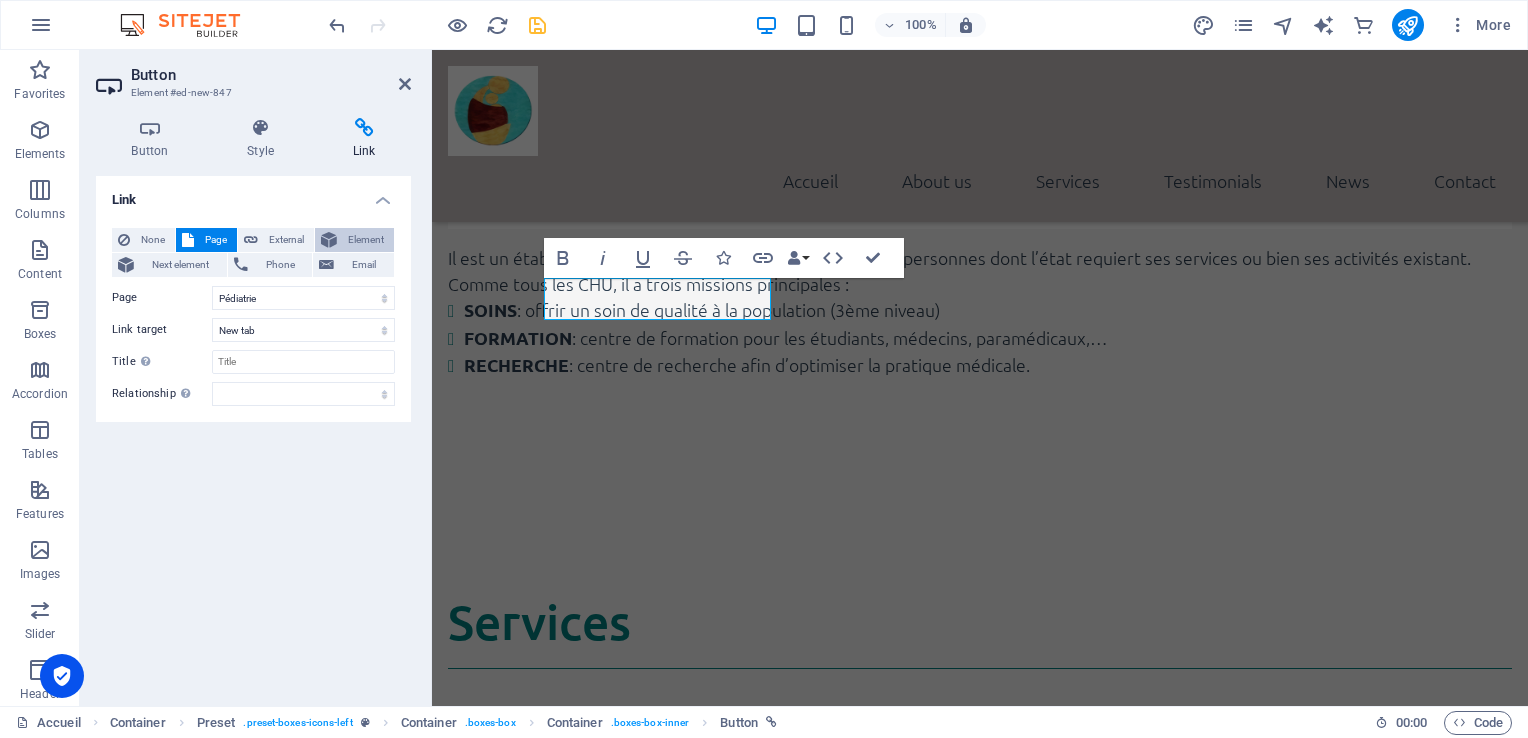 click on "Element" at bounding box center [365, 240] 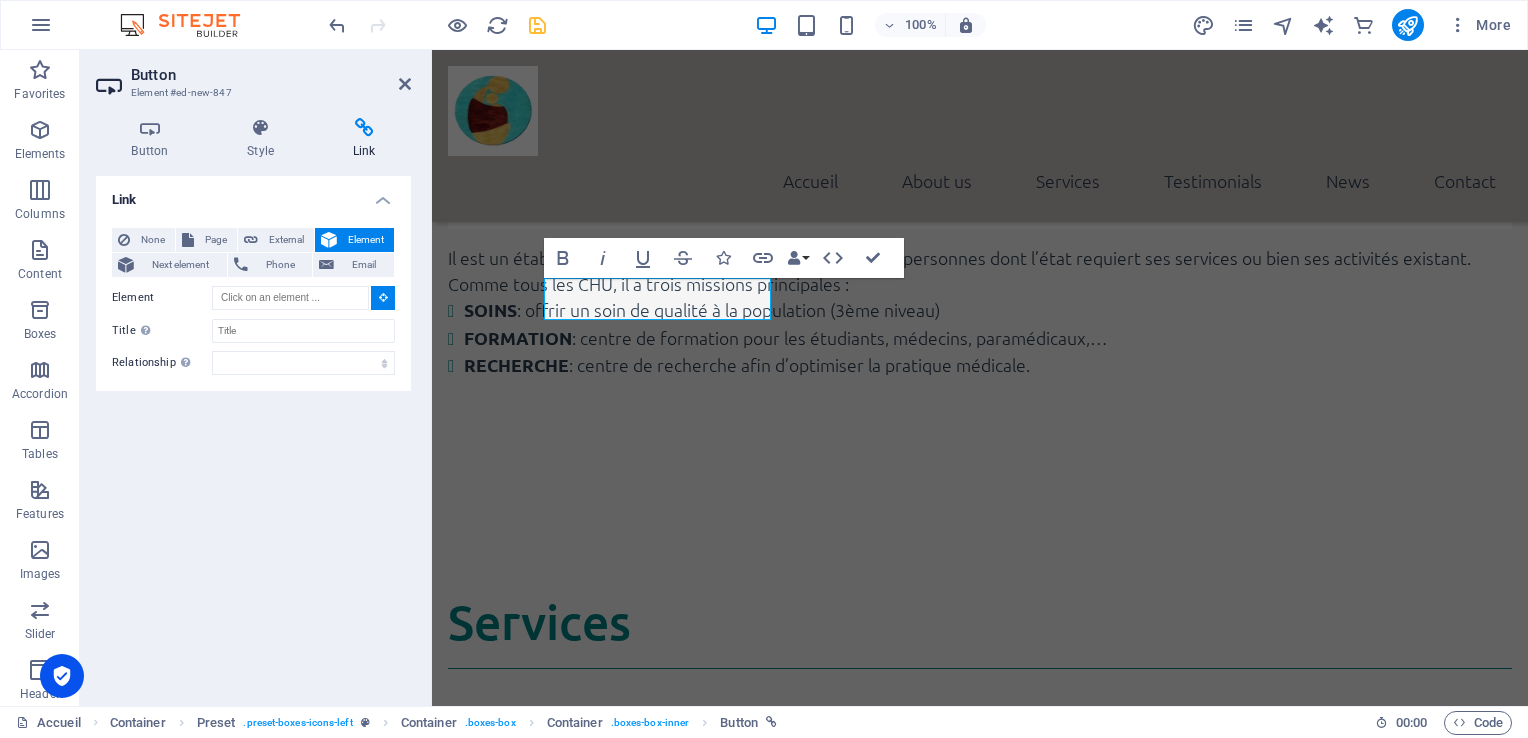 click on "Element" at bounding box center (365, 240) 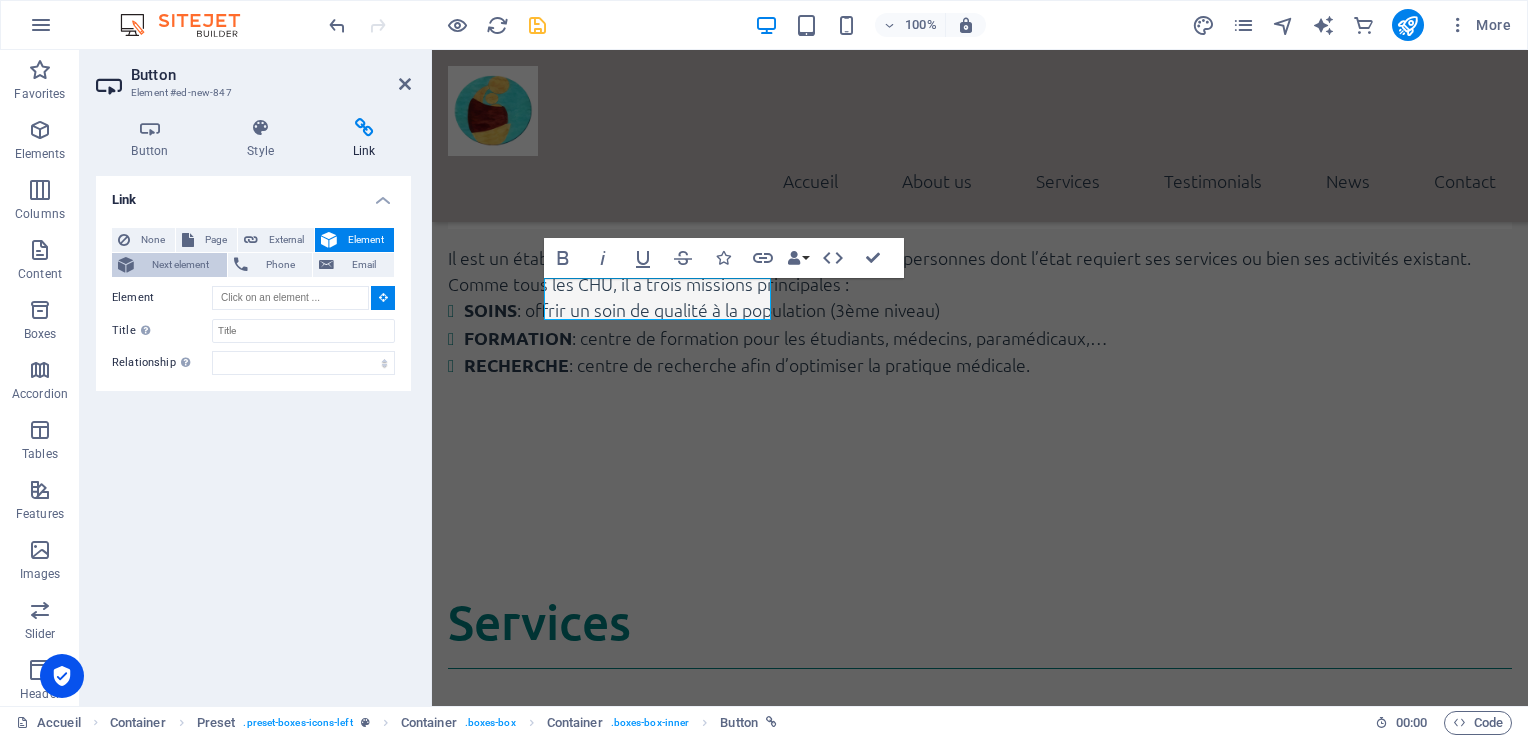 click at bounding box center (126, 265) 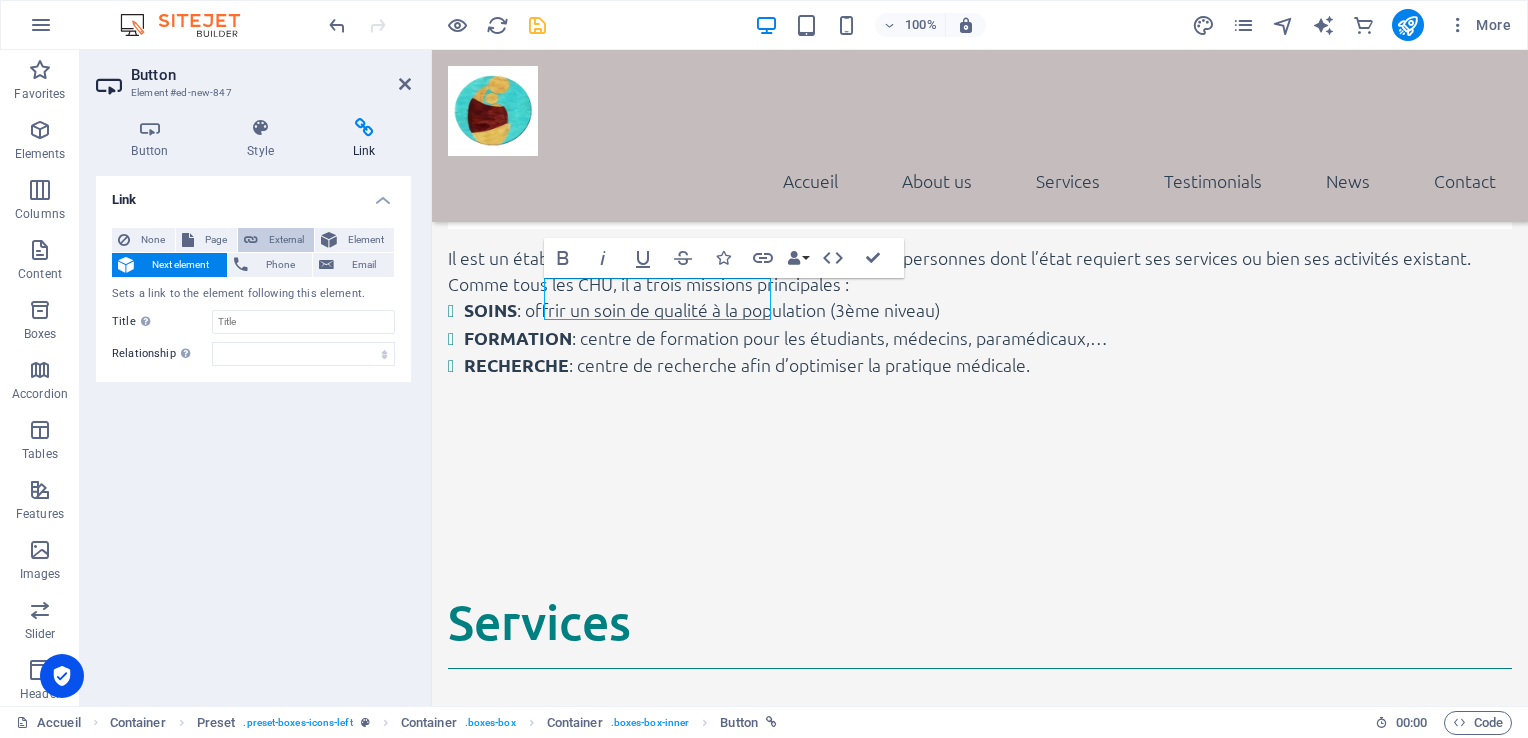 click on "External" at bounding box center (276, 240) 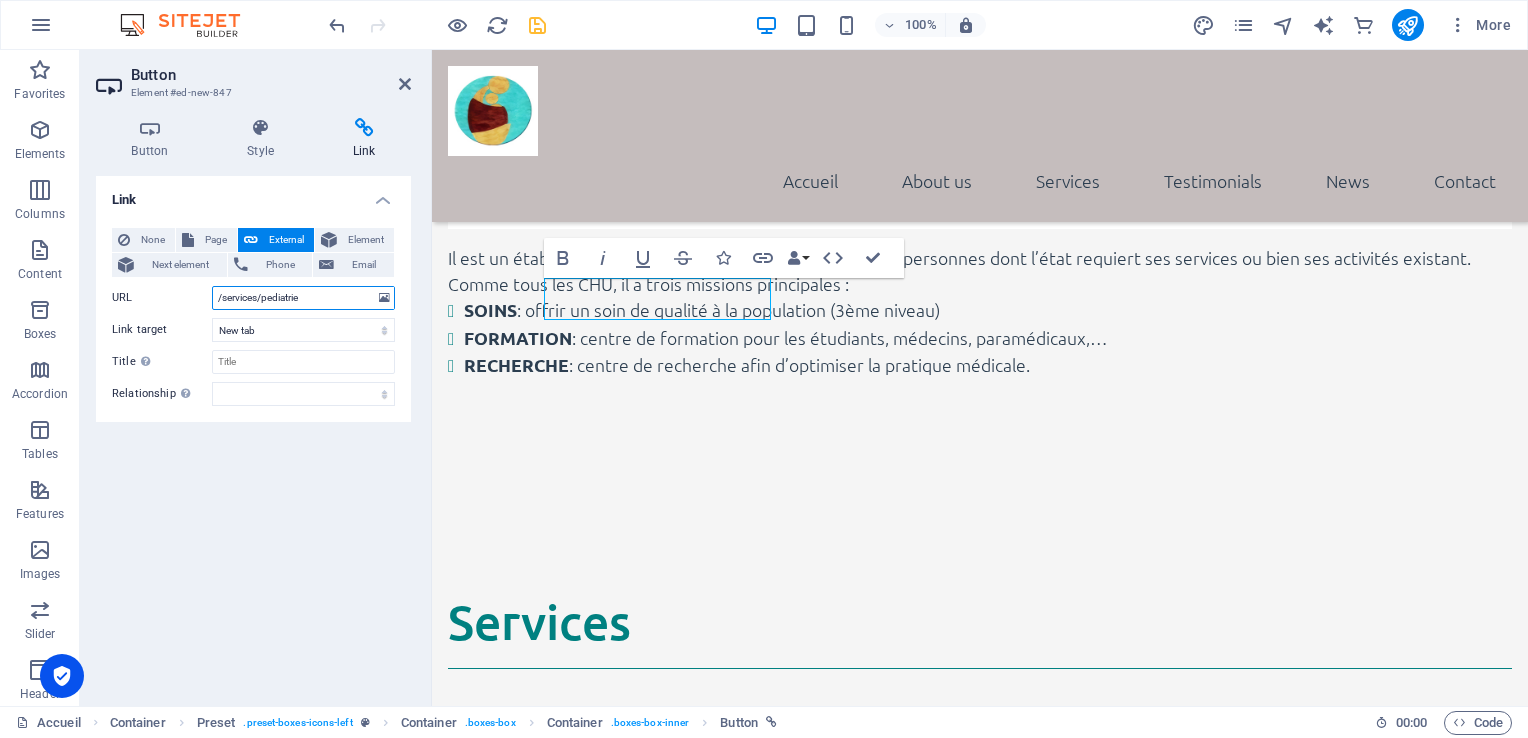 type on "/services/pediatrie" 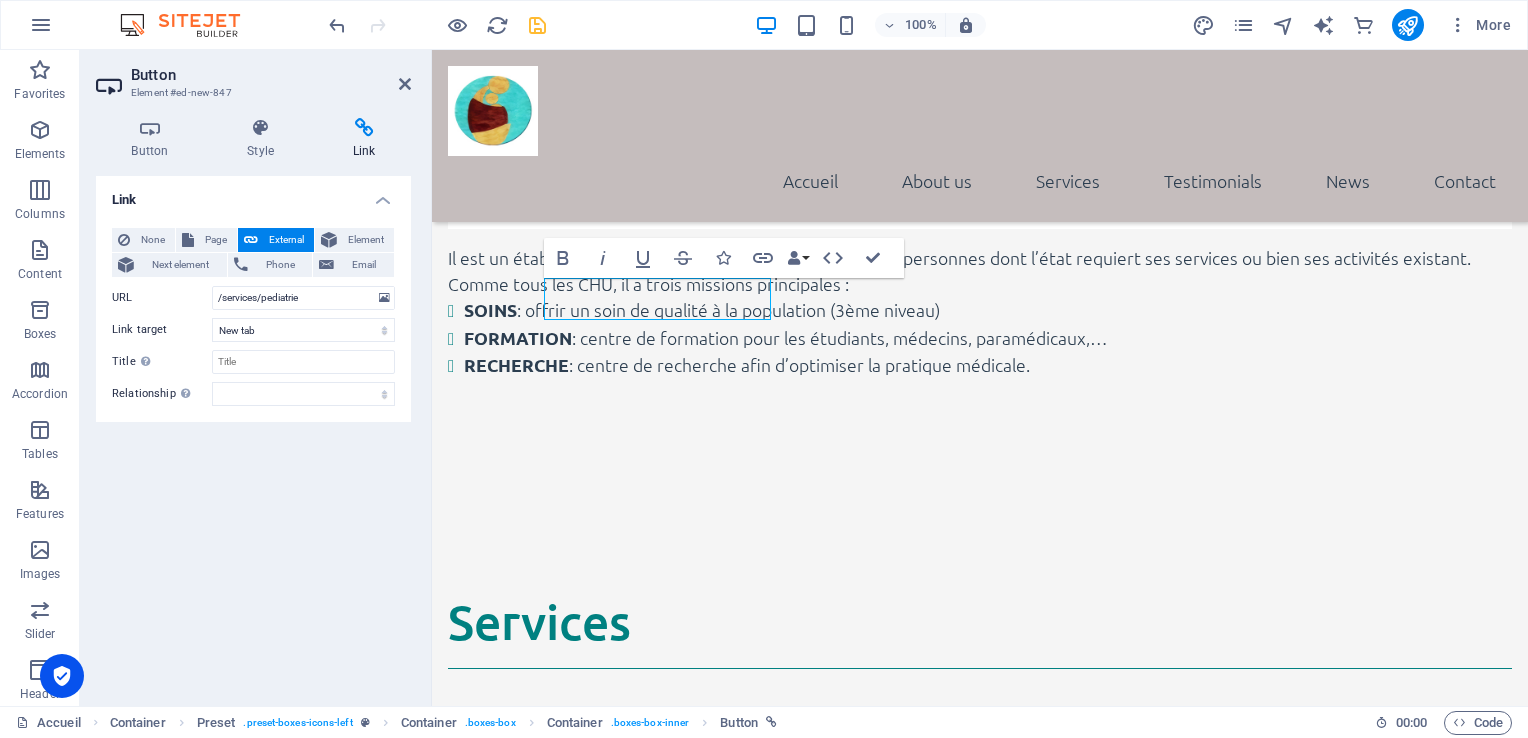 click on "Link None Page External Element Next element Phone Email Page Accueil Subpage Legal Notice Privacy Pédiatrie Element
URL /services/pediatrie Phone Email Link target New tab Same tab Overlay Title Additional link description, should not be the same as the link text. The title is most often shown as a tooltip text when the mouse moves over the element. Leave empty if uncertain. Relationship Sets the  relationship of this link to the link target . For example, the value "nofollow" instructs search engines not to follow the link. Can be left empty. alternate author bookmark external help license next nofollow noreferrer noopener prev search tag" at bounding box center (253, 433) 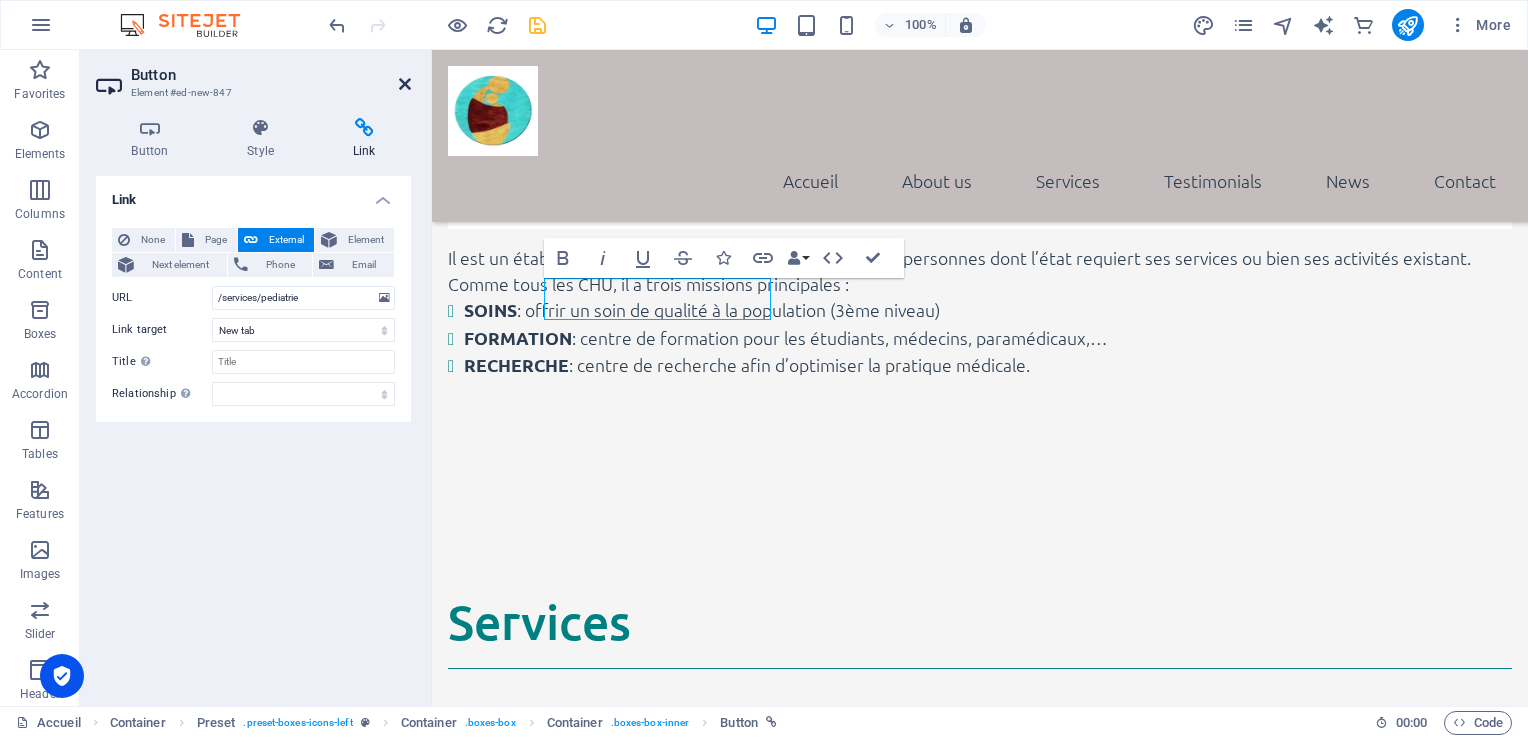 click at bounding box center [405, 84] 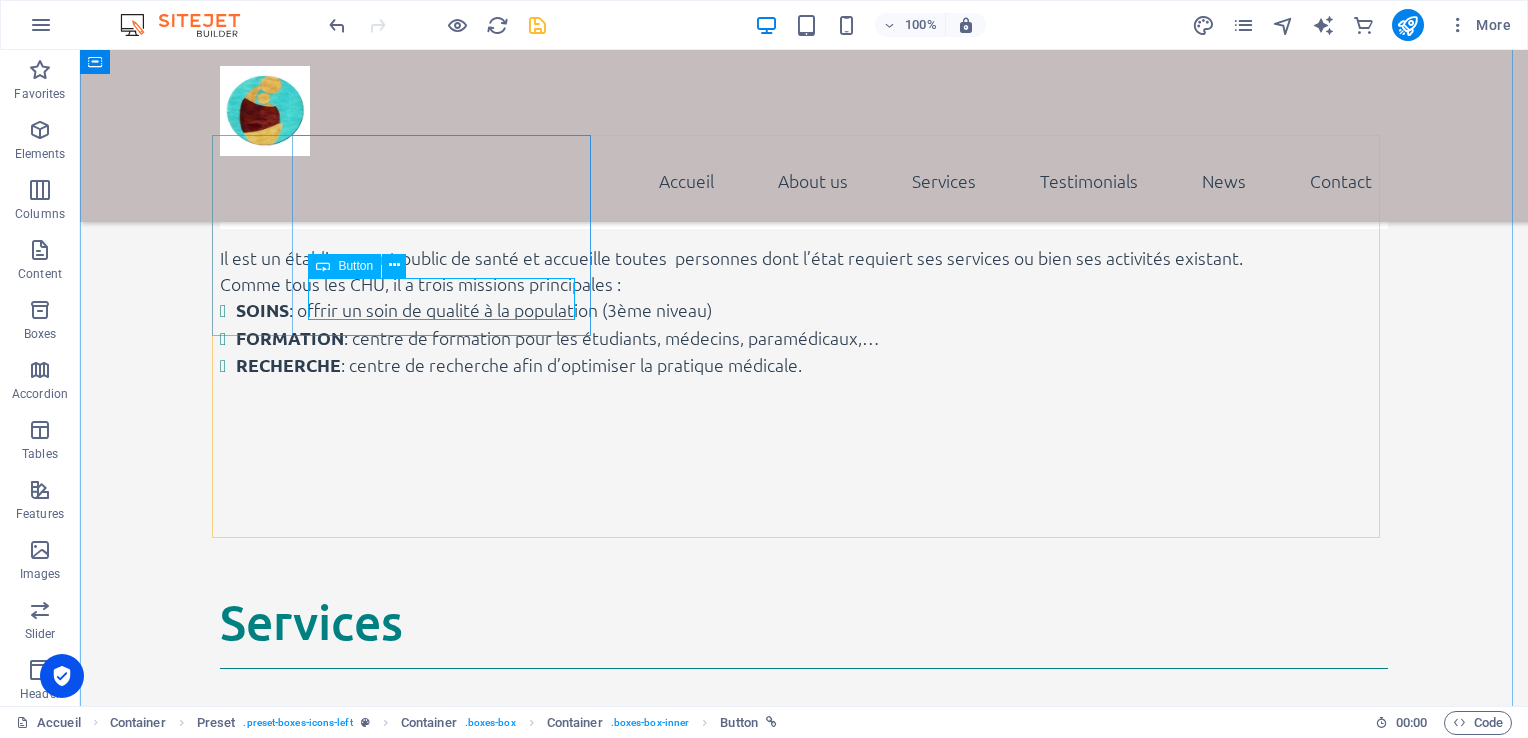 click on "En savoir plus" at bounding box center [804, 885] 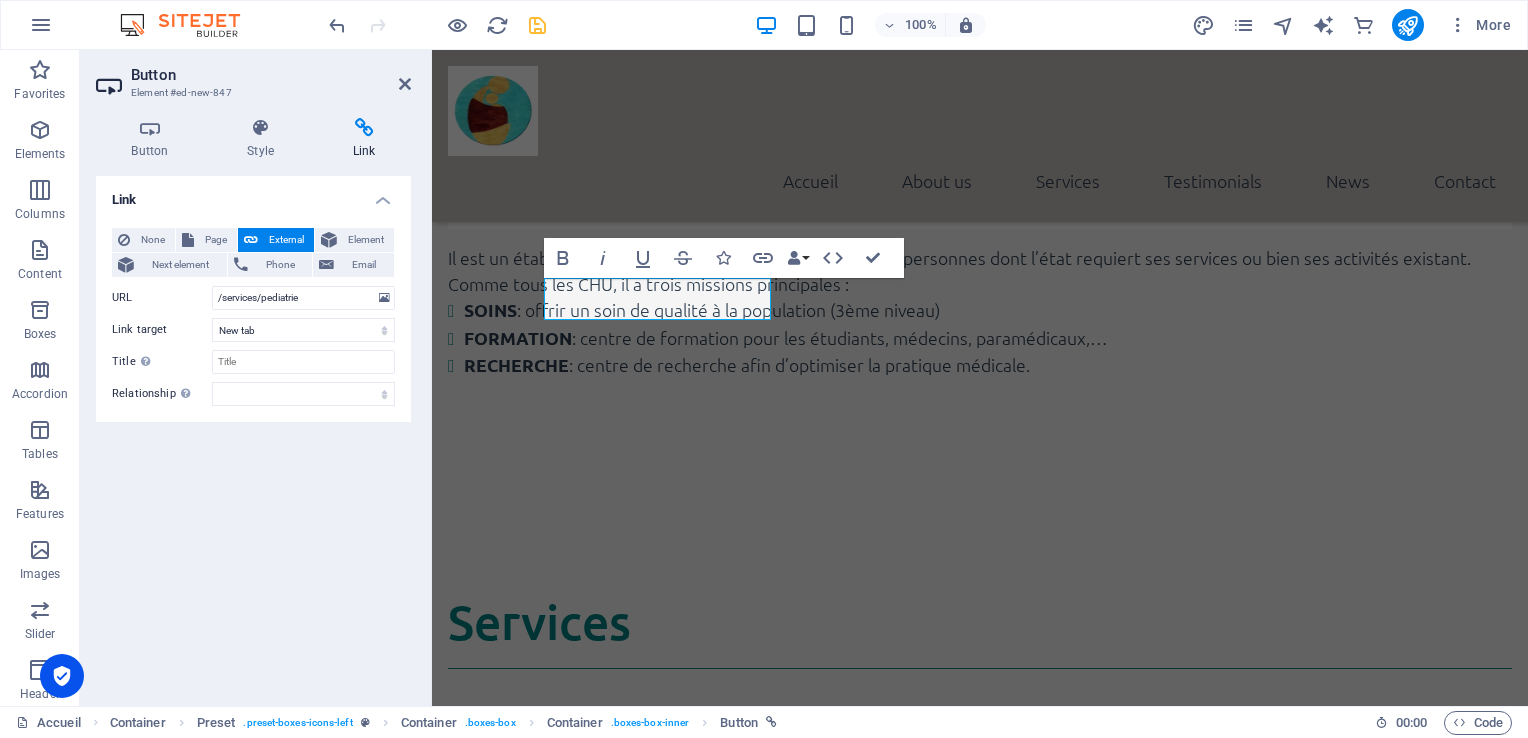 click on "Link None Page External Element Next element Phone Email Page Accueil Subpage Legal Notice Privacy Pédiatrie Element
URL /services/pediatrie Phone Email Link target New tab Same tab Overlay Title Additional link description, should not be the same as the link text. The title is most often shown as a tooltip text when the mouse moves over the element. Leave empty if uncertain. Relationship Sets the  relationship of this link to the link target . For example, the value "nofollow" instructs search engines not to follow the link. Can be left empty. alternate author bookmark external help license next nofollow noreferrer noopener prev search tag" at bounding box center [253, 433] 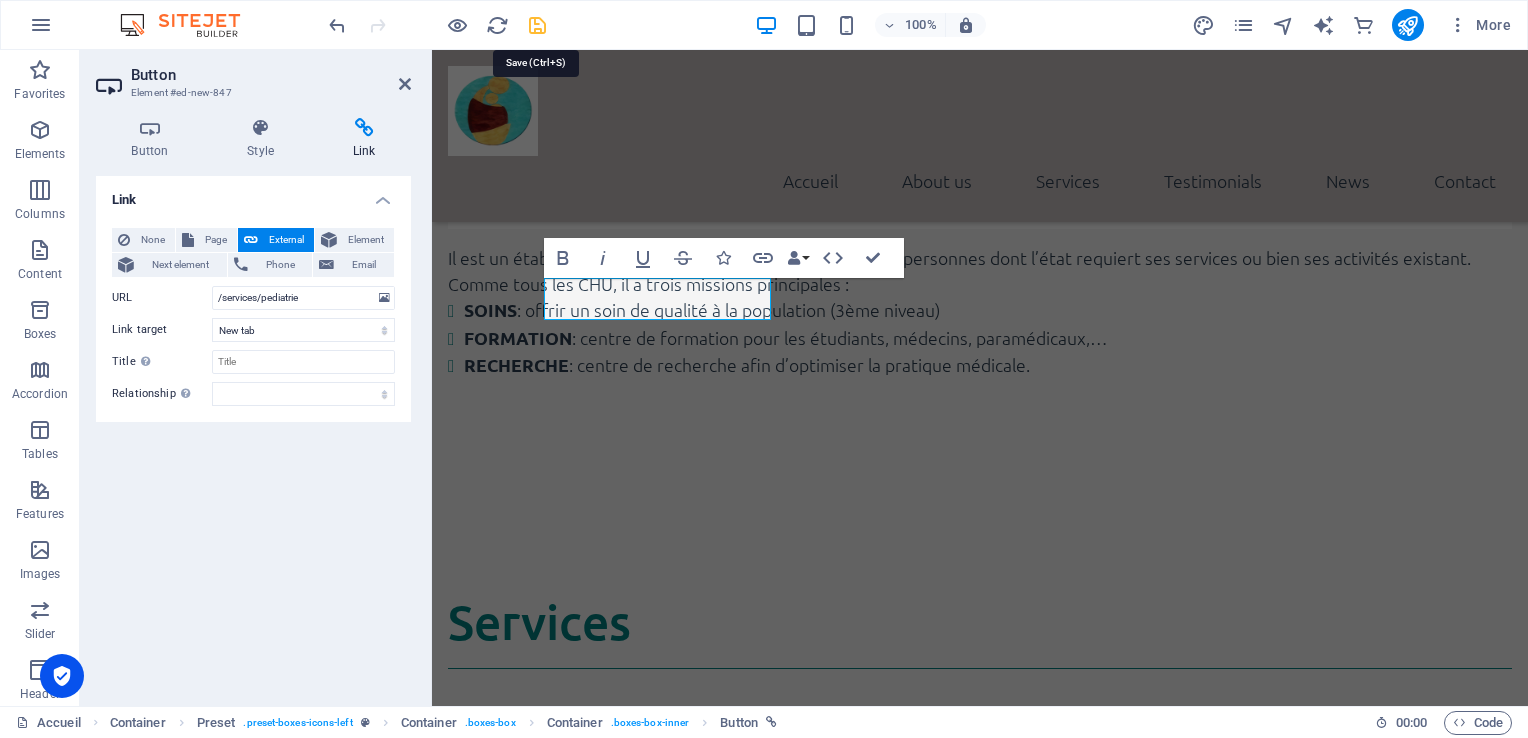 click at bounding box center (537, 25) 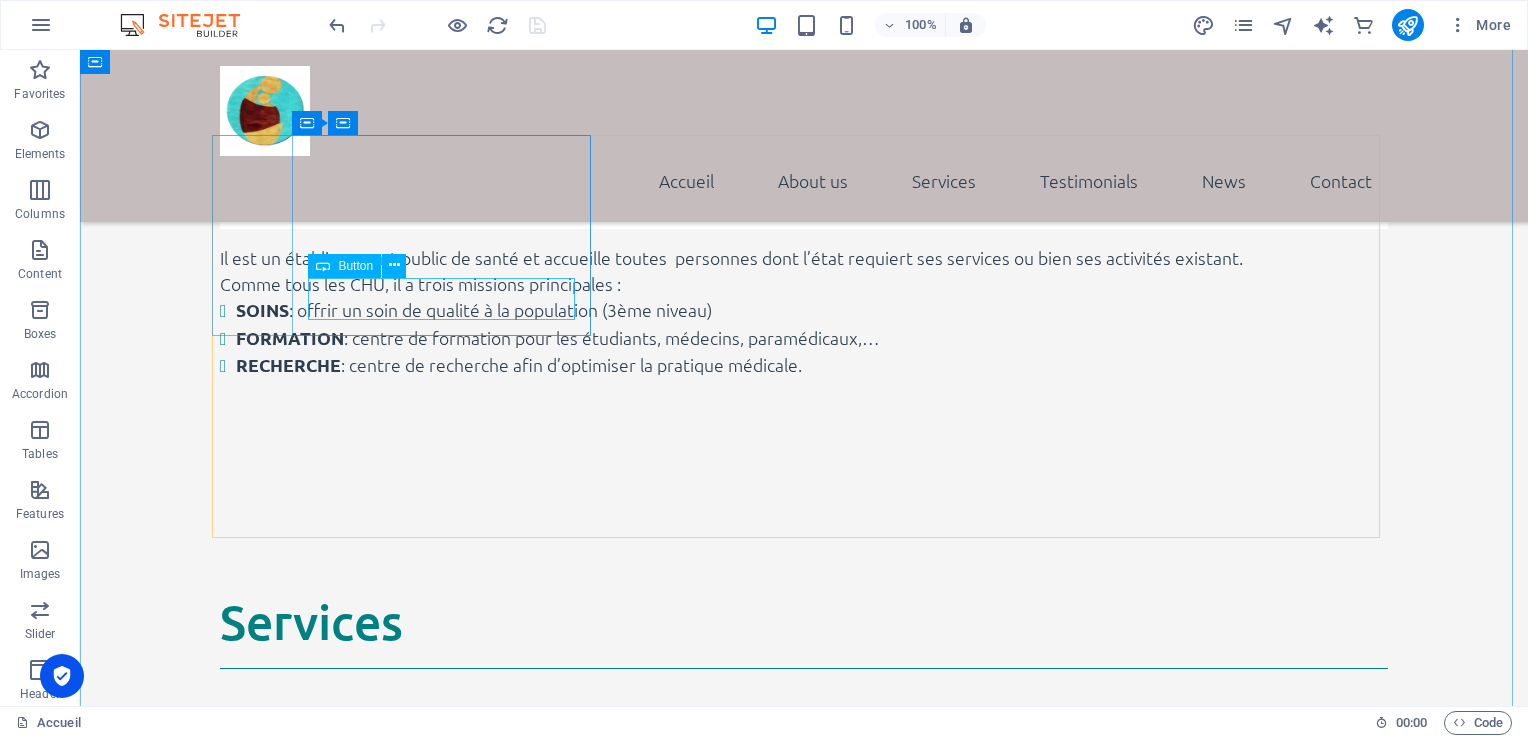 click on "En savoir plus" at bounding box center (804, 885) 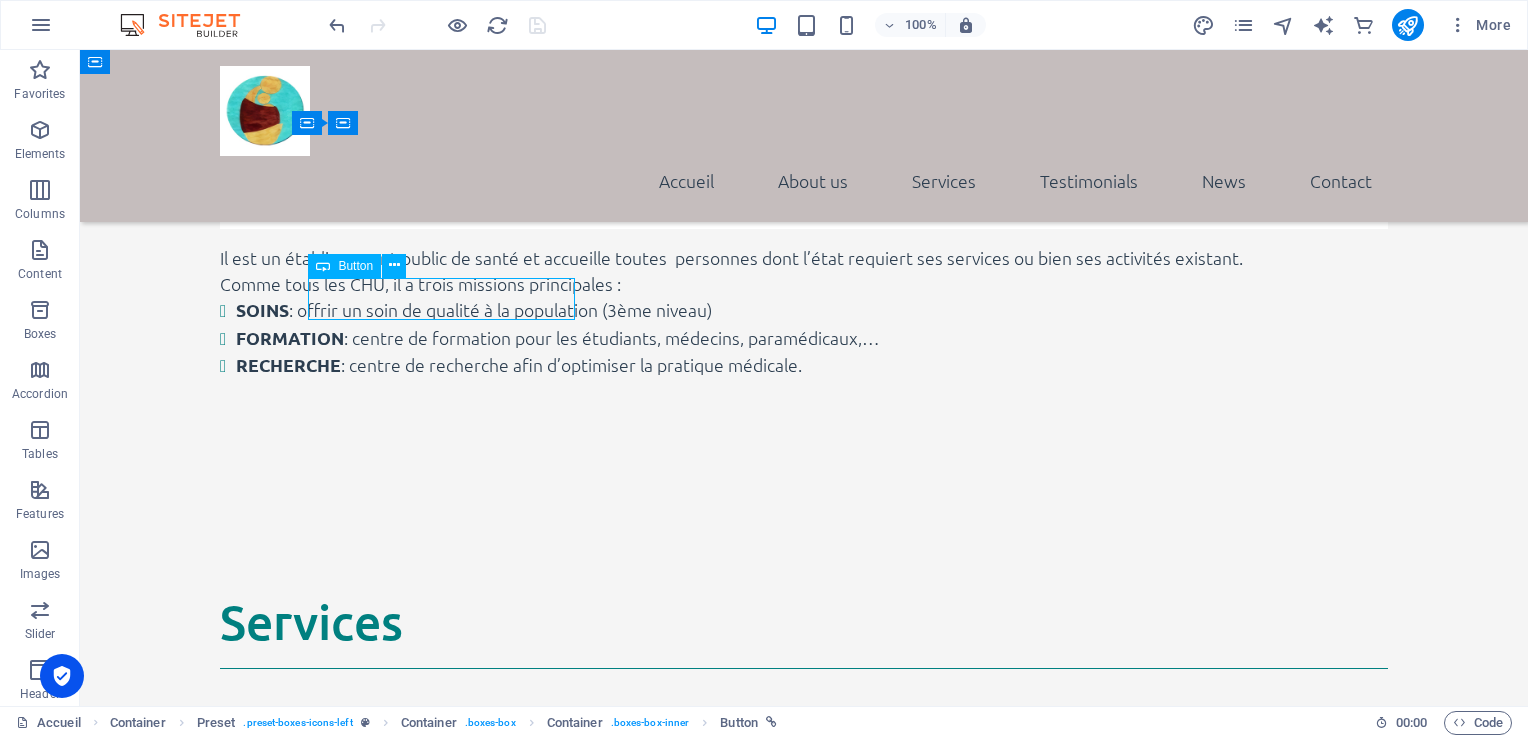 click on "En savoir plus" at bounding box center [804, 885] 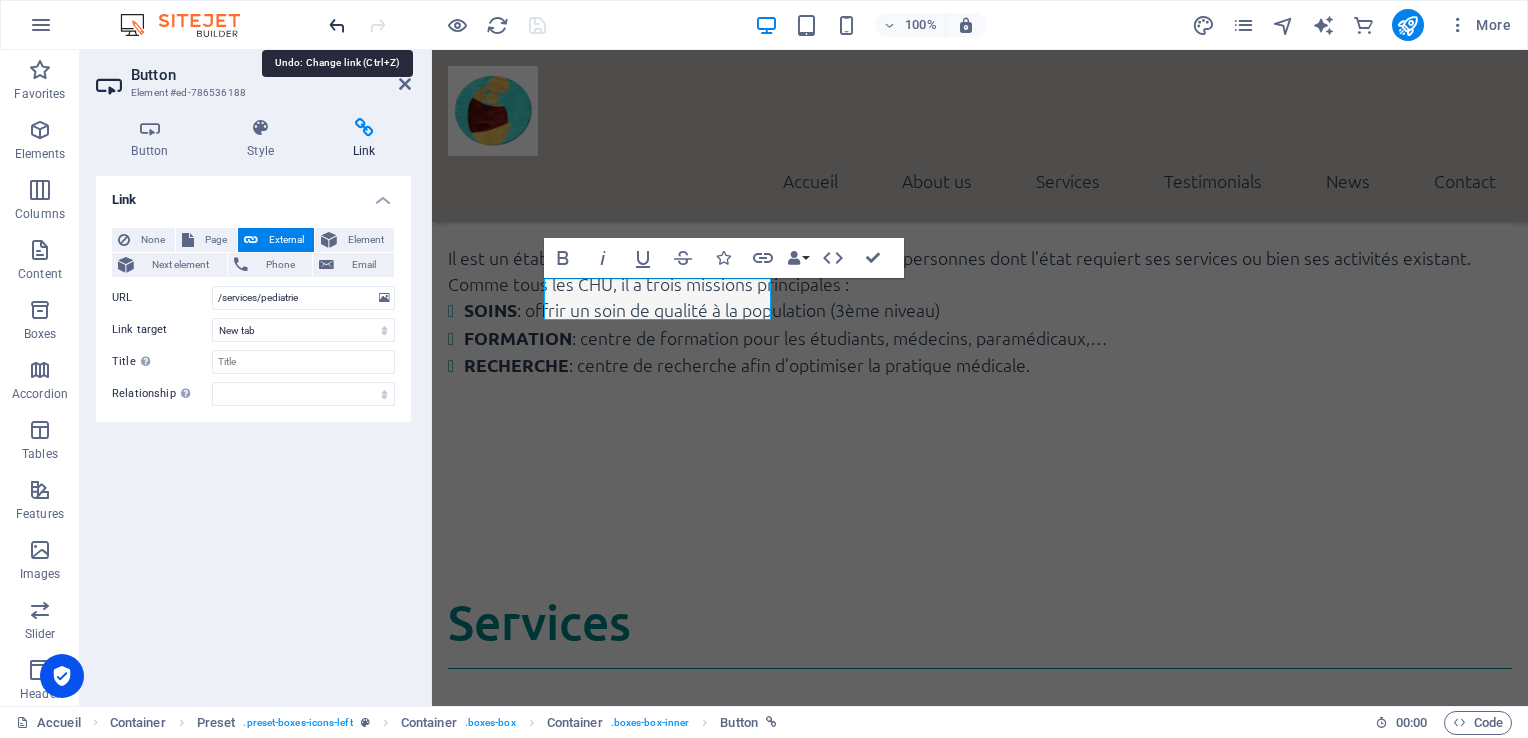 click at bounding box center (337, 25) 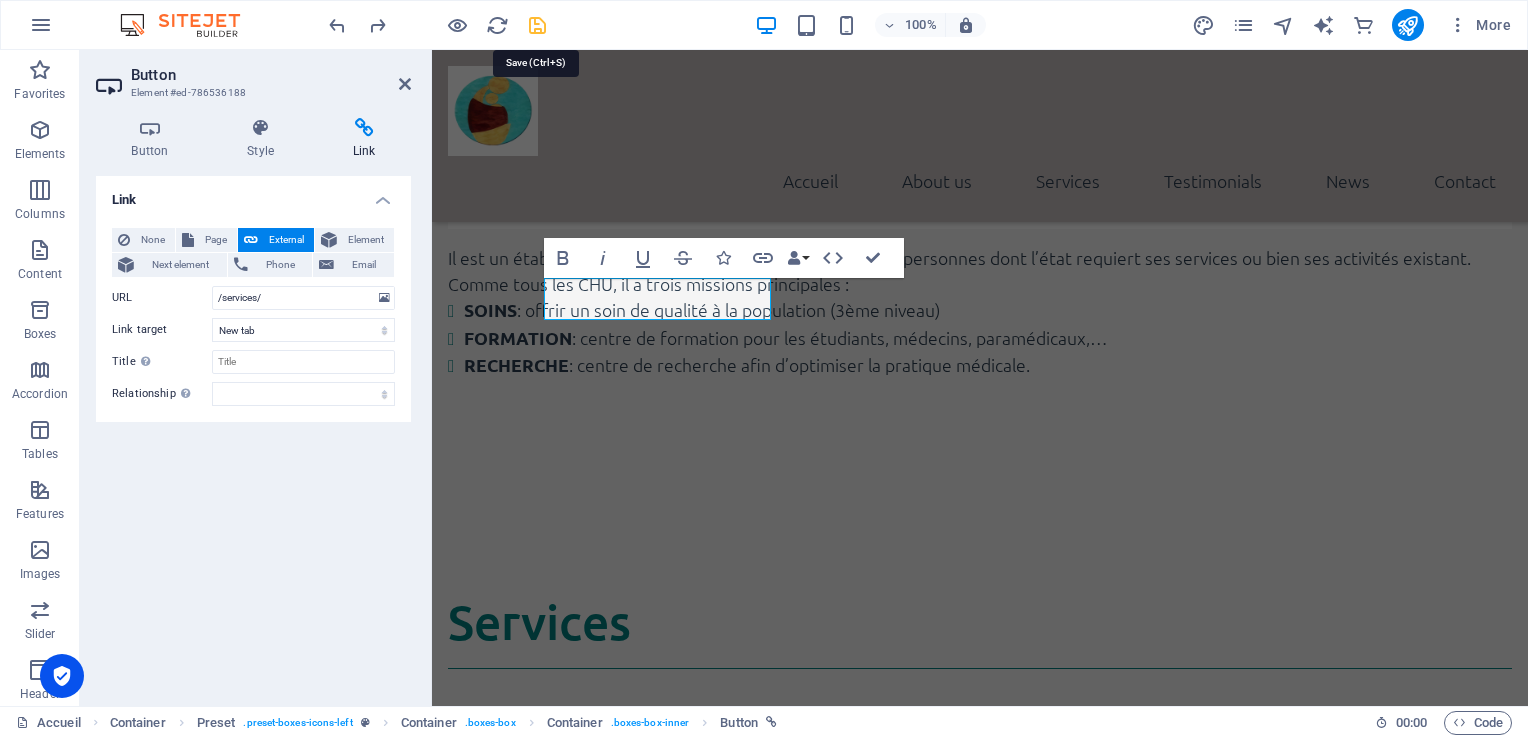 click at bounding box center [537, 25] 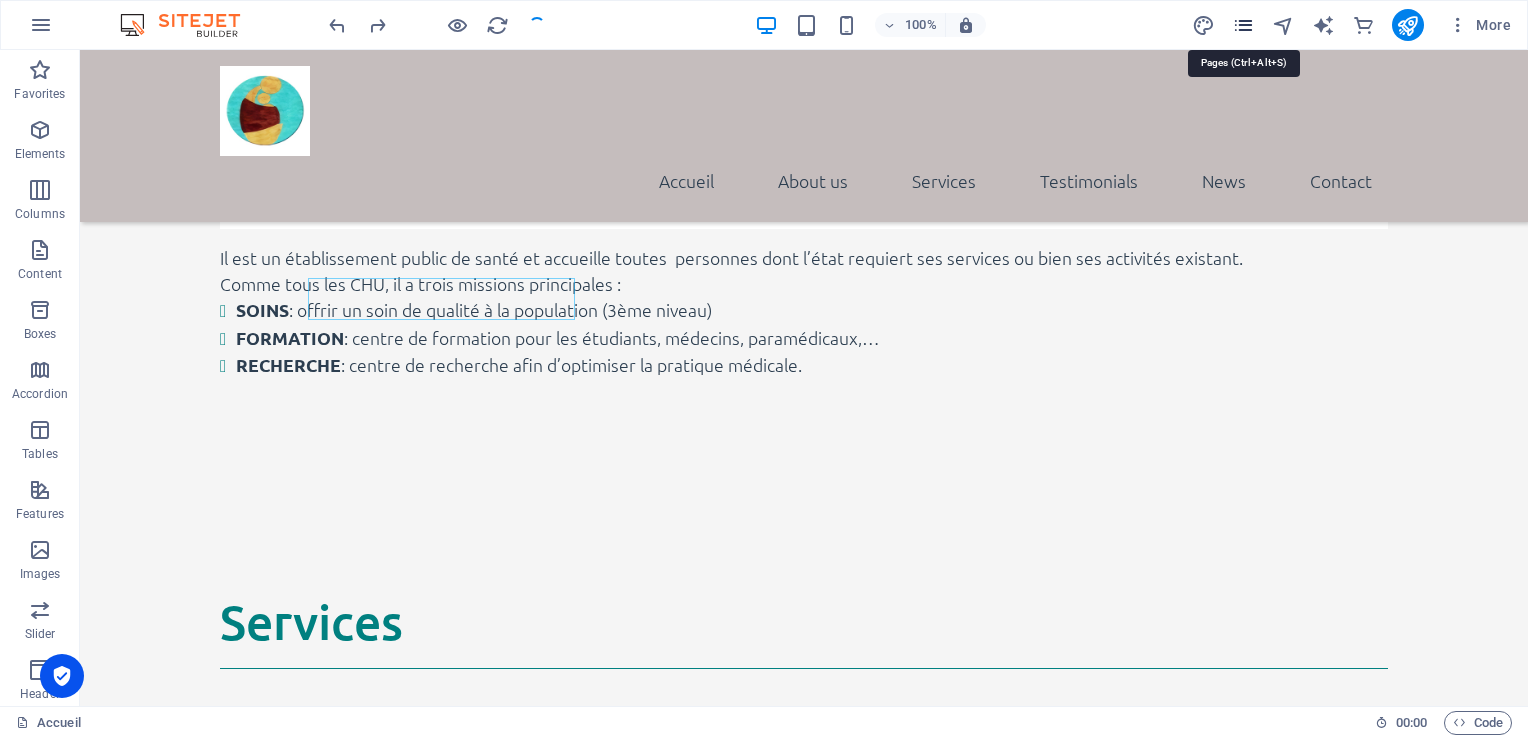 click at bounding box center [1243, 25] 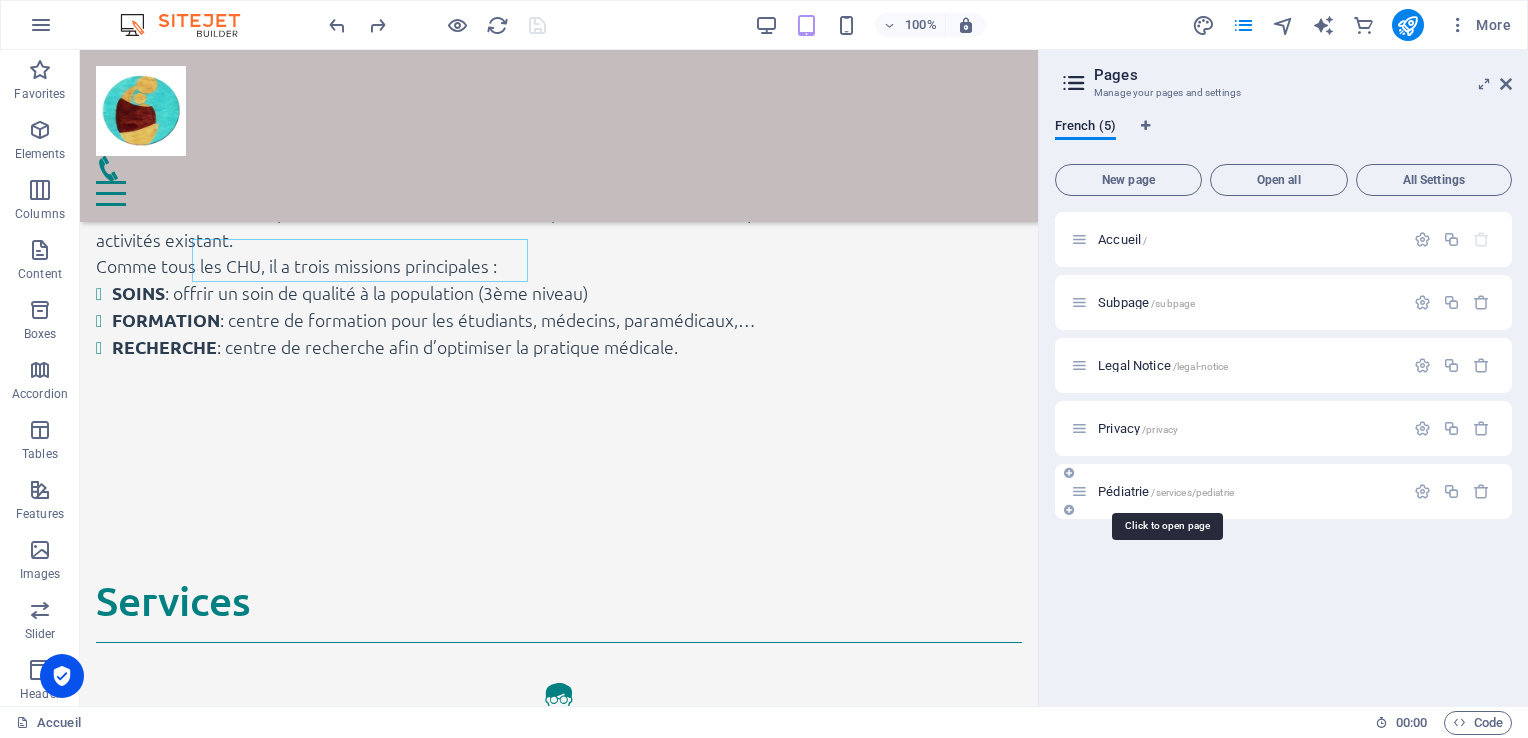 click on "Pédiatrie /services/pediatrie" at bounding box center [1166, 491] 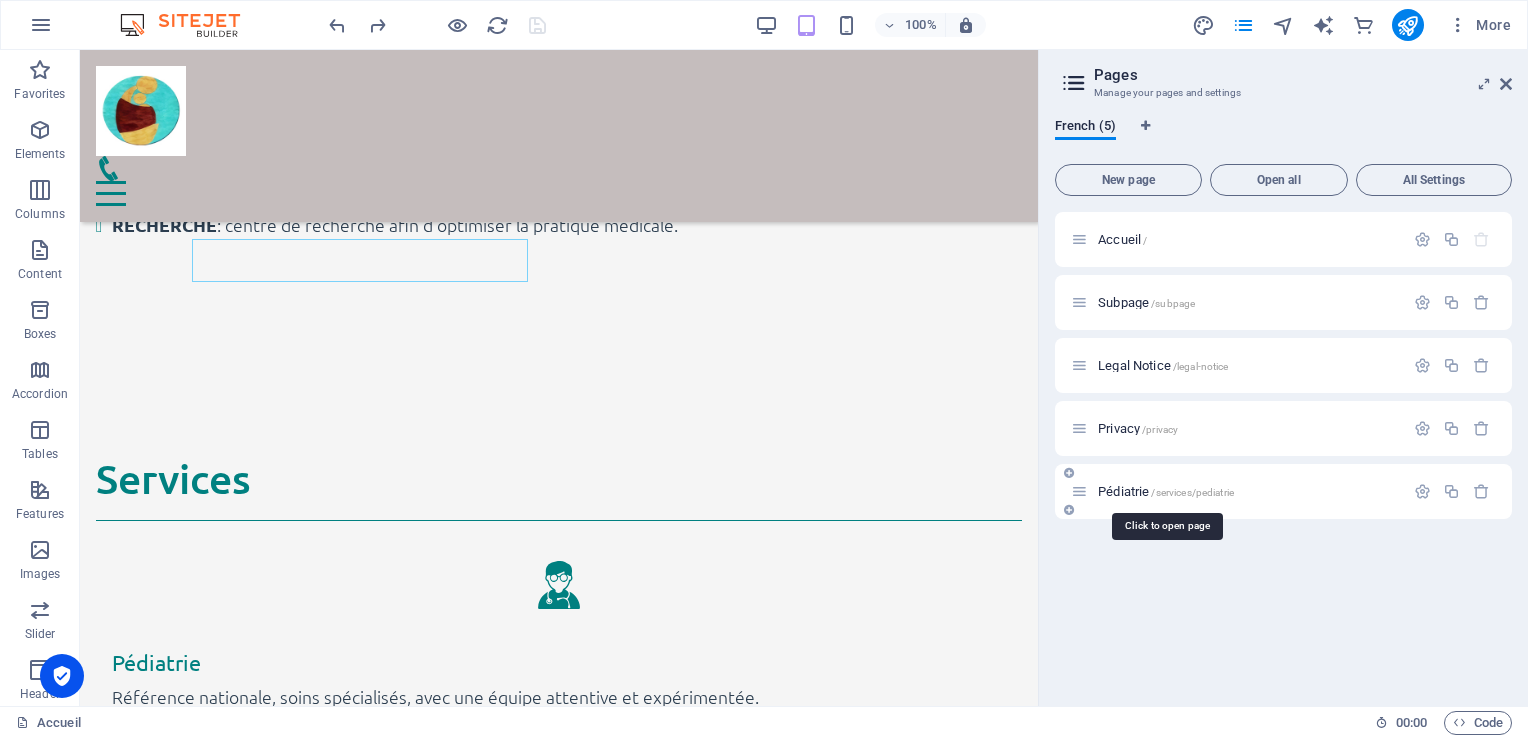 scroll, scrollTop: 0, scrollLeft: 0, axis: both 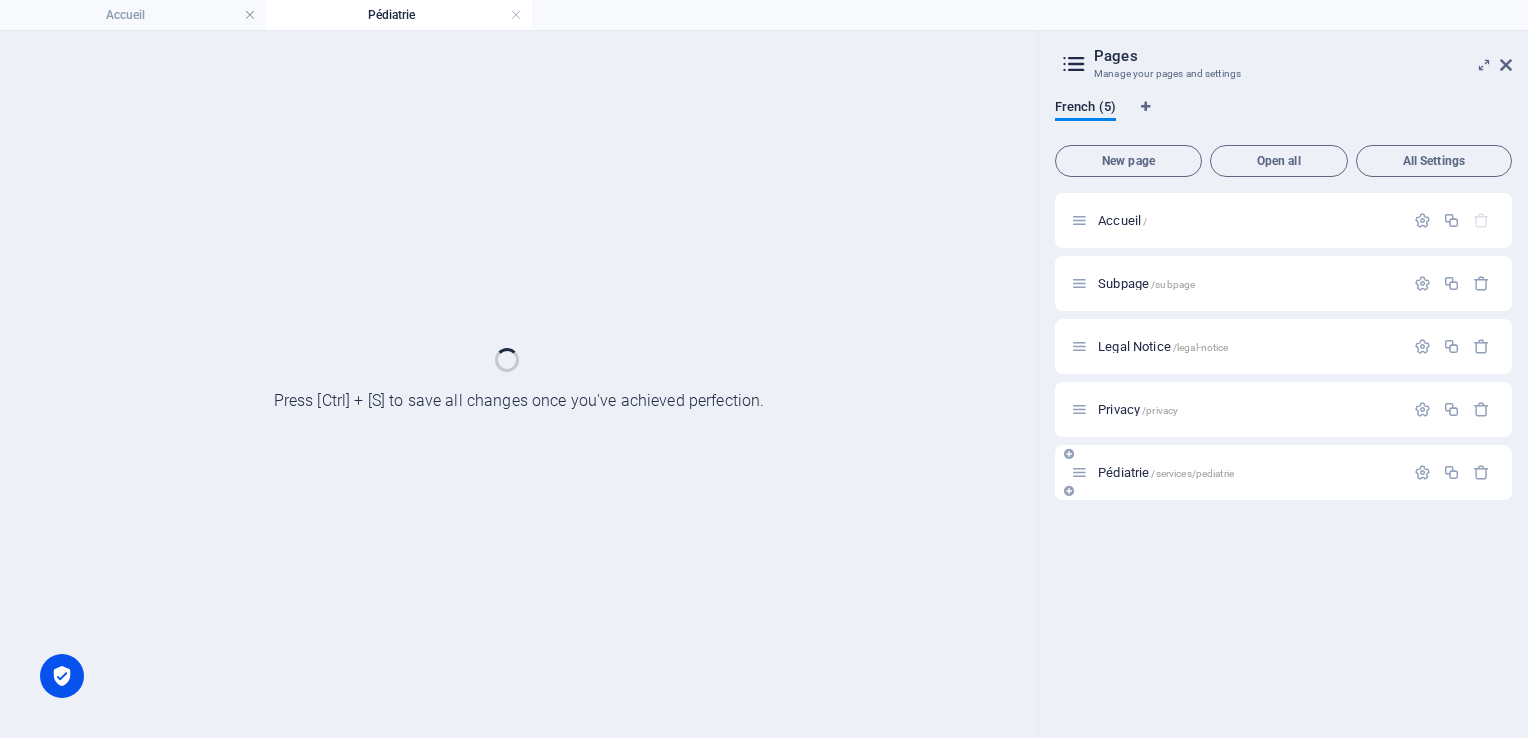 click on "Pédiatrie /services/pediatrie" at bounding box center (1283, 472) 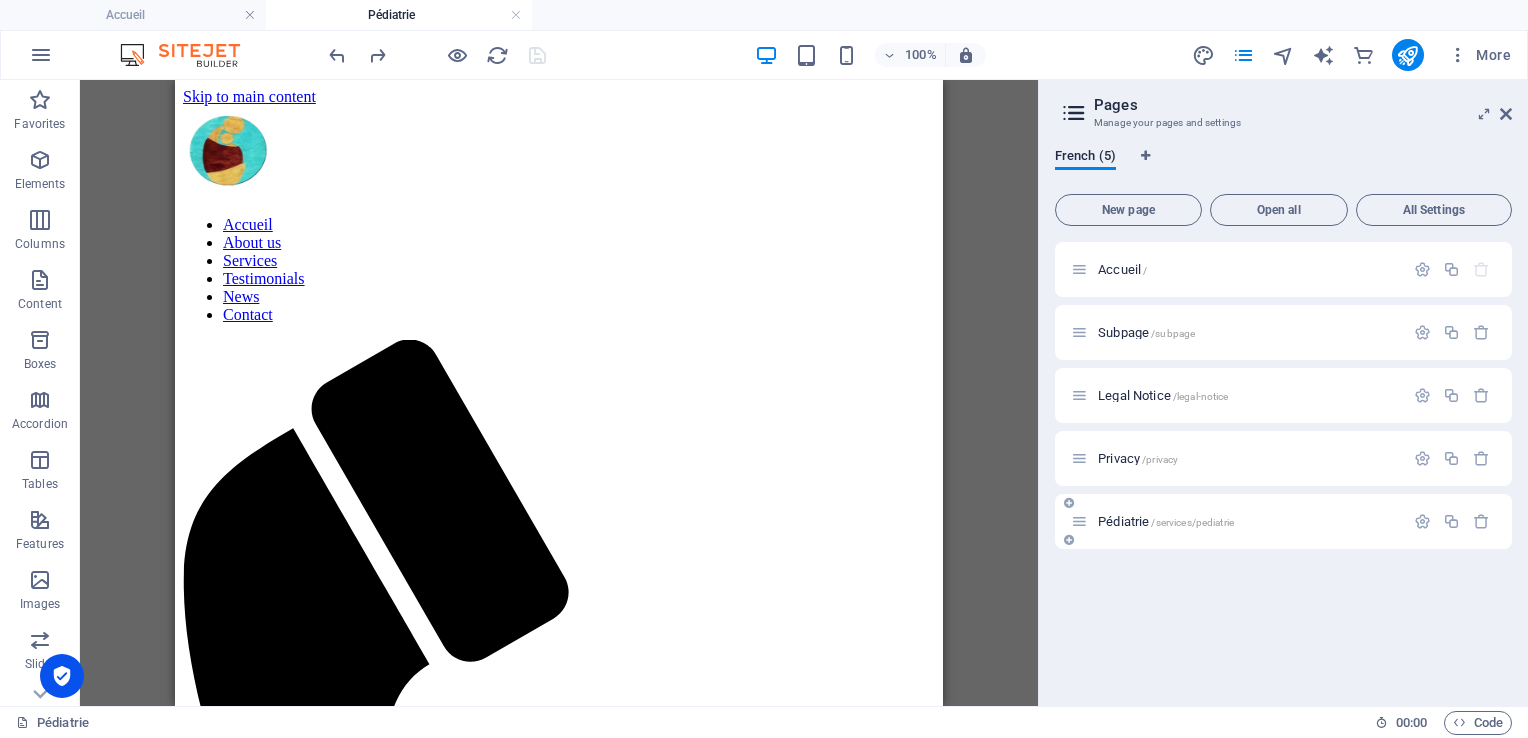 scroll, scrollTop: 0, scrollLeft: 0, axis: both 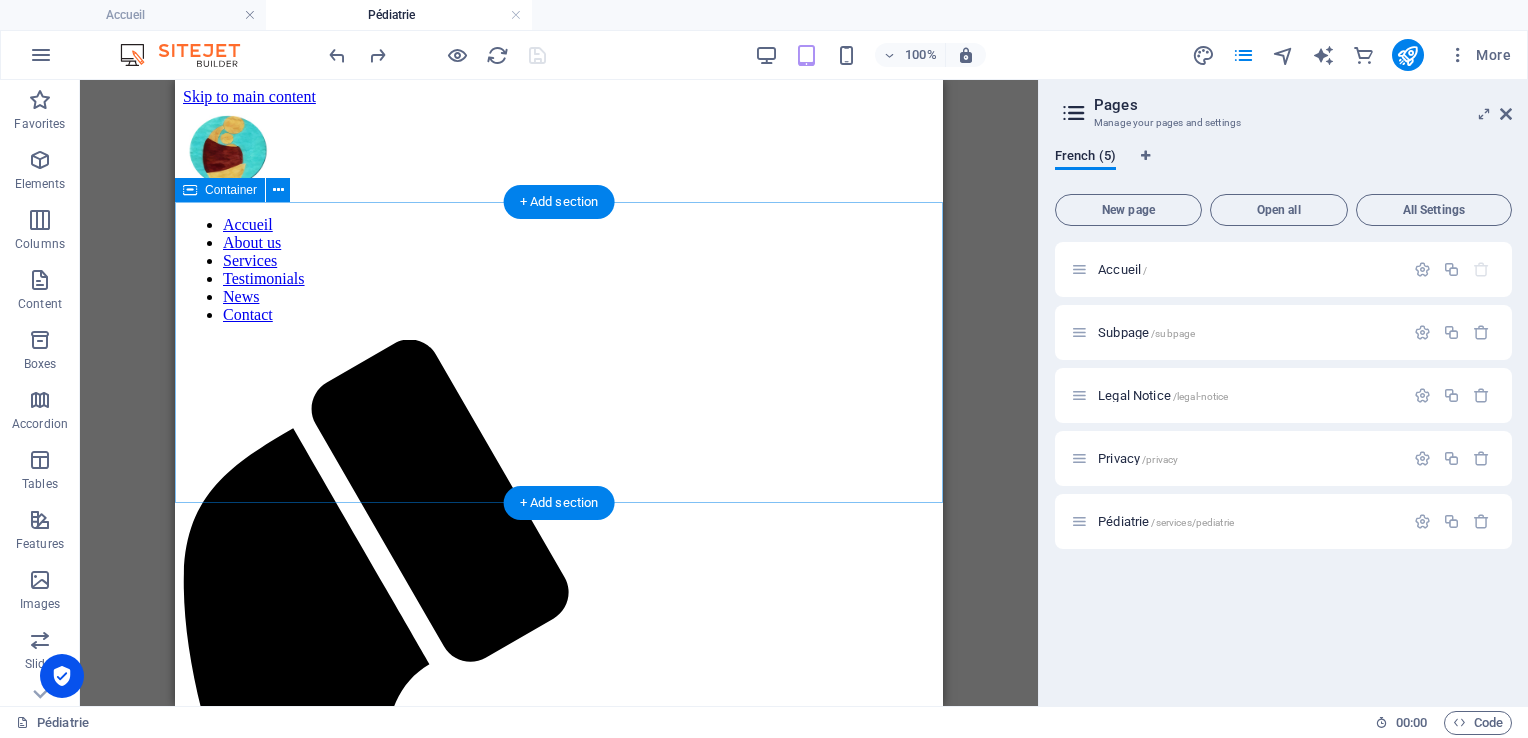 click on "Add elements" at bounding box center (500, 1440) 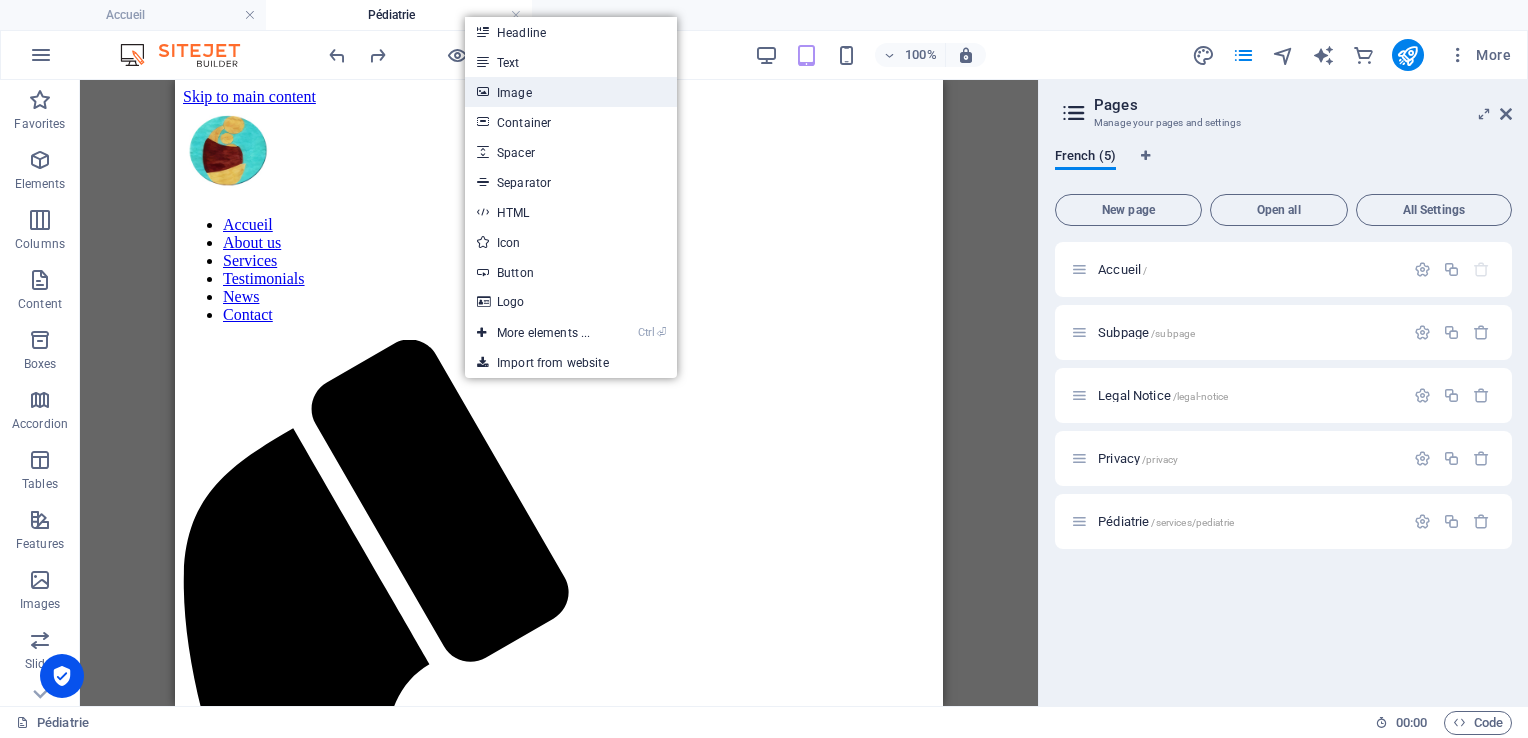 click on "Image" at bounding box center (571, 92) 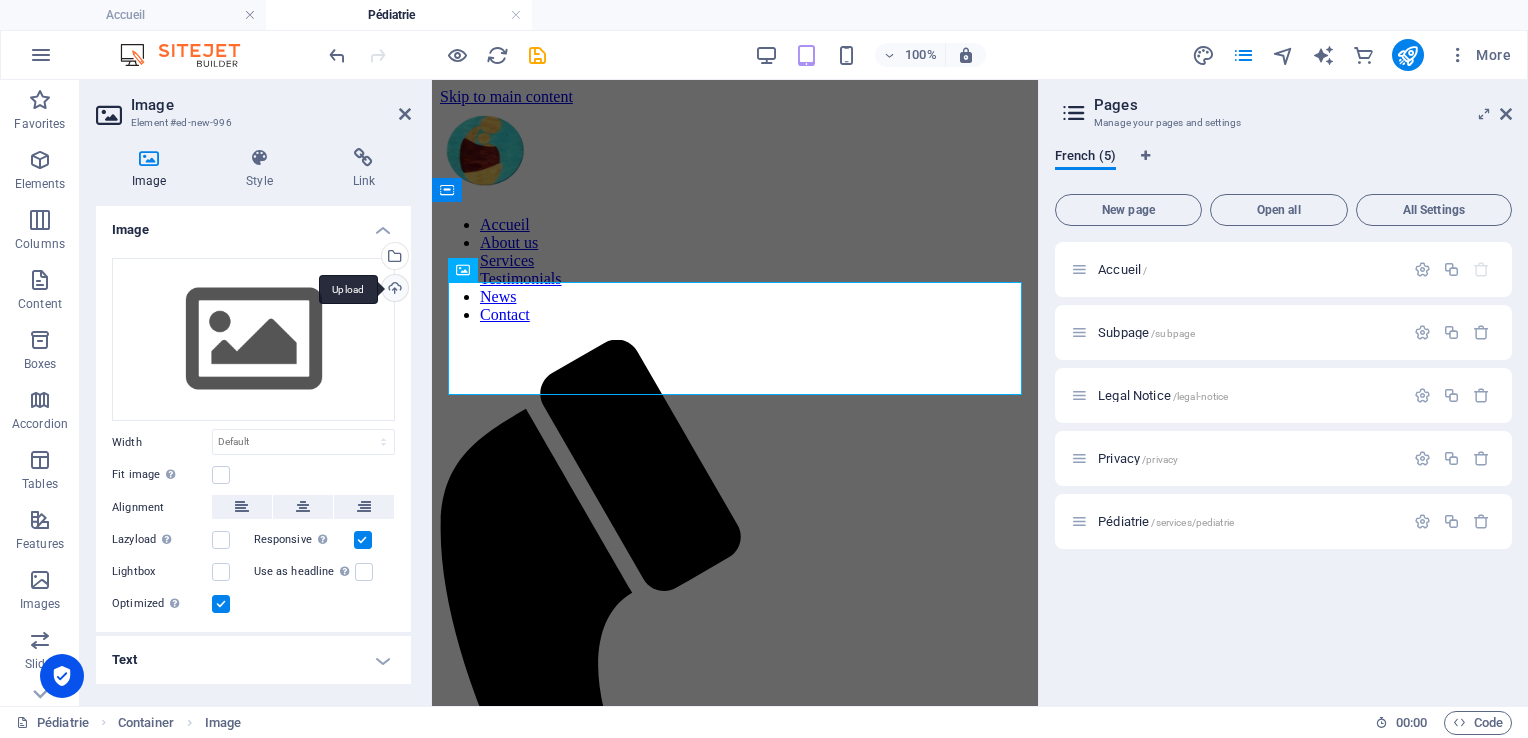 click on "Upload" at bounding box center [393, 290] 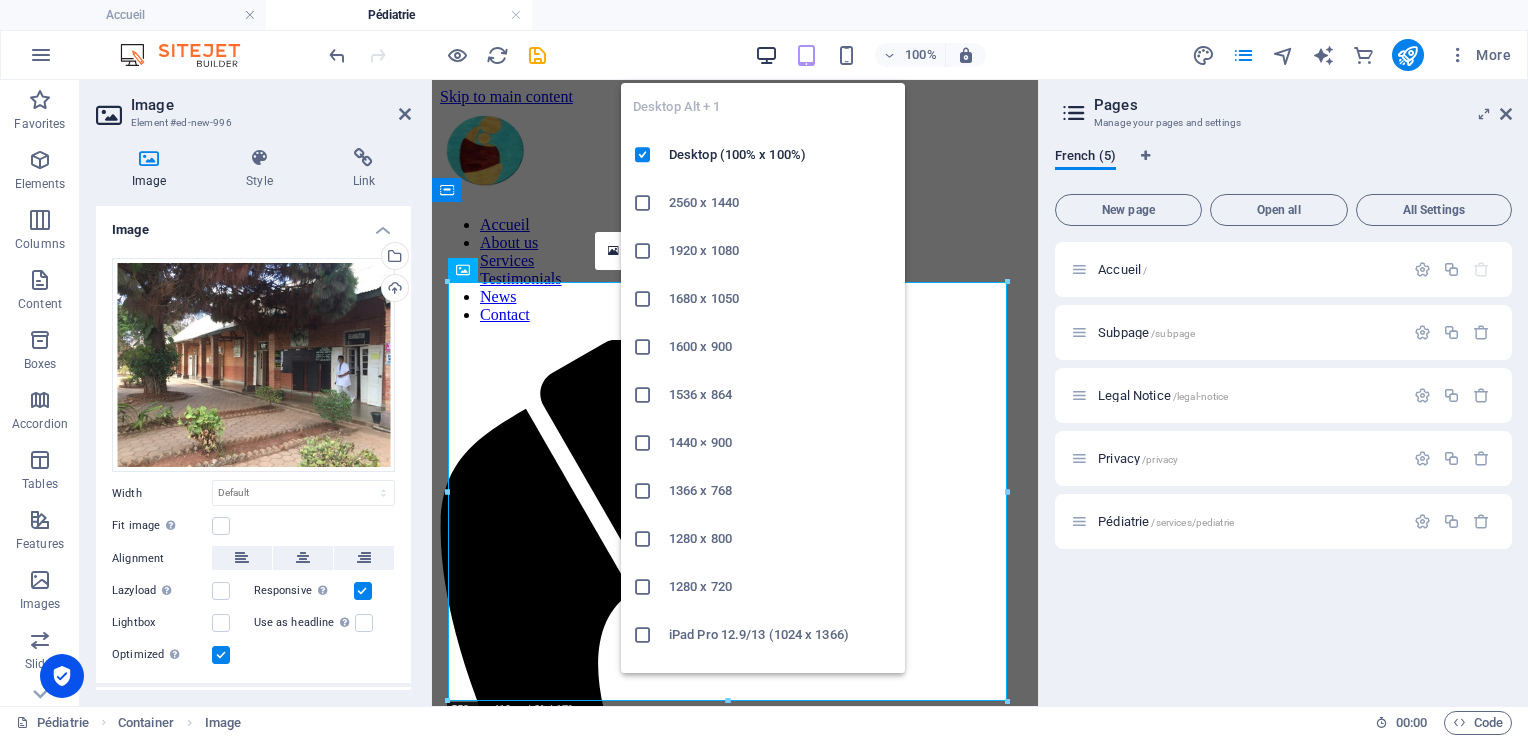 click at bounding box center (766, 55) 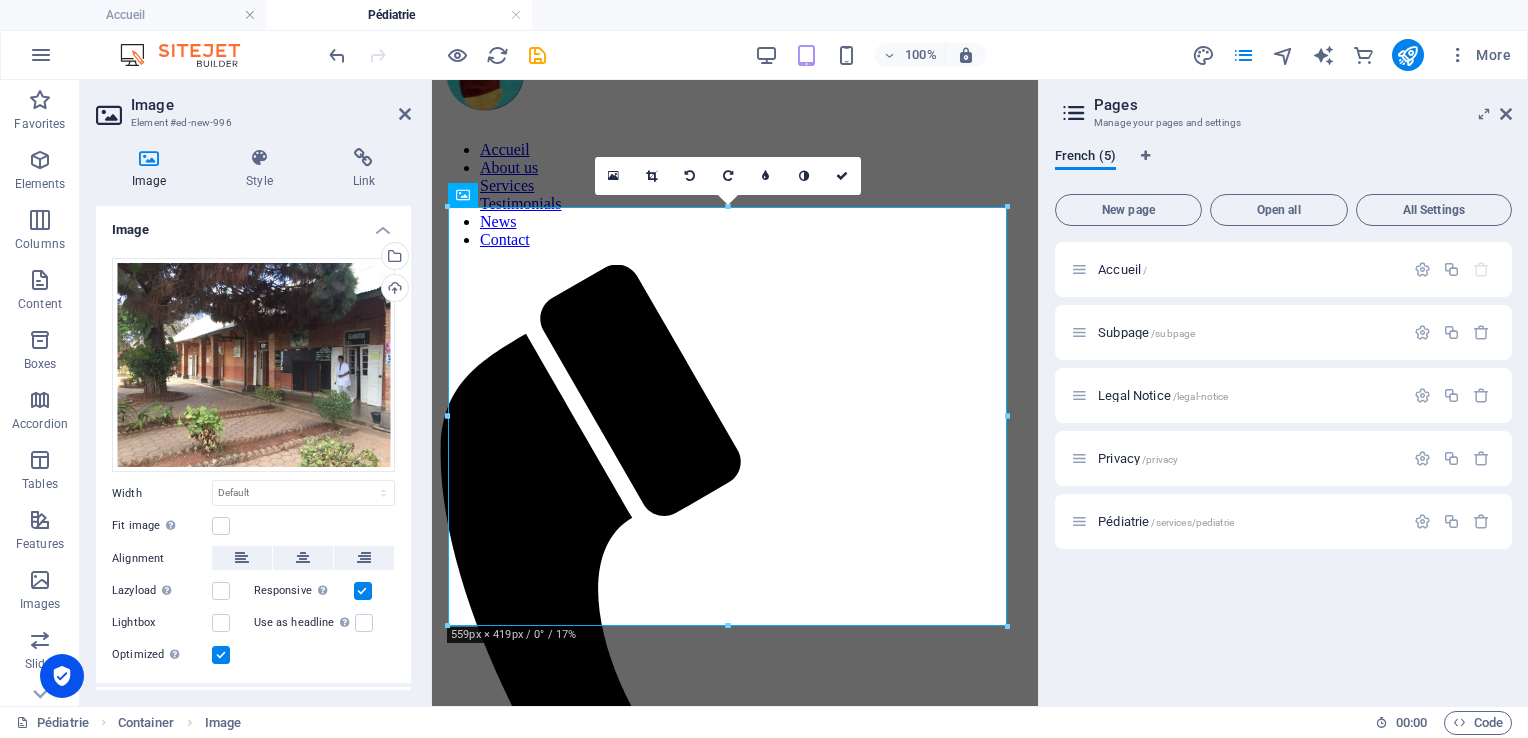 scroll, scrollTop: 9, scrollLeft: 0, axis: vertical 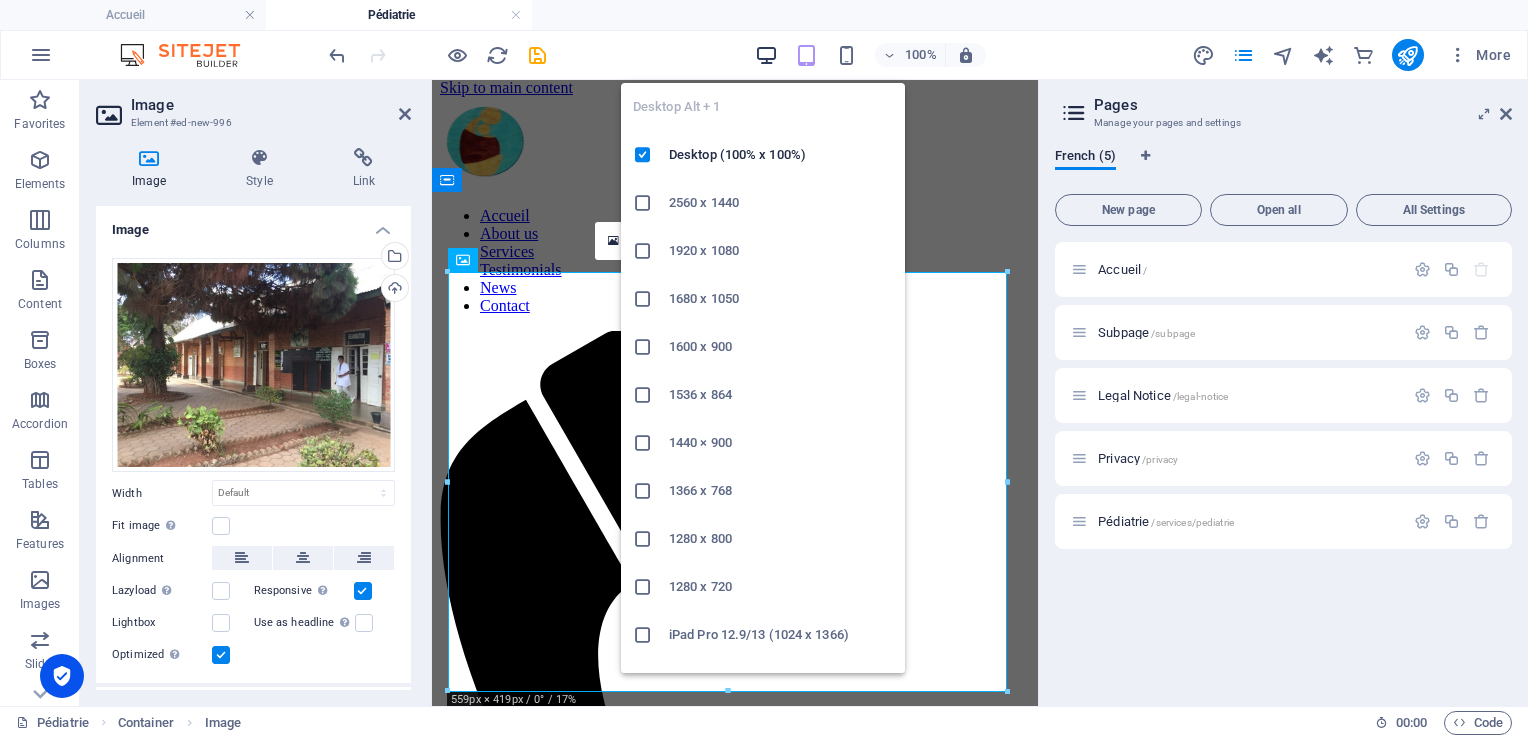 click at bounding box center (766, 55) 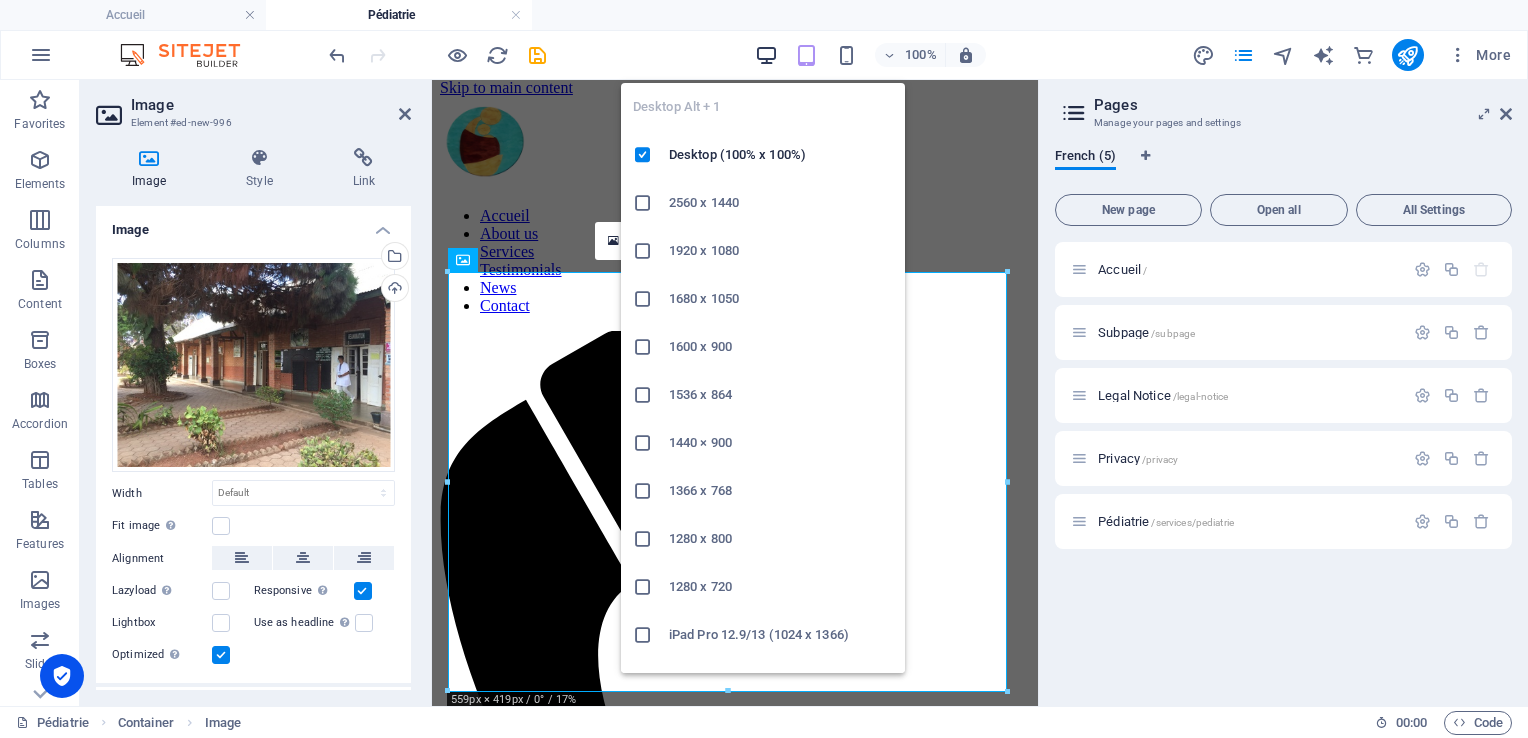 click at bounding box center (766, 55) 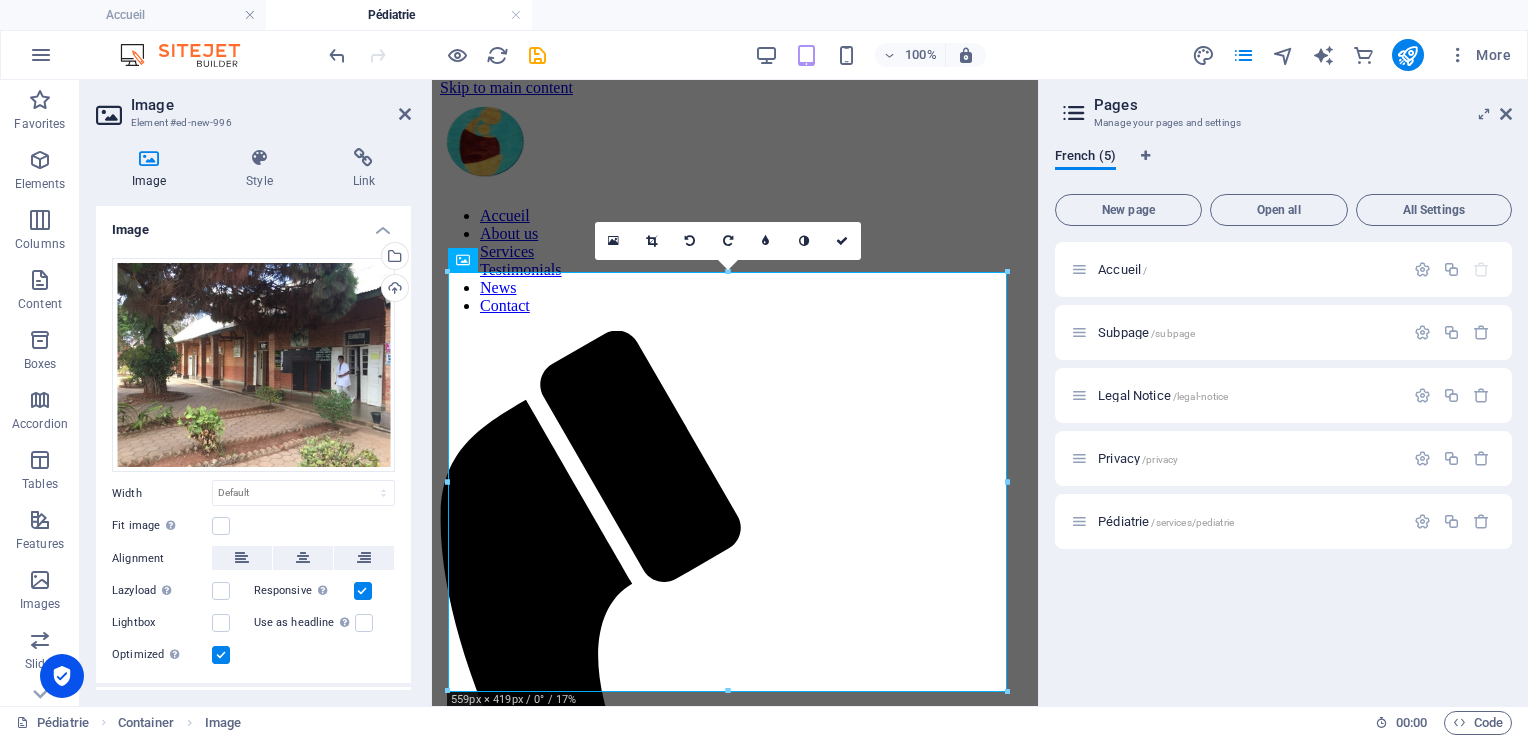 click on "100% More" at bounding box center [922, 55] 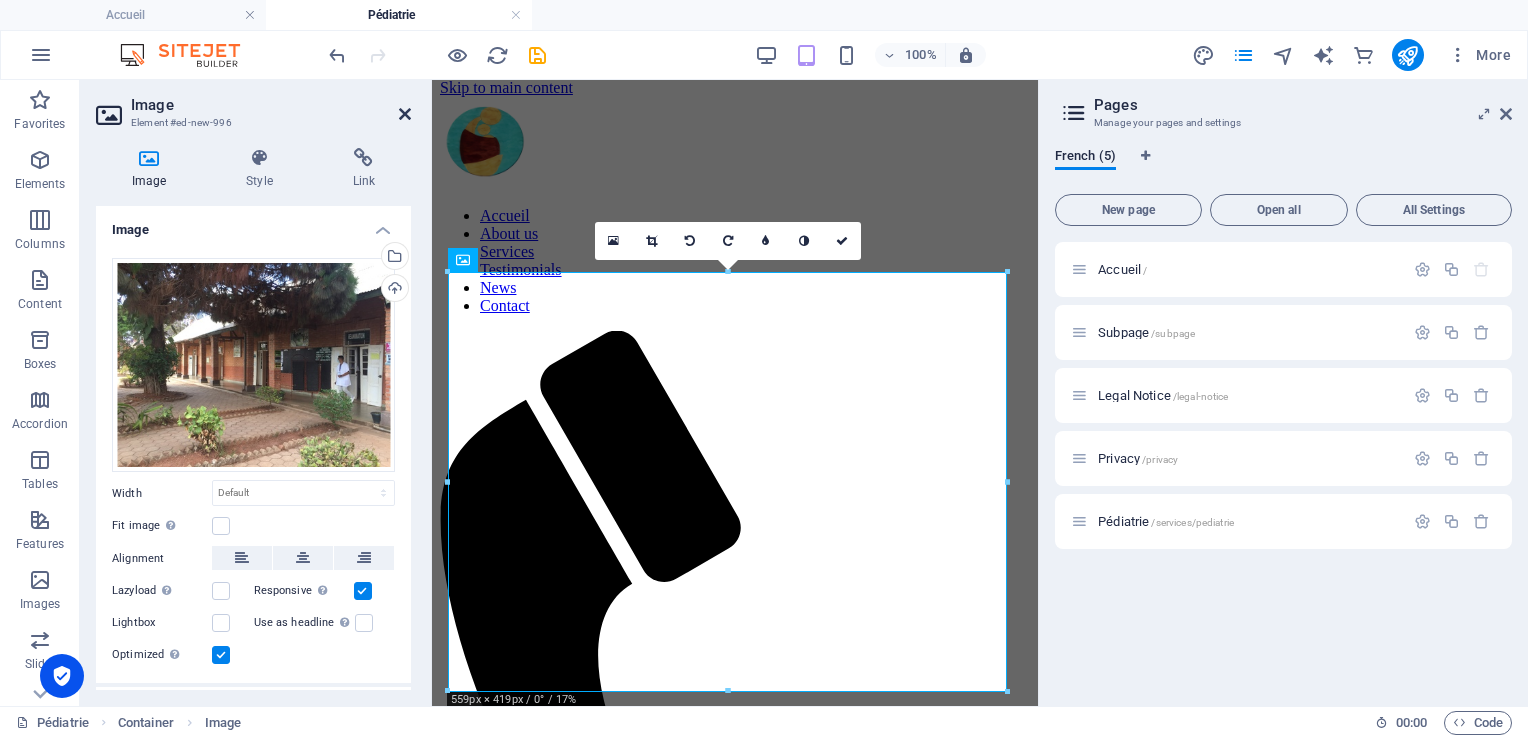 click at bounding box center (405, 114) 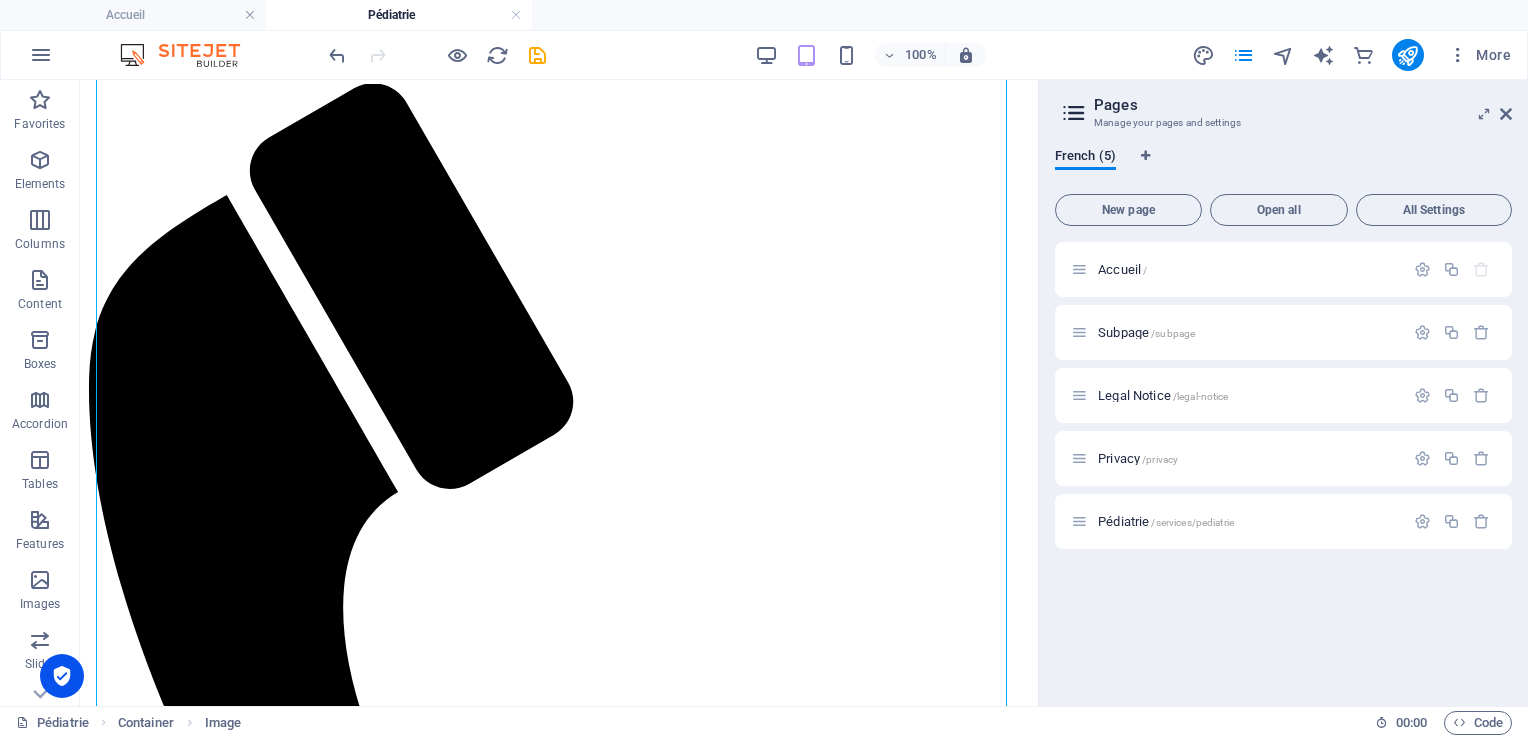 scroll, scrollTop: 255, scrollLeft: 0, axis: vertical 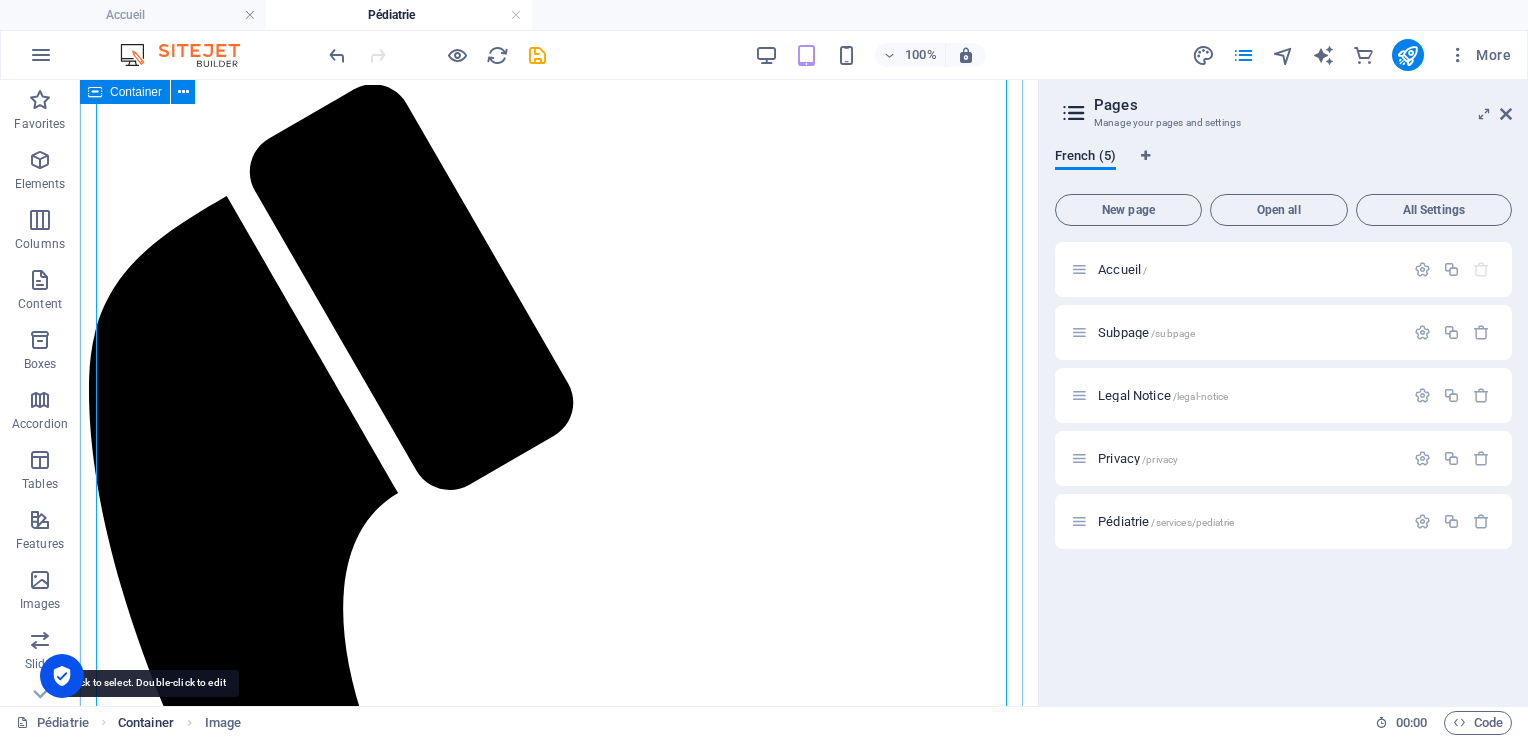 click on "Container" at bounding box center [146, 723] 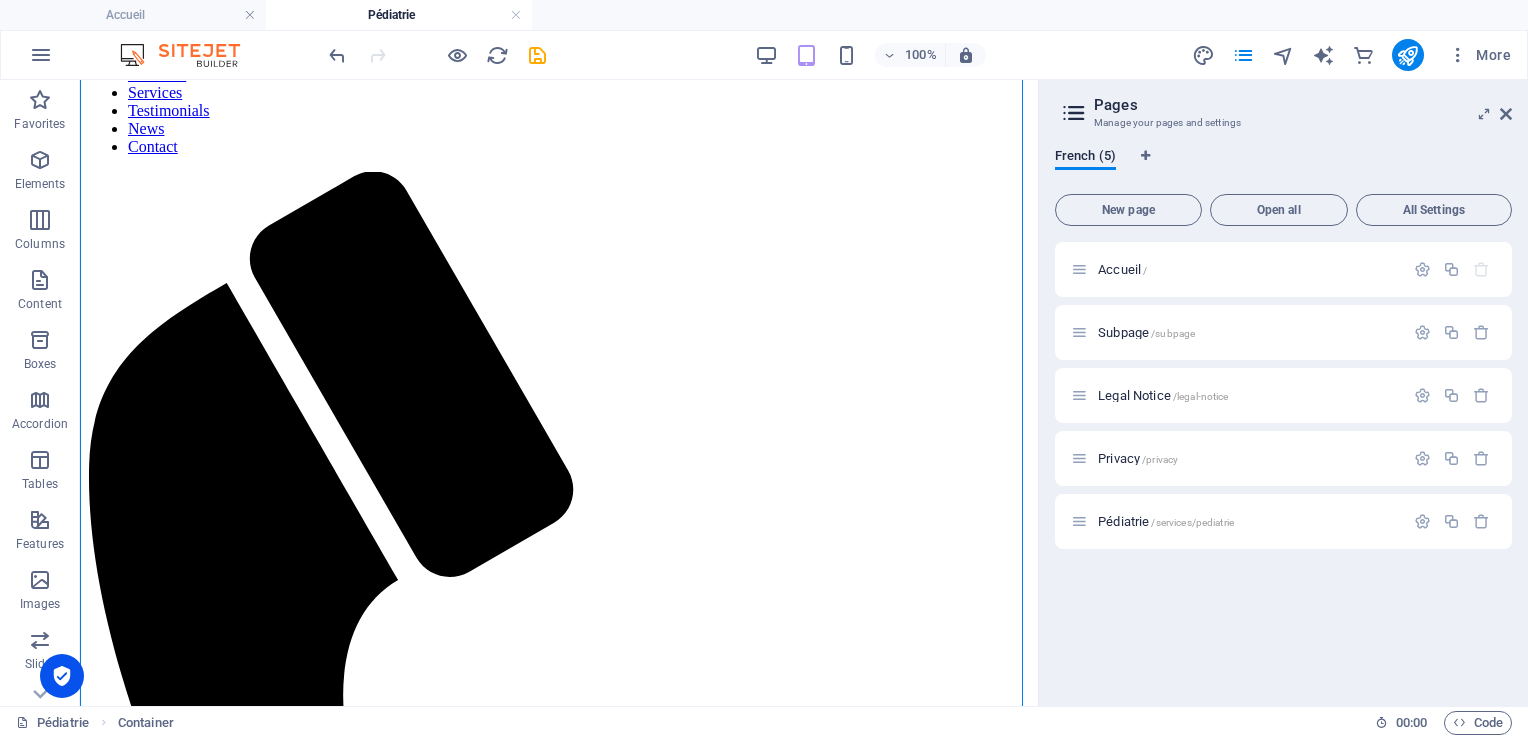scroll, scrollTop: 60, scrollLeft: 0, axis: vertical 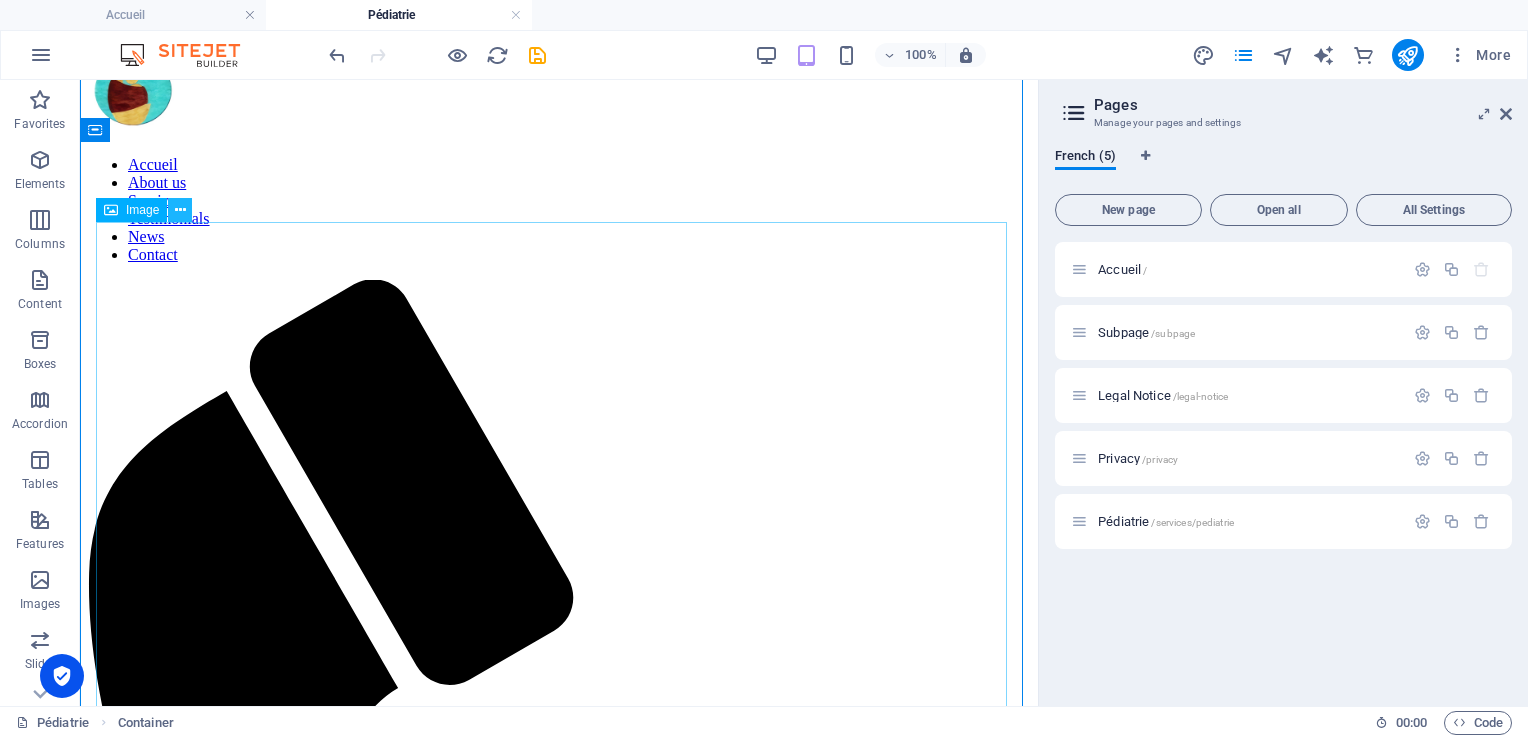 click at bounding box center [180, 210] 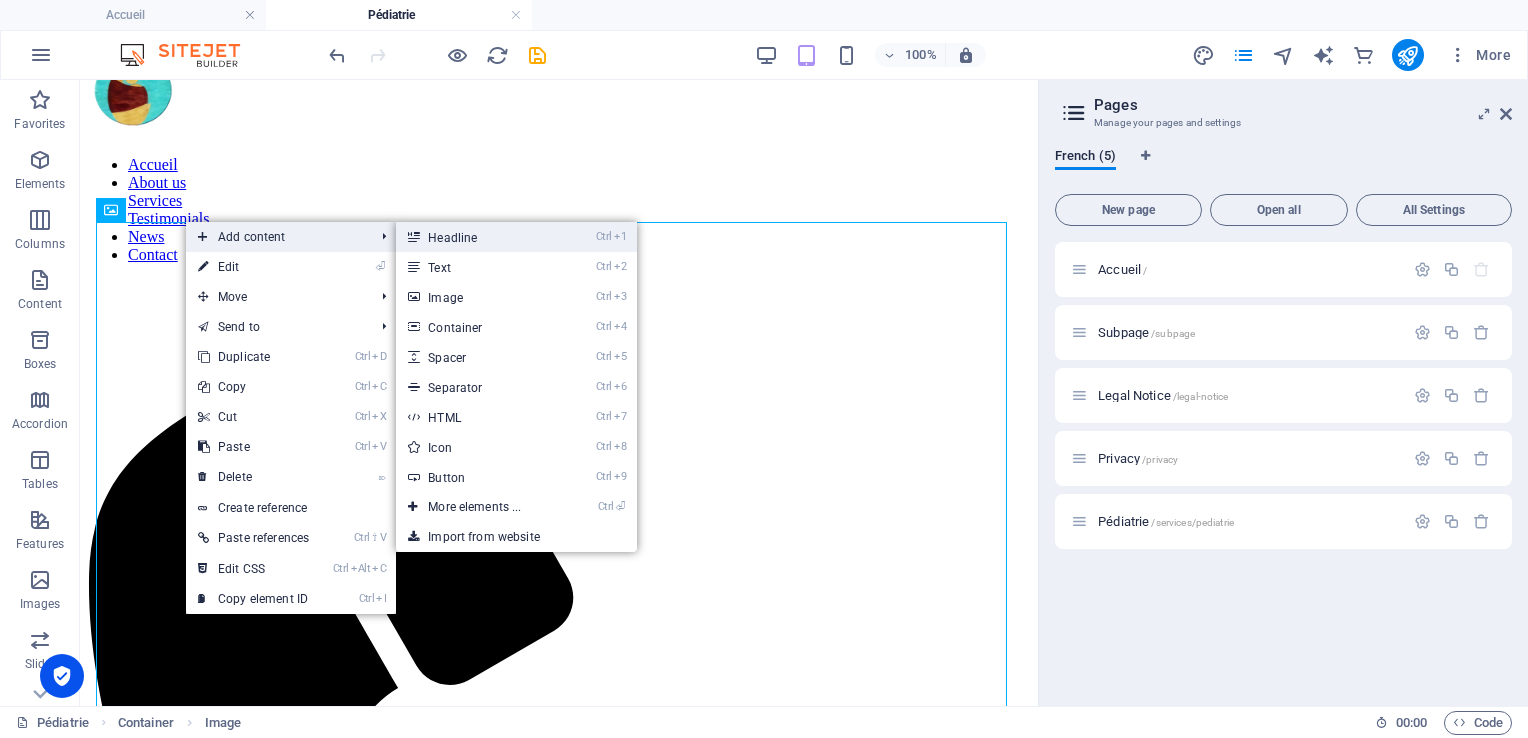 click on "Ctrl 1  Headline" at bounding box center (478, 237) 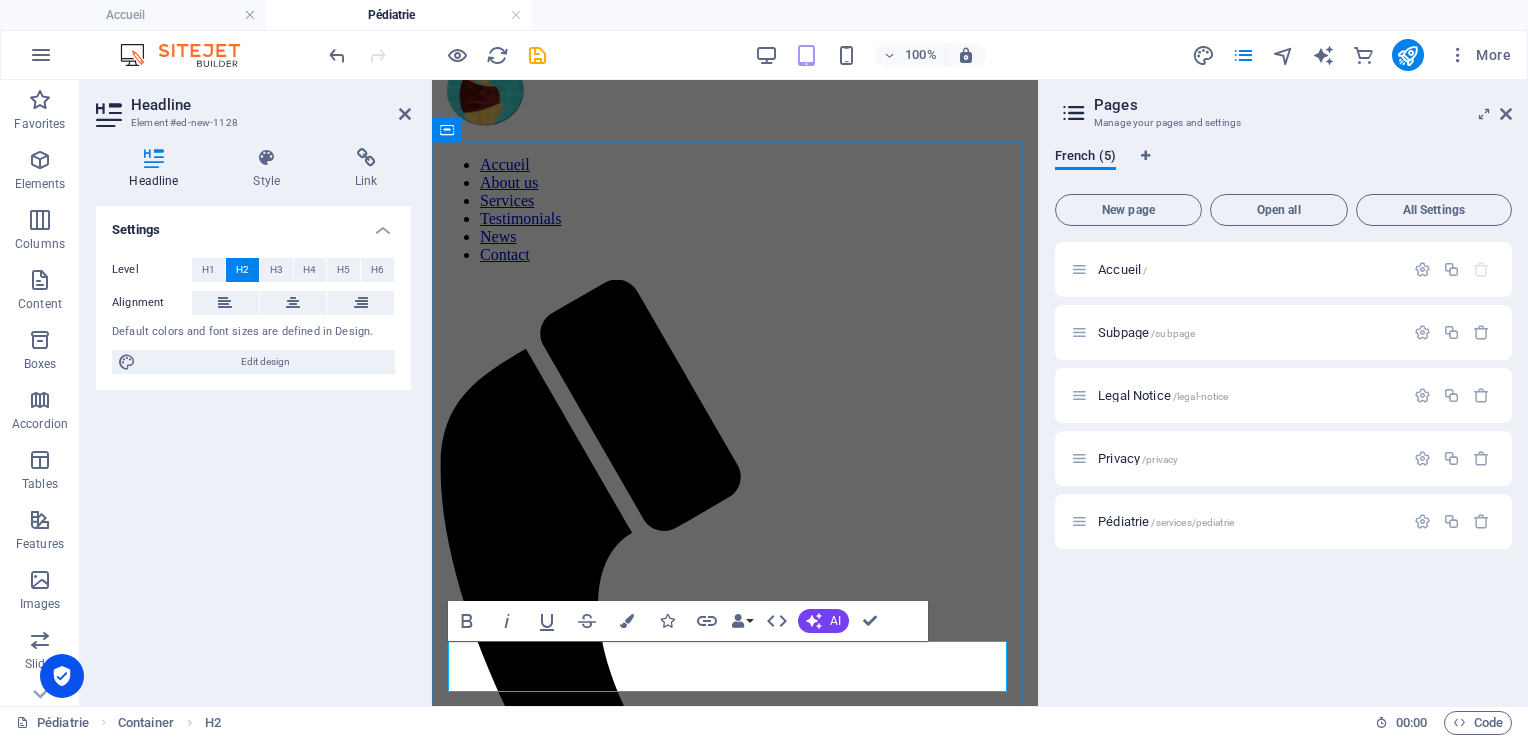 type 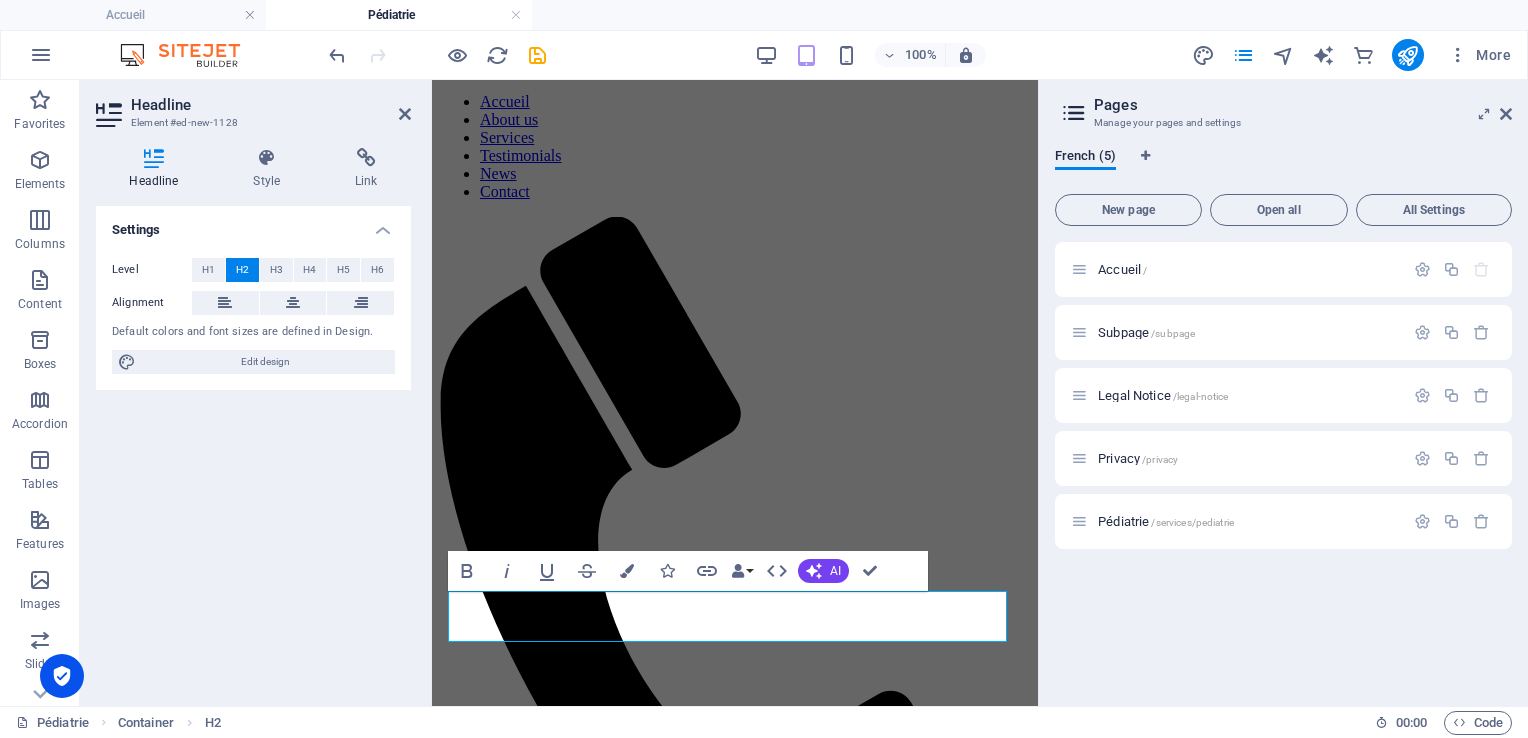 scroll, scrollTop: 126, scrollLeft: 0, axis: vertical 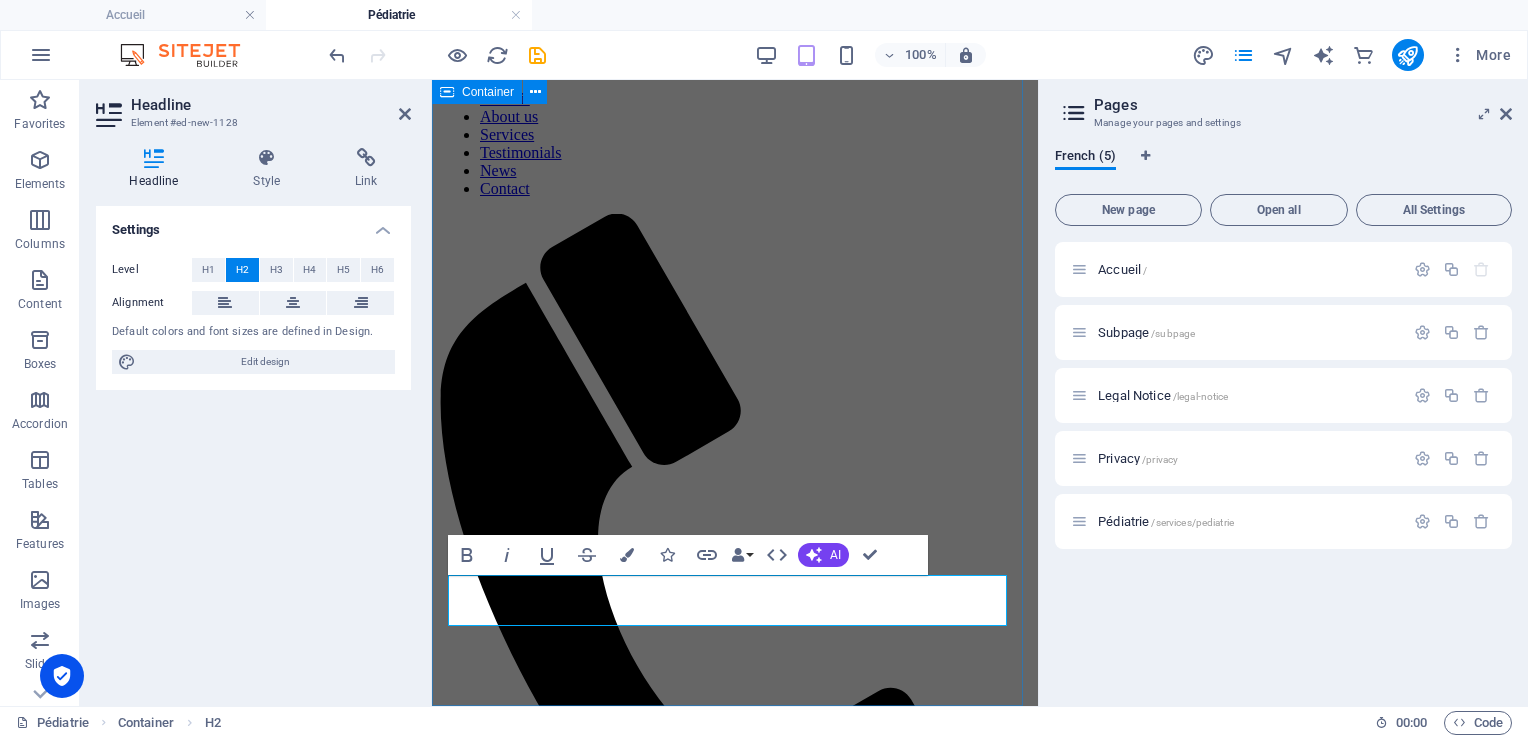 click on "Pédiatrie" at bounding box center [735, 1250] 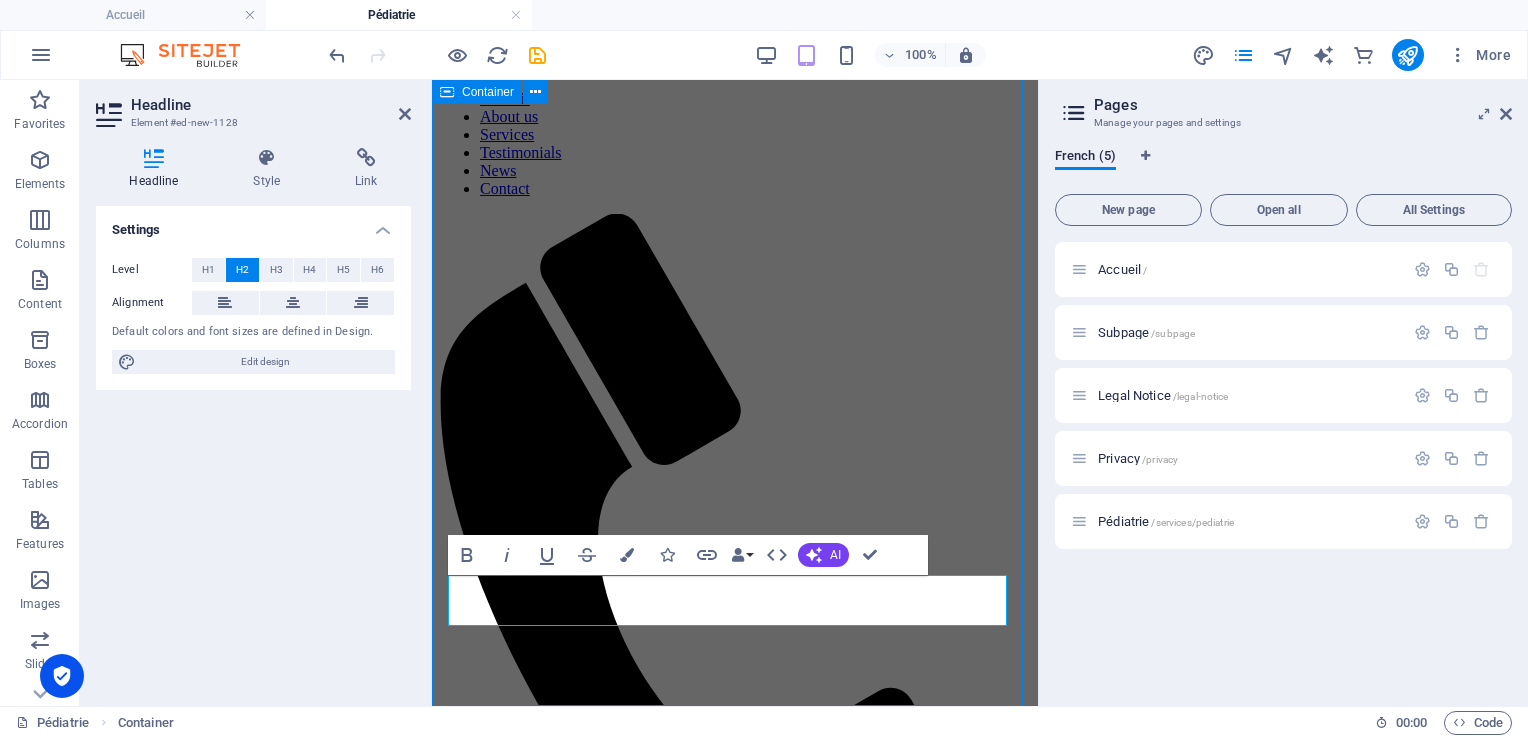 scroll, scrollTop: 390, scrollLeft: 0, axis: vertical 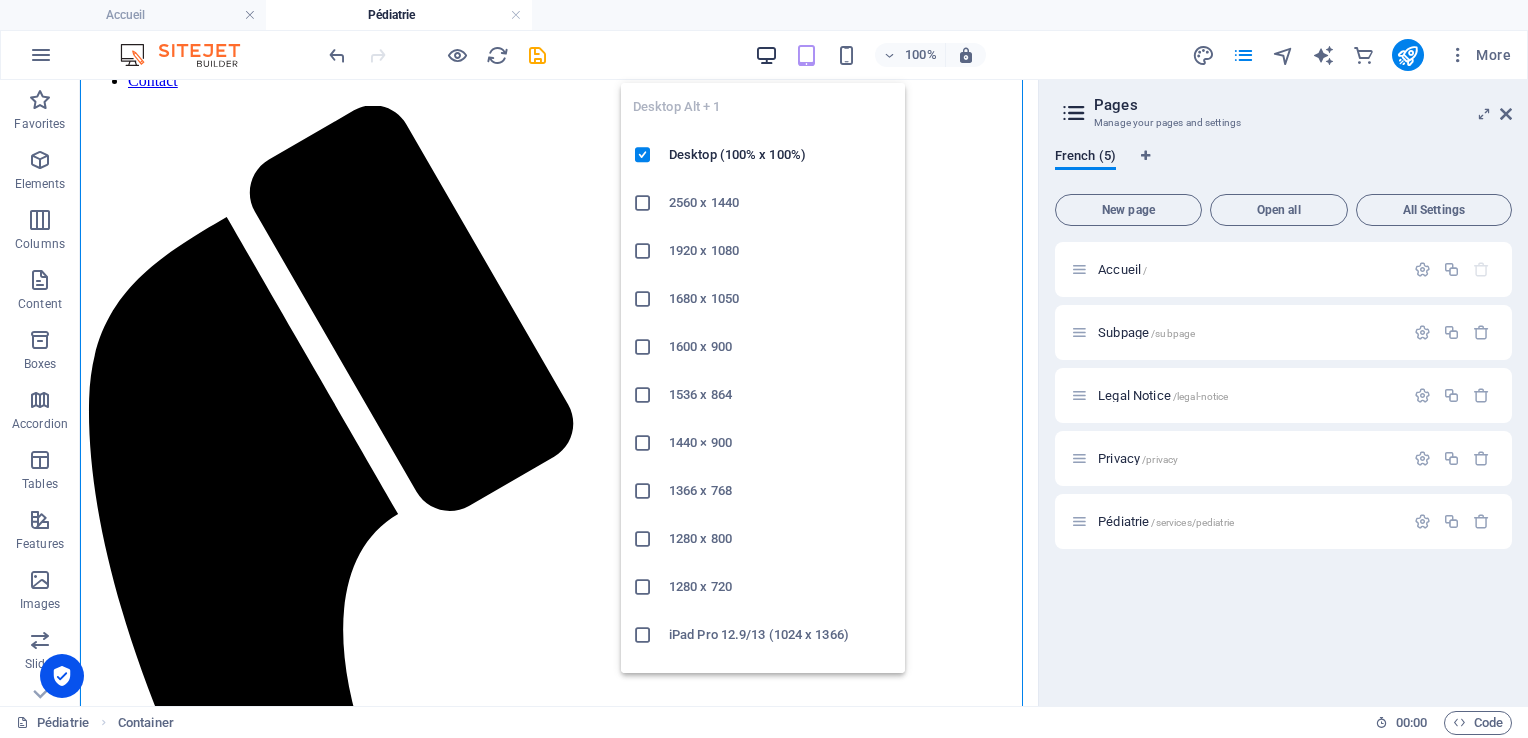 click at bounding box center [766, 55] 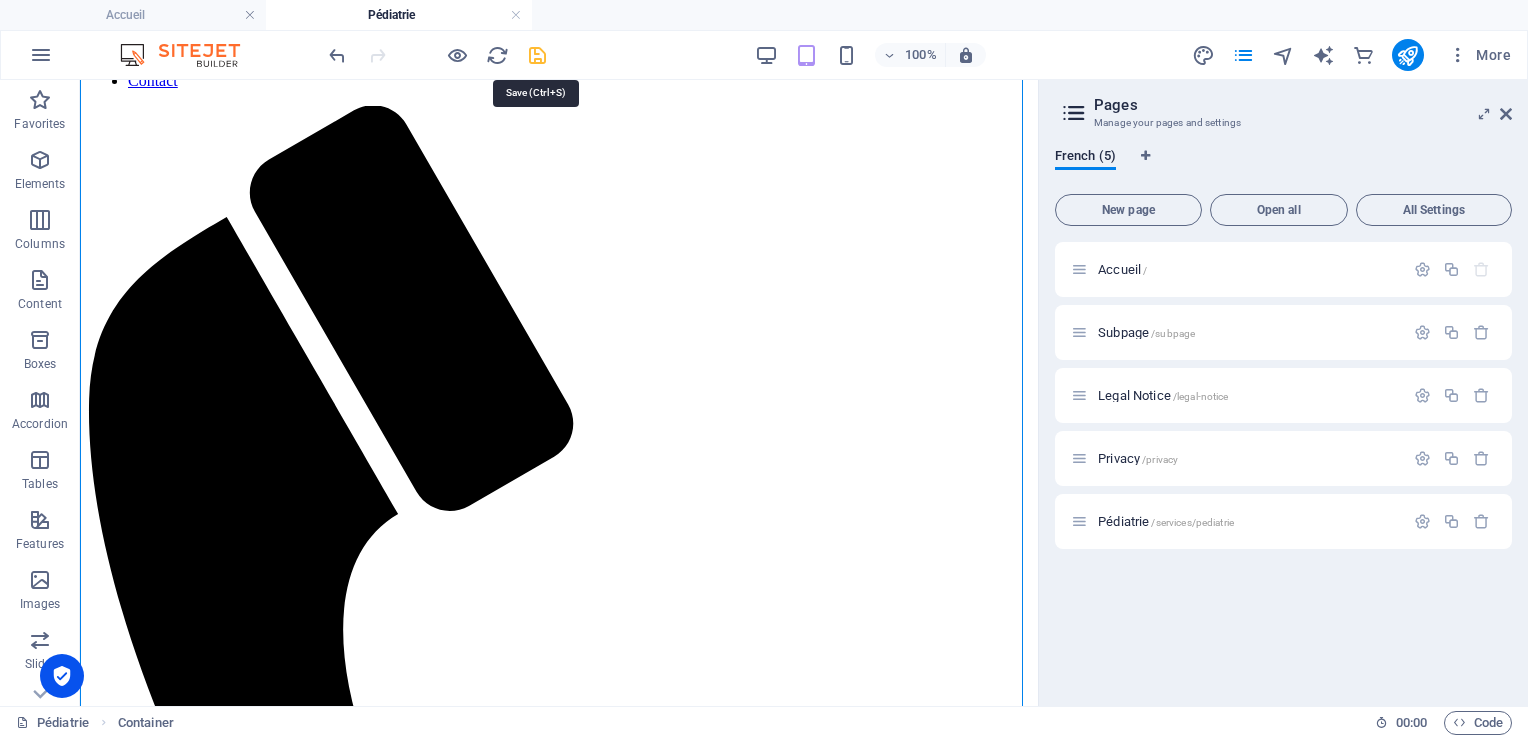 click at bounding box center [537, 55] 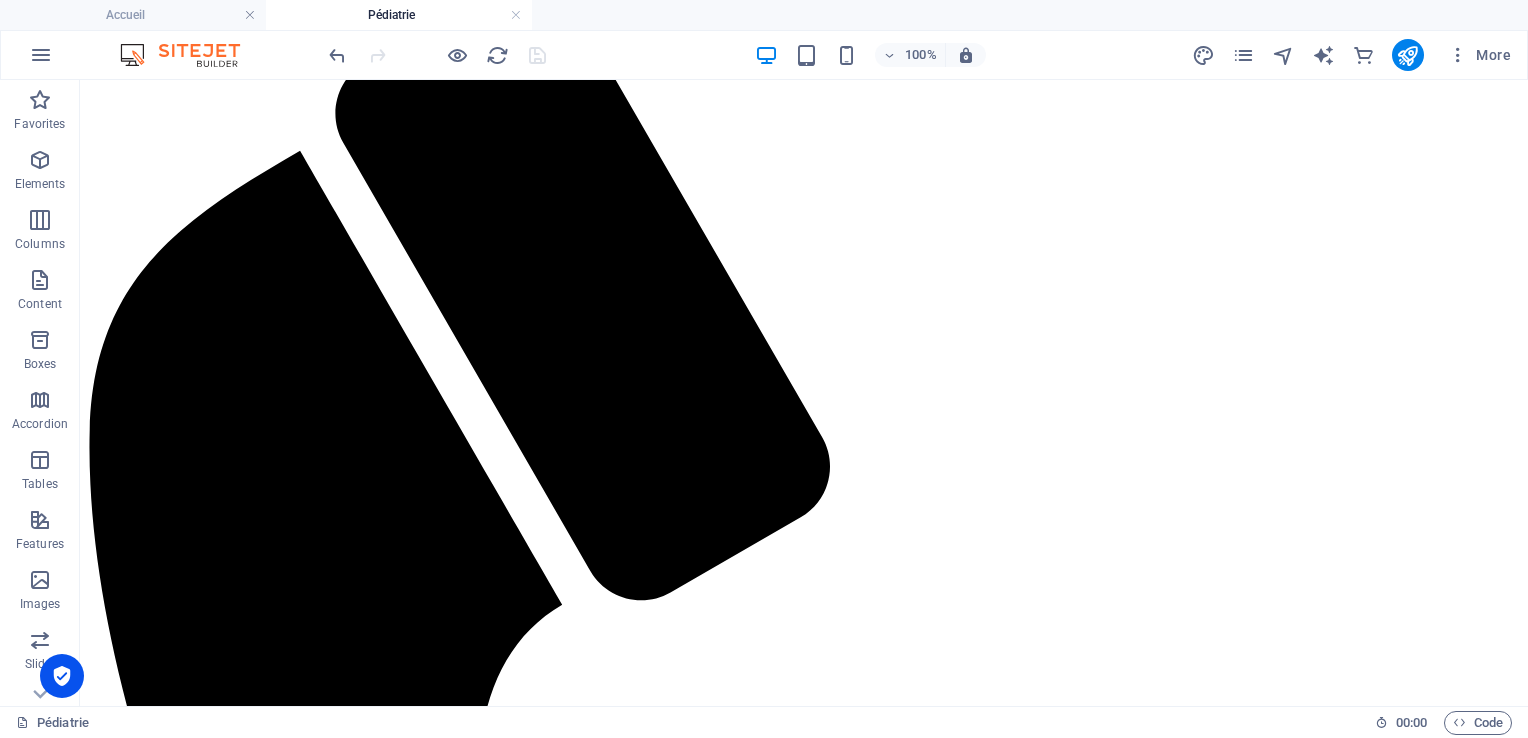 scroll, scrollTop: 484, scrollLeft: 0, axis: vertical 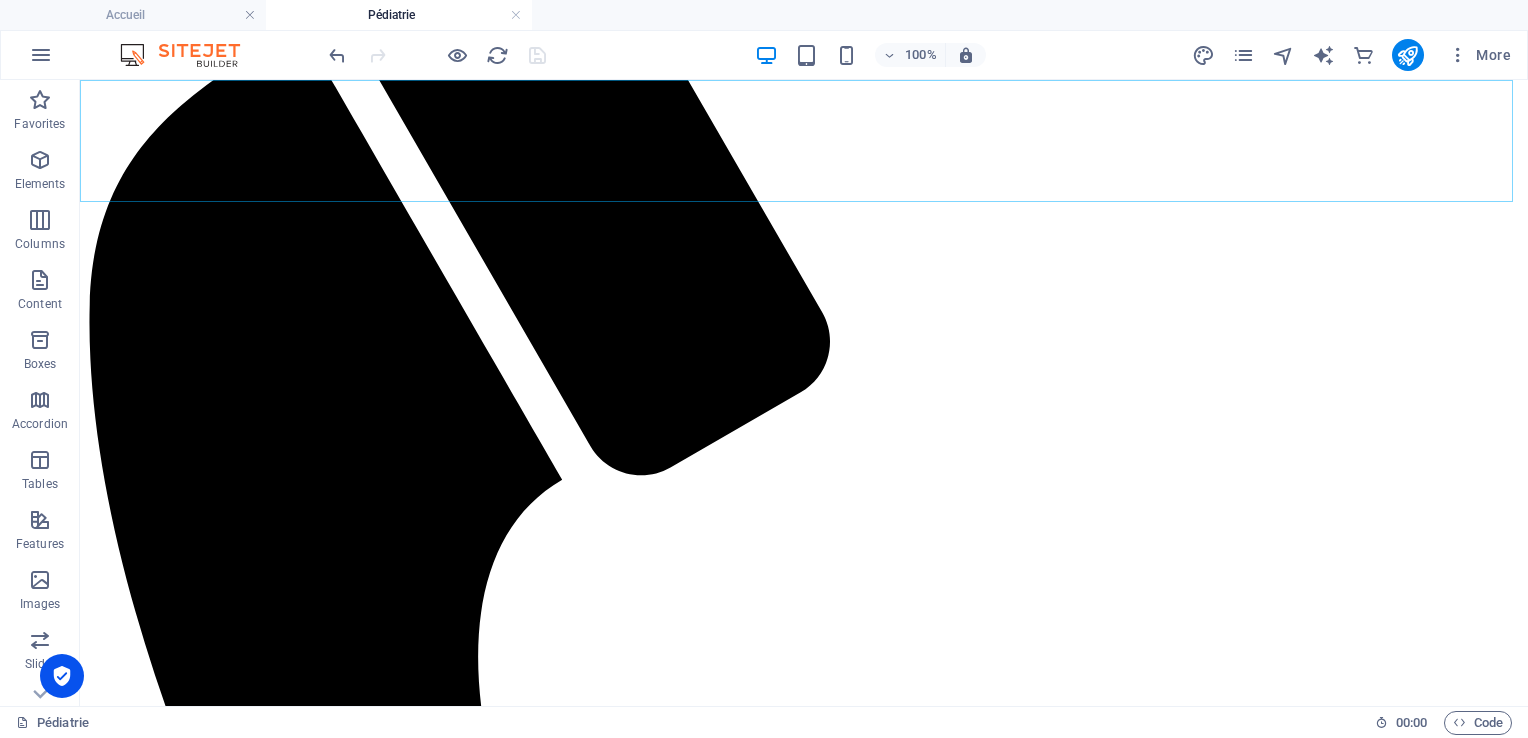 click on "Accueil About us Services Testimonials News Contact" at bounding box center [804, -214] 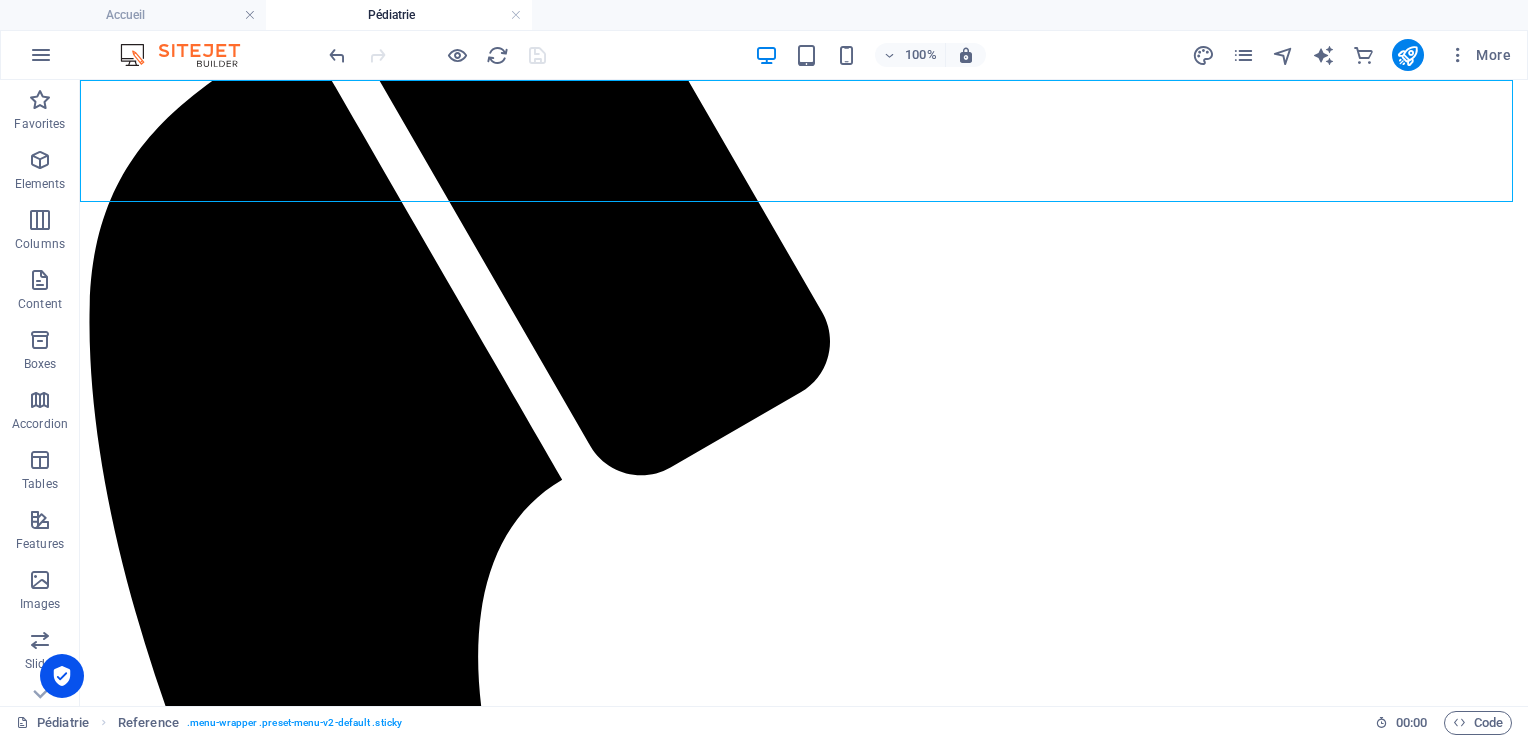 click on "Accueil About us Services Testimonials News Contact" at bounding box center (804, -214) 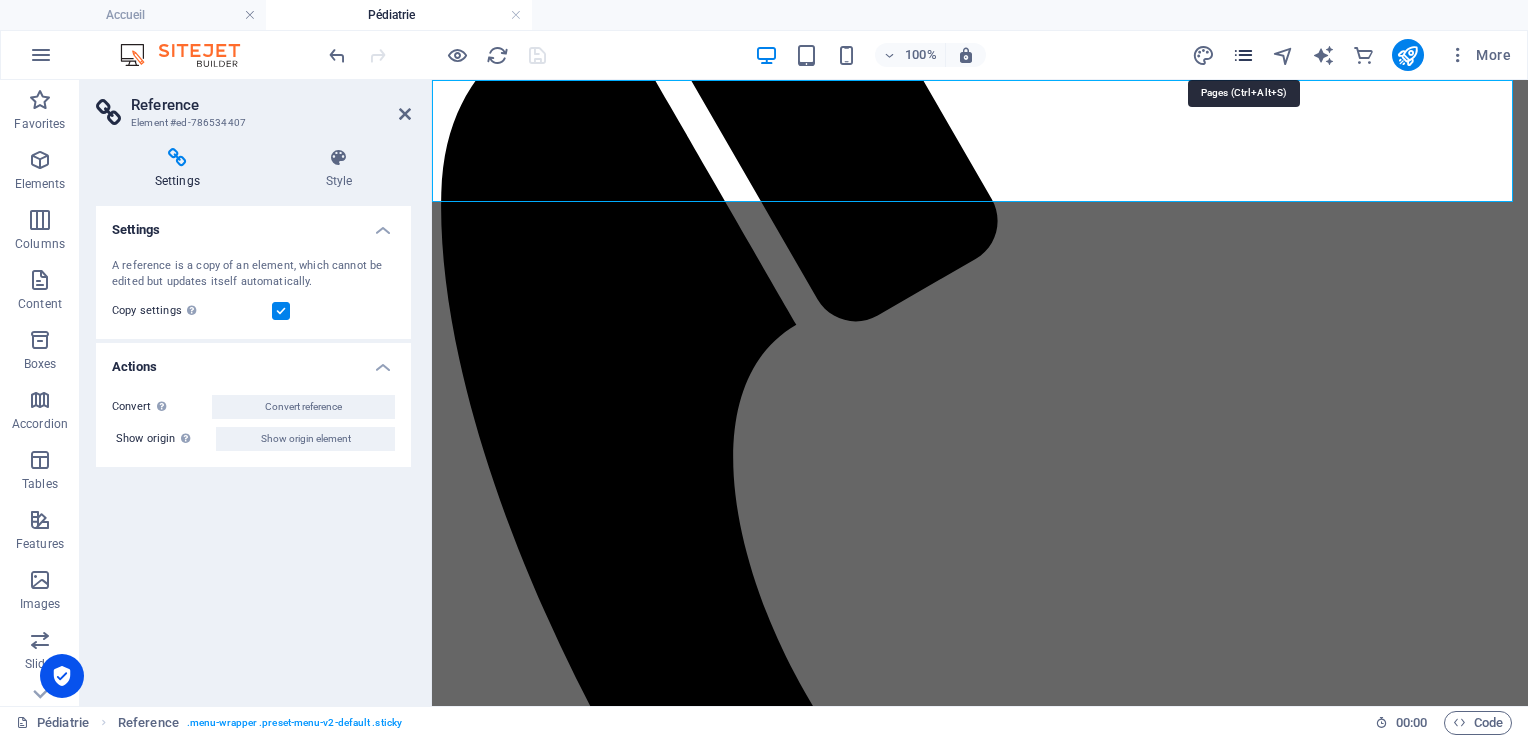 click at bounding box center [1243, 55] 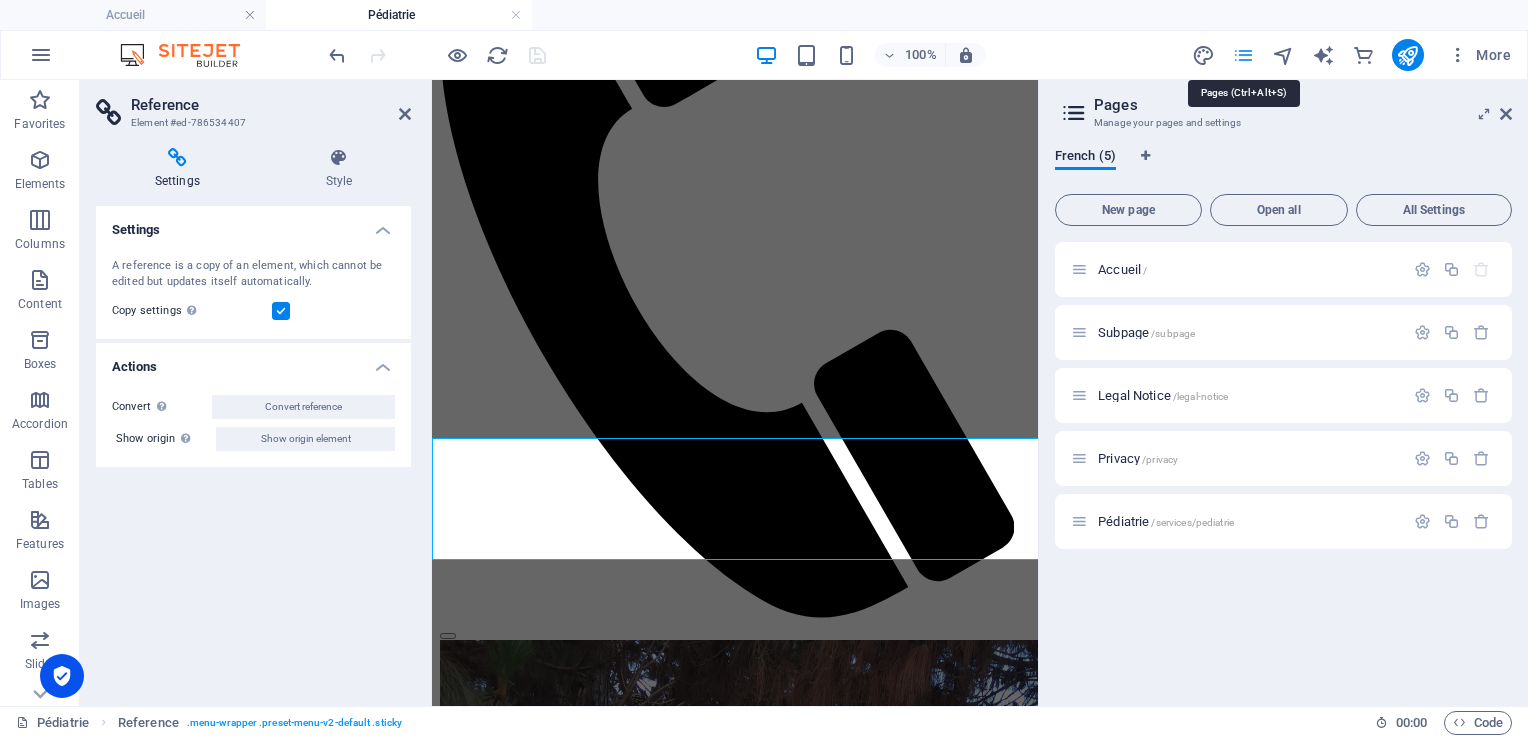 scroll, scrollTop: 126, scrollLeft: 0, axis: vertical 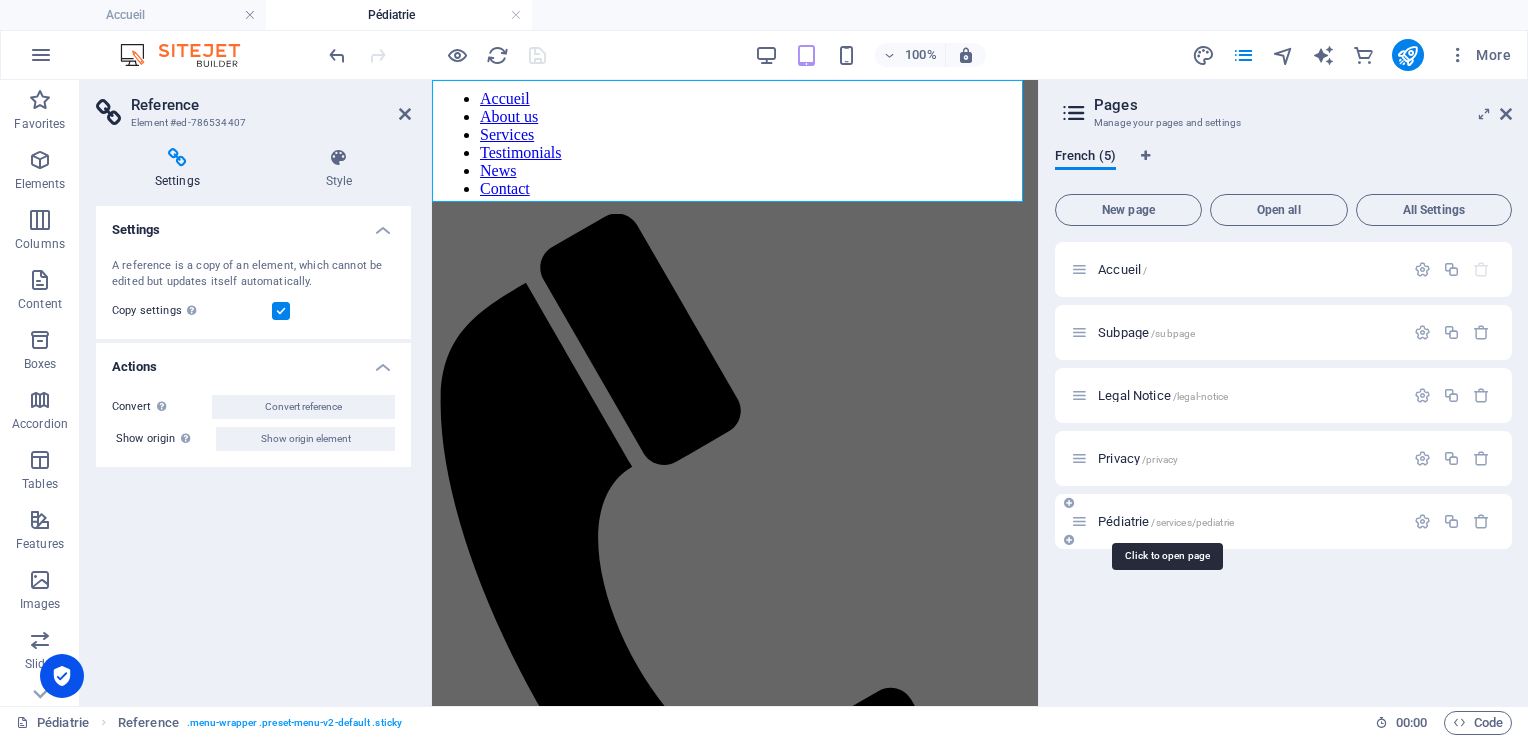 click on "Pédiatrie /services/pediatrie" at bounding box center [1166, 521] 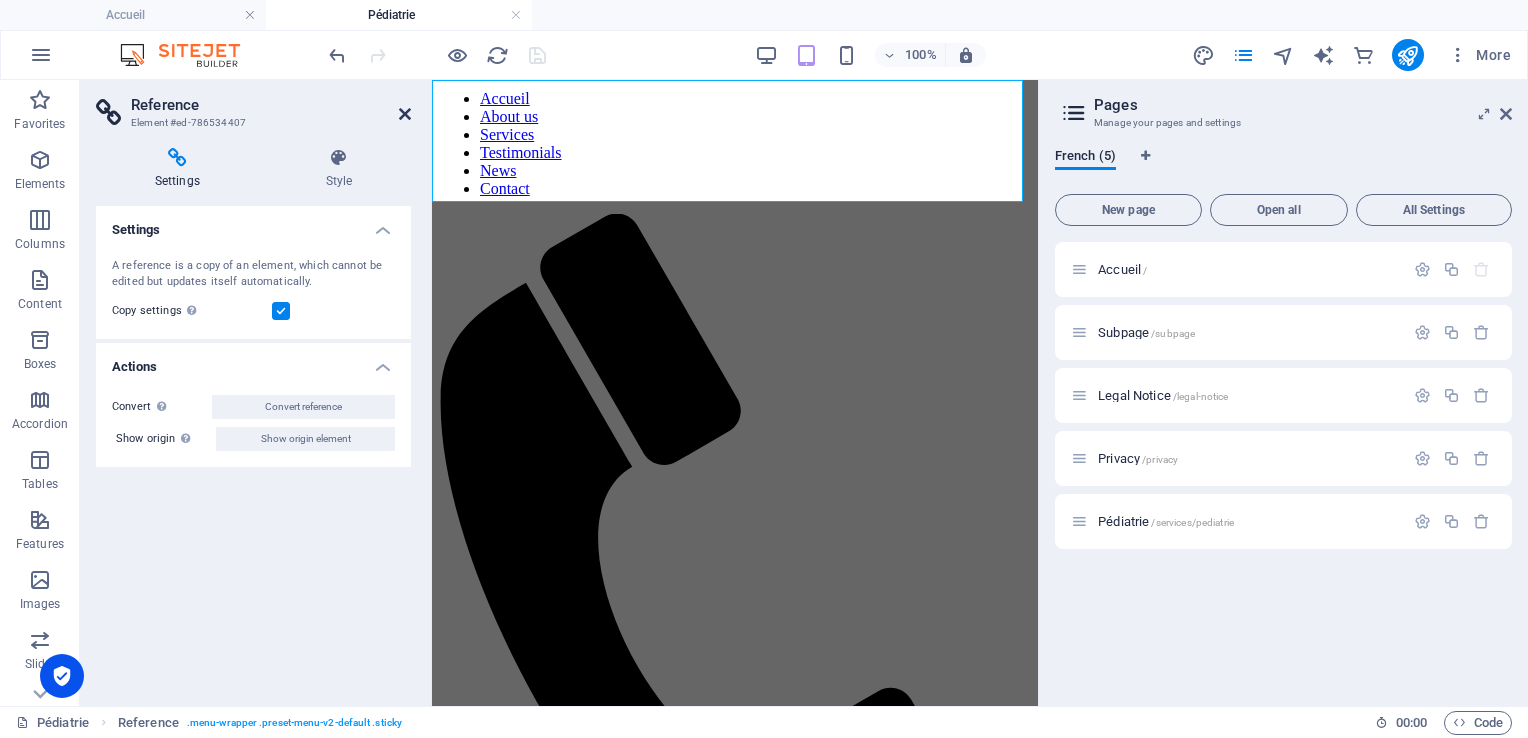 click at bounding box center [405, 114] 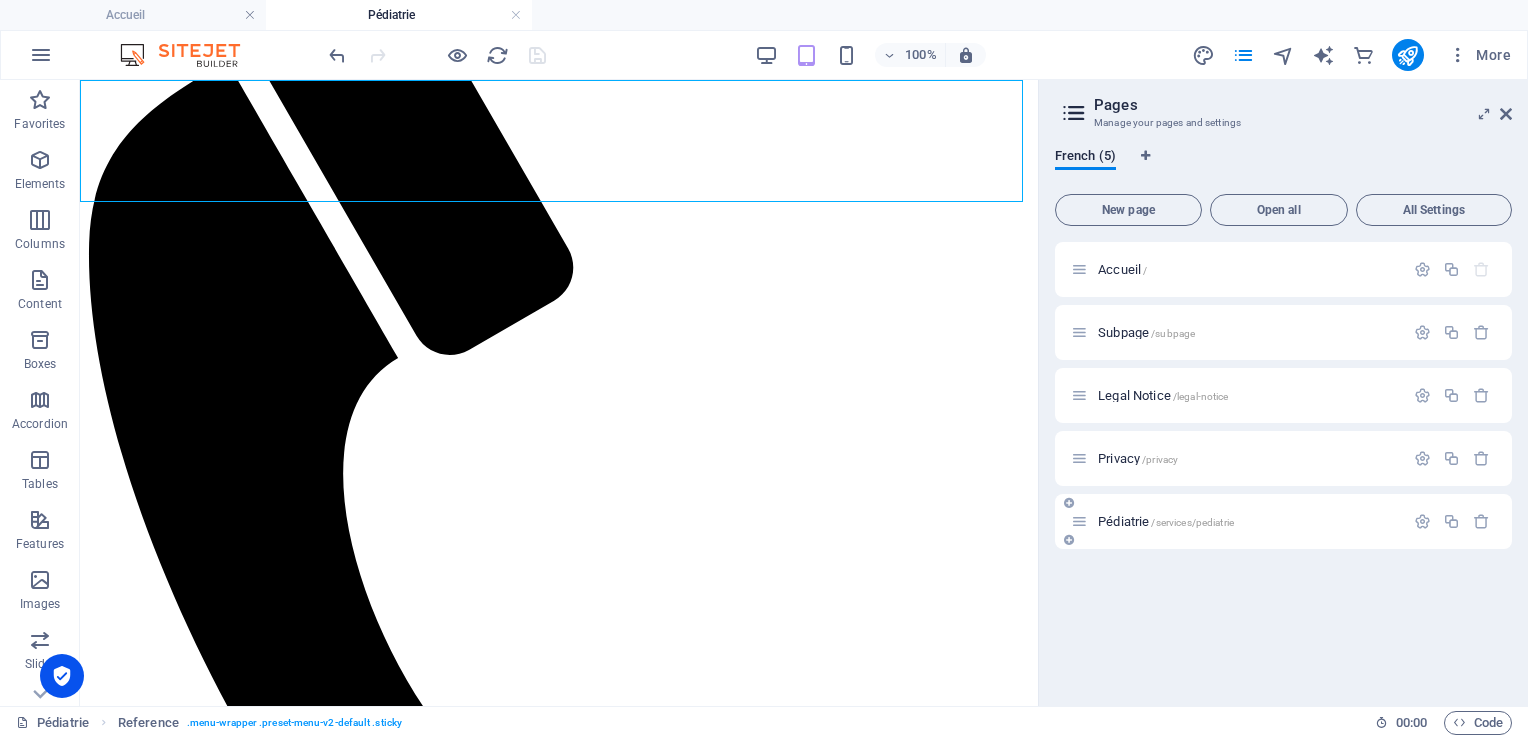 click on "/services/pediatrie" at bounding box center [1192, 522] 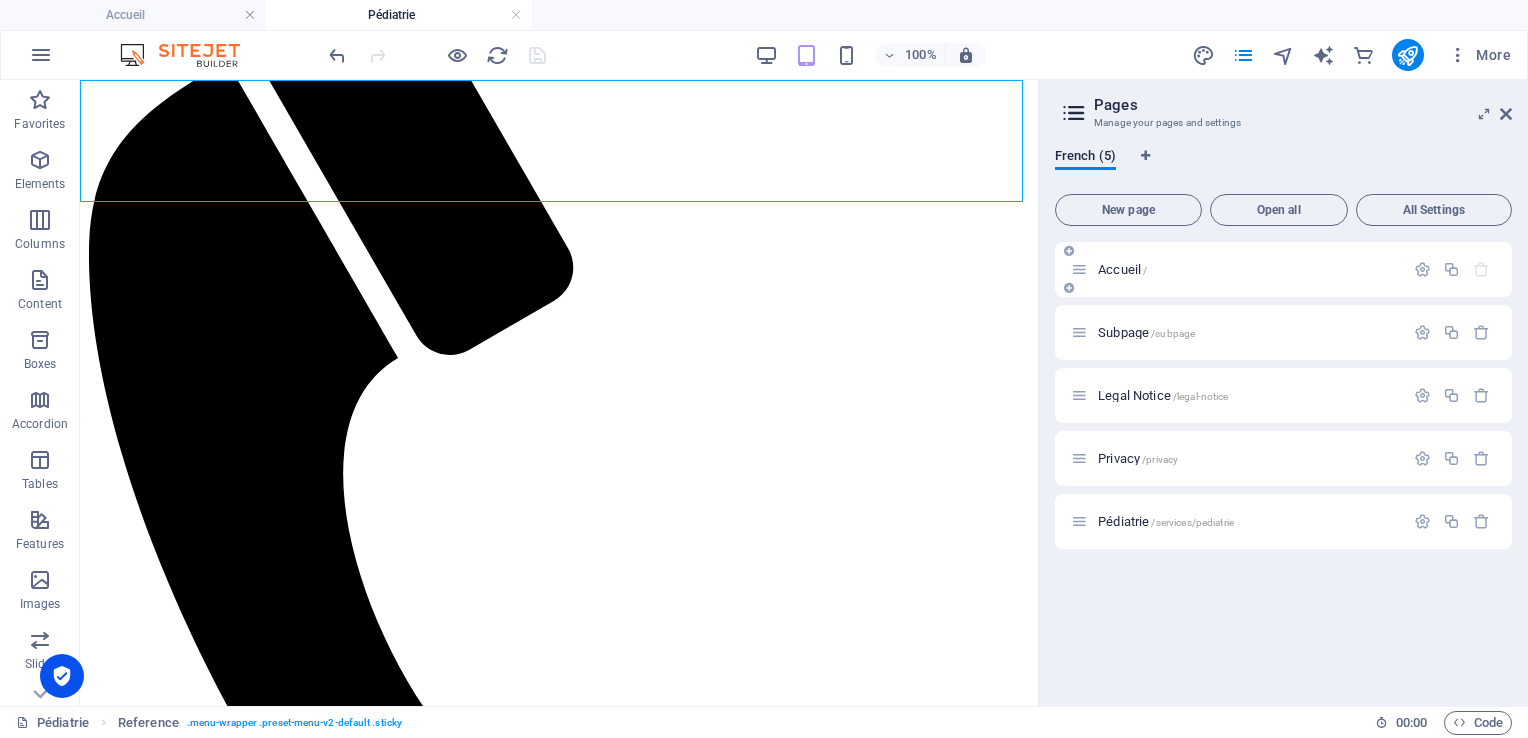 click on "Accueil /" at bounding box center [1122, 269] 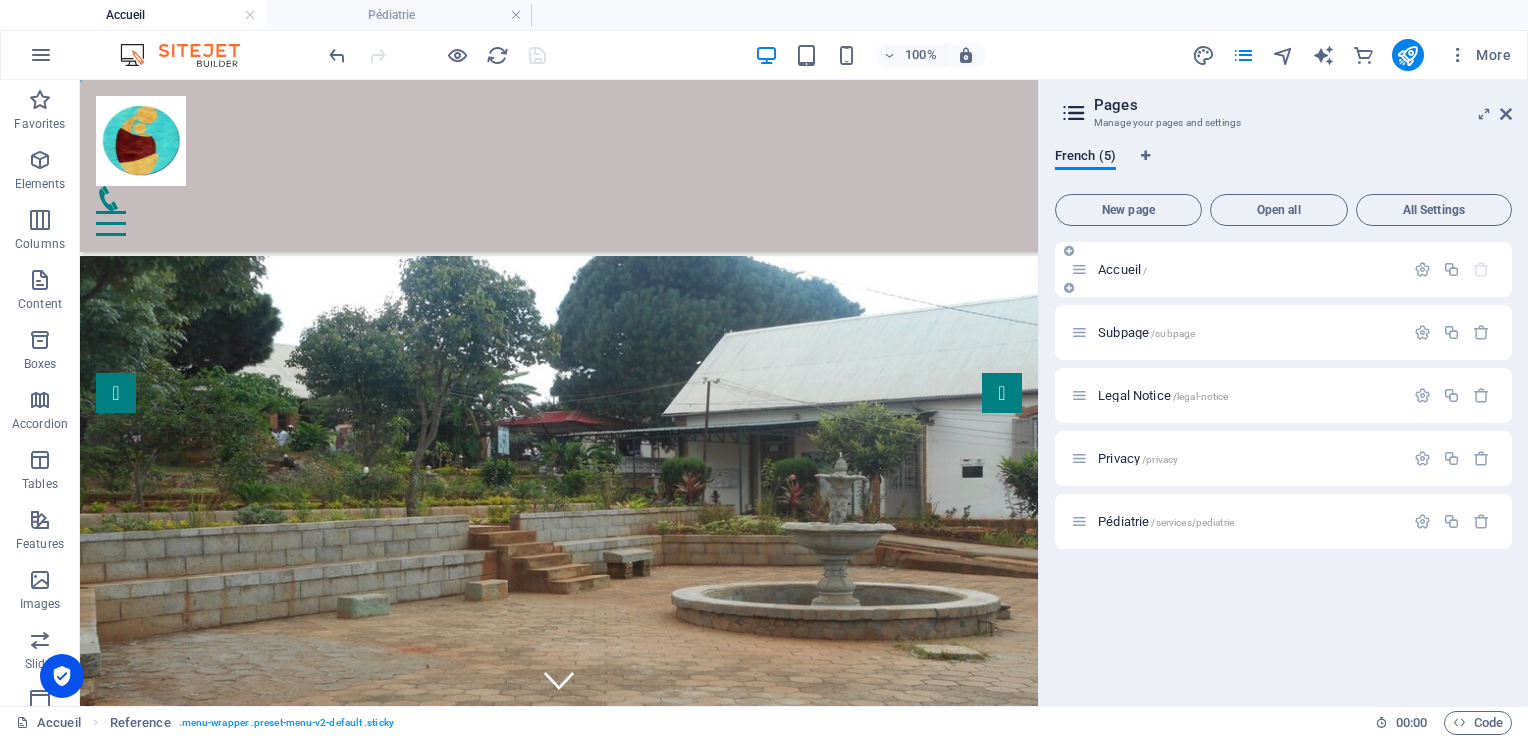 scroll, scrollTop: 2324, scrollLeft: 0, axis: vertical 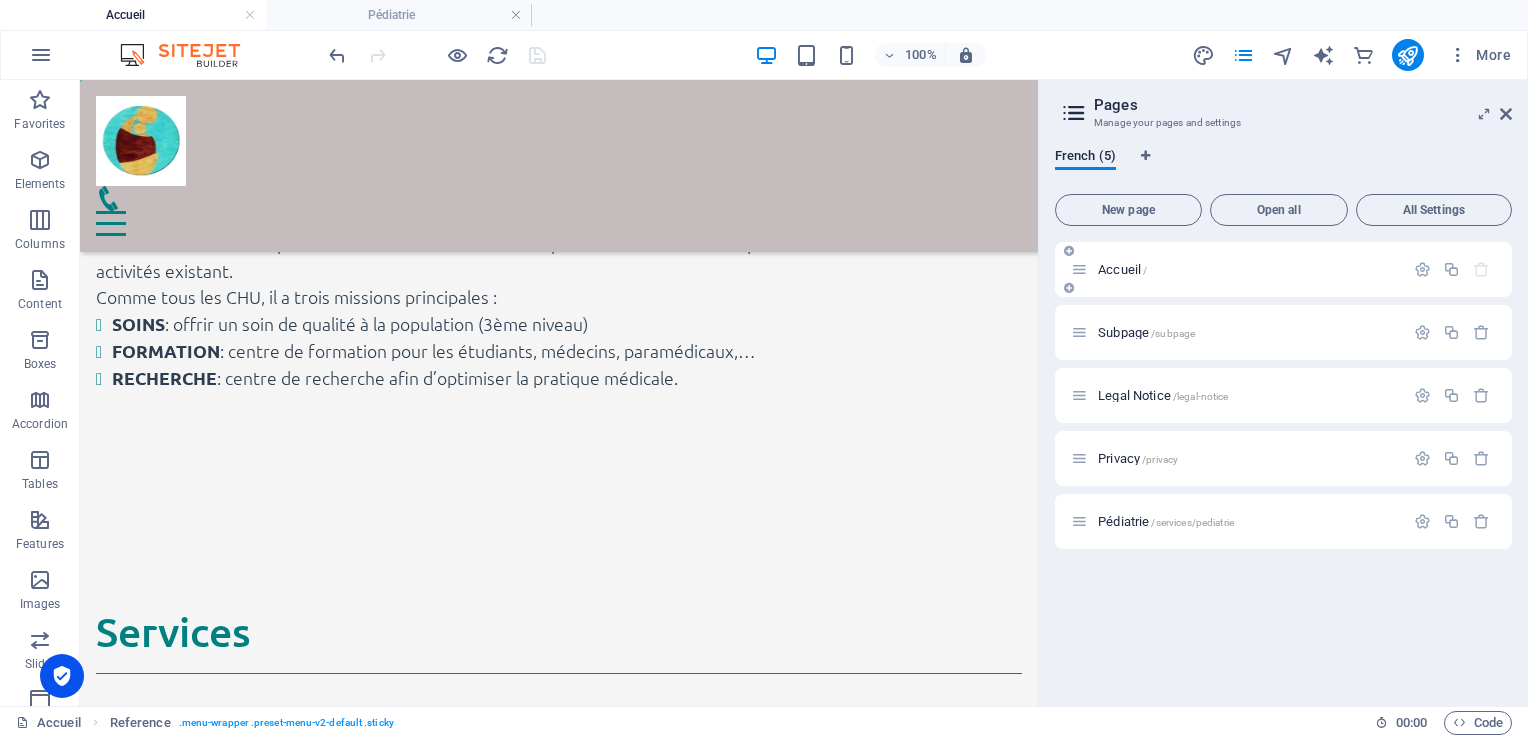 click on "Accueil /" at bounding box center [1122, 269] 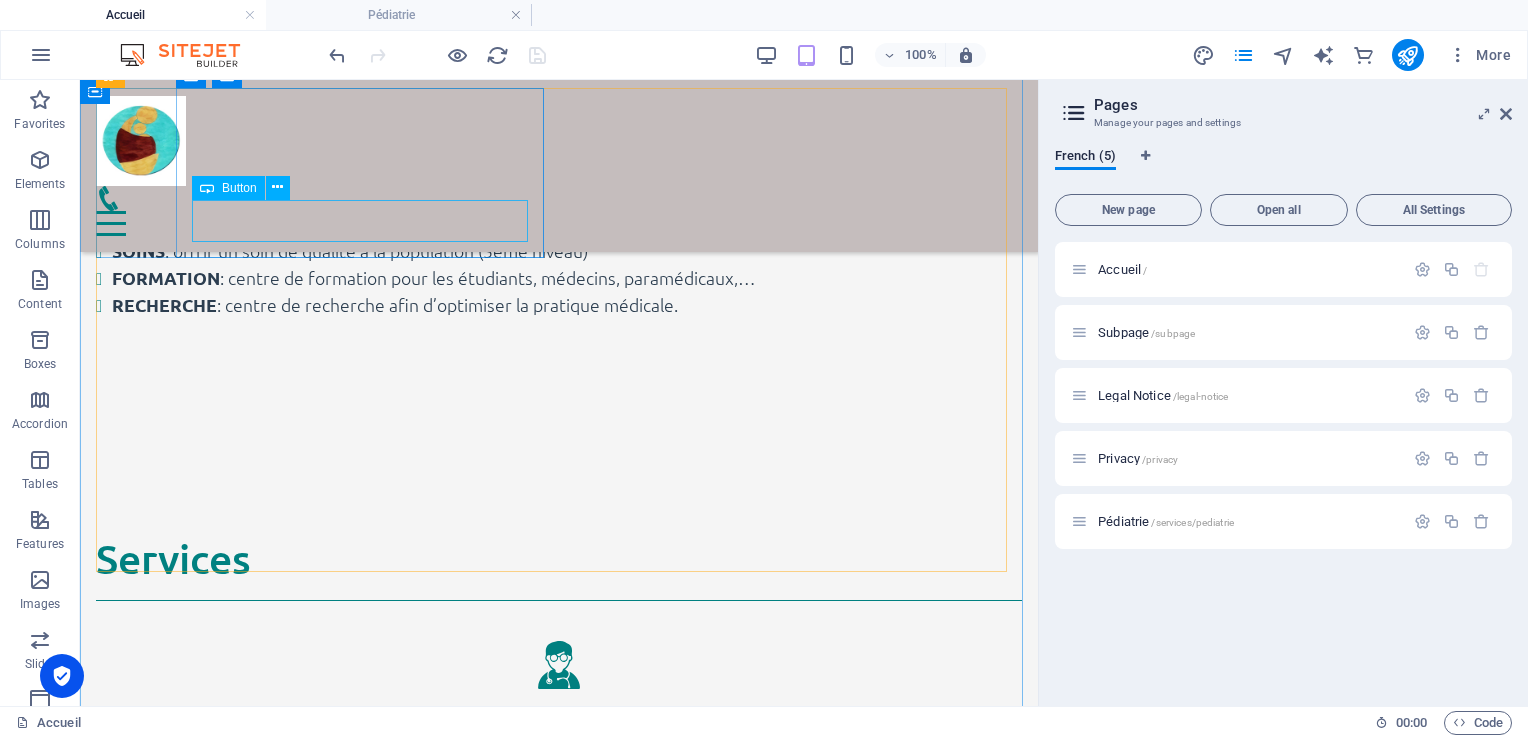 click on "En savoir plus" at bounding box center (559, 811) 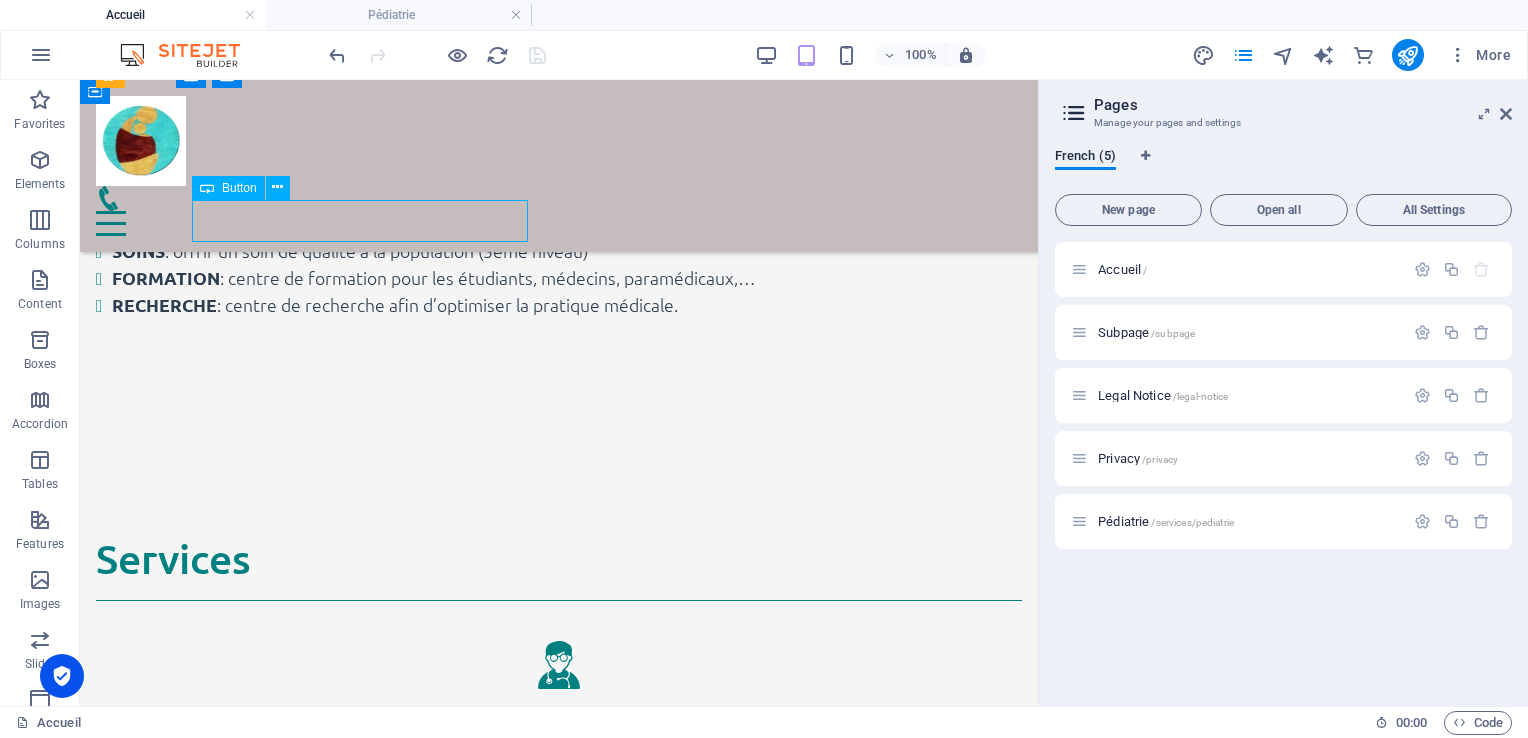 click on "En savoir plus" at bounding box center [559, 811] 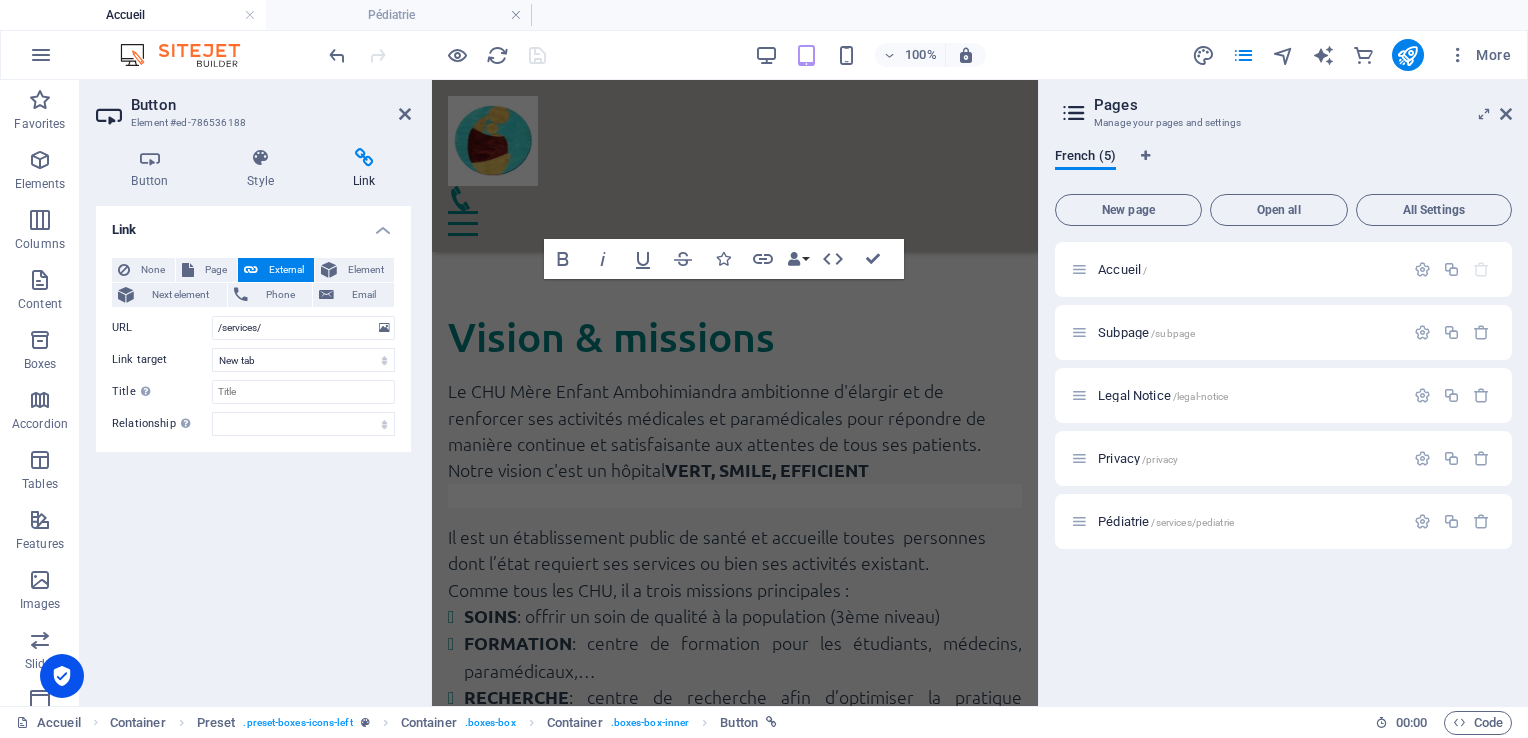 scroll, scrollTop: 2784, scrollLeft: 0, axis: vertical 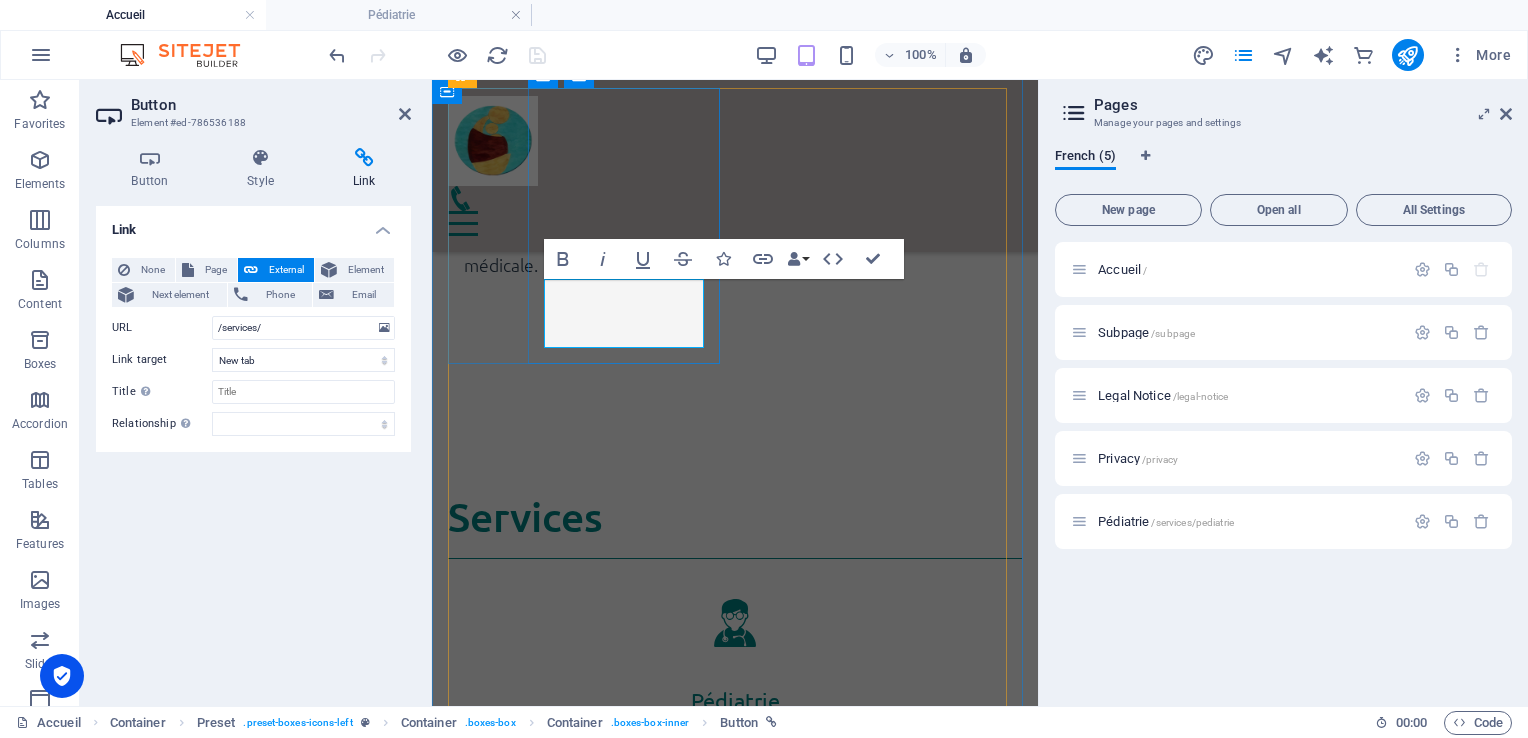 click on "En savoir plus" at bounding box center [735, 796] 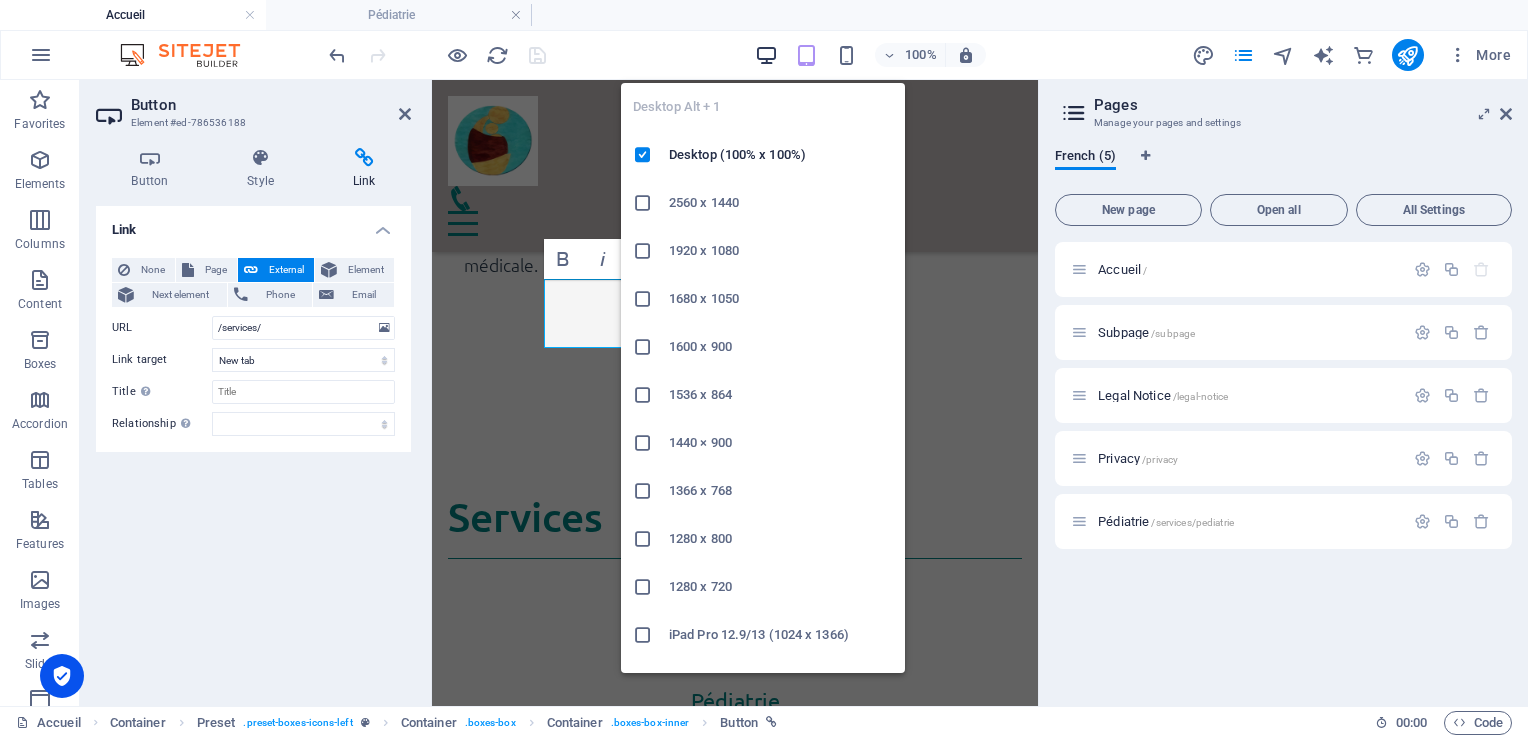 click at bounding box center [766, 55] 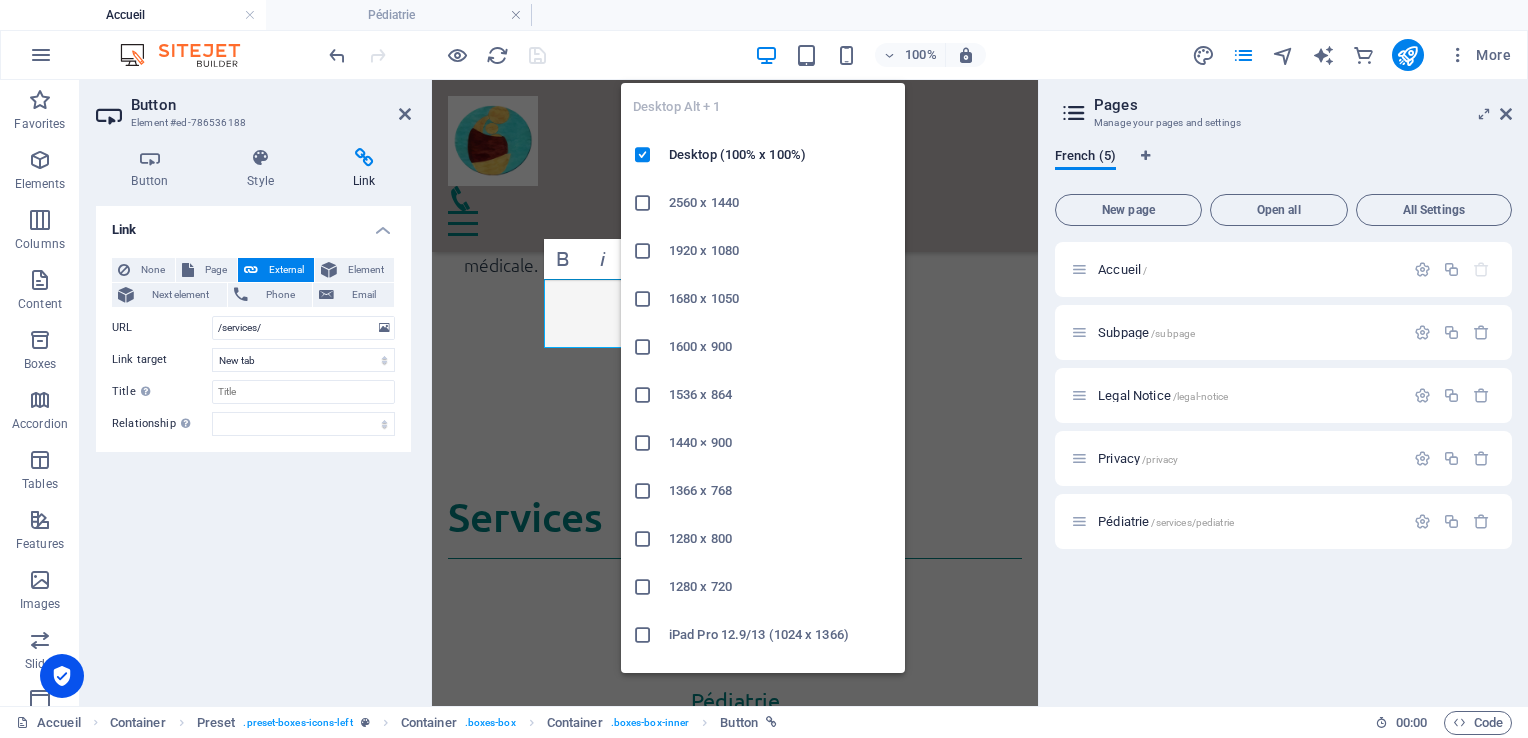 click at bounding box center [766, 55] 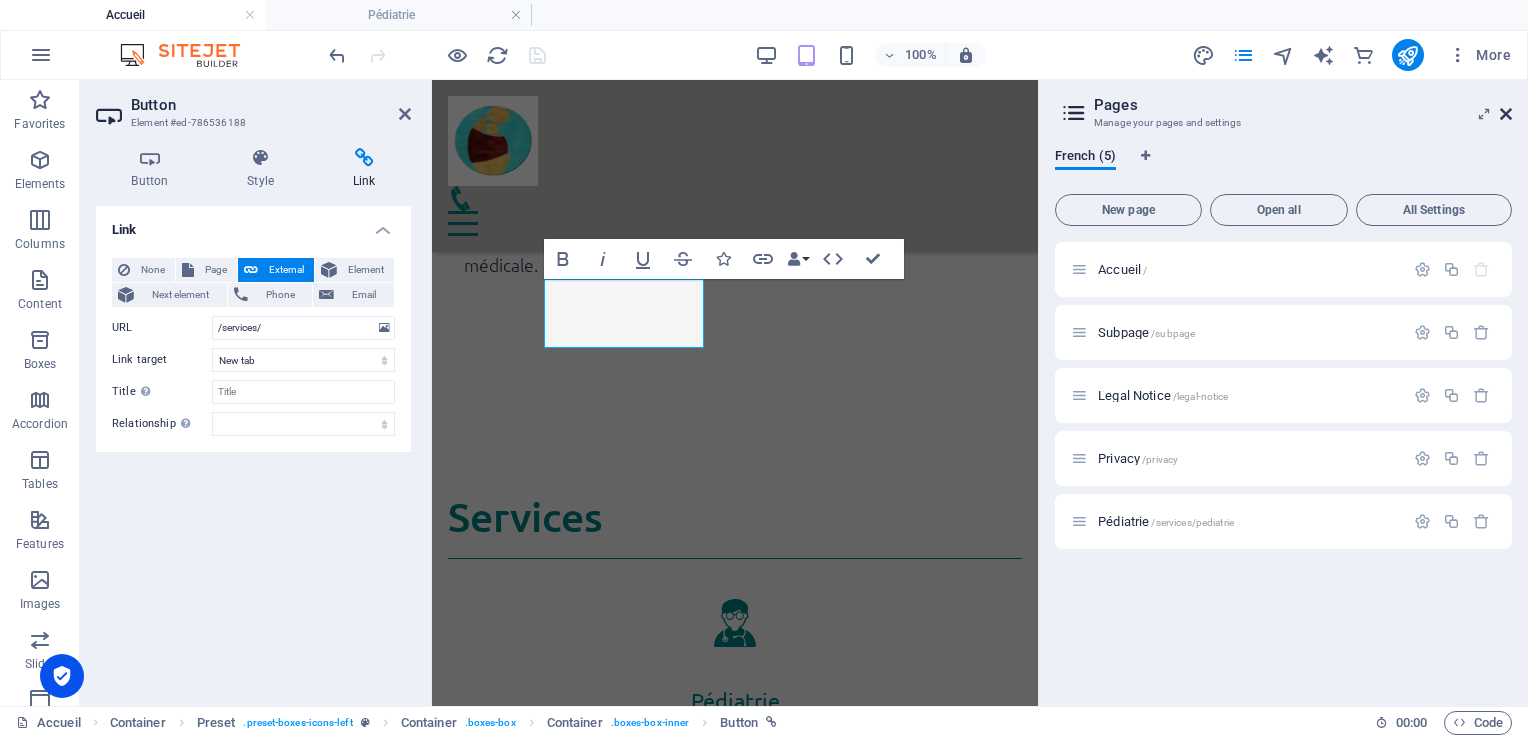 click at bounding box center [1506, 114] 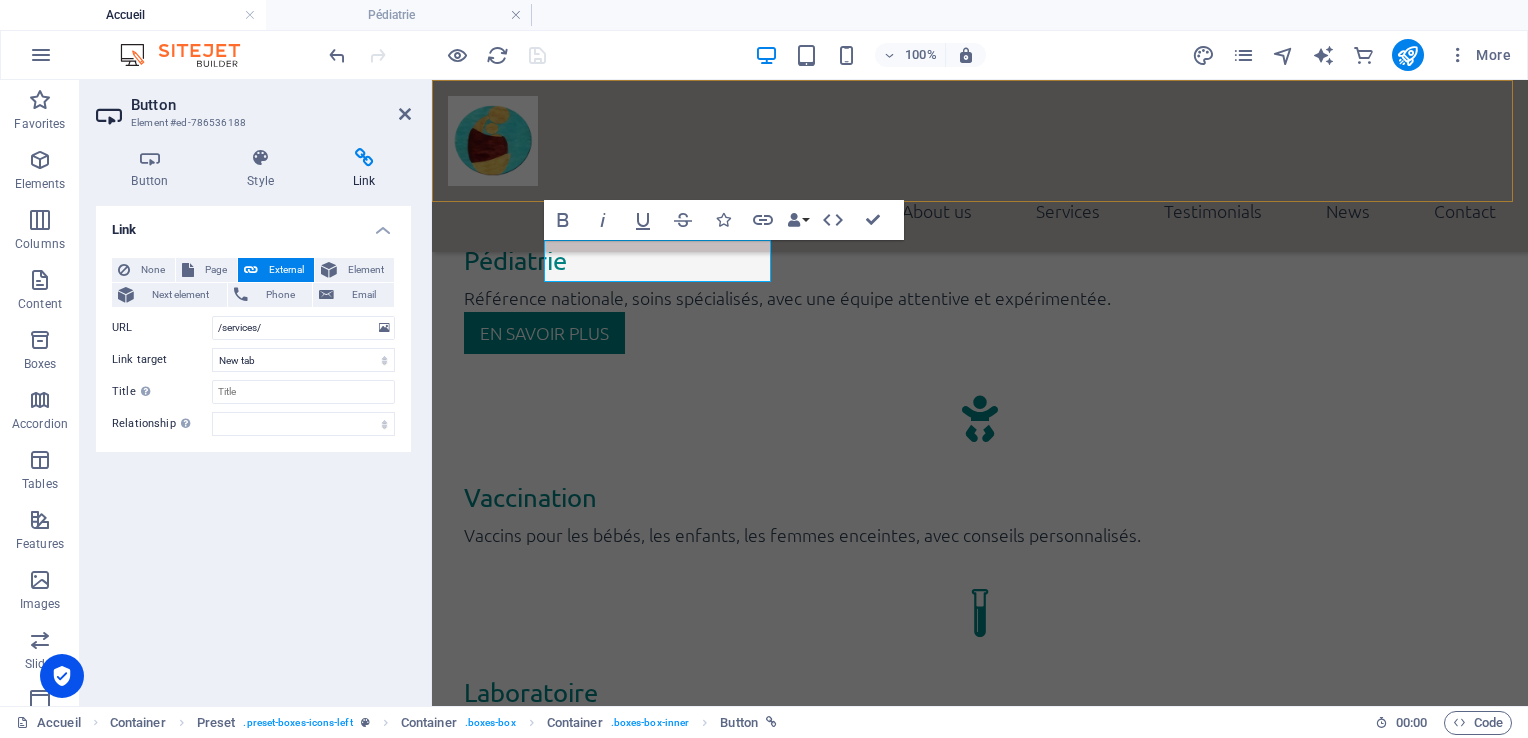 scroll, scrollTop: 2272, scrollLeft: 0, axis: vertical 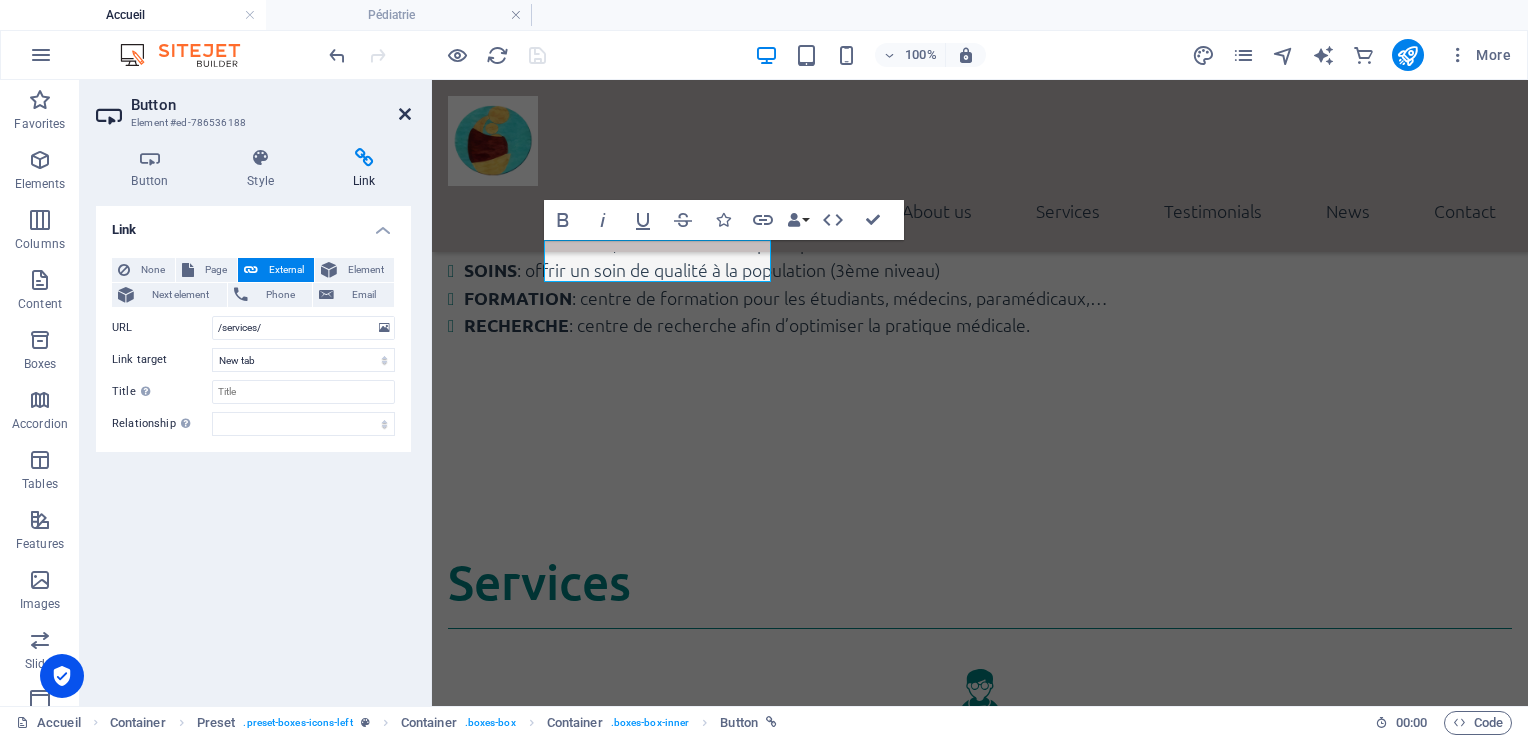 click at bounding box center (405, 114) 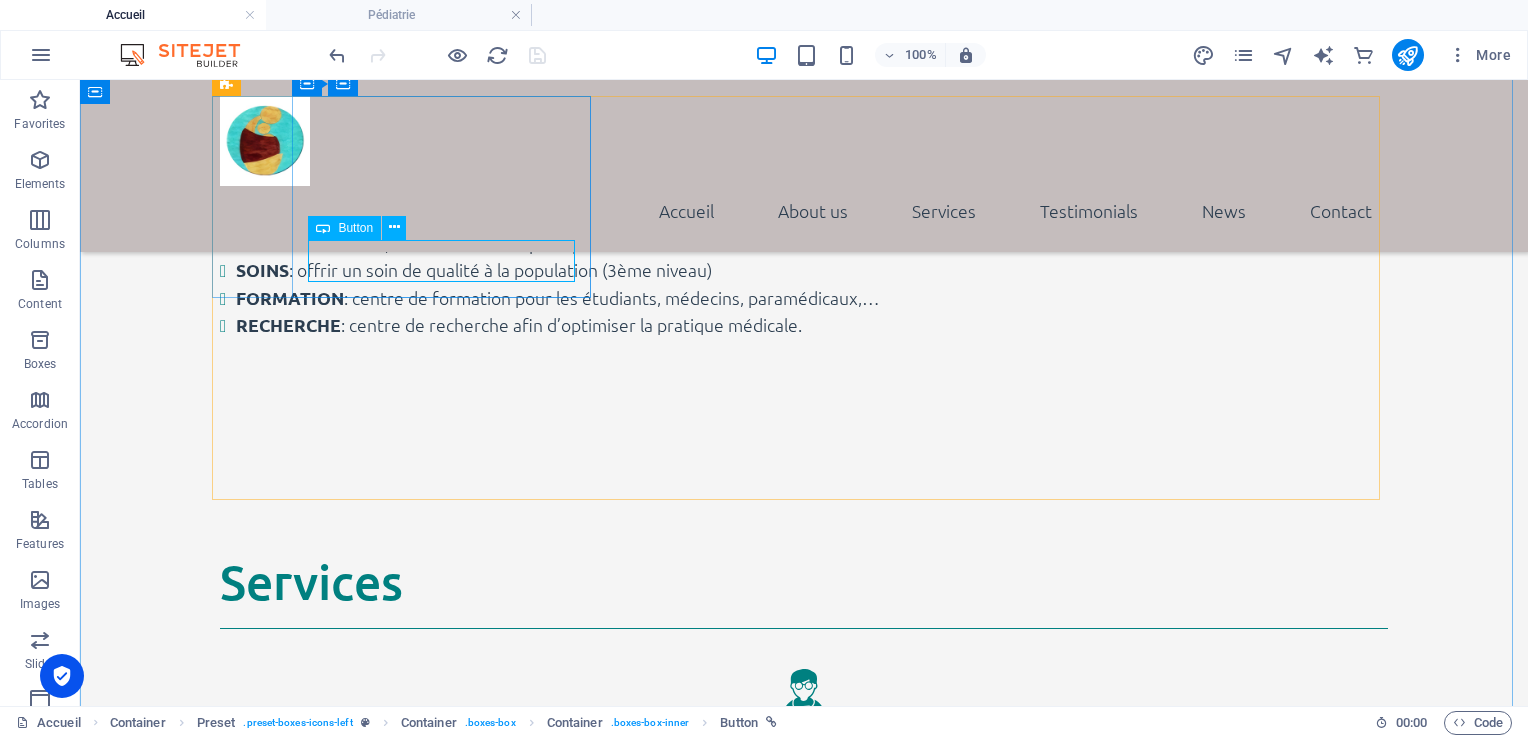 click on "En savoir plus" at bounding box center [804, 845] 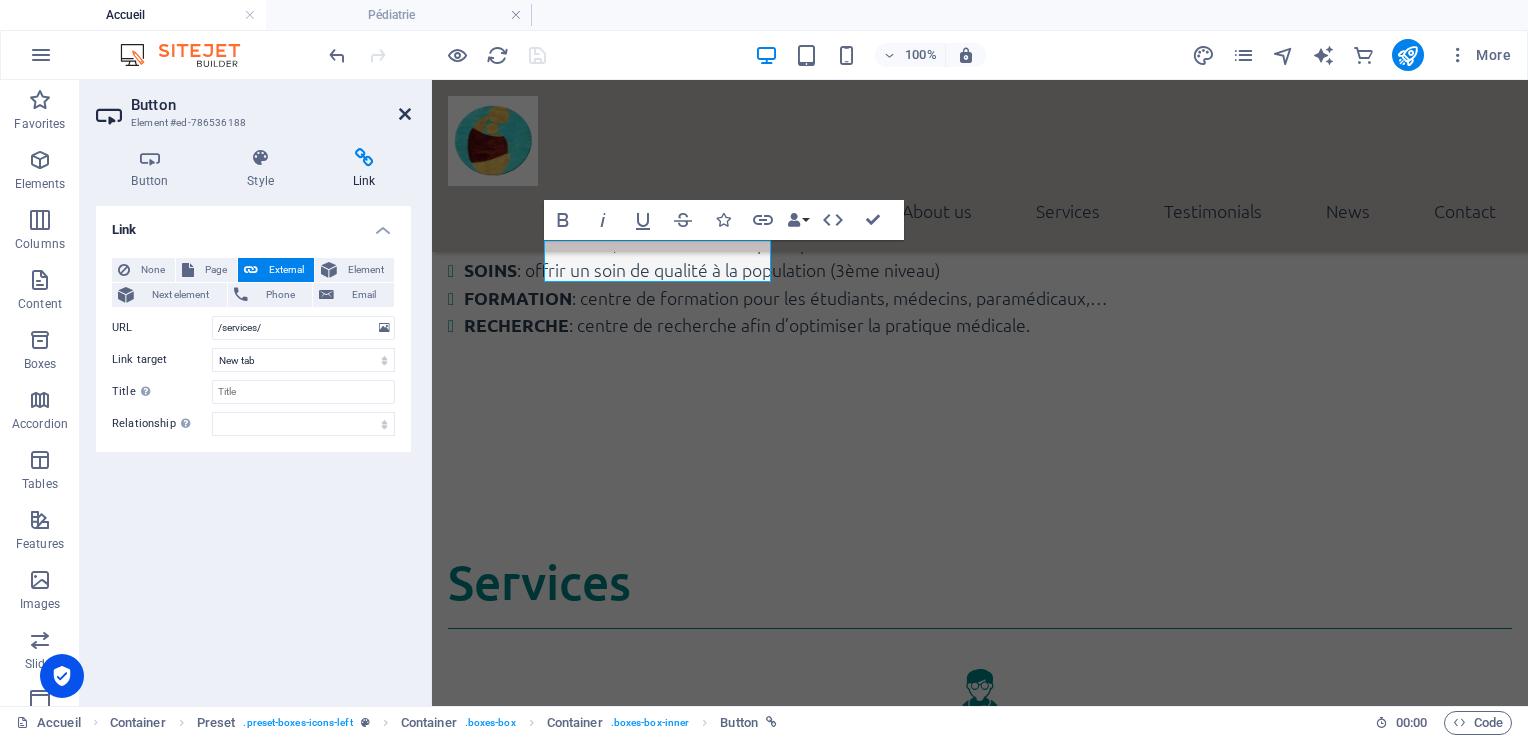 click at bounding box center [405, 114] 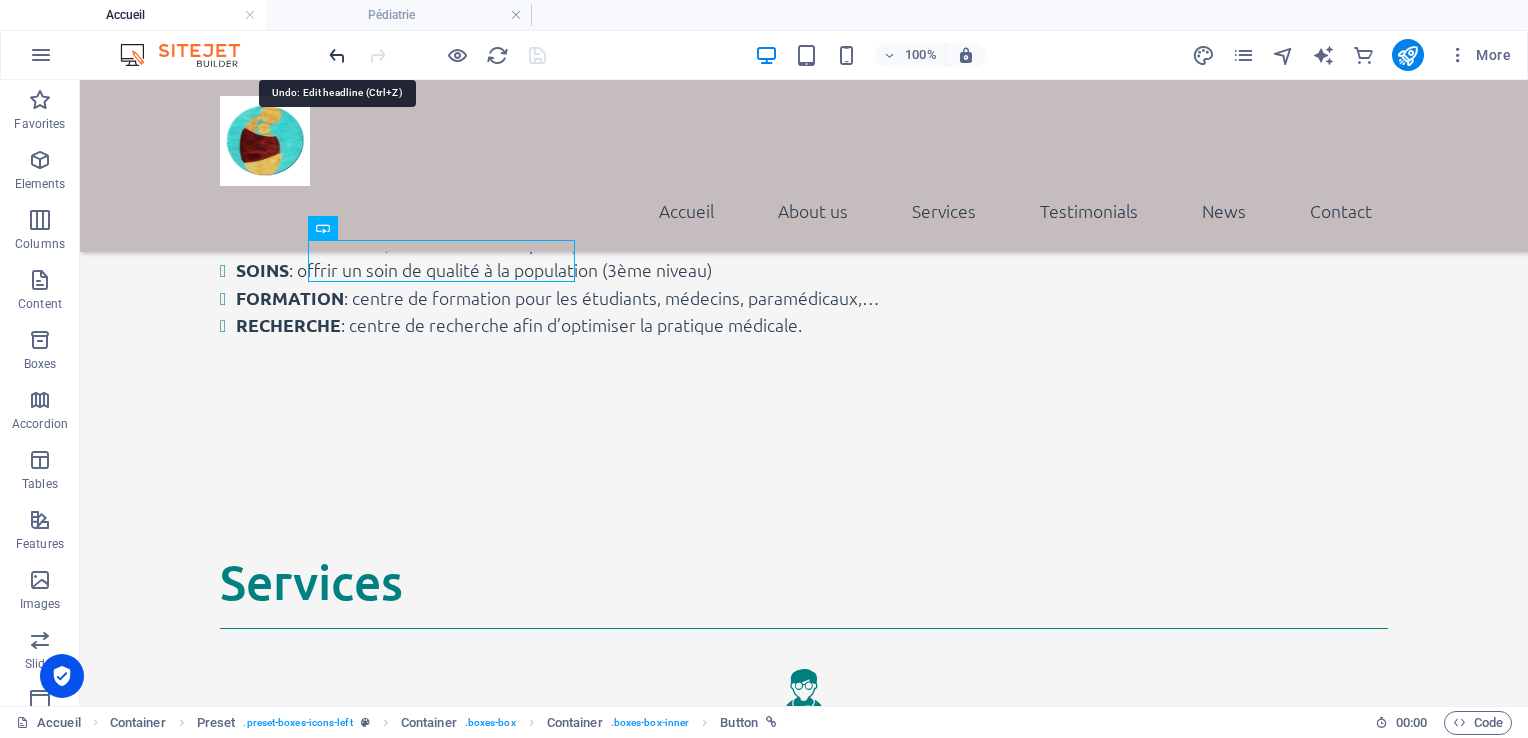 click at bounding box center (337, 55) 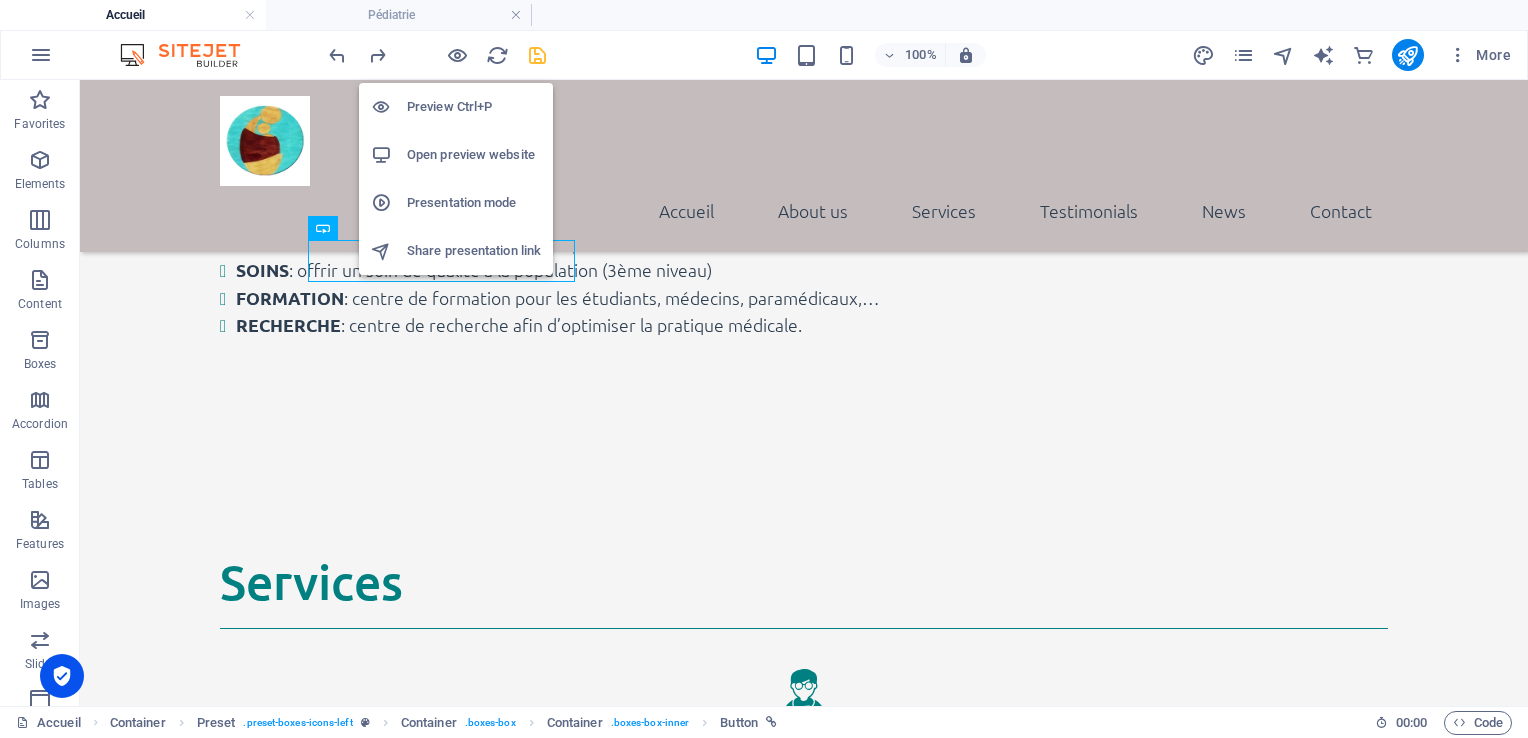 click on "Open preview website" at bounding box center [474, 155] 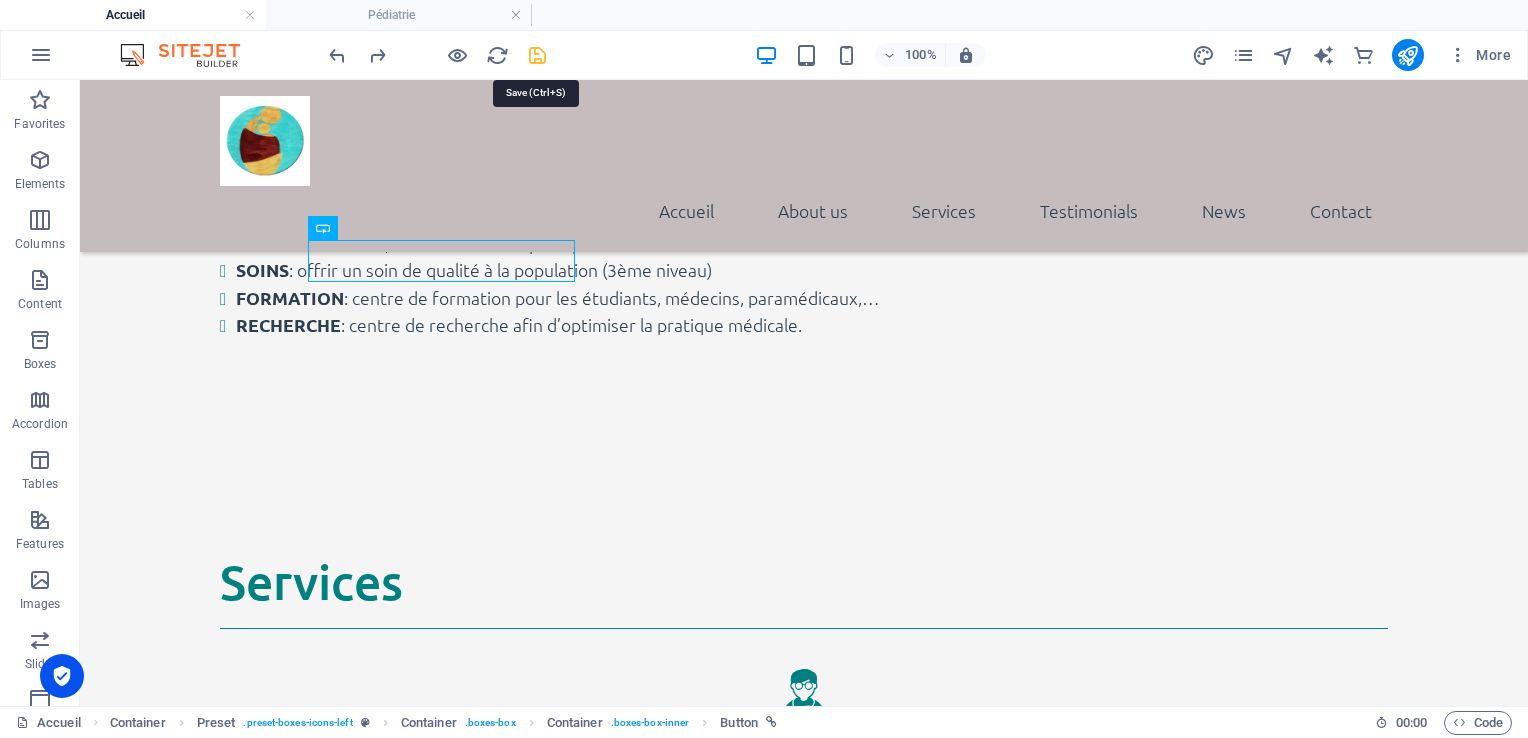 click at bounding box center [537, 55] 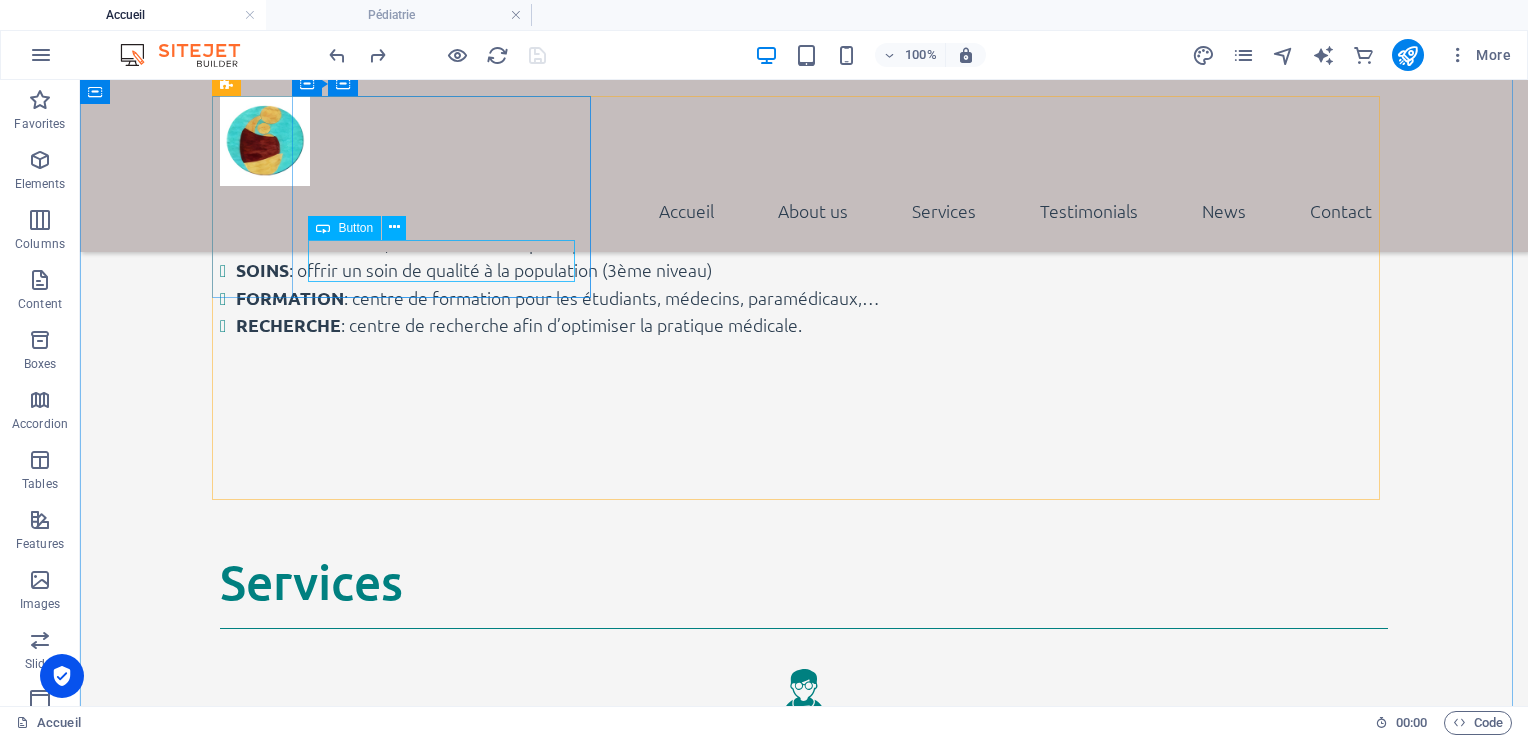 click on "En savoir plus" at bounding box center (804, 845) 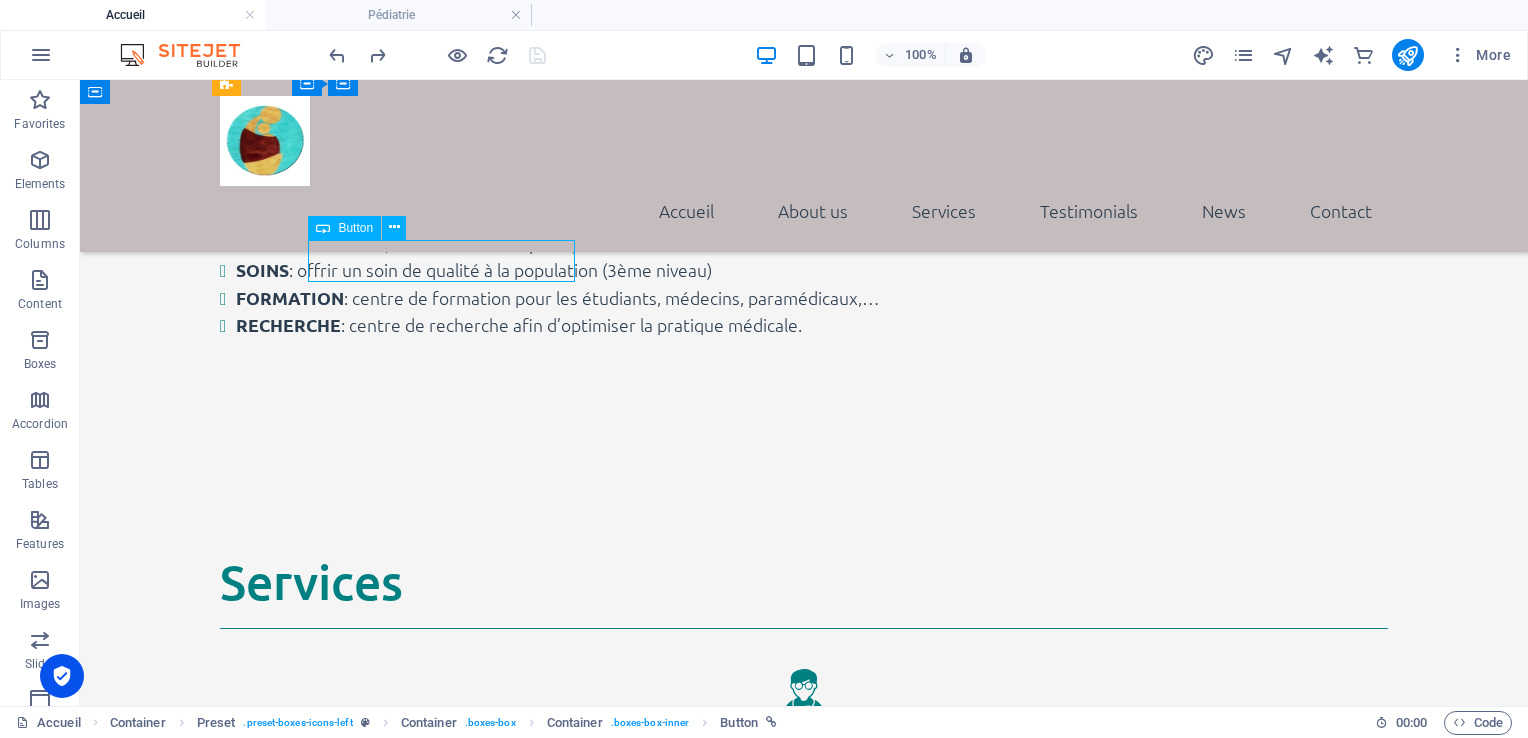 click on "En savoir plus" at bounding box center [804, 845] 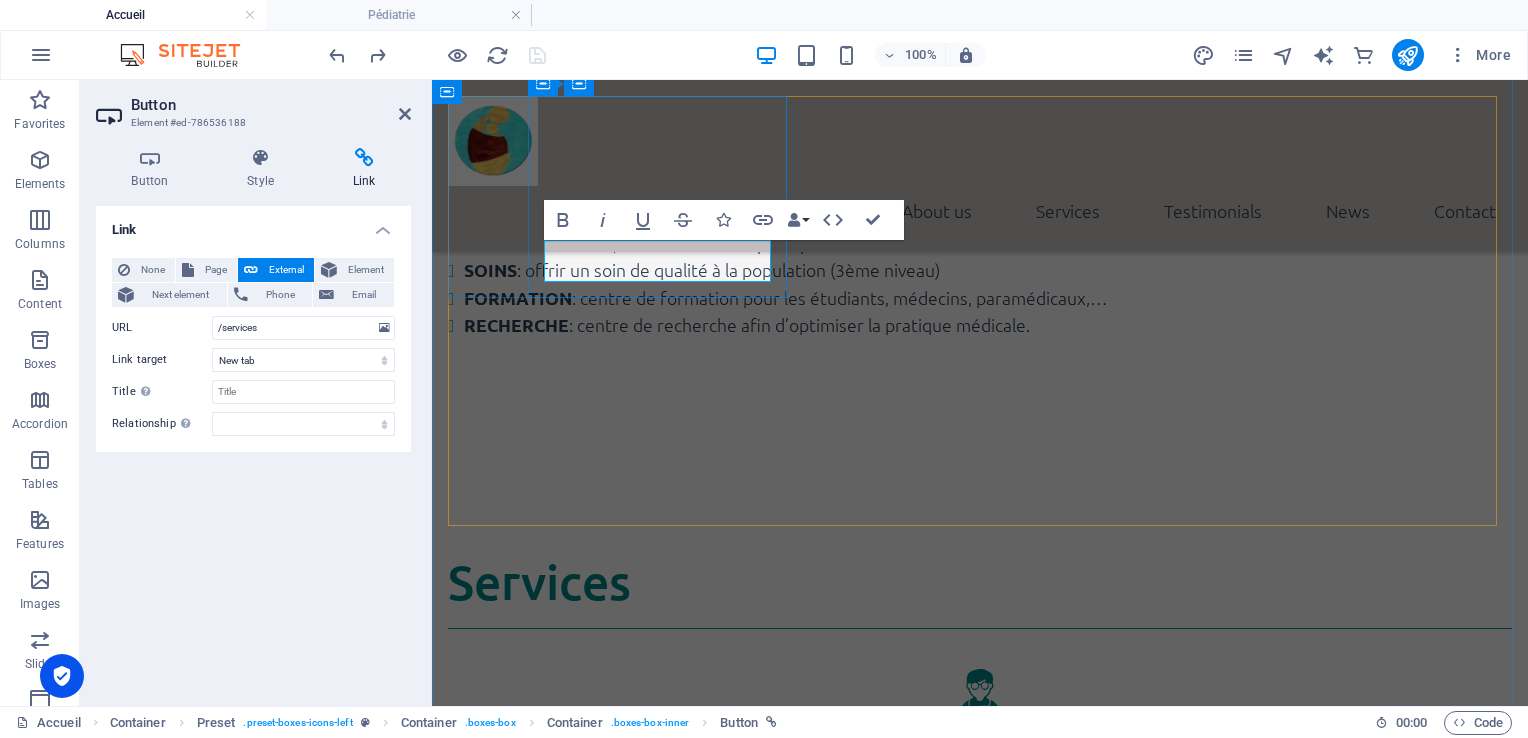 click on "En savoir plus" at bounding box center [544, 845] 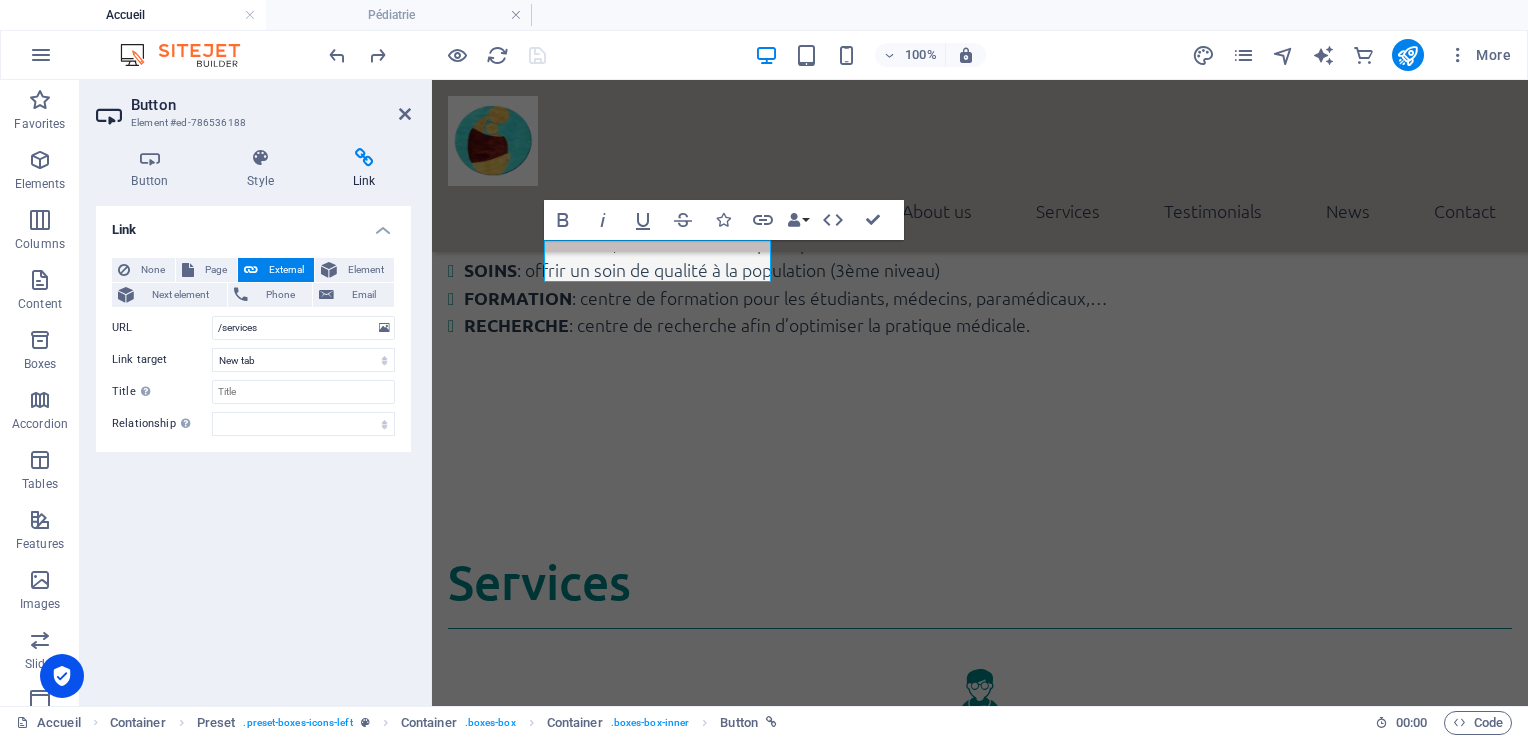 click on "Button" at bounding box center (271, 105) 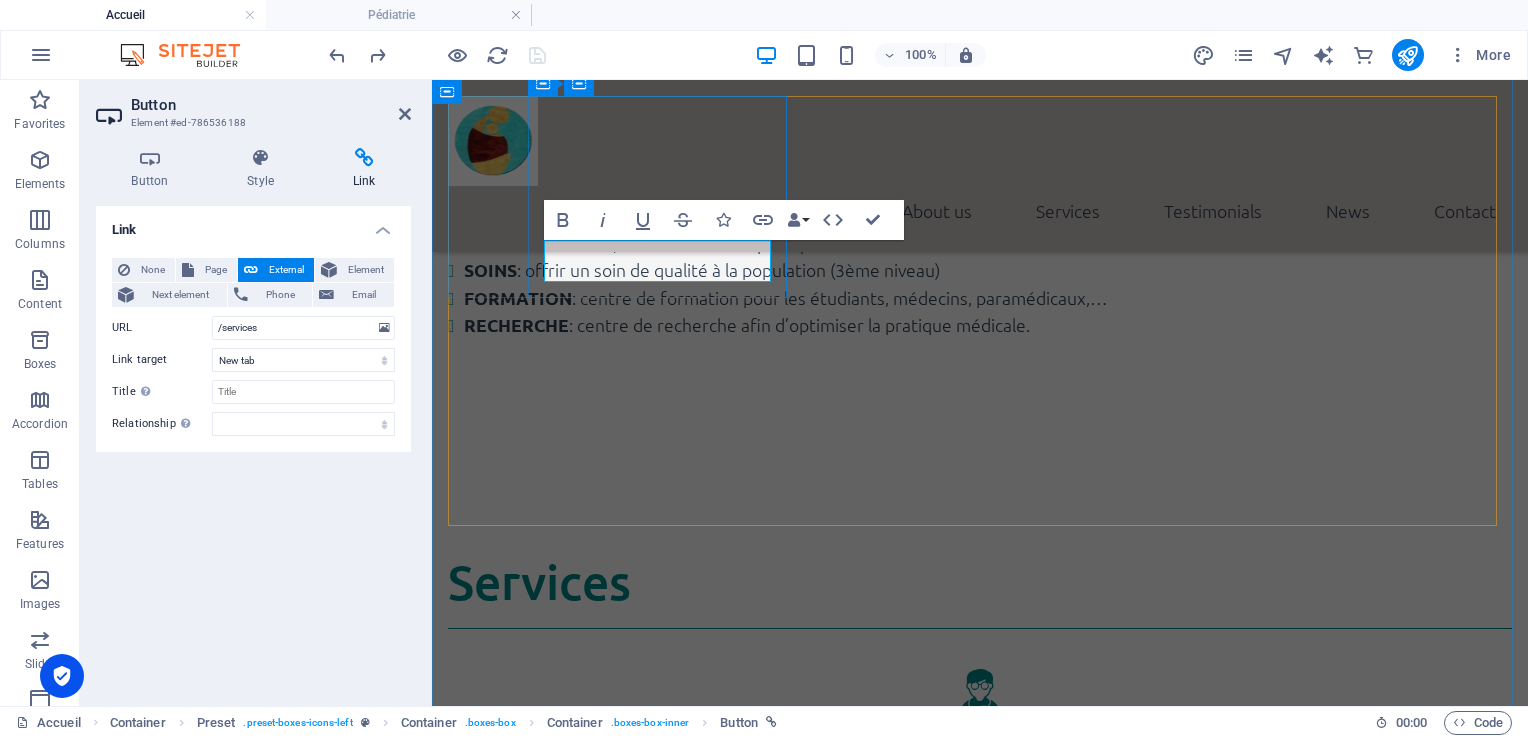 click on "En savoir plus" at bounding box center (544, 845) 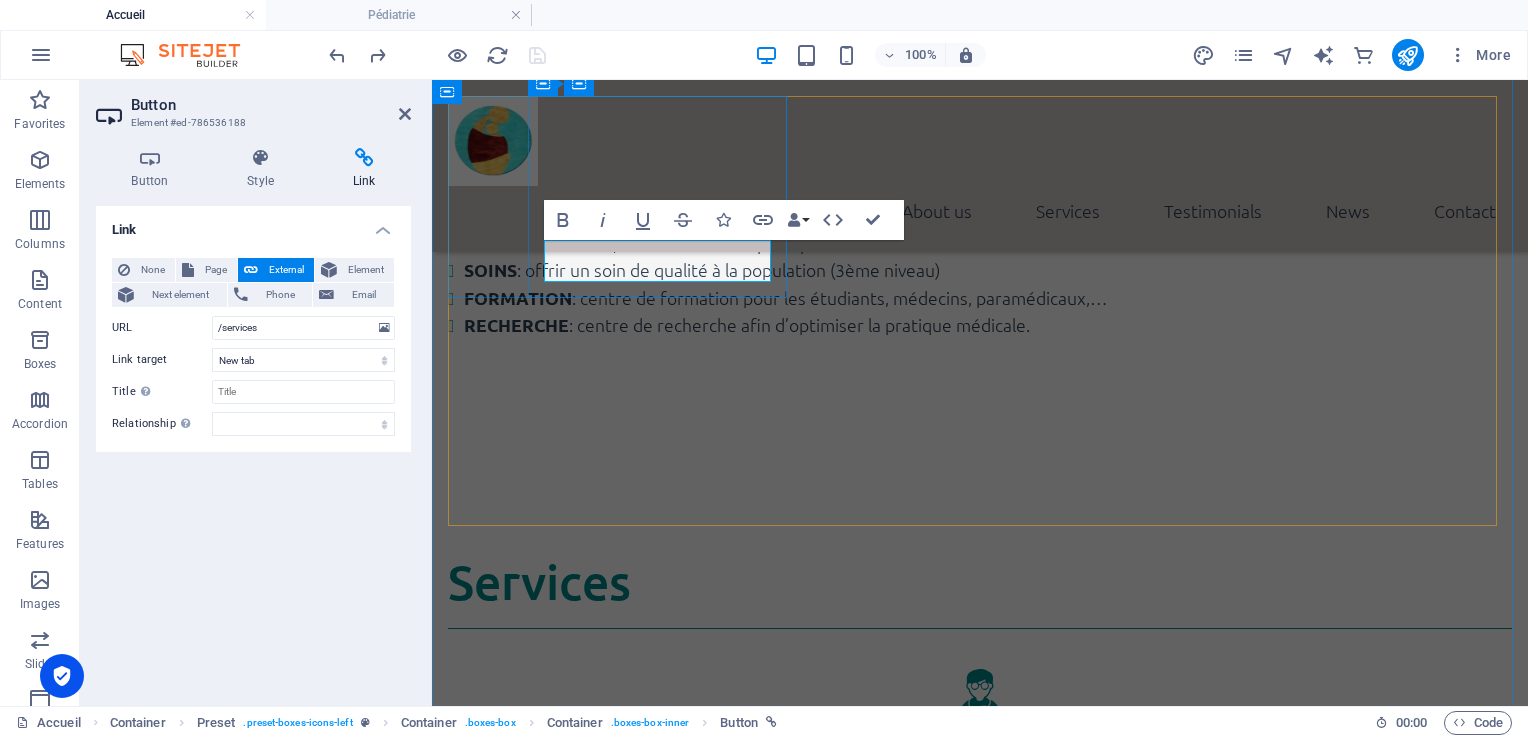 click on "En savoir plus" at bounding box center [544, 845] 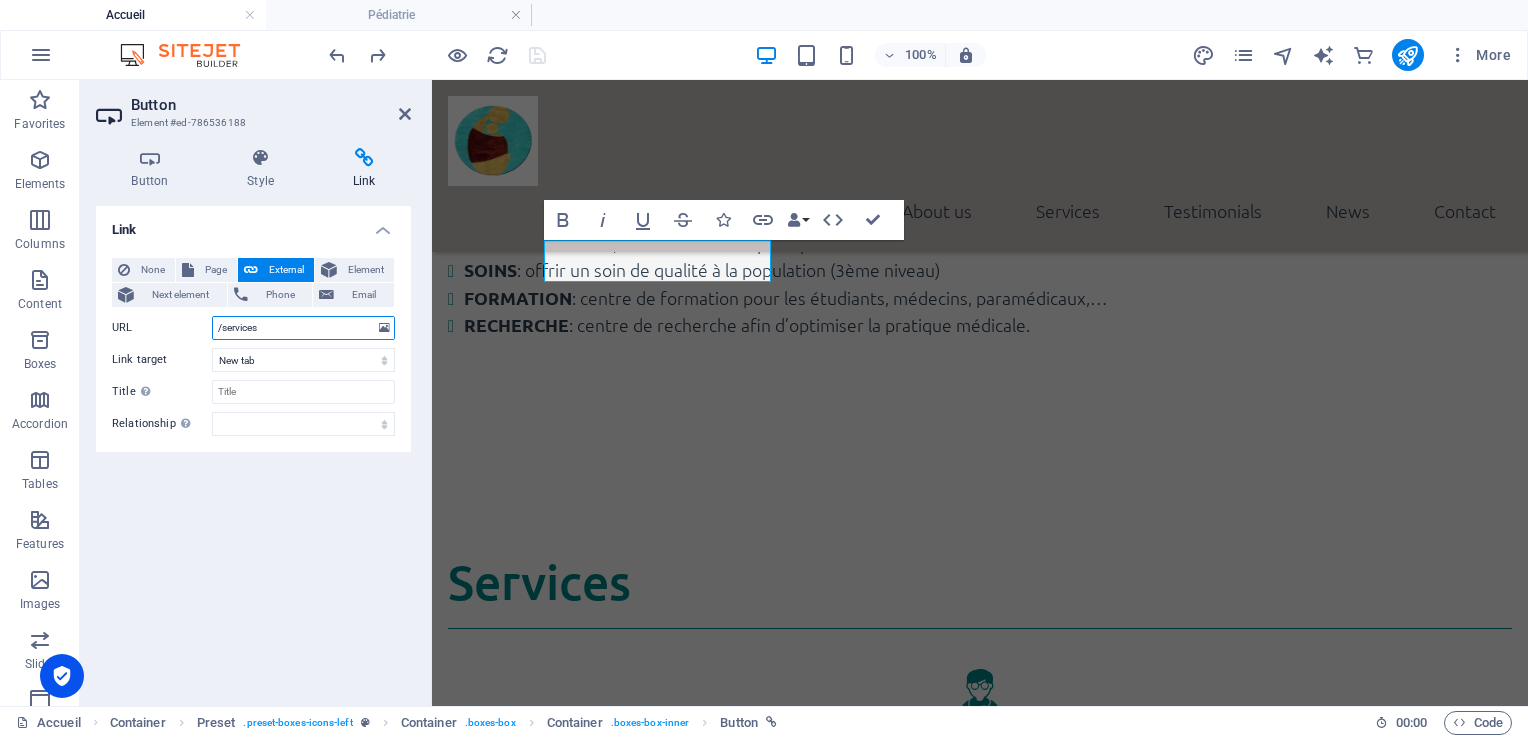 click on "/services" at bounding box center (303, 328) 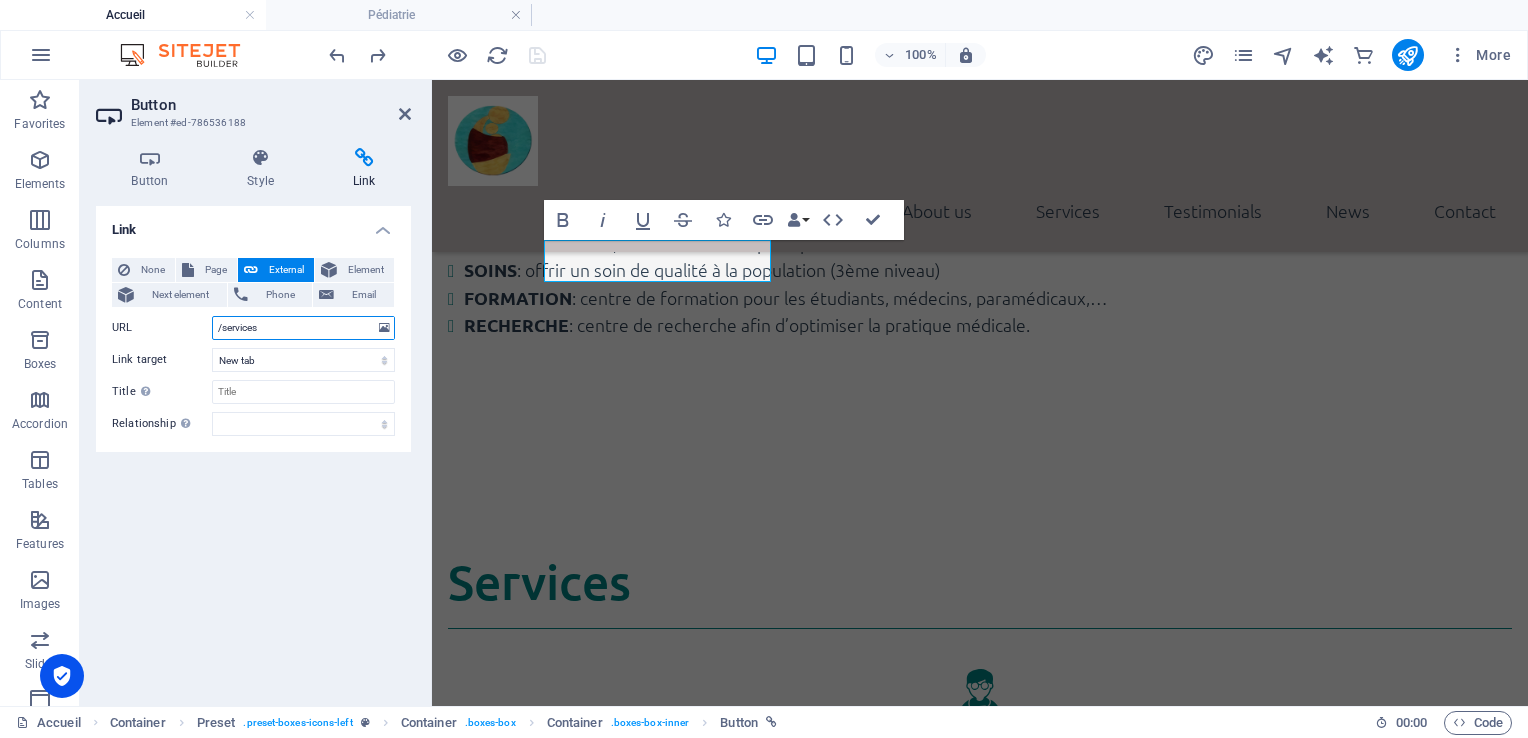 type on "/services/pediatrie" 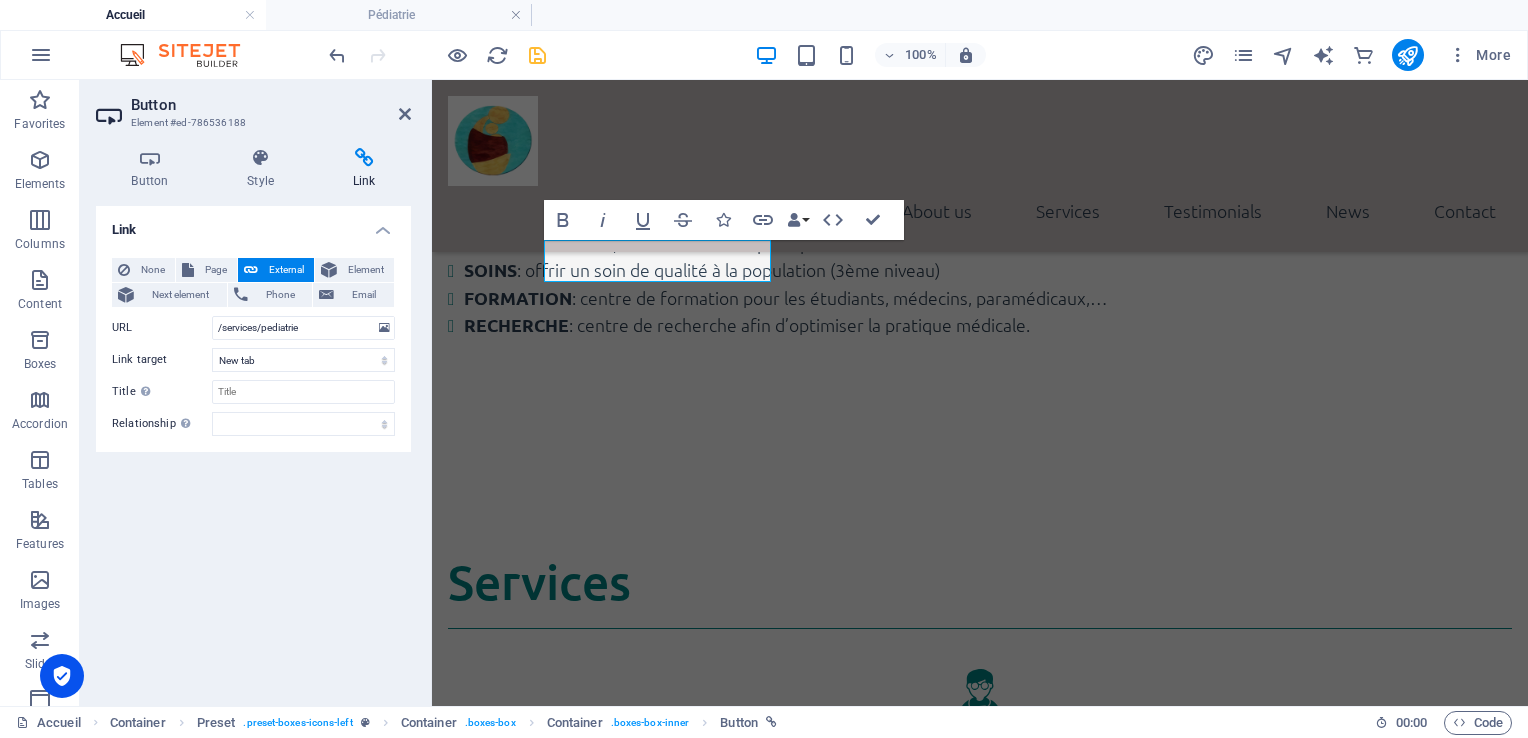 click on "Link None Page External Element Next element Phone Email Page Accueil Subpage Legal Notice Privacy Pédiatrie Element
URL /services/pediatrie Phone Email Link target New tab Same tab Overlay Title Additional link description, should not be the same as the link text. The title is most often shown as a tooltip text when the mouse moves over the element. Leave empty if uncertain. Relationship Sets the  relationship of this link to the link target . For example, the value "nofollow" instructs search engines not to follow the link. Can be left empty. alternate author bookmark external help license next nofollow noreferrer noopener prev search tag" at bounding box center [253, 448] 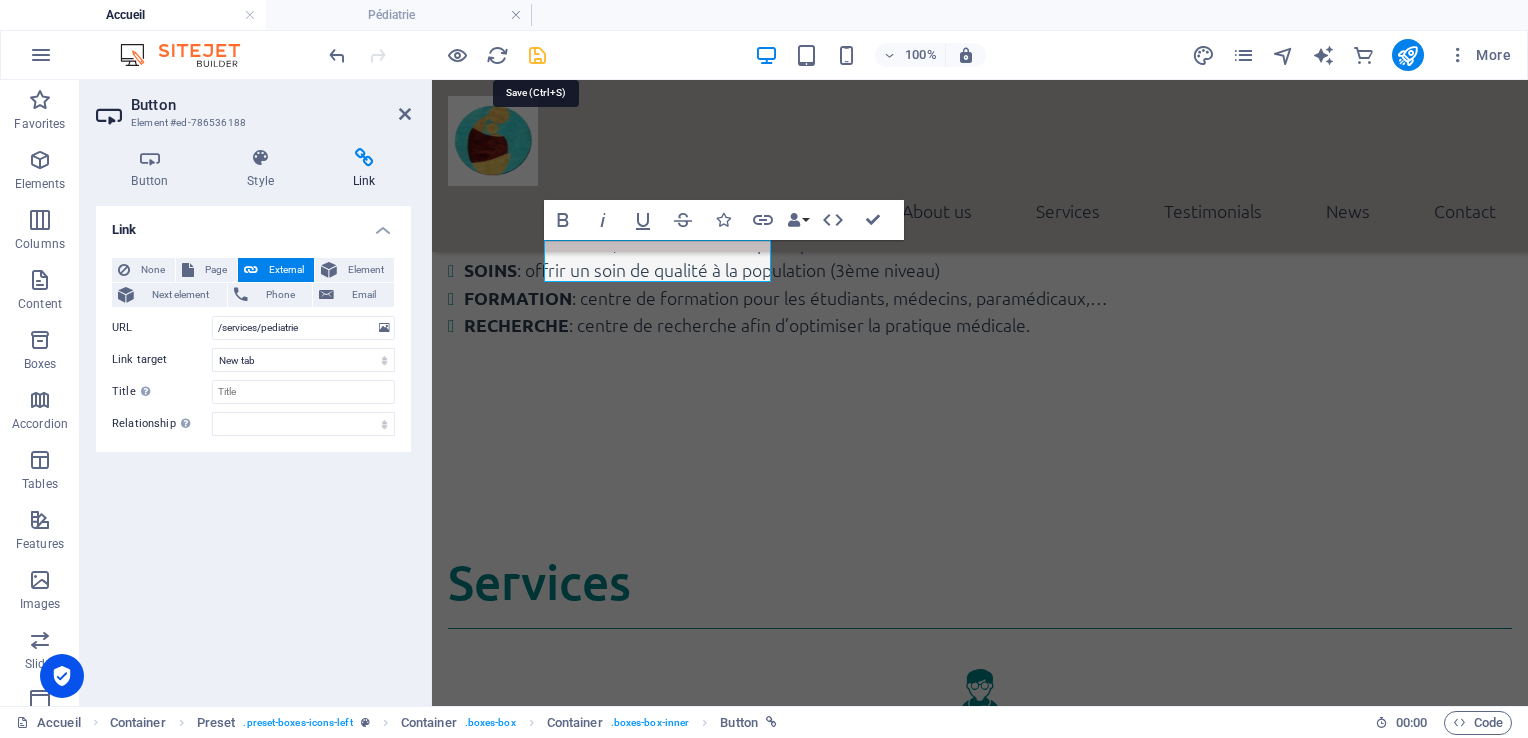 click at bounding box center [537, 55] 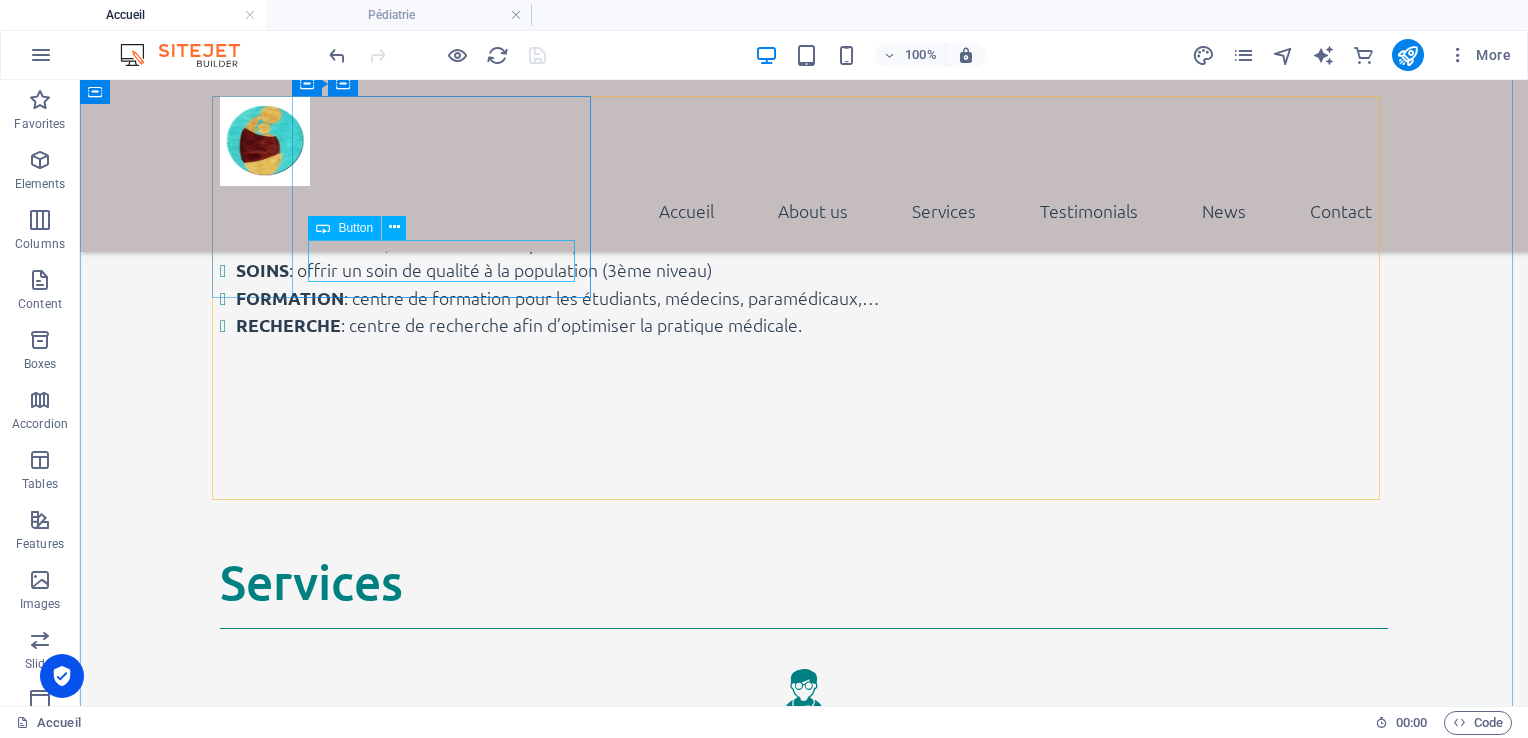click on "En savoir plus" at bounding box center (804, 845) 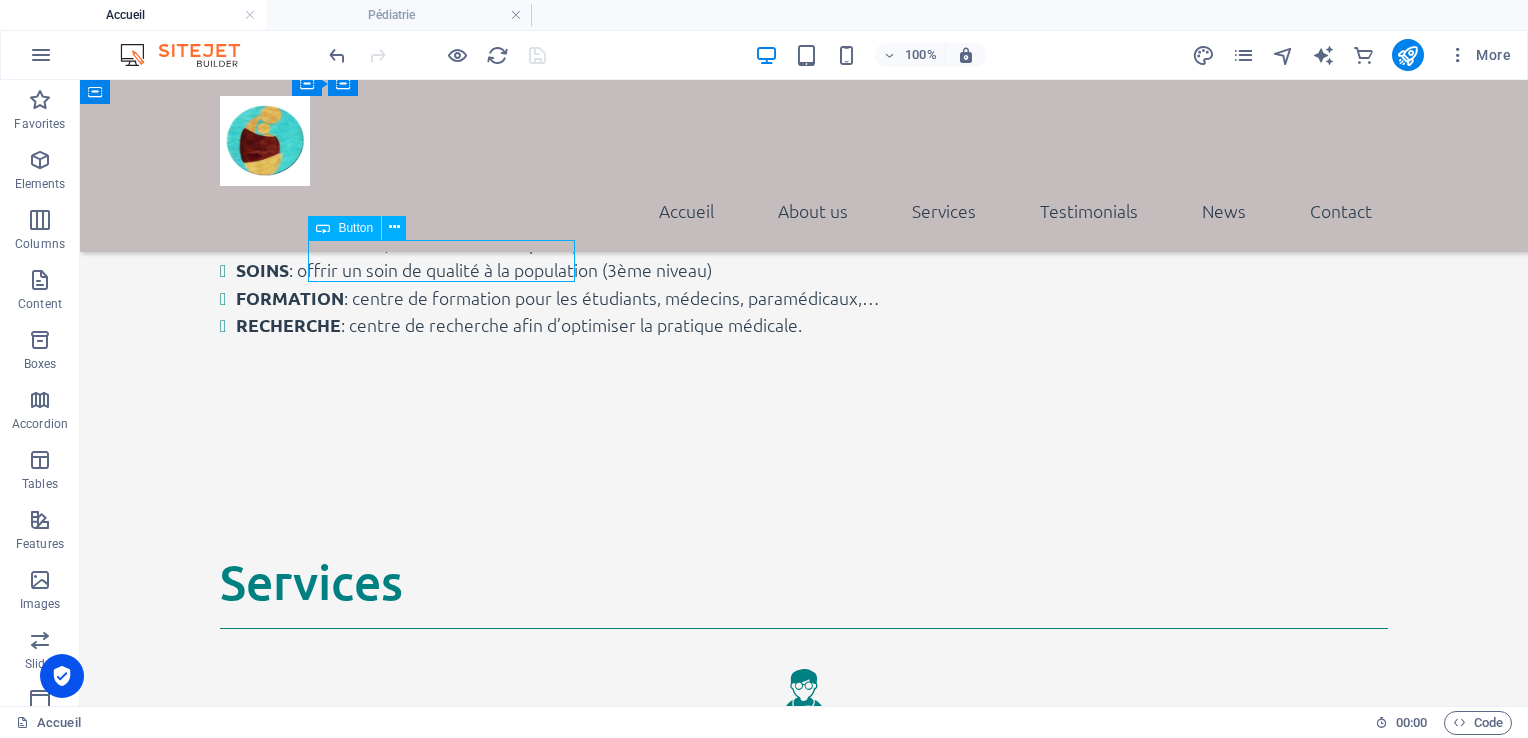 click on "En savoir plus" at bounding box center [804, 845] 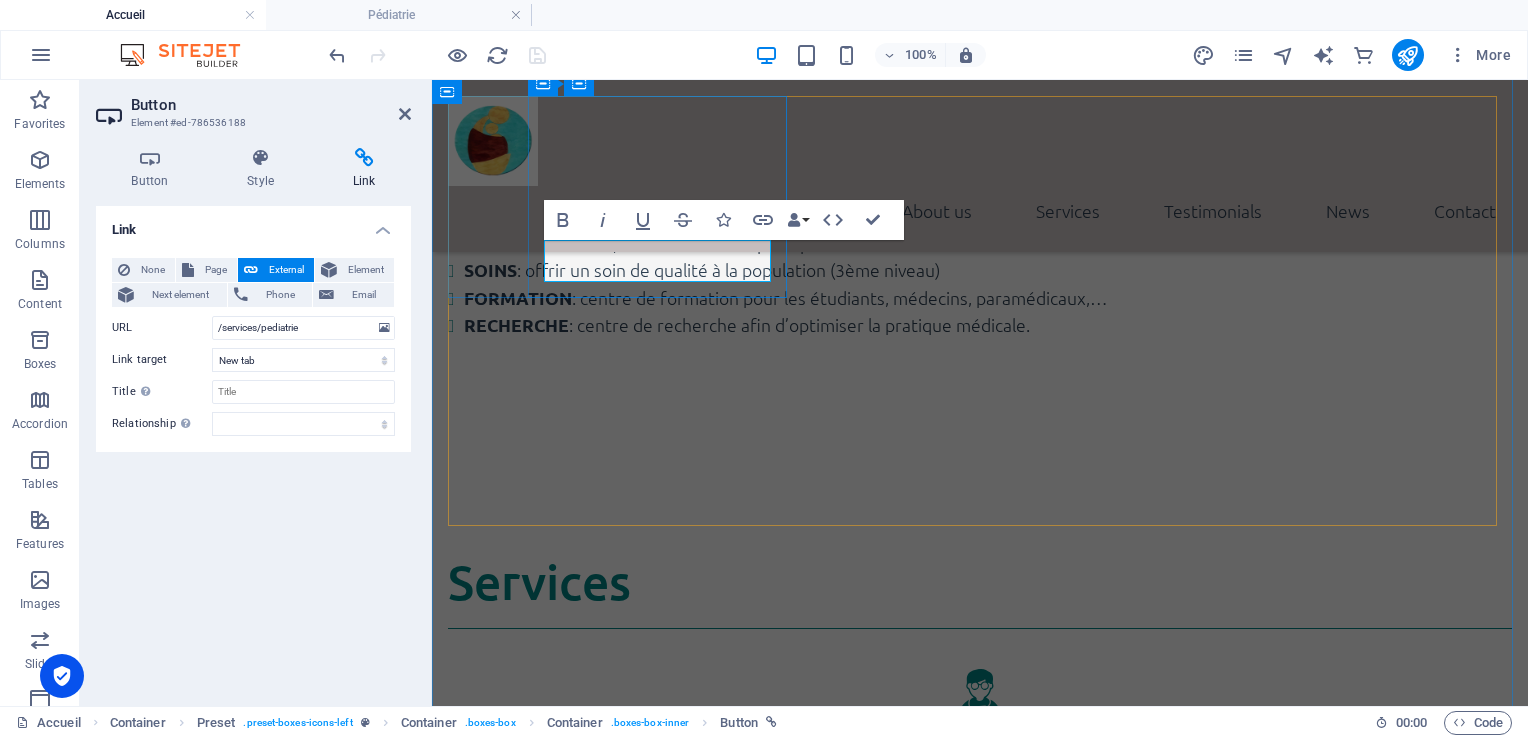 click on "En savoir plus" at bounding box center [544, 845] 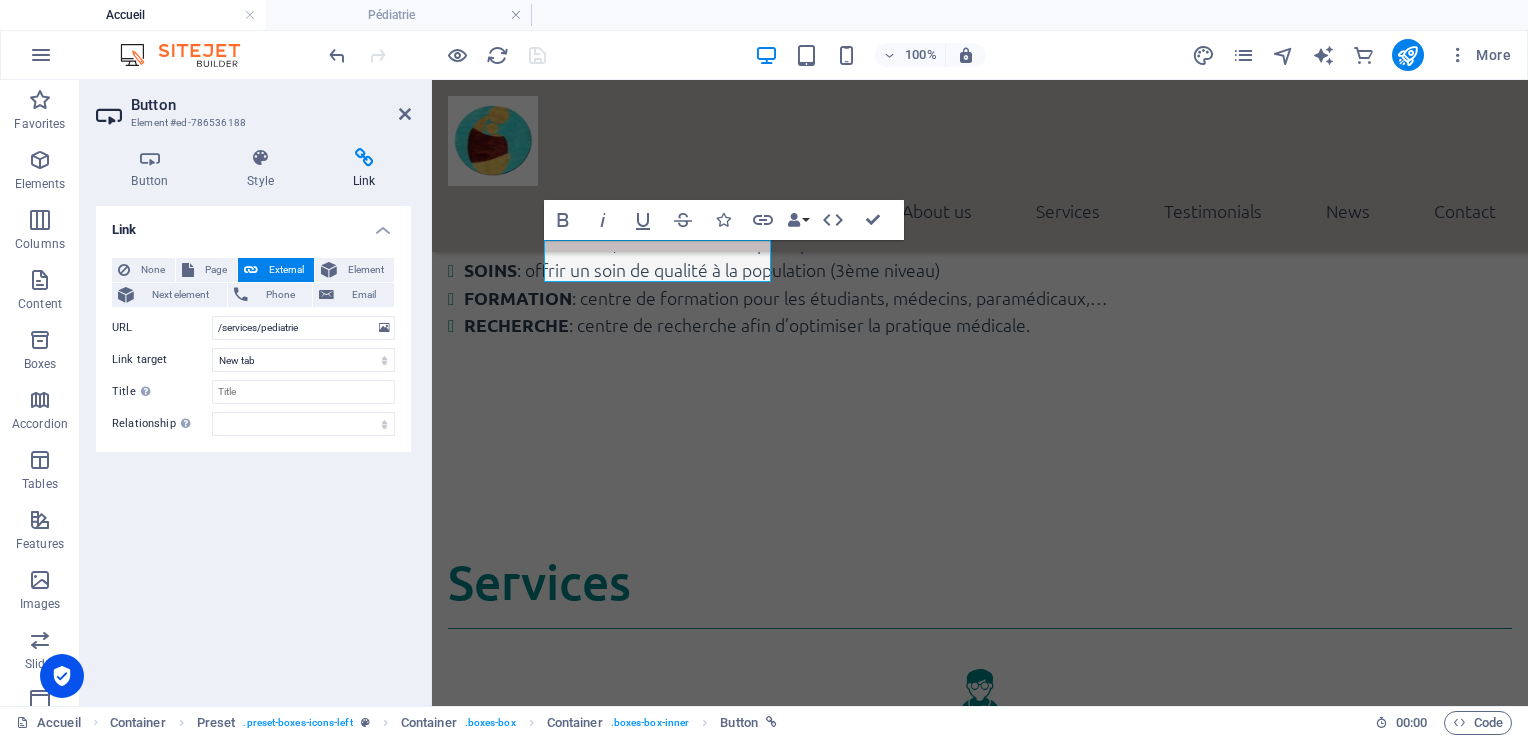 click on "Link None Page External Element Next element Phone Email Page Accueil Subpage Legal Notice Privacy Pédiatrie Element
URL /services/pediatrie Phone Email Link target New tab Same tab Overlay Title Additional link description, should not be the same as the link text. The title is most often shown as a tooltip text when the mouse moves over the element. Leave empty if uncertain. Relationship Sets the  relationship of this link to the link target . For example, the value "nofollow" instructs search engines not to follow the link. Can be left empty. alternate author bookmark external help license next nofollow noreferrer noopener prev search tag" at bounding box center [253, 448] 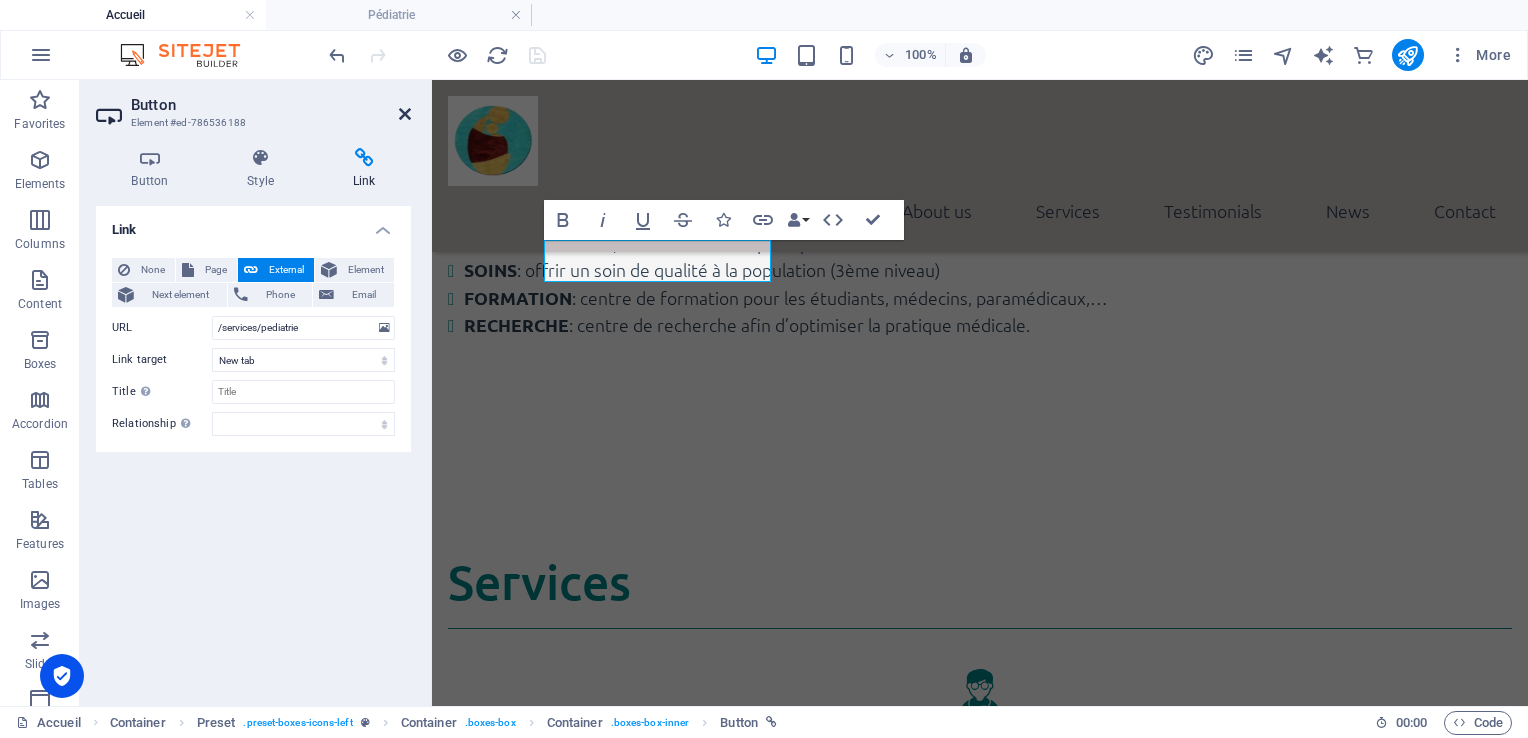 click at bounding box center (405, 114) 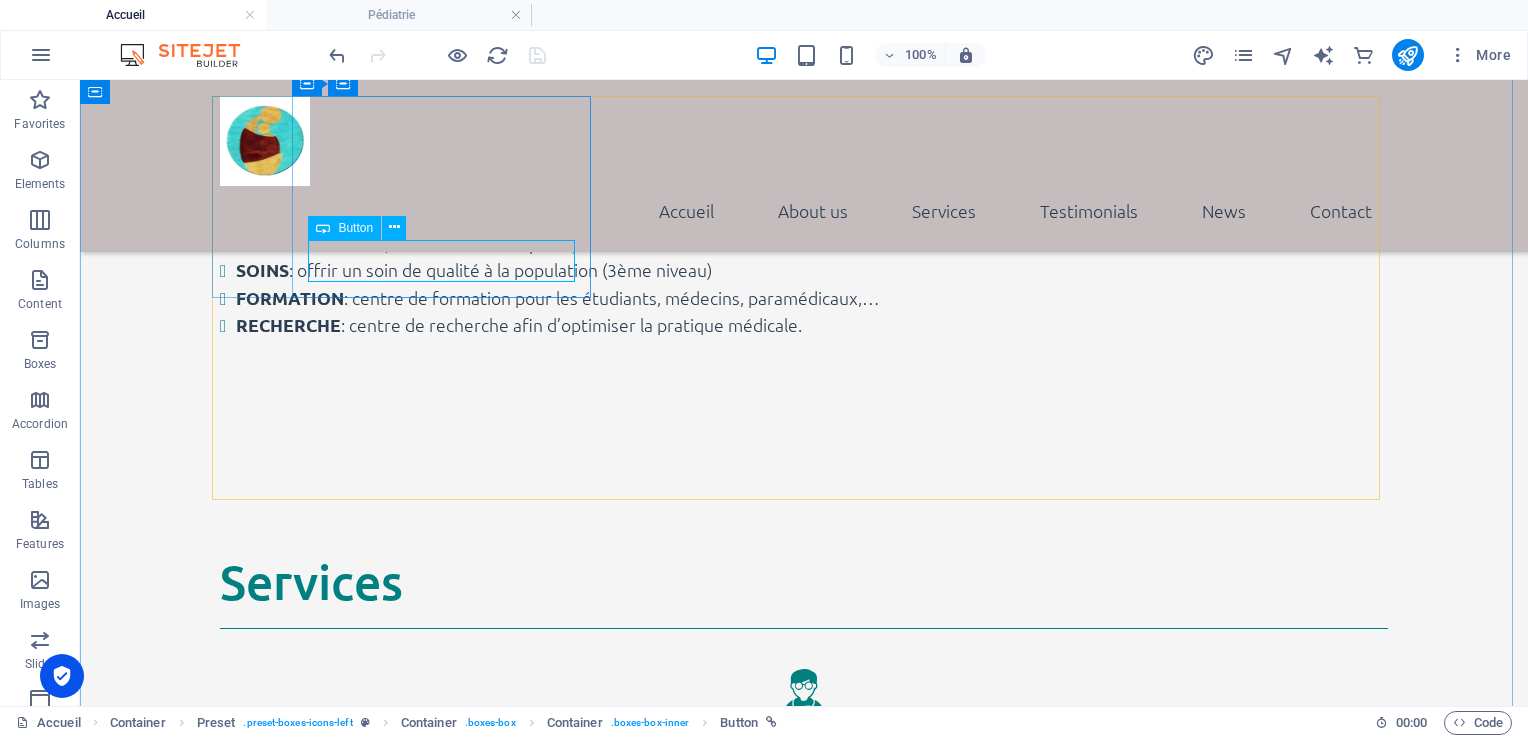 click on "En savoir plus" at bounding box center [804, 845] 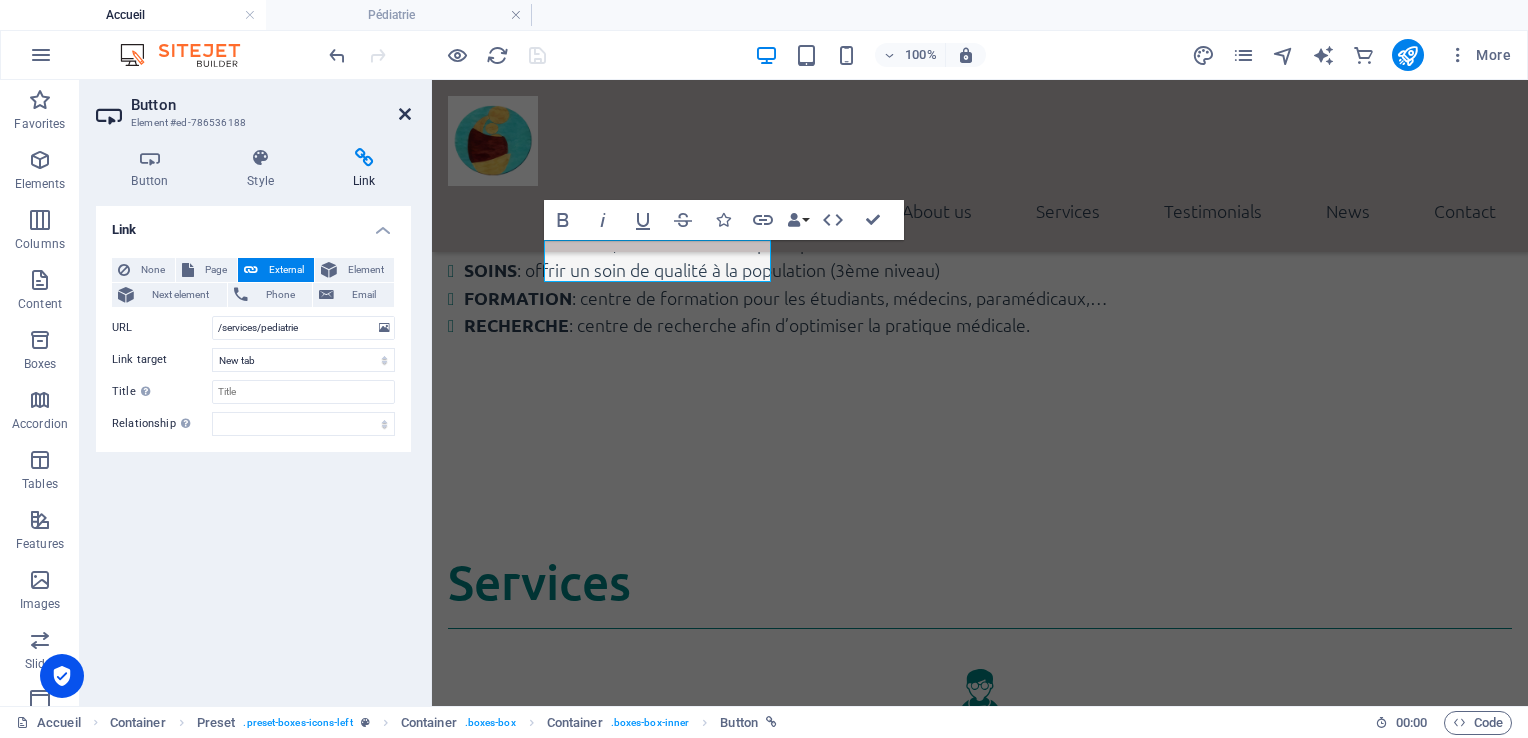click at bounding box center [405, 114] 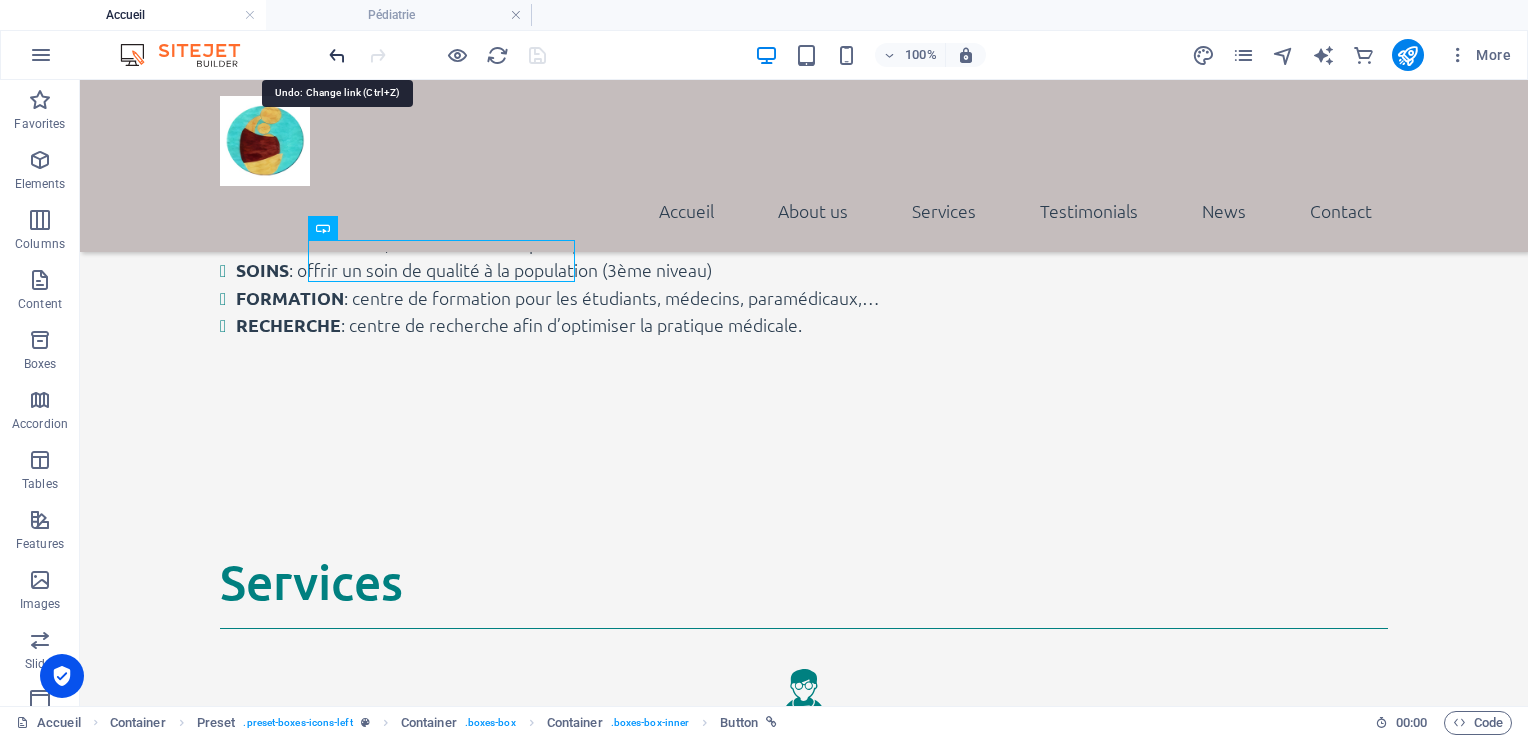 click at bounding box center (337, 55) 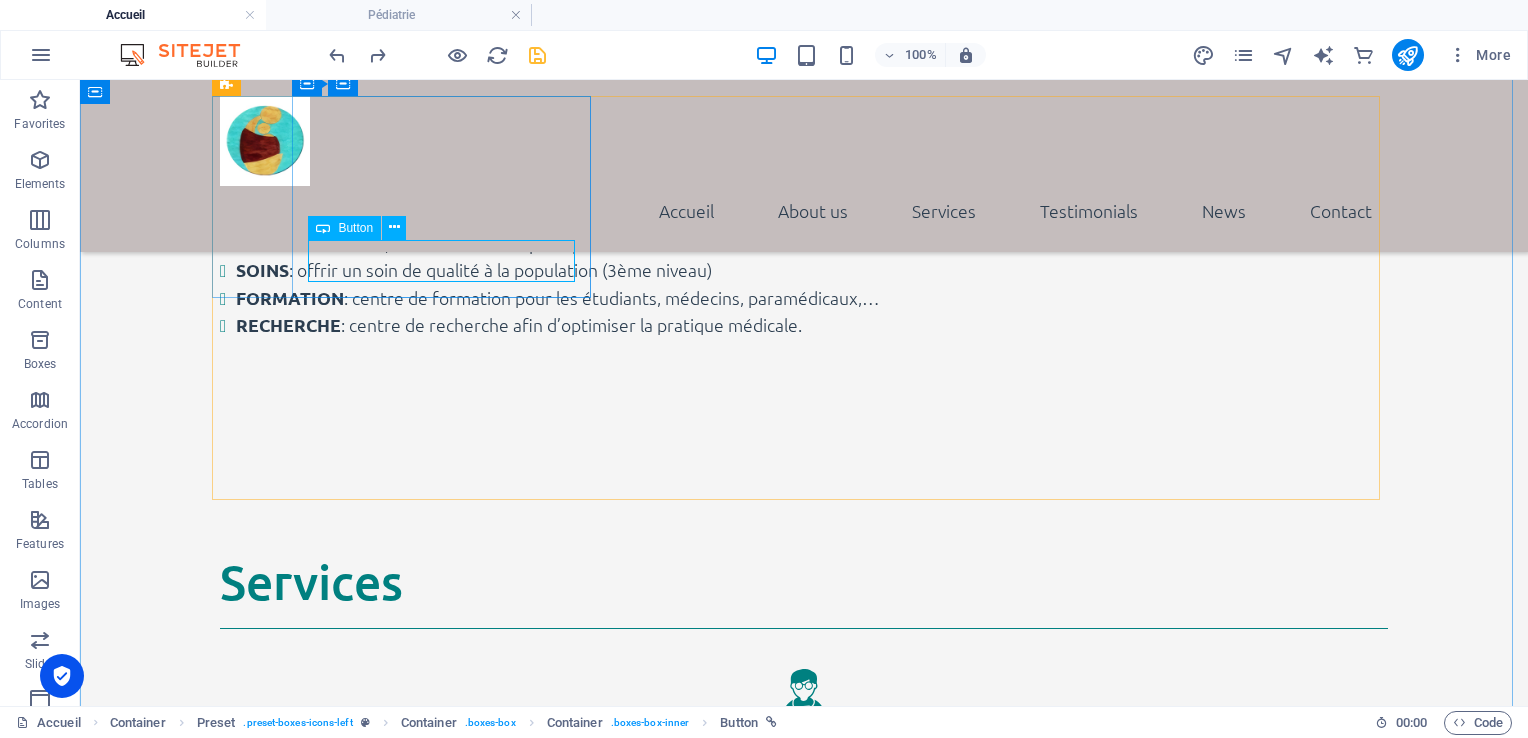 click on "En savoir plus" at bounding box center (804, 845) 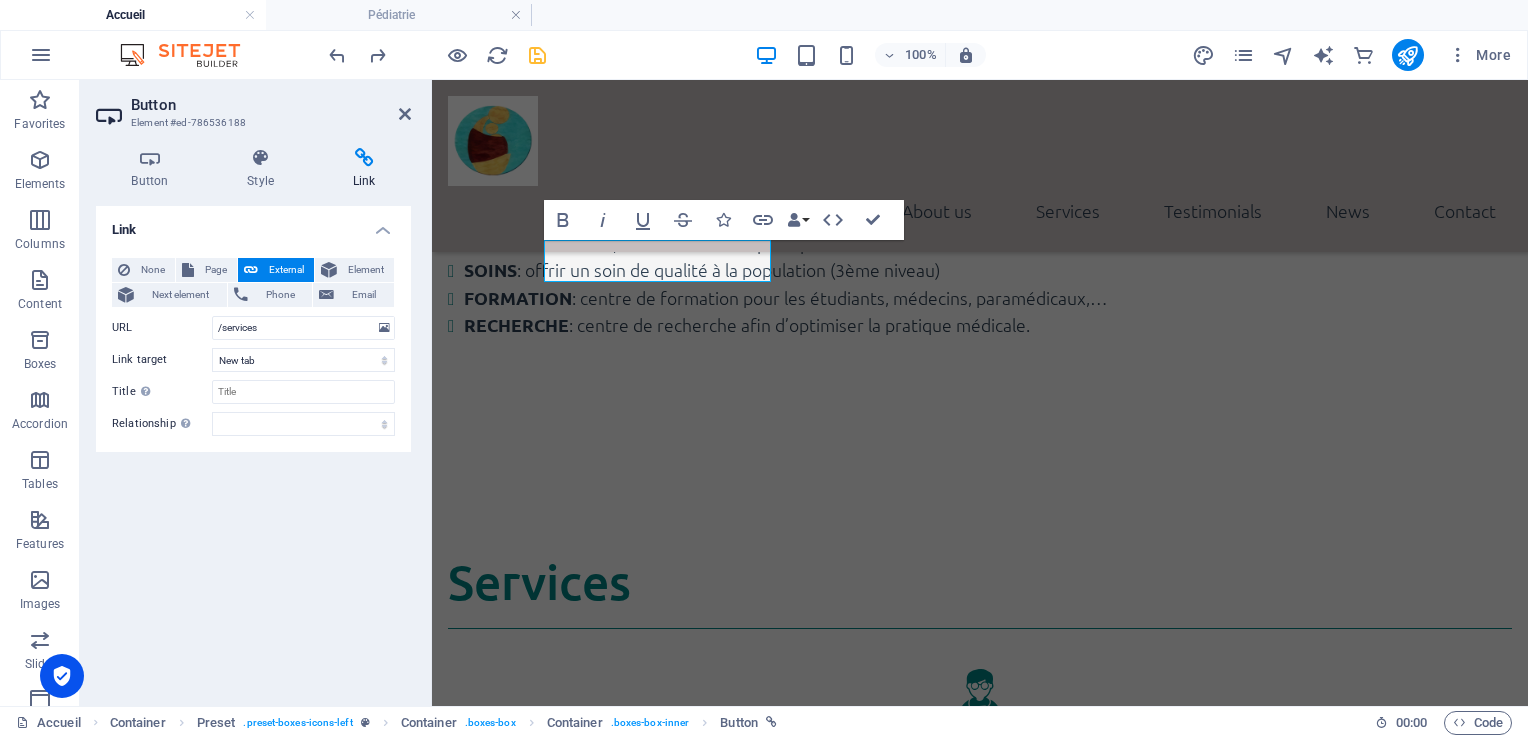 click on "Button Style Link Button Design Default Primary Secondary Background Hover/Active Switch to preview mode to test the active/hover state Text color Hover/Active Border color Hover/Active Alignment Size Width Default px rem % em vh vw Default colors and font sizes are defined in Design. Edit design Preset Element Layout How this element expands within the layout (Flexbox). Size Default auto px % 1/1 1/2 1/3 1/4 1/5 1/6 1/7 1/8 1/9 1/10 Grow Shrink Order Container layout Visible Visible Opacity 100 % Overflow Spacing Margin Default auto px % rem vw vh Custom Custom auto px % rem vw vh auto px % rem vw vh auto px % rem vw vh auto px % rem vw vh Padding Default px rem % vh vw Custom Custom px rem % vh vw px rem % vh vw px rem % vh vw px rem % vh vw Border Style              - Width 1 auto px rem % vh vw Custom Custom 1 auto px rem % vh vw 1 auto px rem % vh vw 1 auto px rem % vh vw 1 auto px rem % vh vw  - Color Round corners Default px rem % vh vw Custom Custom px rem % vh vw px rem % vh vw px rem % vh" at bounding box center [253, 419] 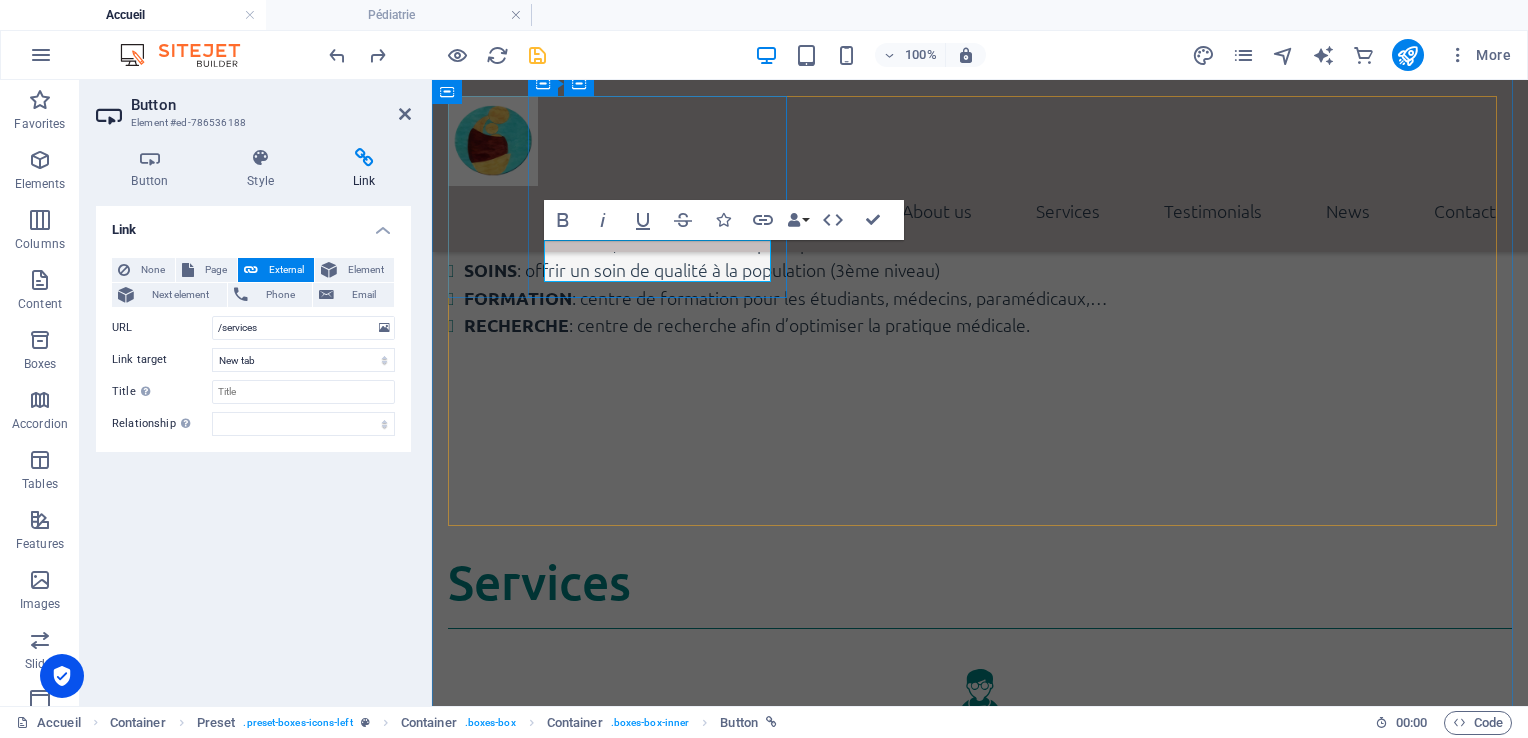 click on "En savoir plus" at bounding box center [544, 845] 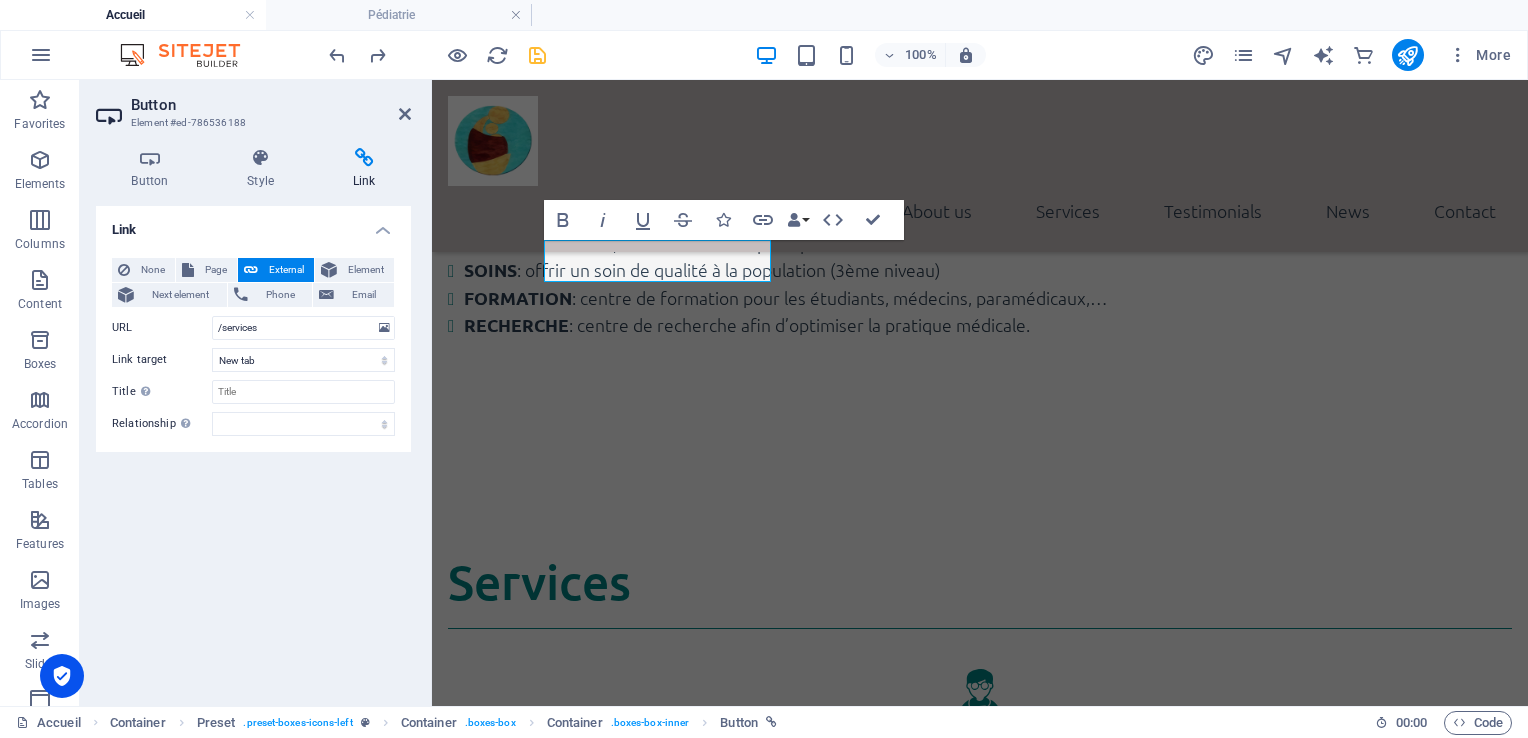 click at bounding box center [364, 158] 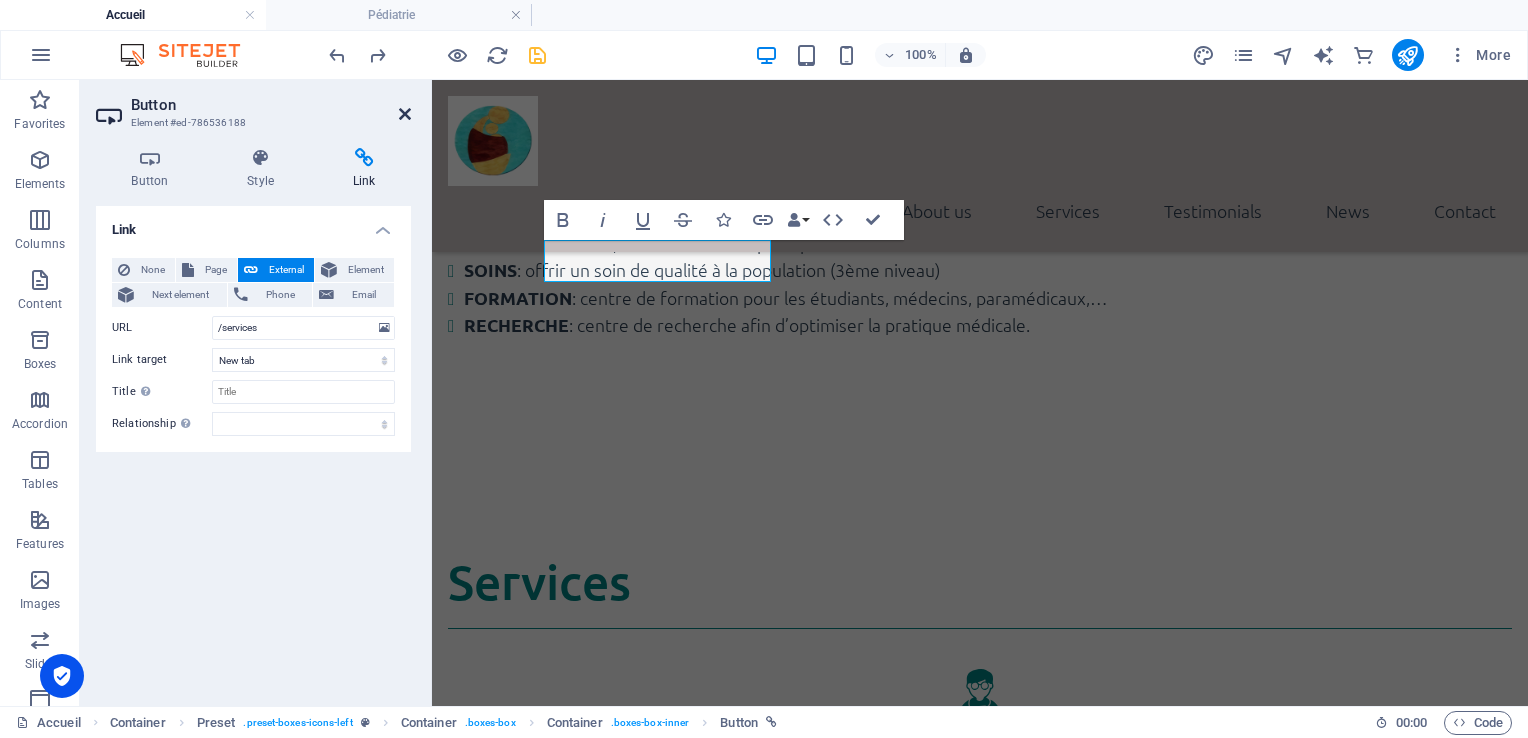 click at bounding box center [405, 114] 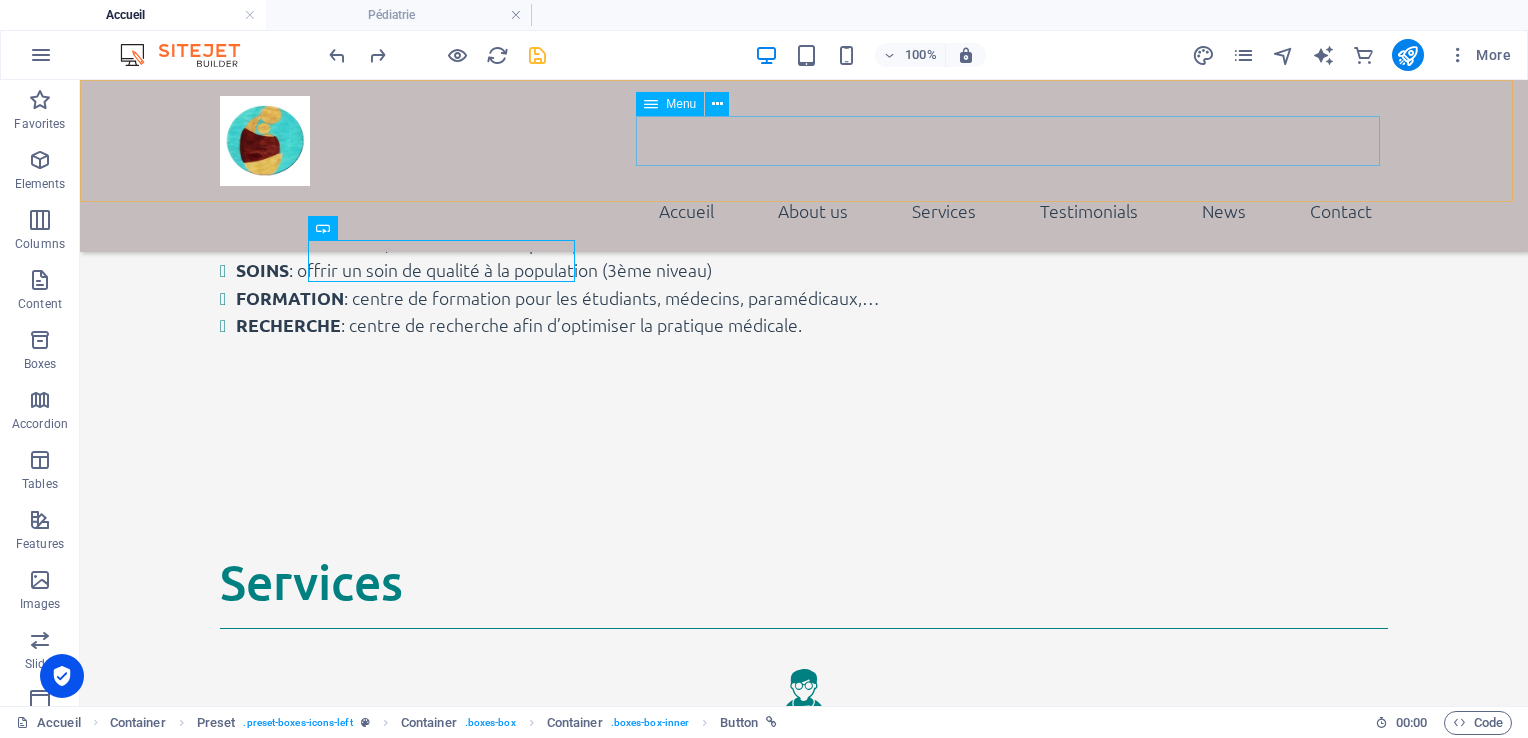click on "Accueil About us Services Testimonials News Contact" at bounding box center (804, 211) 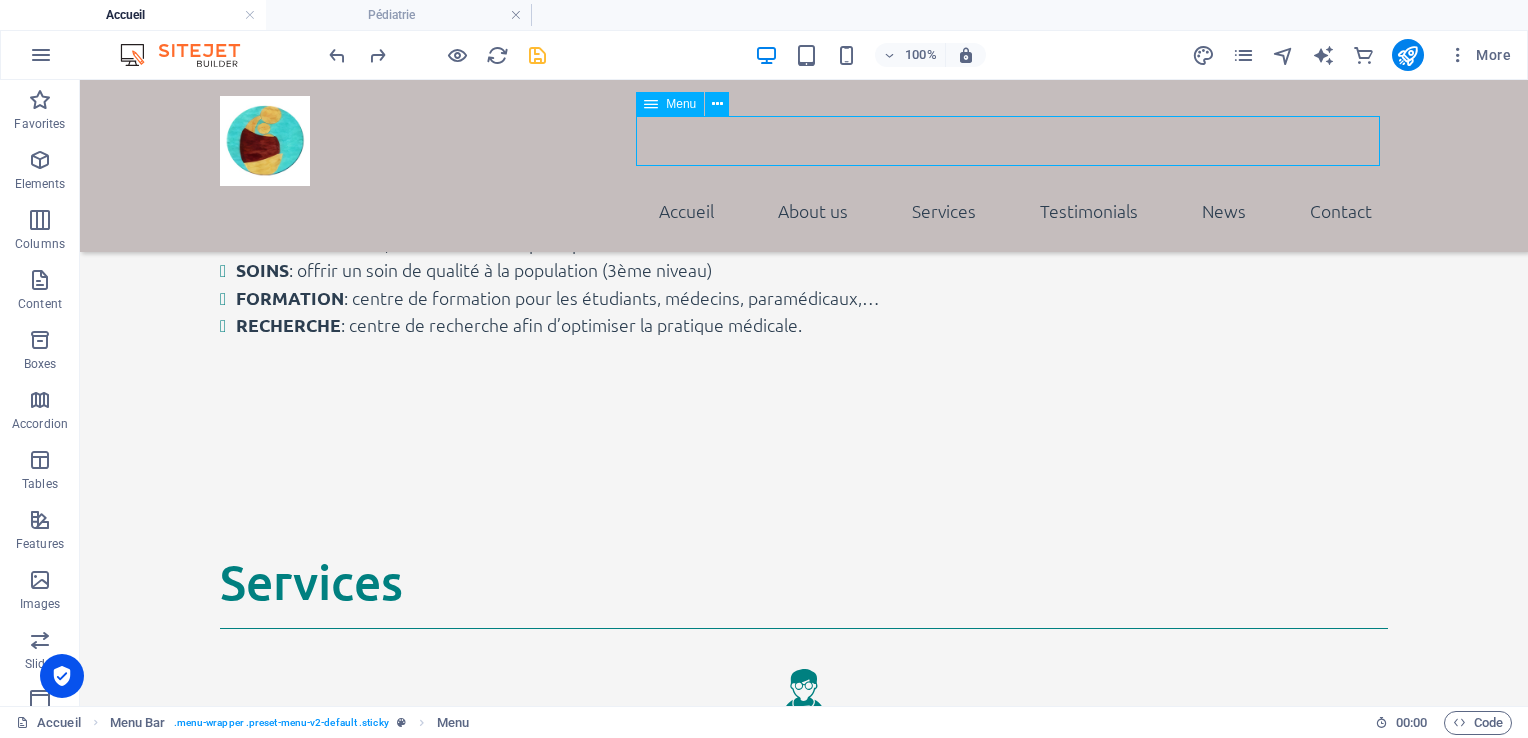 click on "Accueil About us Services Testimonials News Contact" at bounding box center (804, 211) 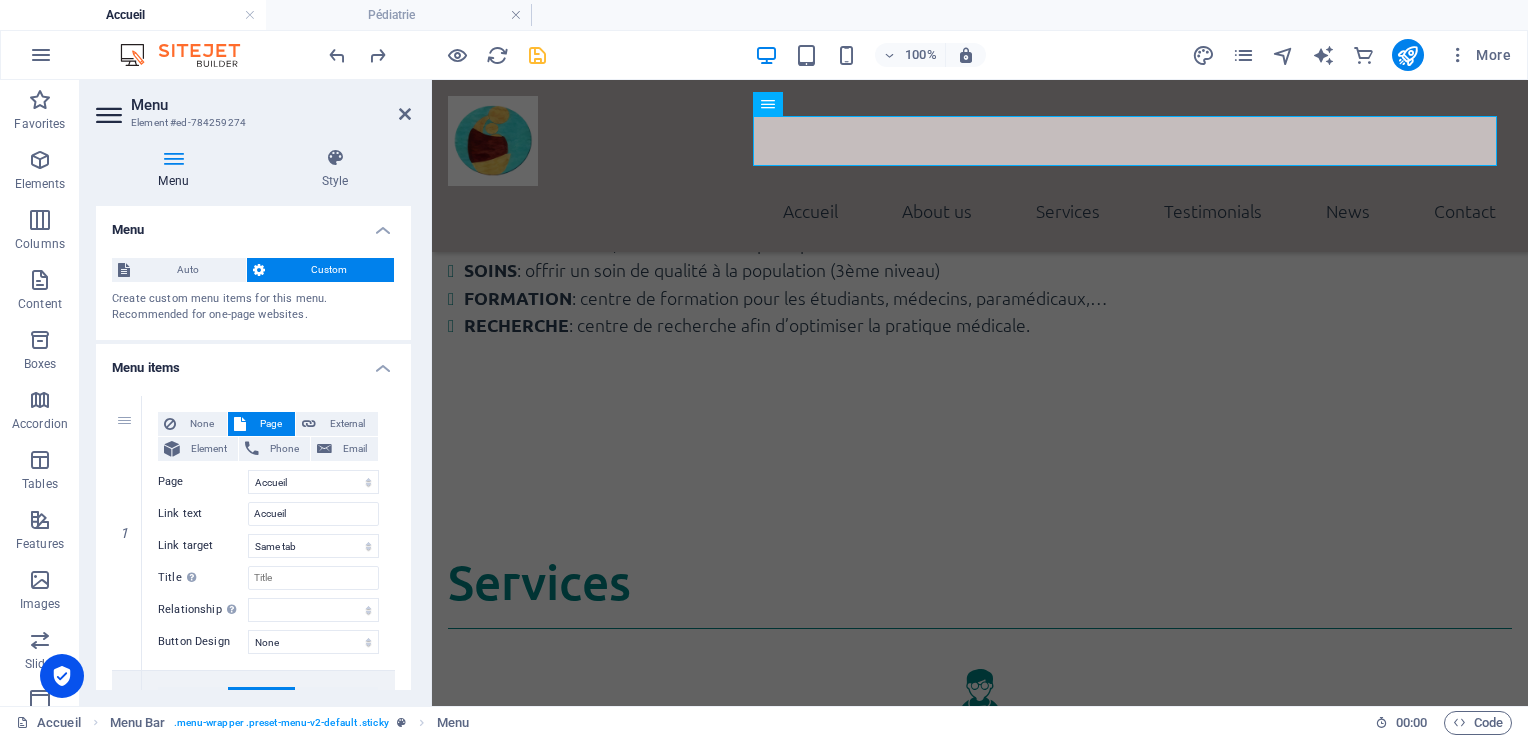 drag, startPoint x: 405, startPoint y: 275, endPoint x: 408, endPoint y: 349, distance: 74.06078 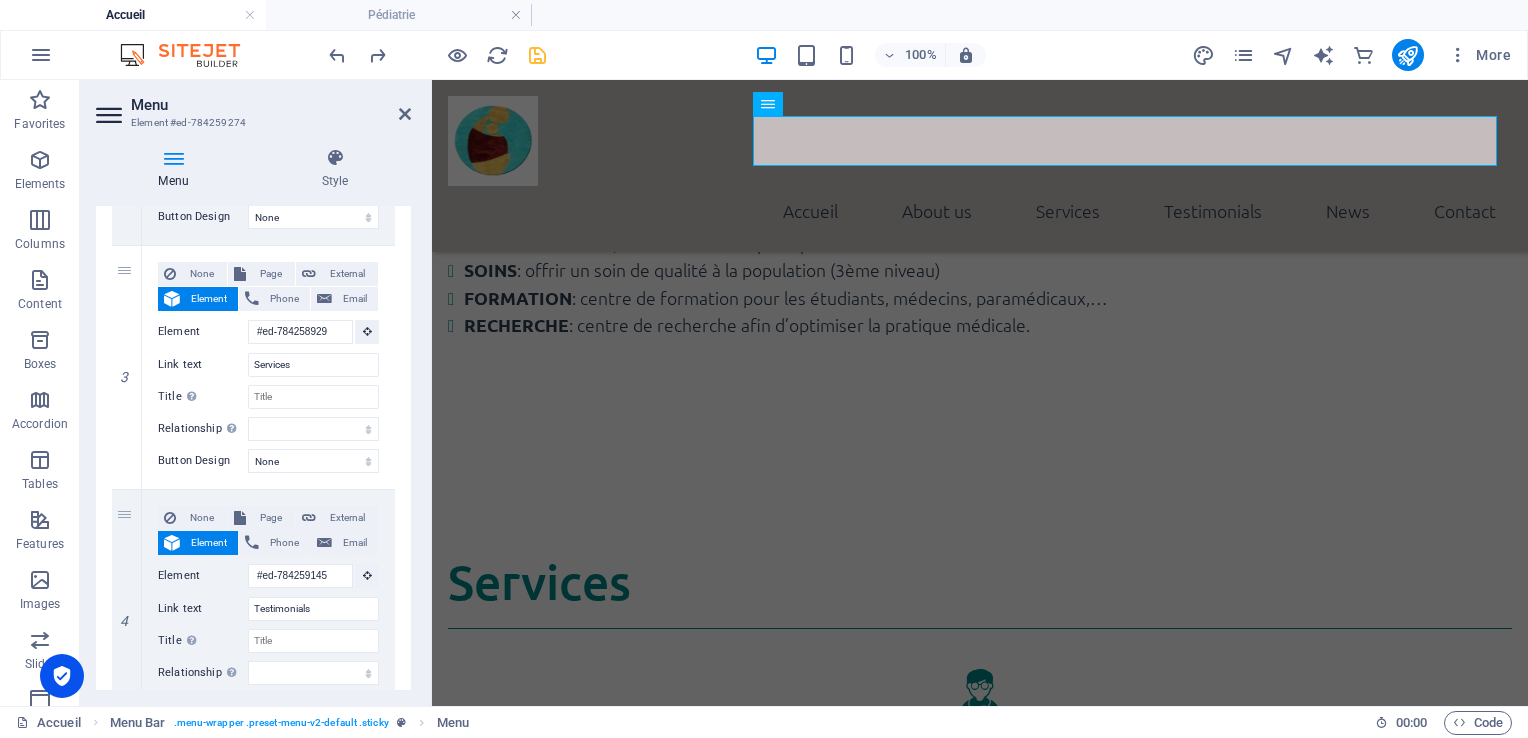 scroll, scrollTop: 596, scrollLeft: 0, axis: vertical 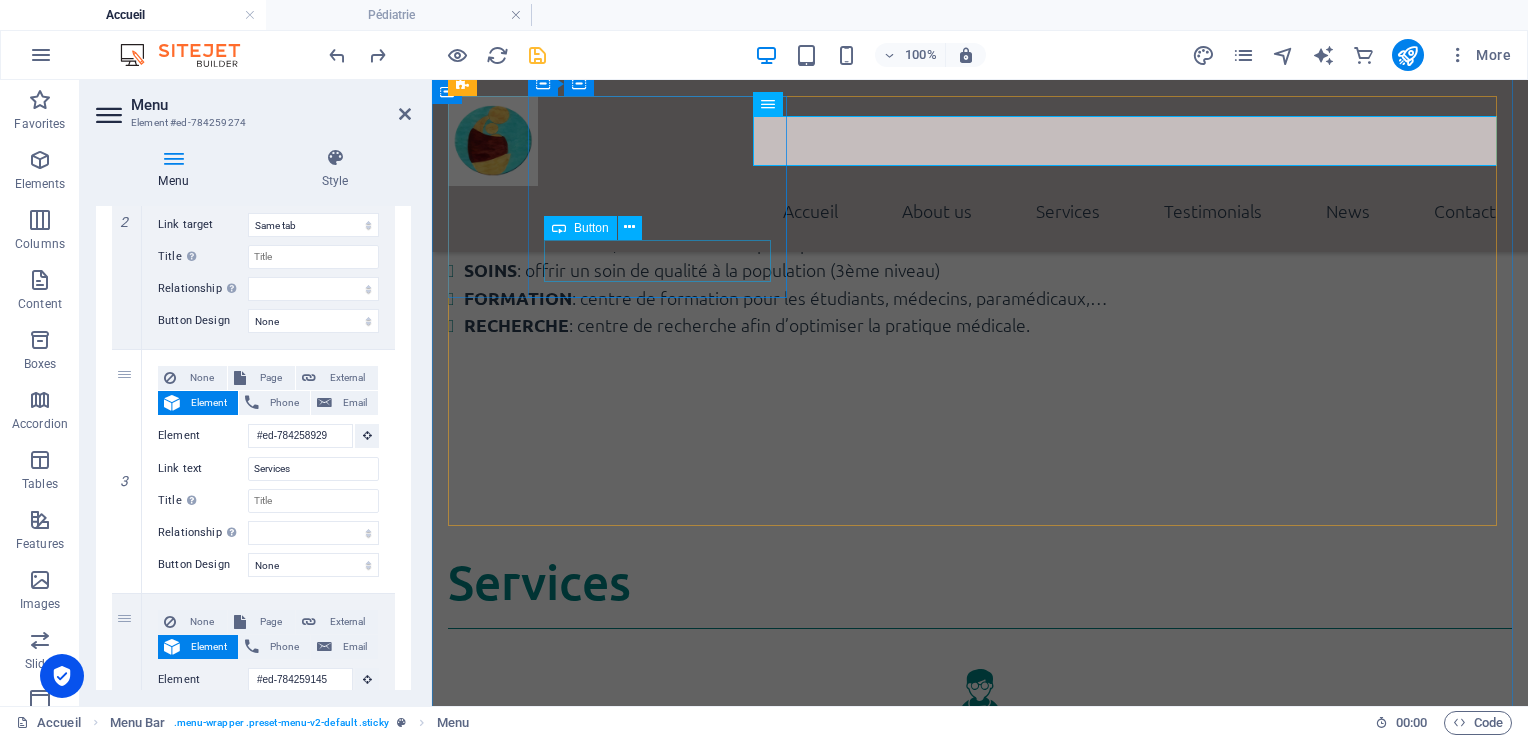 click on "En savoir plus" at bounding box center [980, 845] 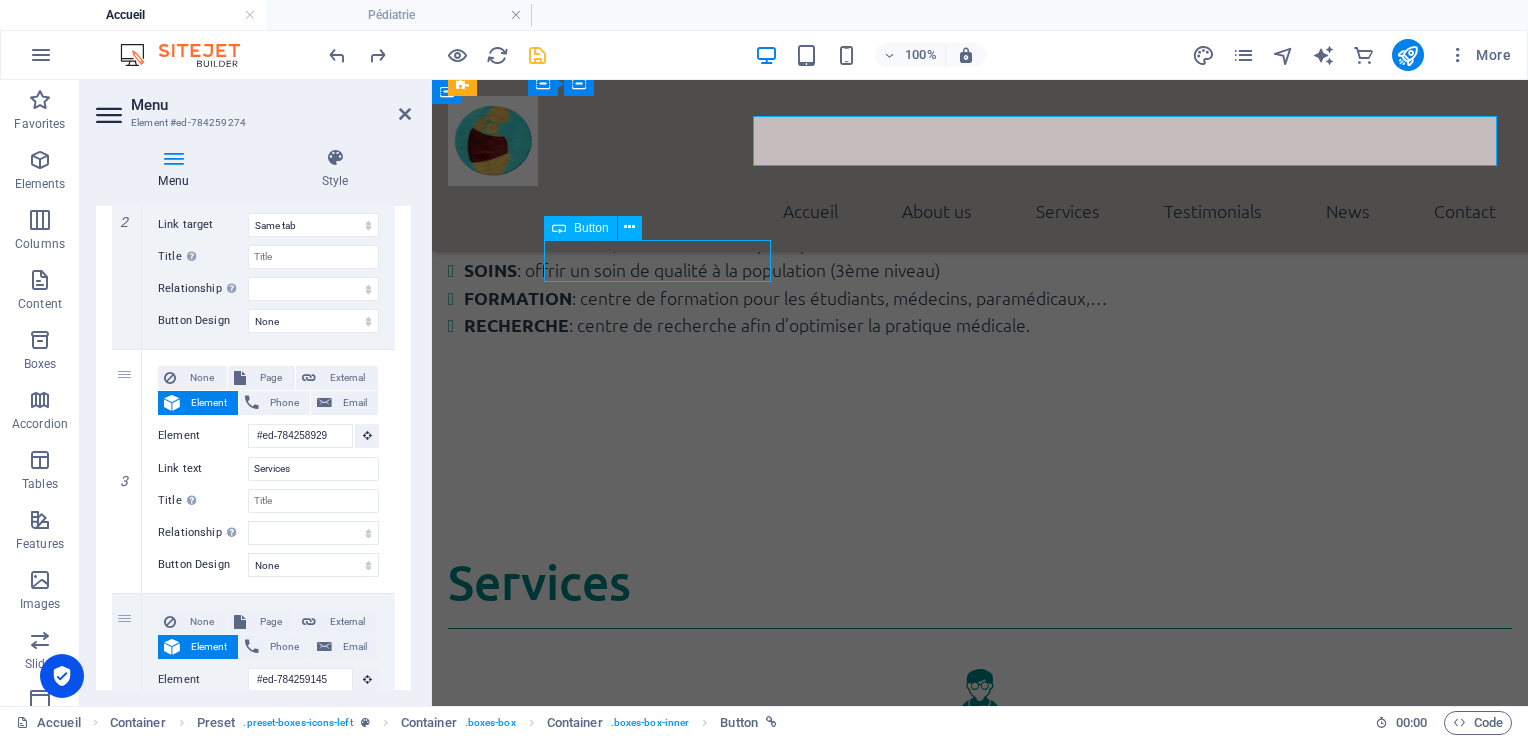 click on "En savoir plus" at bounding box center [980, 845] 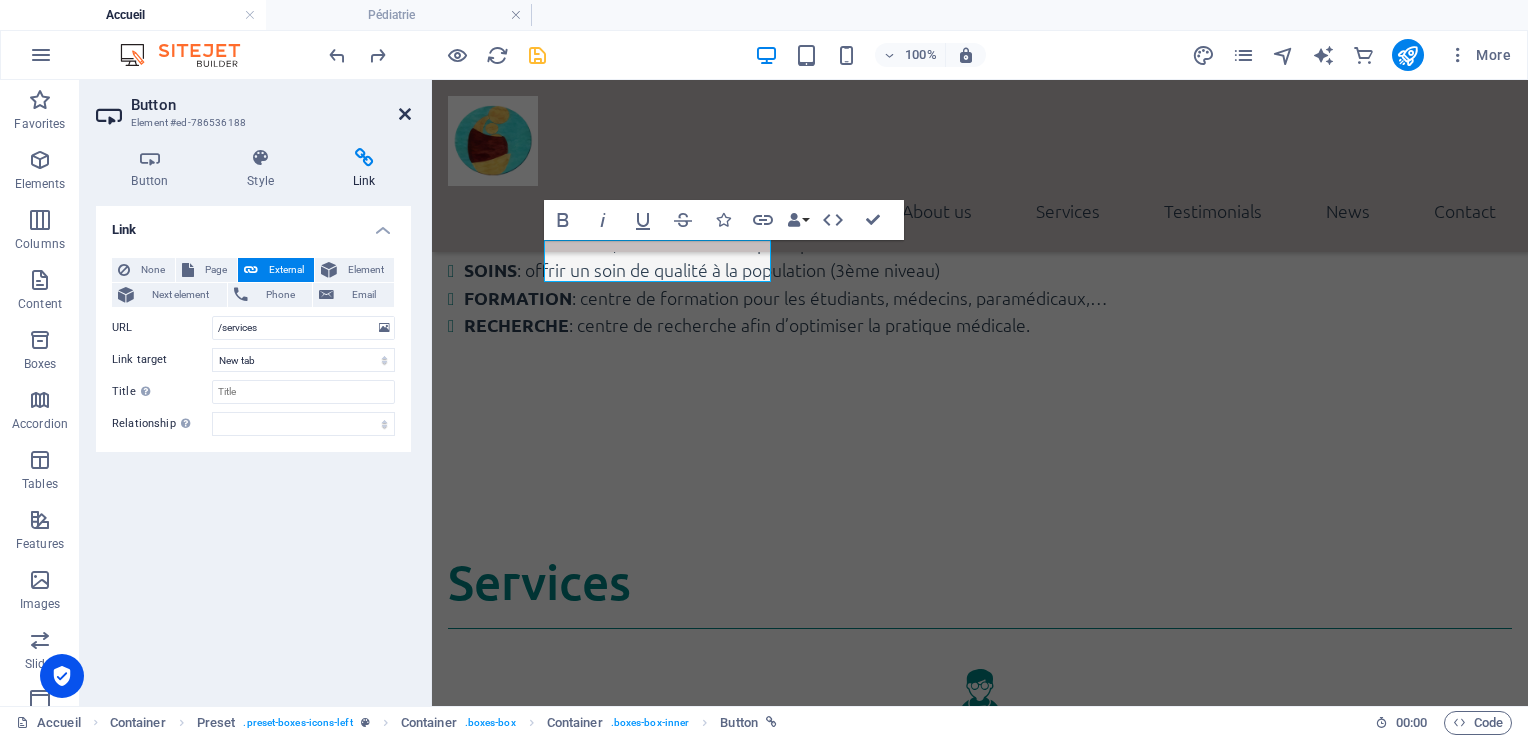 click at bounding box center [405, 114] 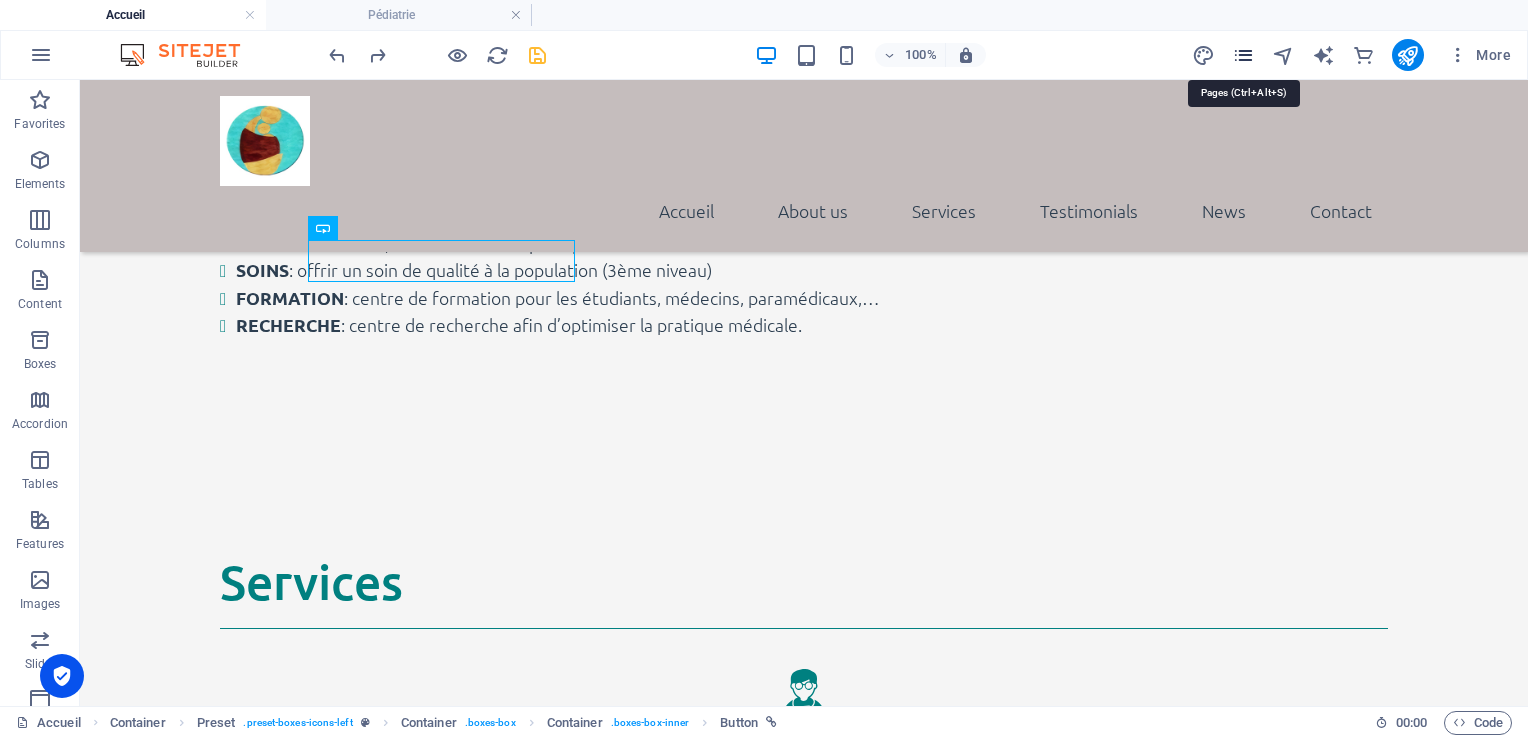 click at bounding box center (1243, 55) 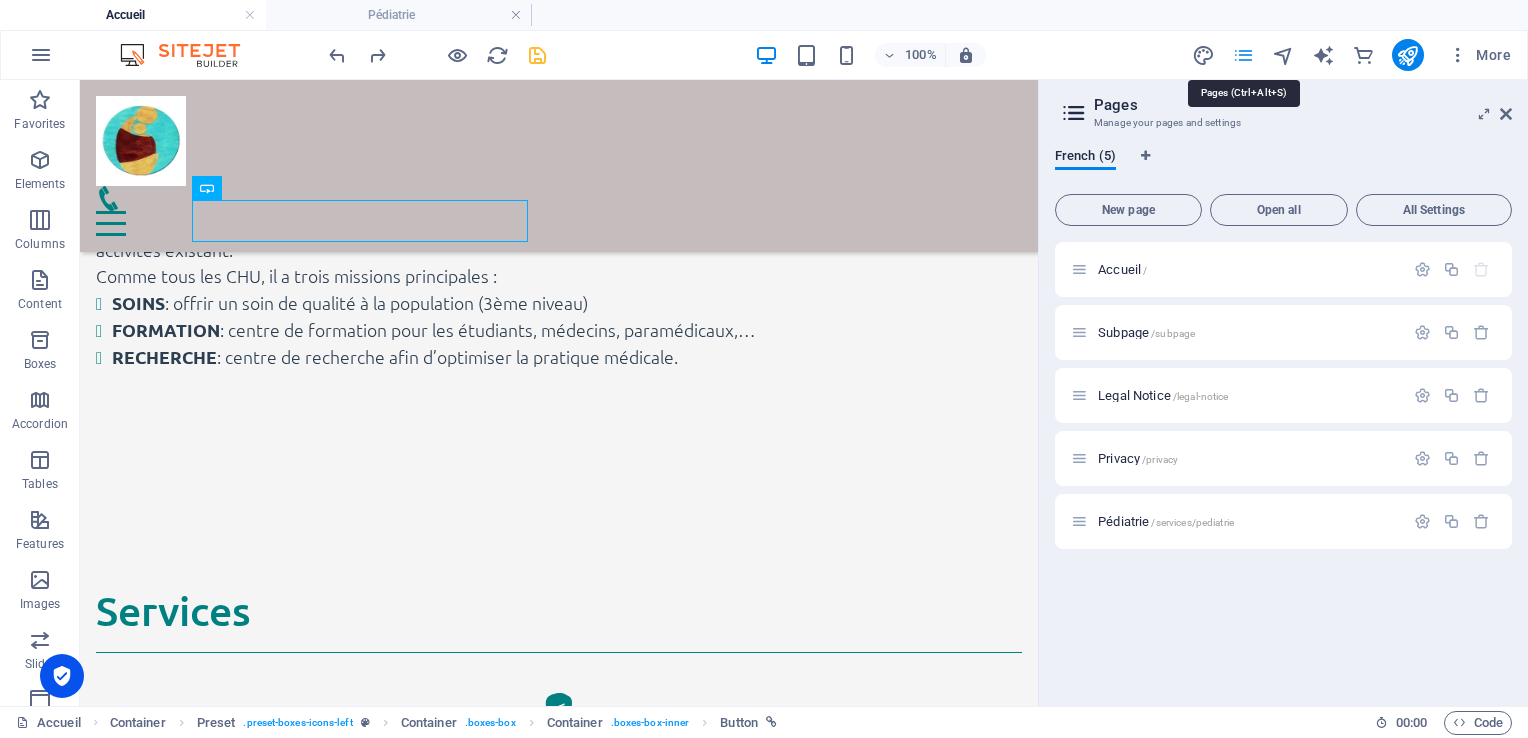 scroll, scrollTop: 2324, scrollLeft: 0, axis: vertical 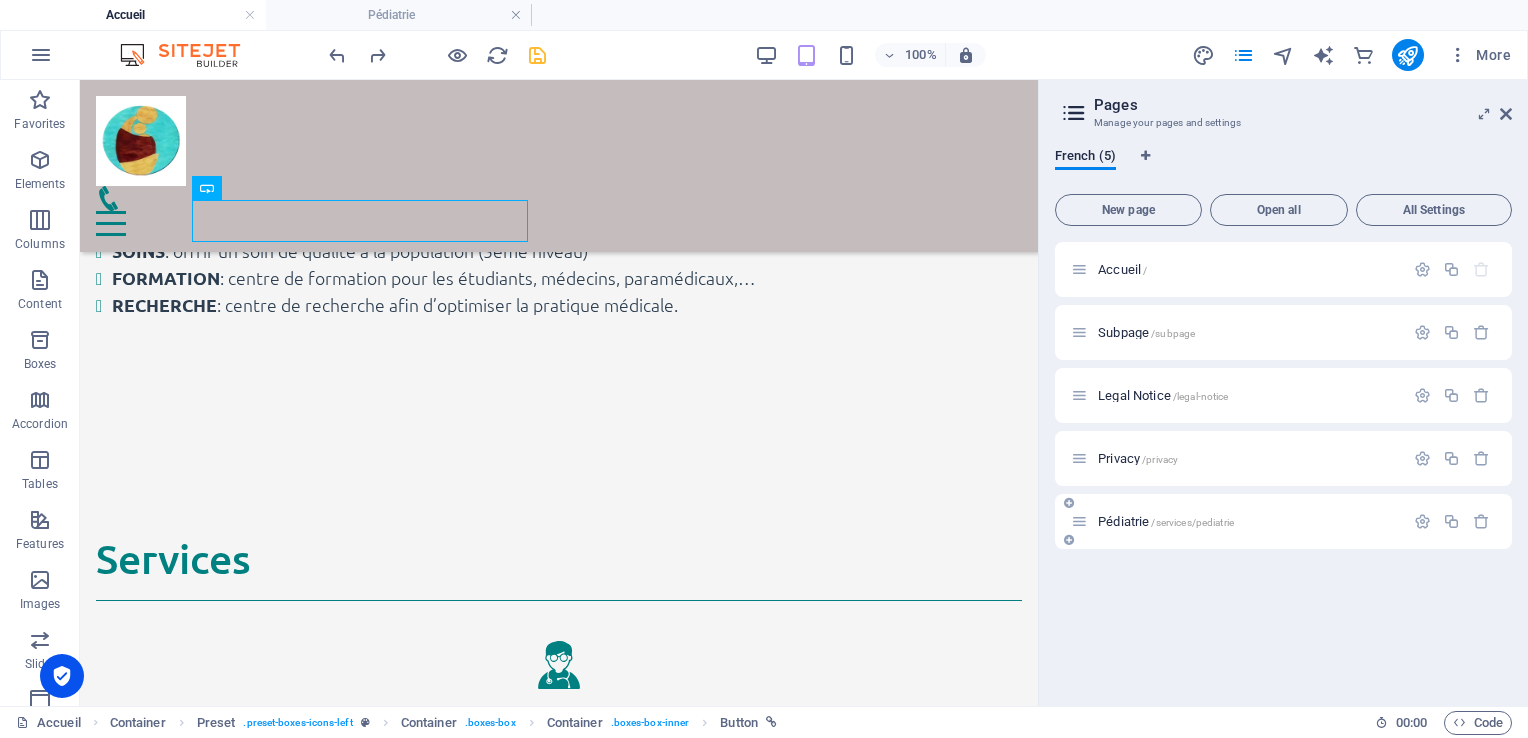 click on "Pédiatrie /services/pediatrie" at bounding box center (1237, 521) 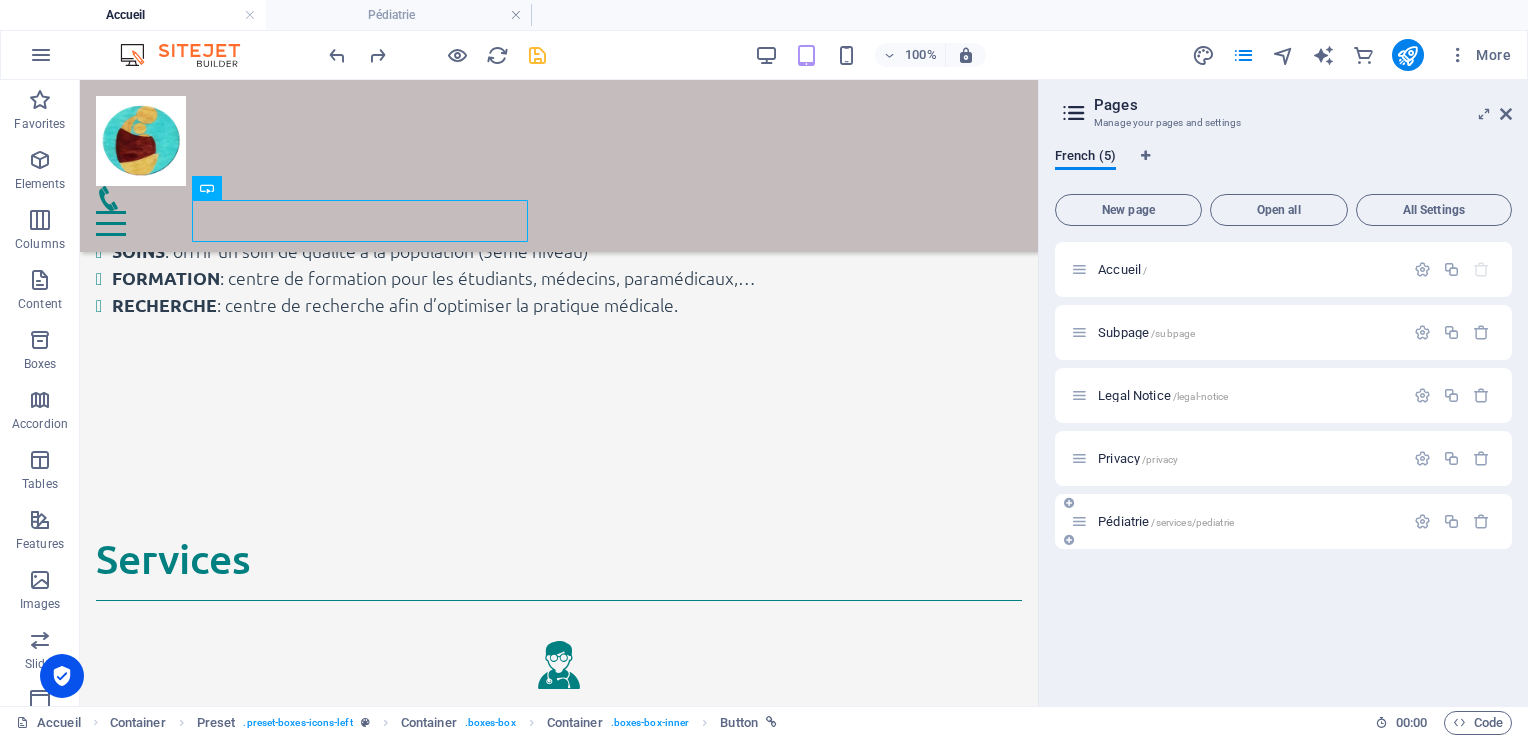 click on "Pédiatrie /services/pediatrie" at bounding box center [1166, 521] 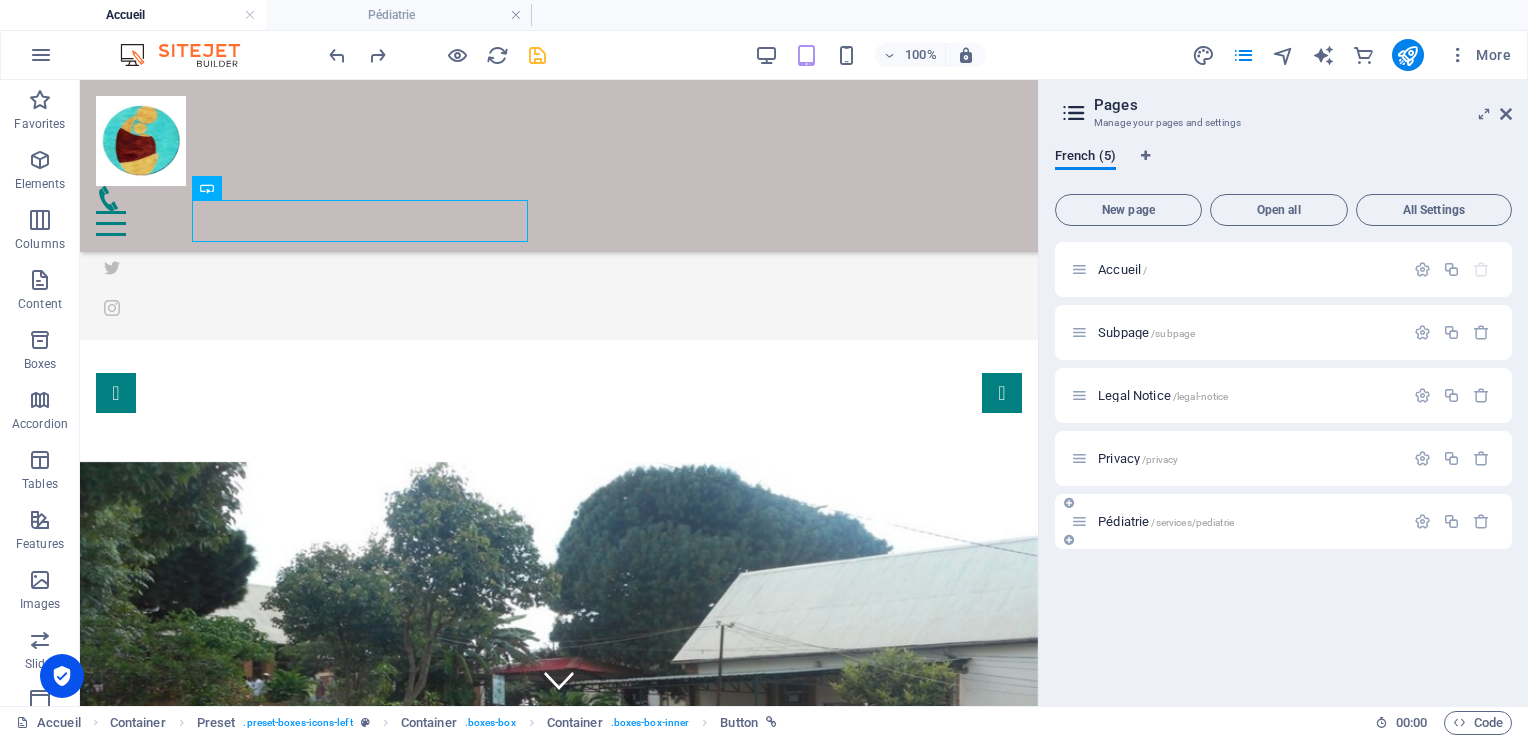 scroll, scrollTop: 390, scrollLeft: 0, axis: vertical 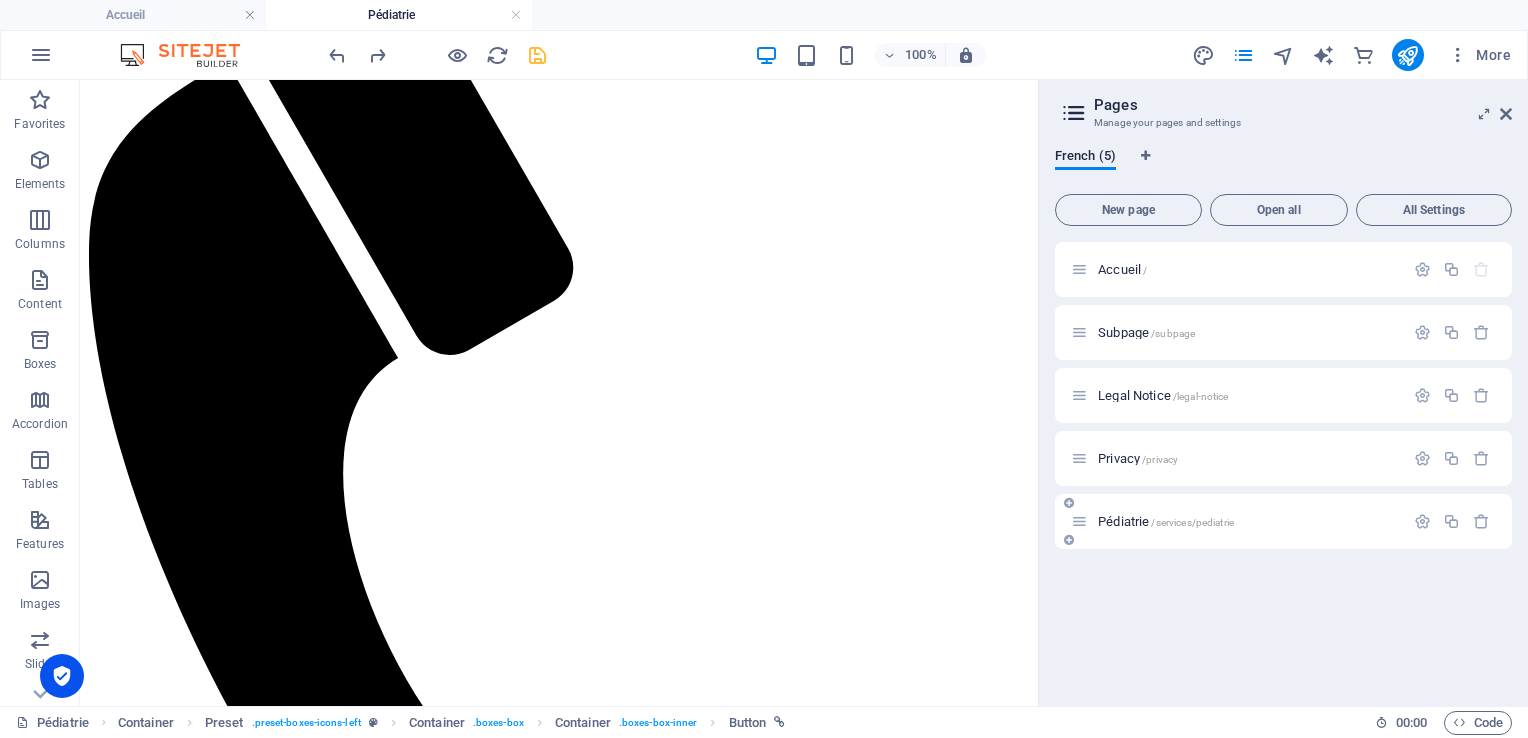 click on "Pédiatrie /services/pediatrie" at bounding box center (1166, 521) 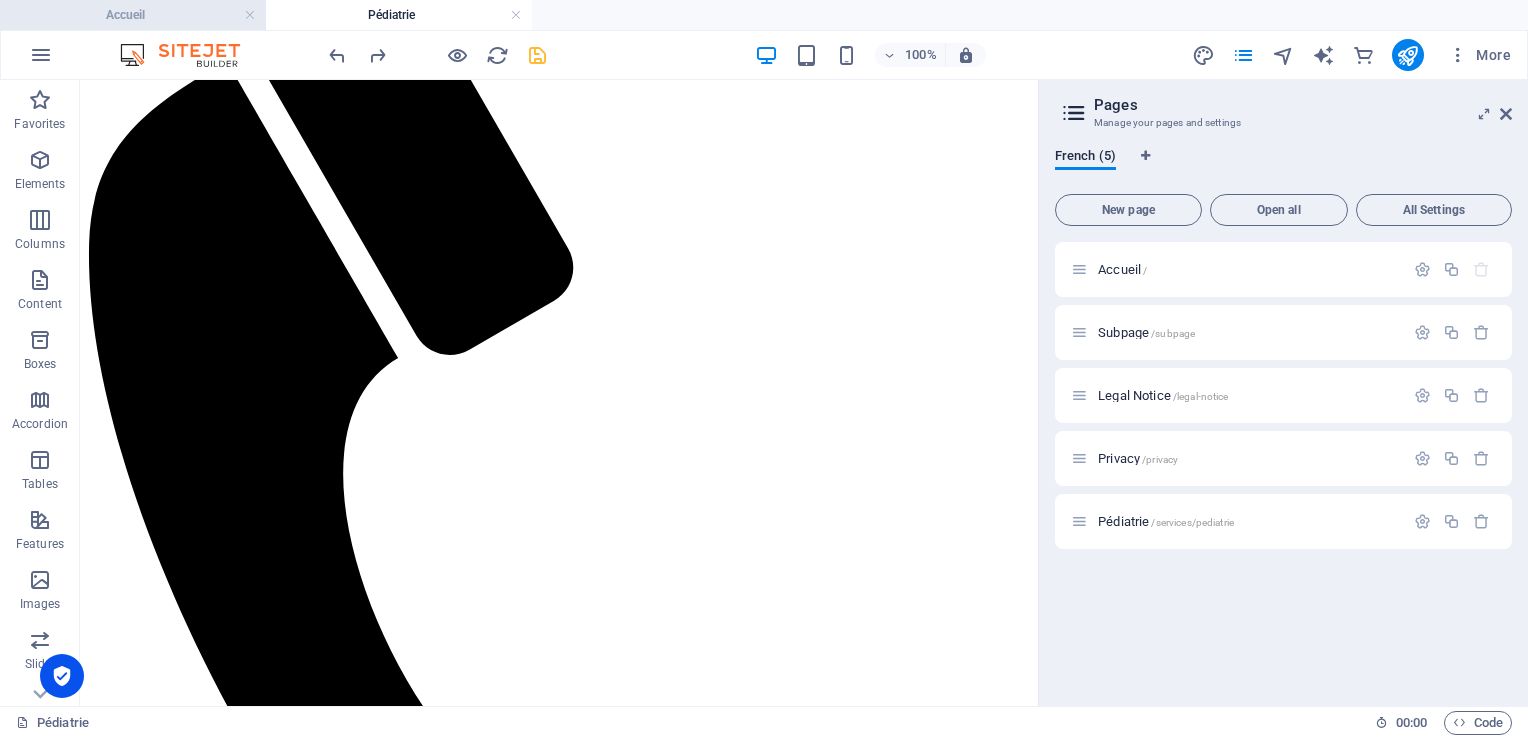 click on "Accueil" at bounding box center [133, 15] 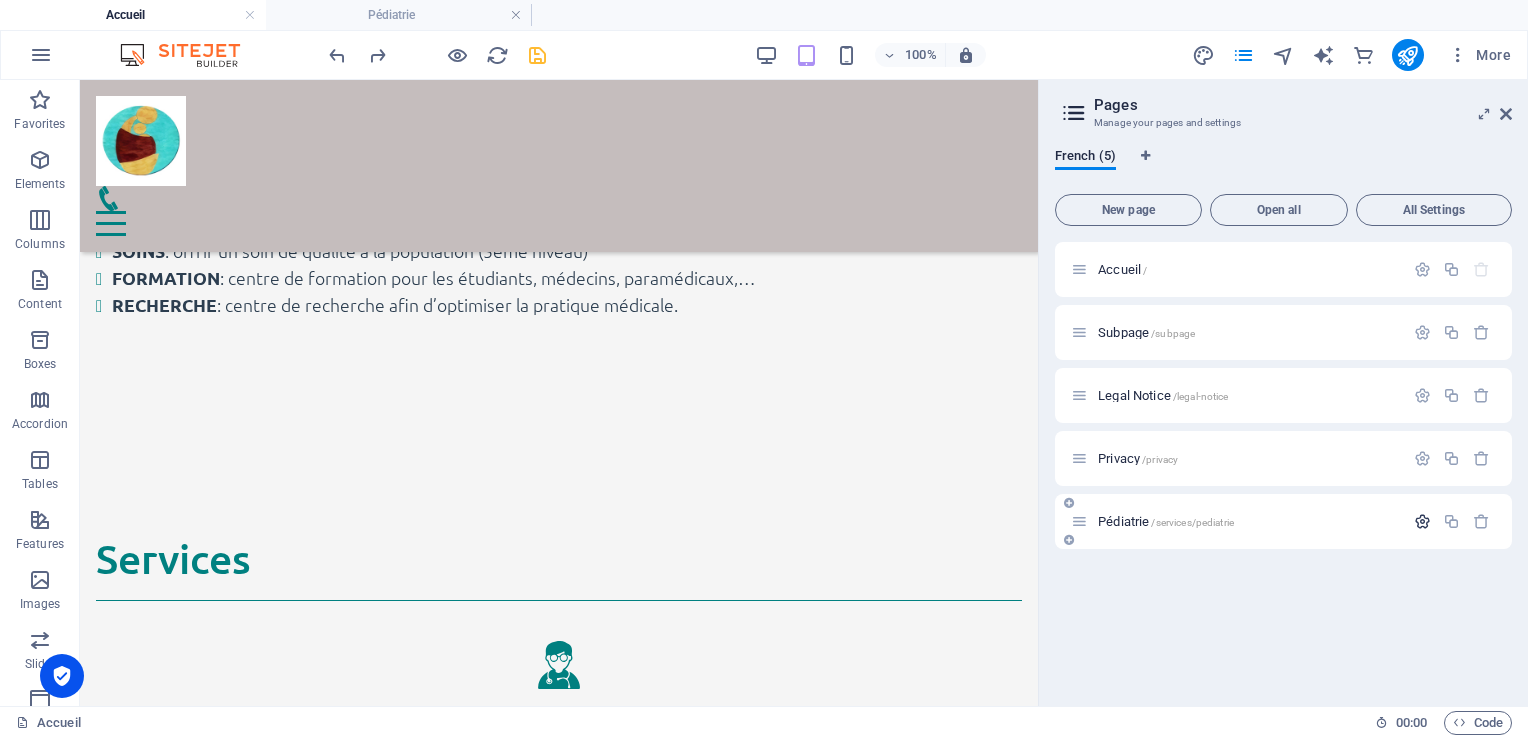 click at bounding box center [1422, 521] 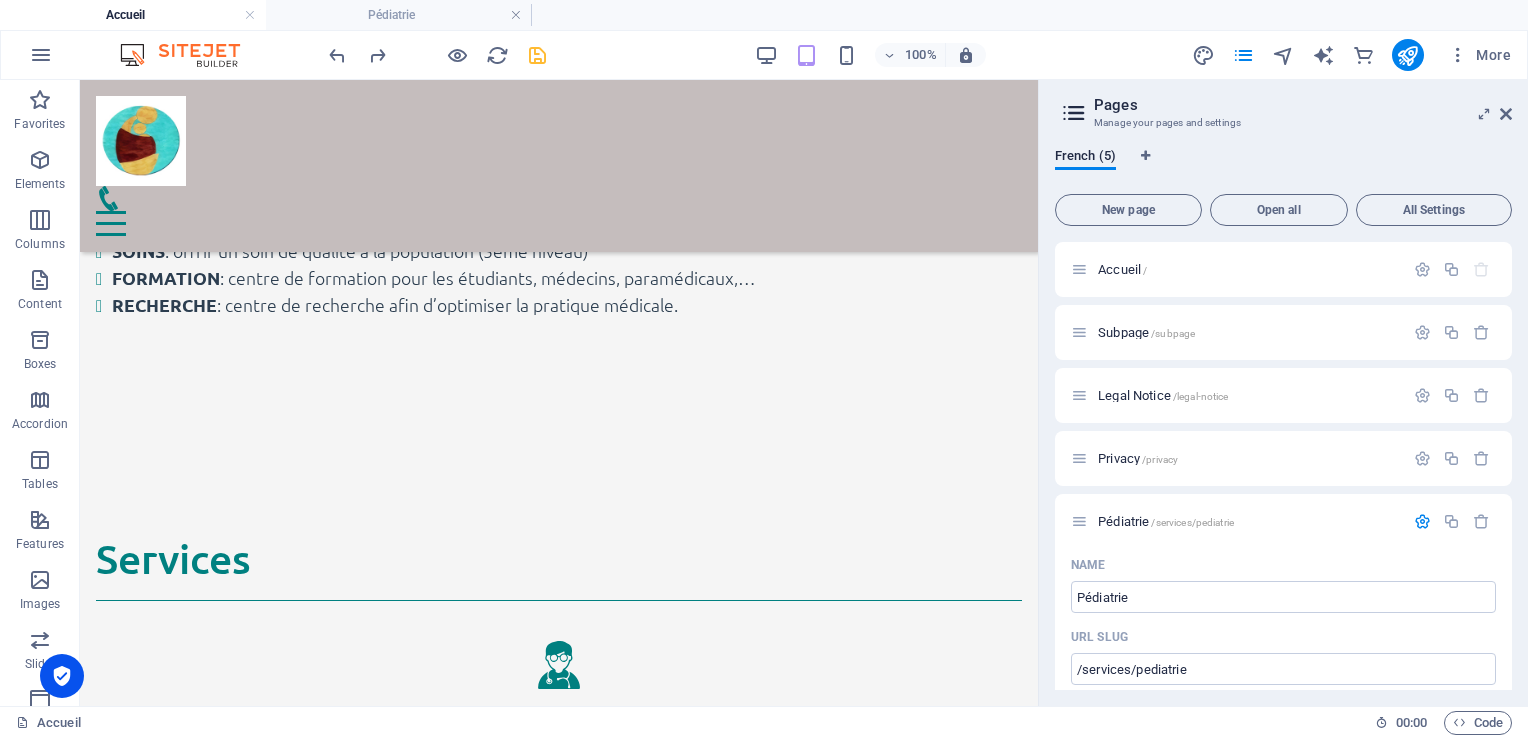 drag, startPoint x: 1512, startPoint y: 403, endPoint x: 1512, endPoint y: 420, distance: 17 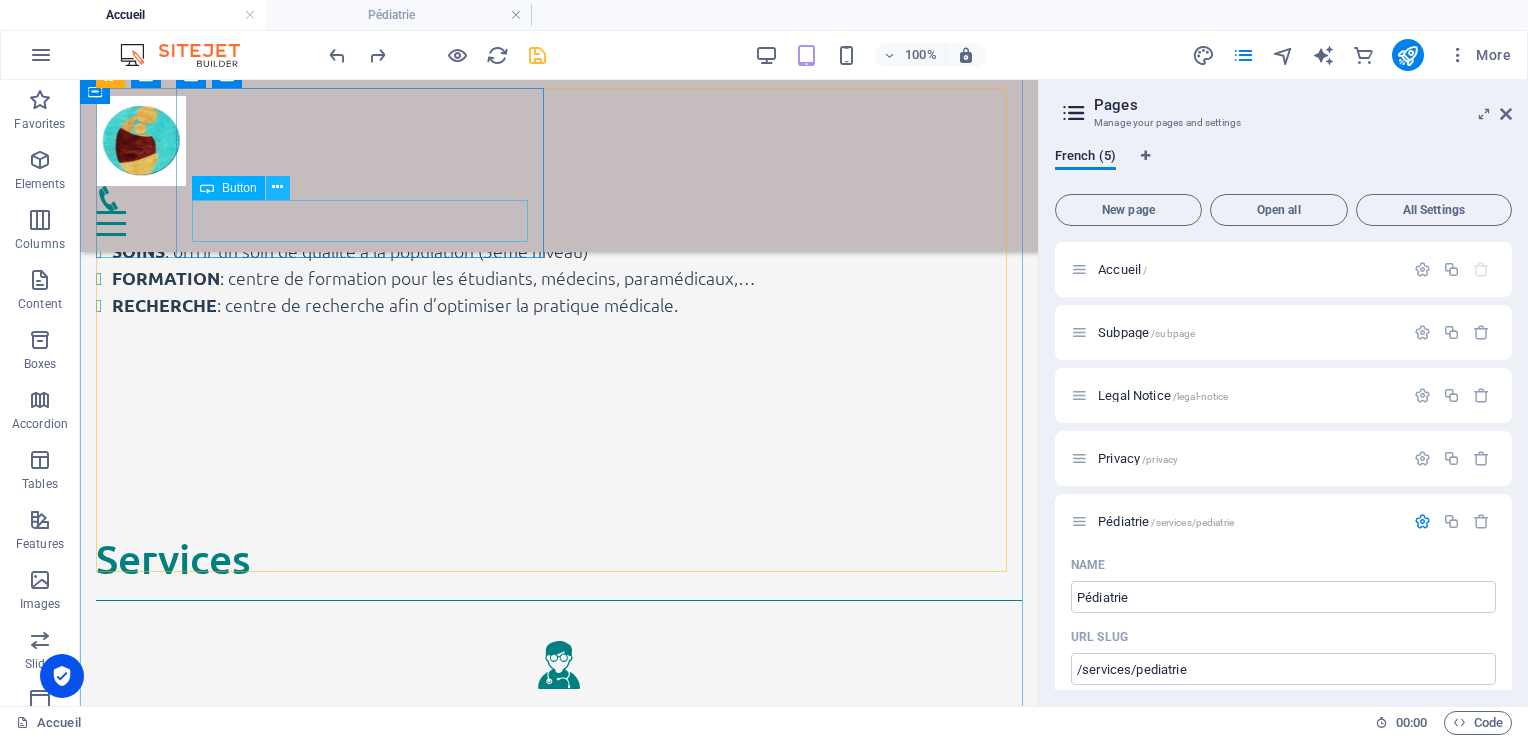 click at bounding box center [277, 187] 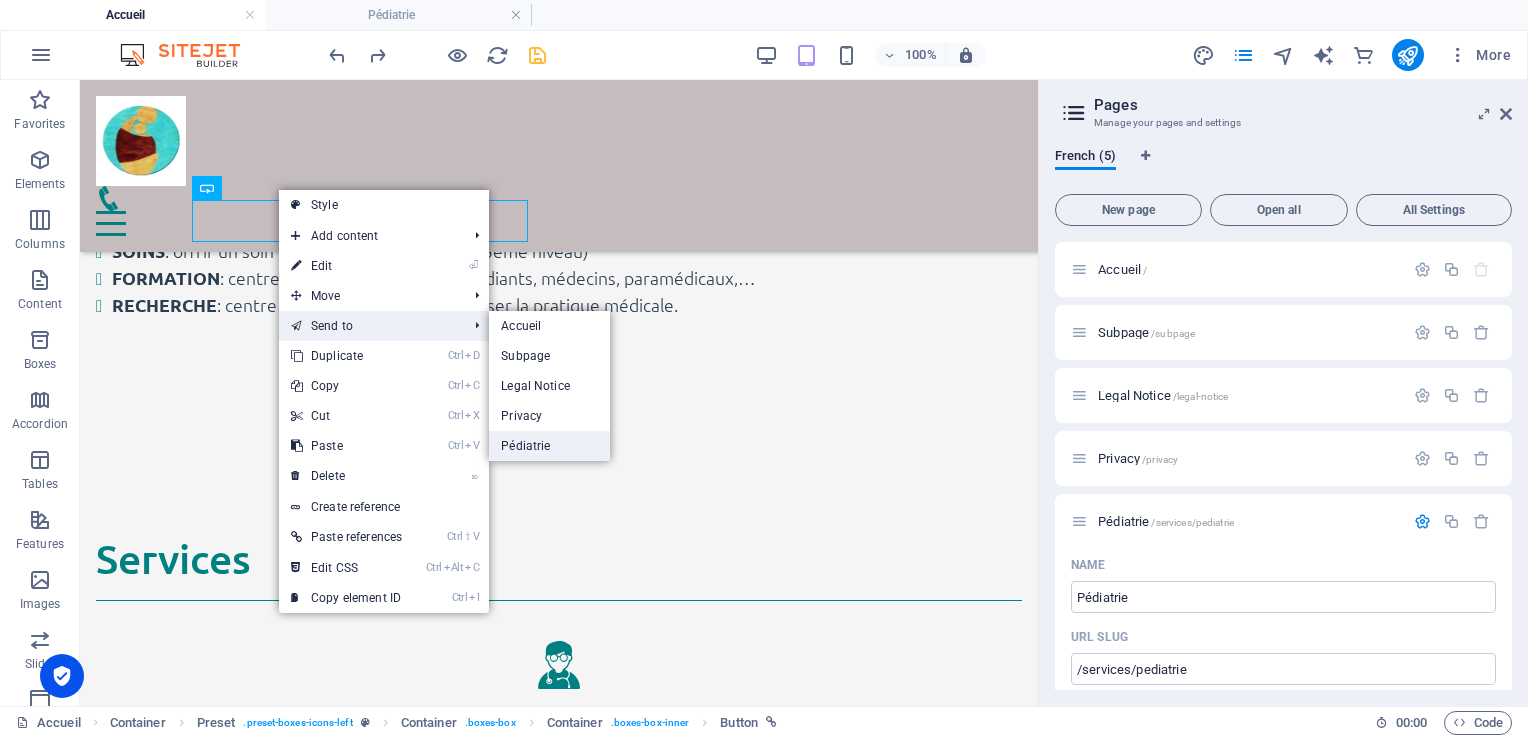 click on "Pédiatrie" at bounding box center [549, 446] 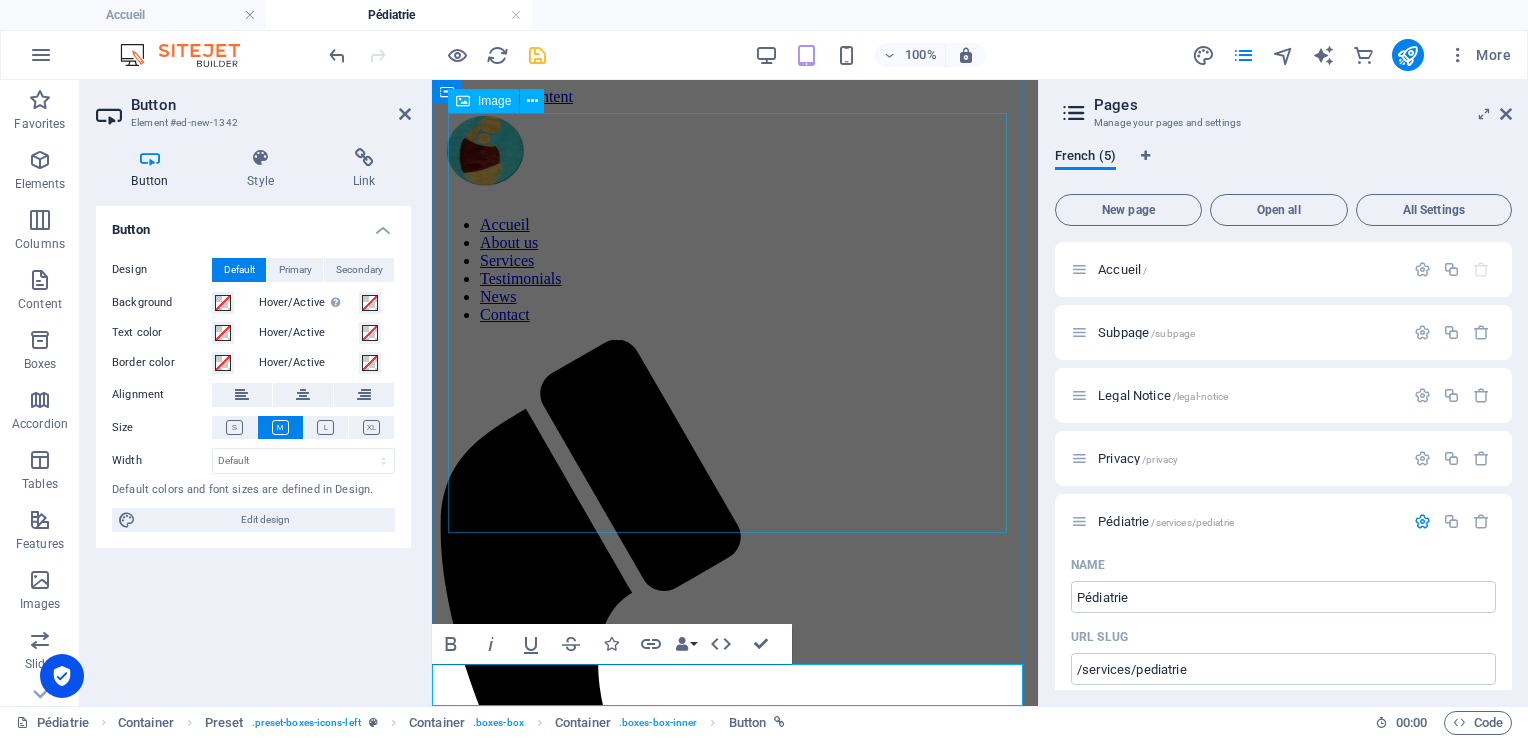 scroll, scrollTop: 168, scrollLeft: 0, axis: vertical 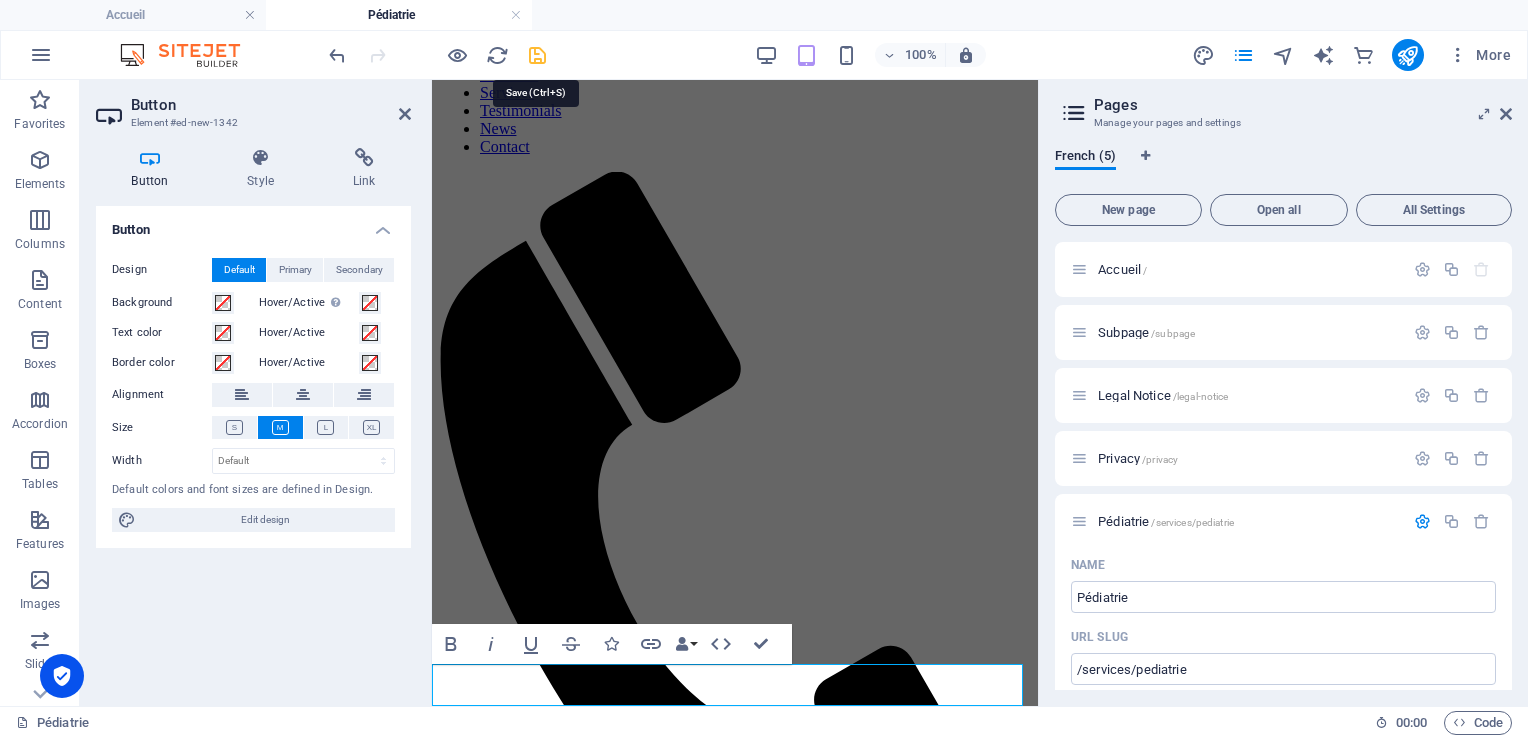 click at bounding box center [537, 55] 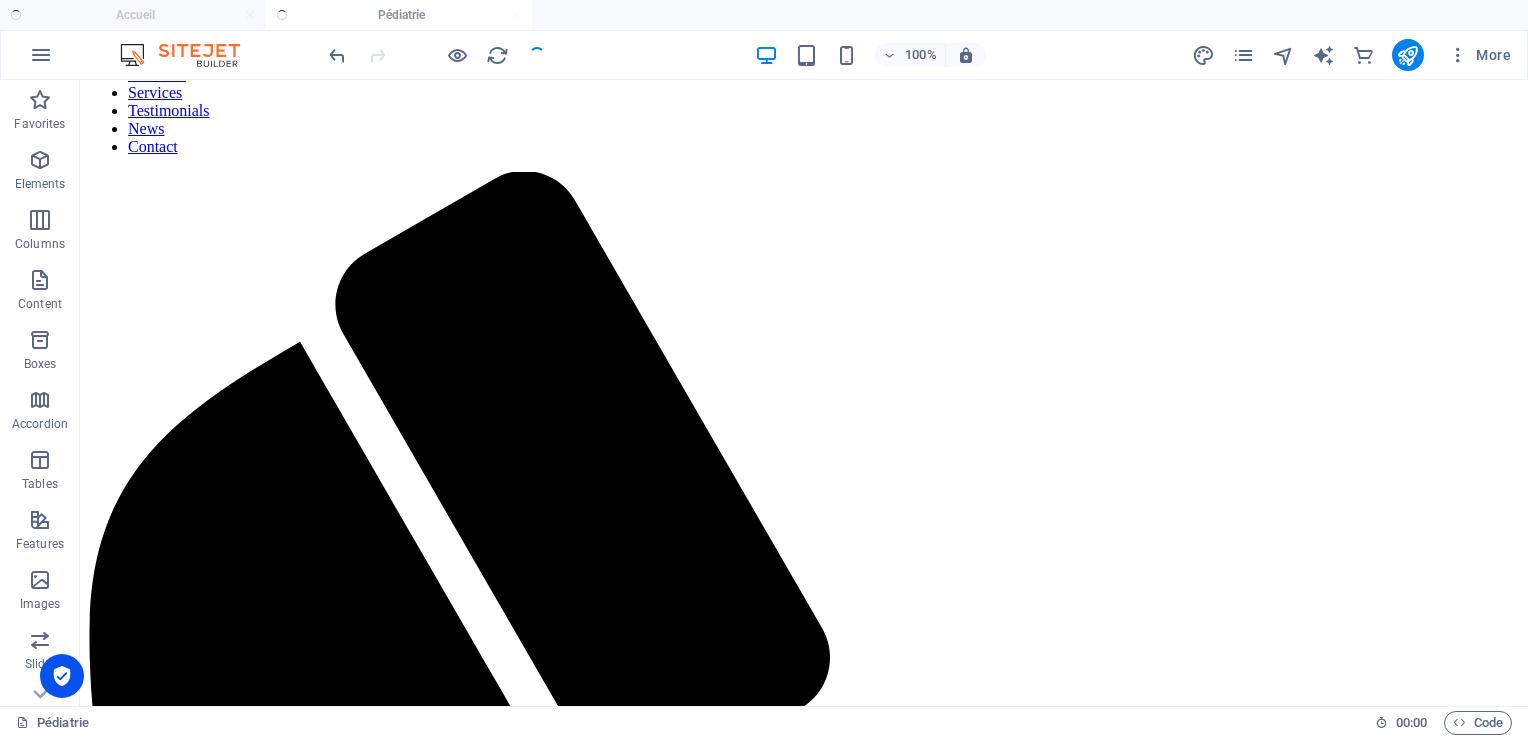 scroll, scrollTop: 526, scrollLeft: 0, axis: vertical 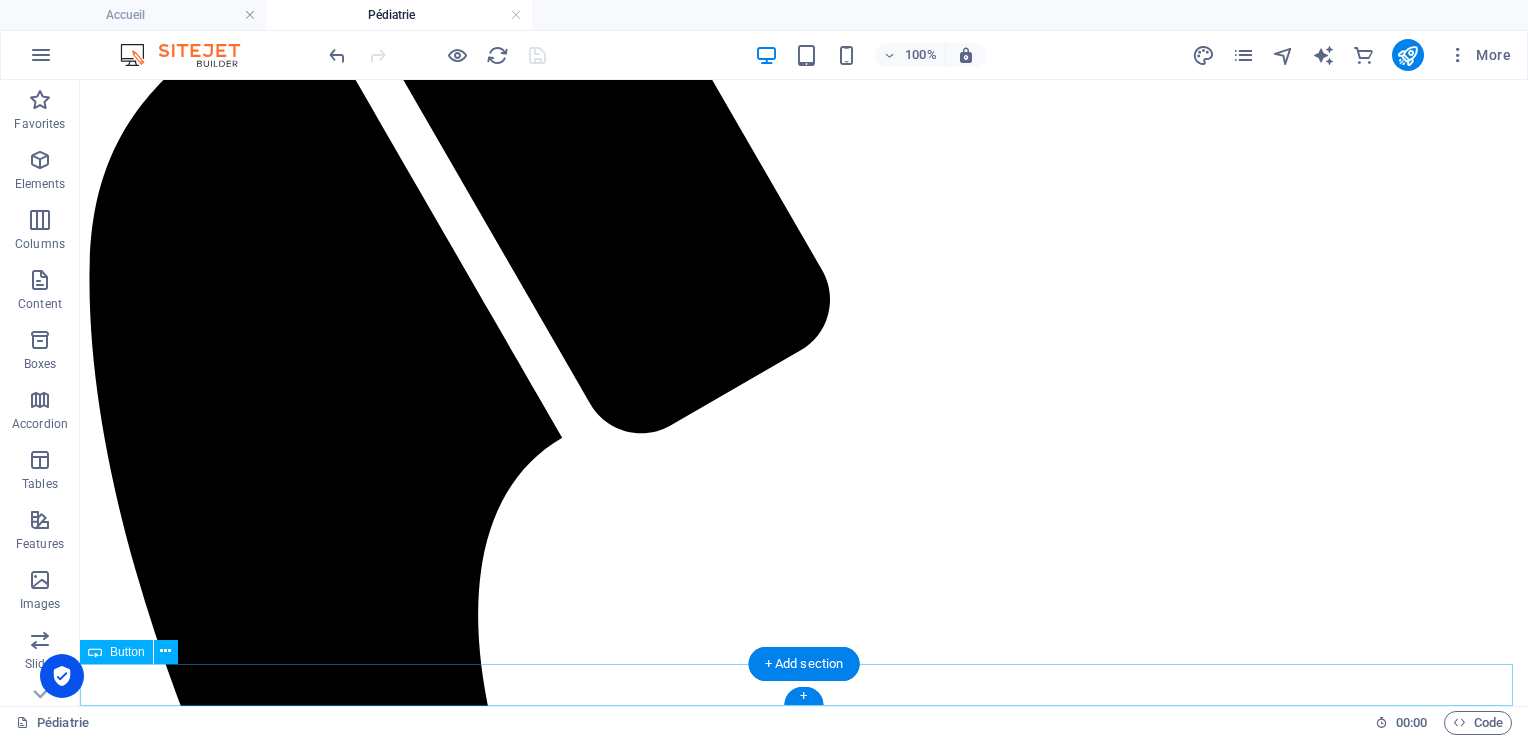click on "En savoir plus" at bounding box center [804, 2564] 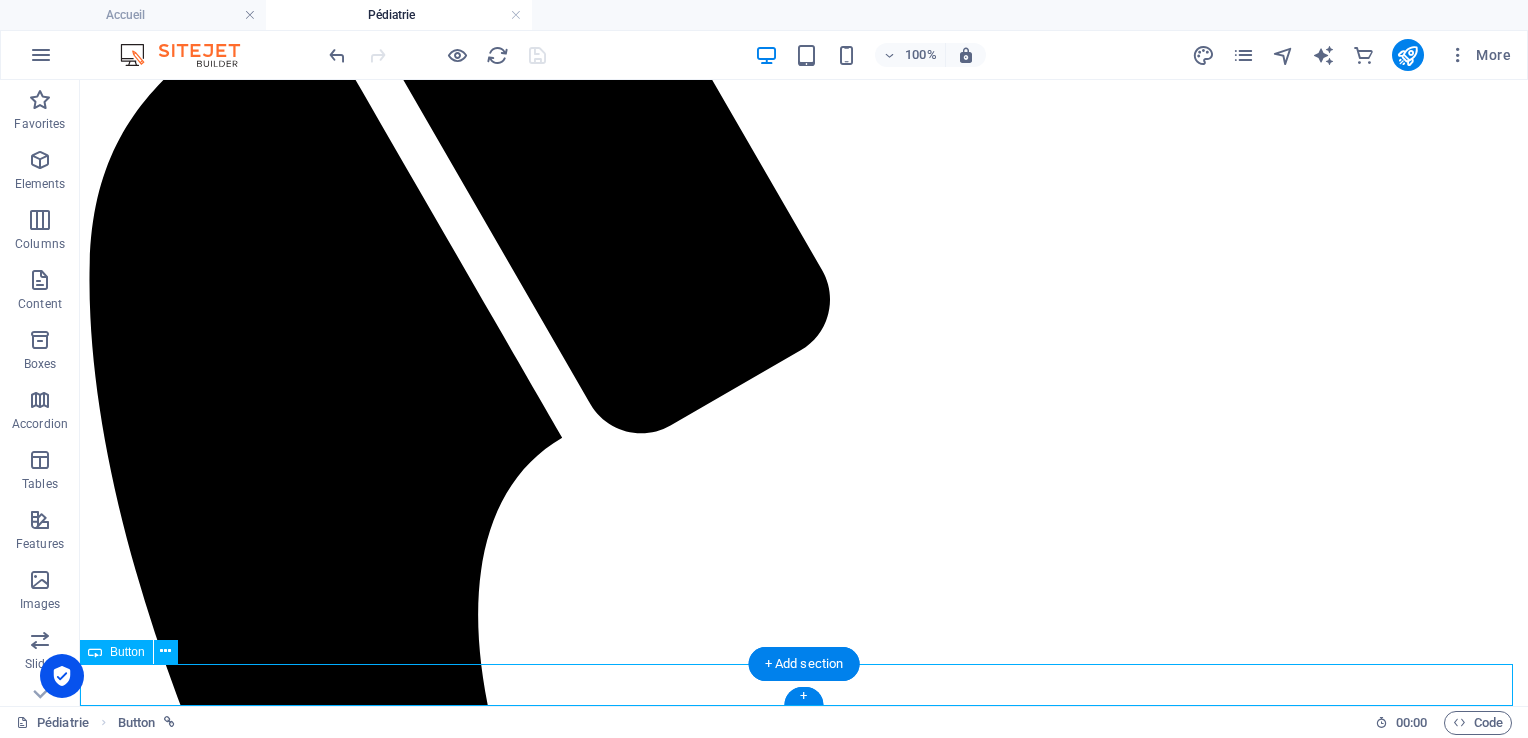 click on "En savoir plus" at bounding box center [804, 2564] 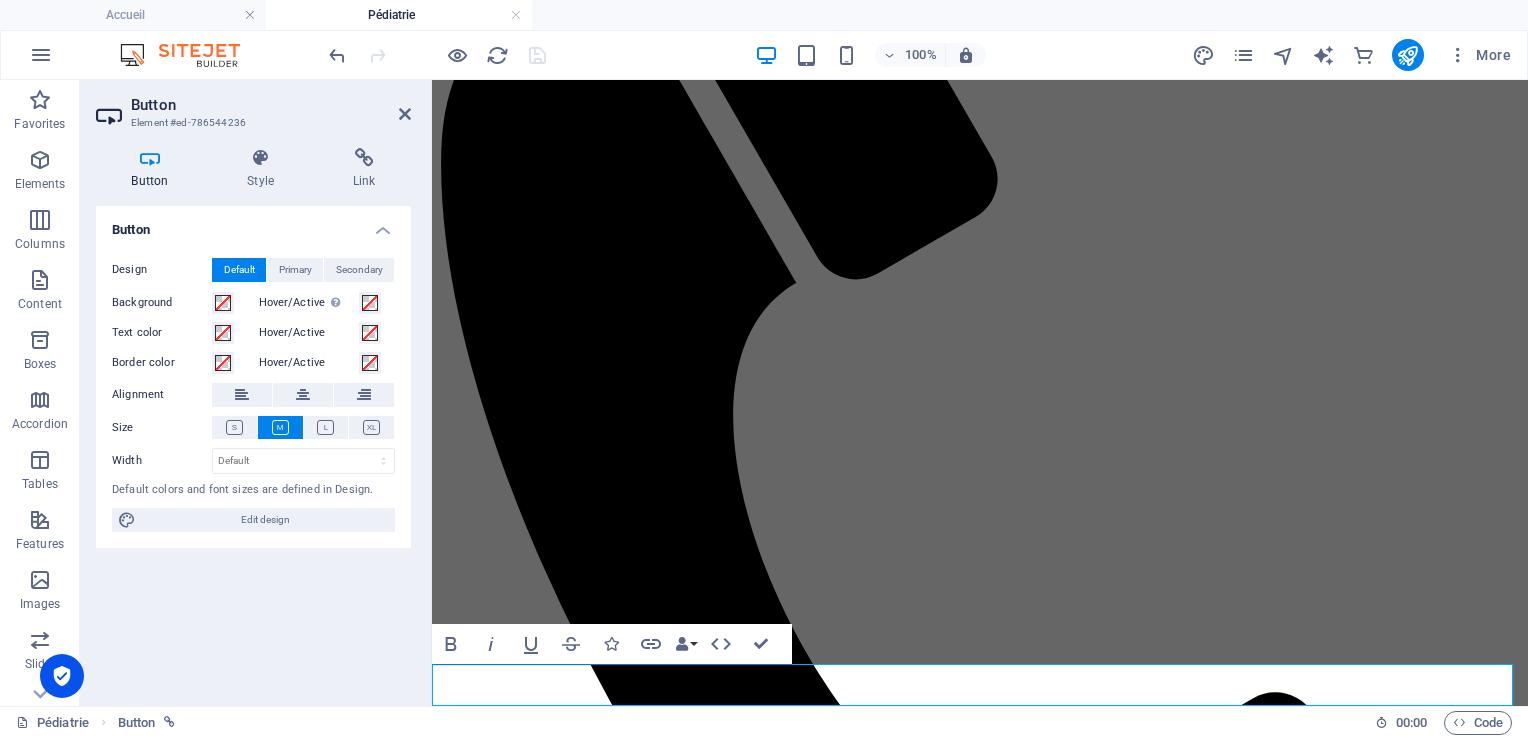 click on "Button" at bounding box center [271, 105] 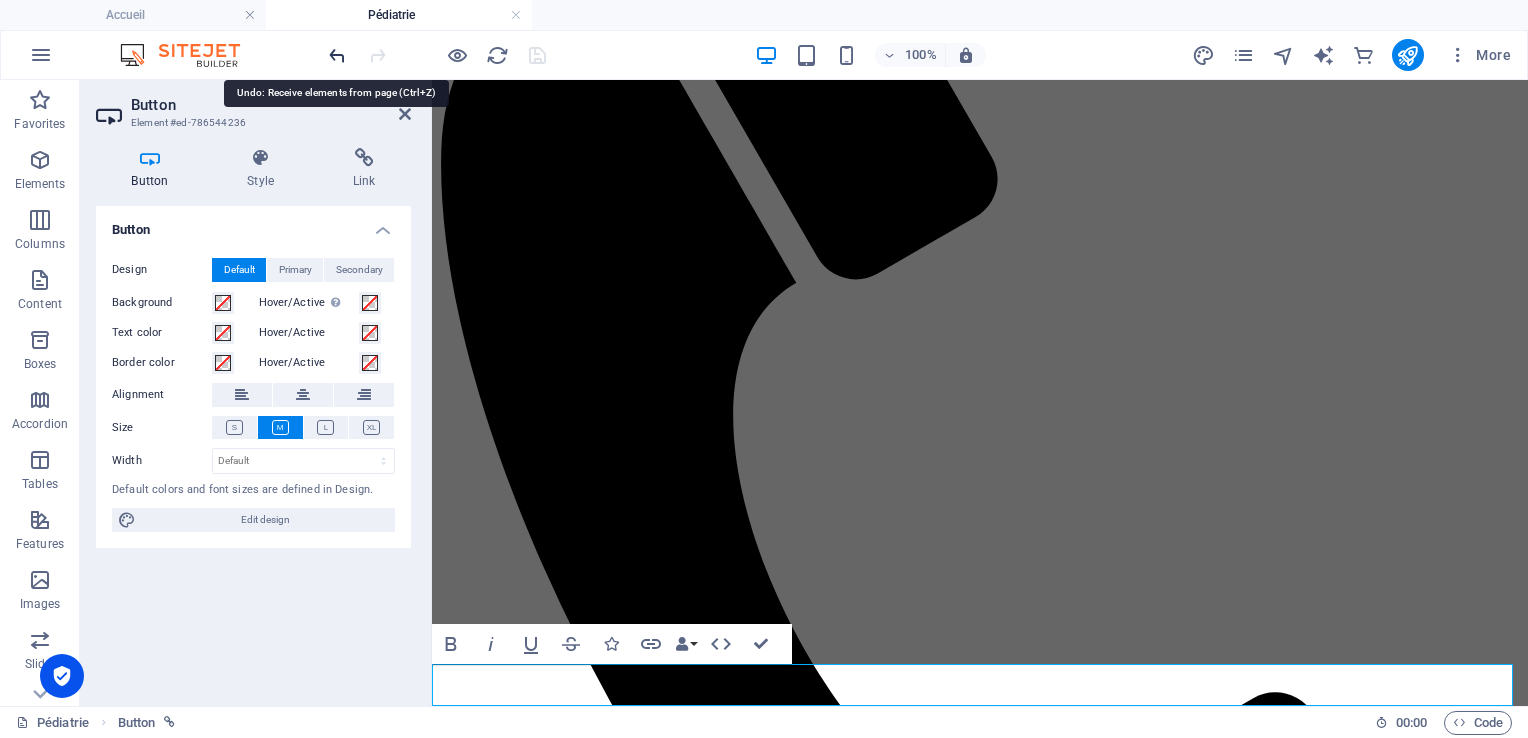 click at bounding box center [337, 55] 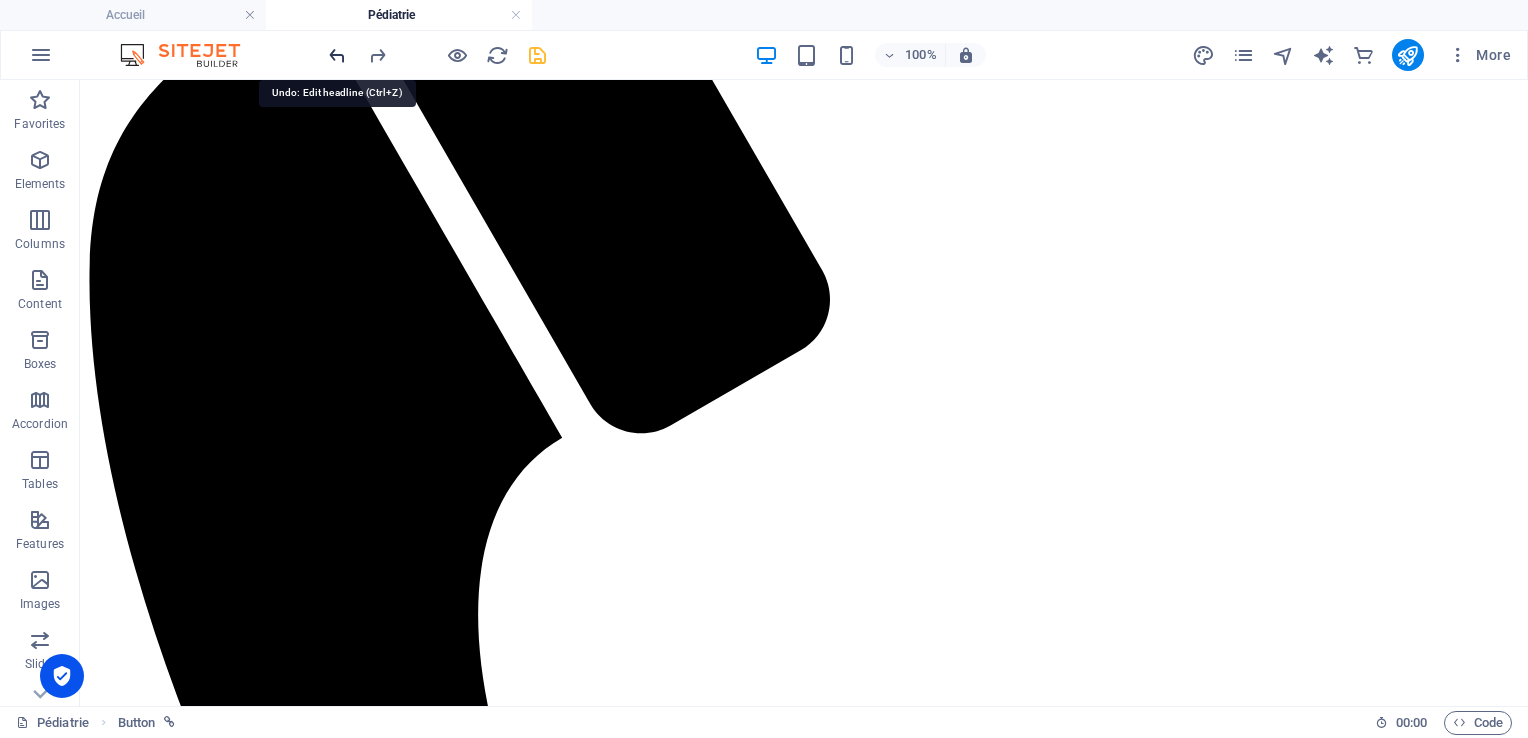 scroll, scrollTop: 484, scrollLeft: 0, axis: vertical 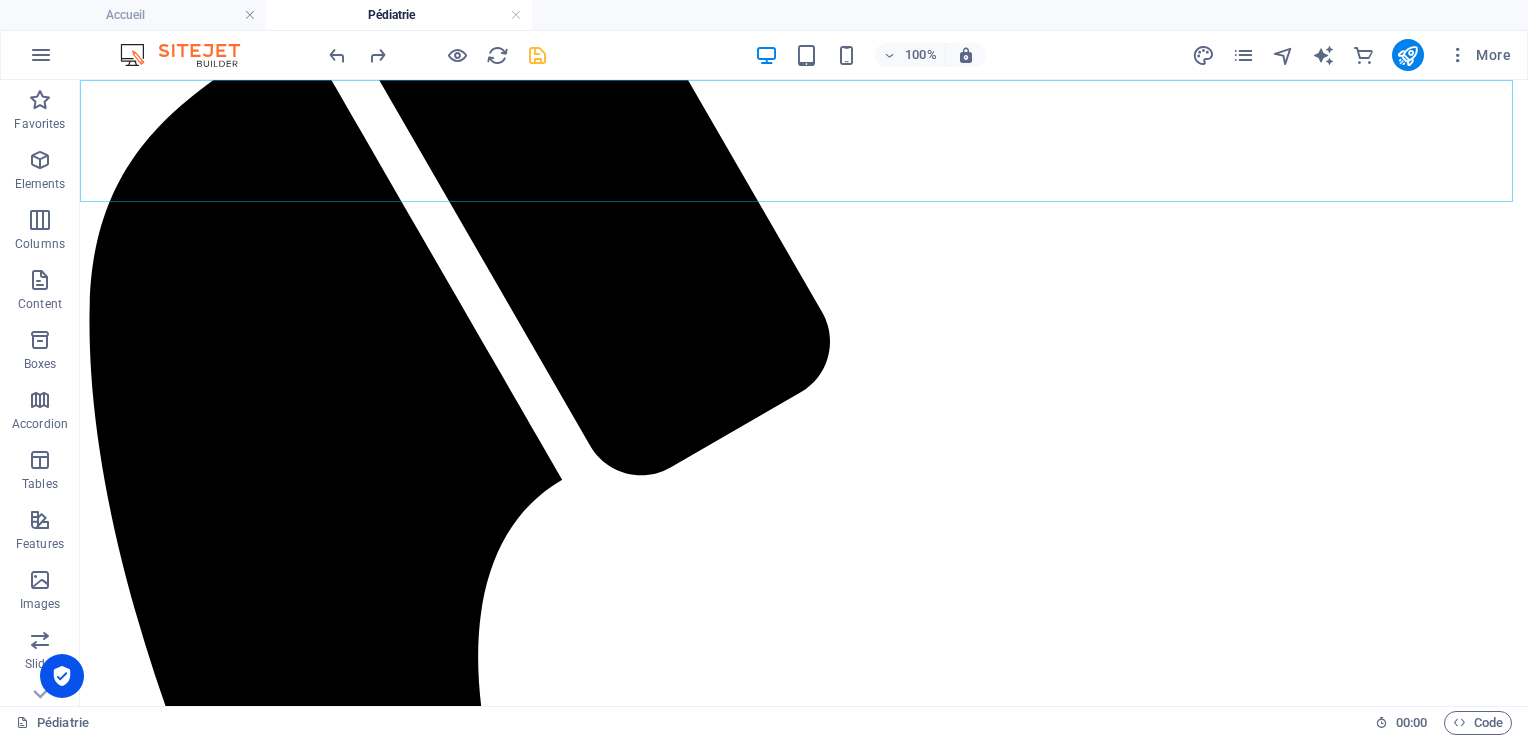 click on "Accueil About us Services Testimonials News Contact" at bounding box center [804, -214] 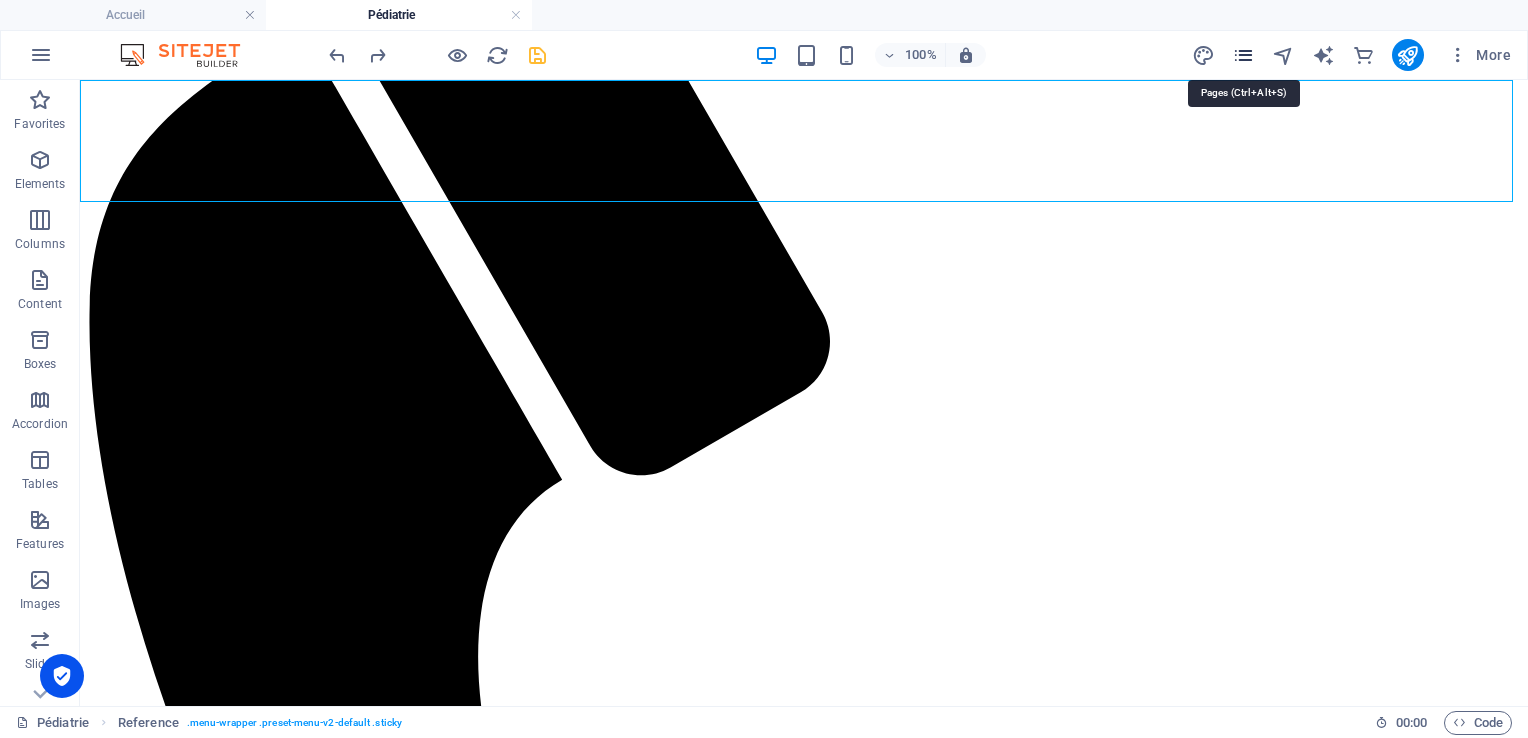 click at bounding box center (1243, 55) 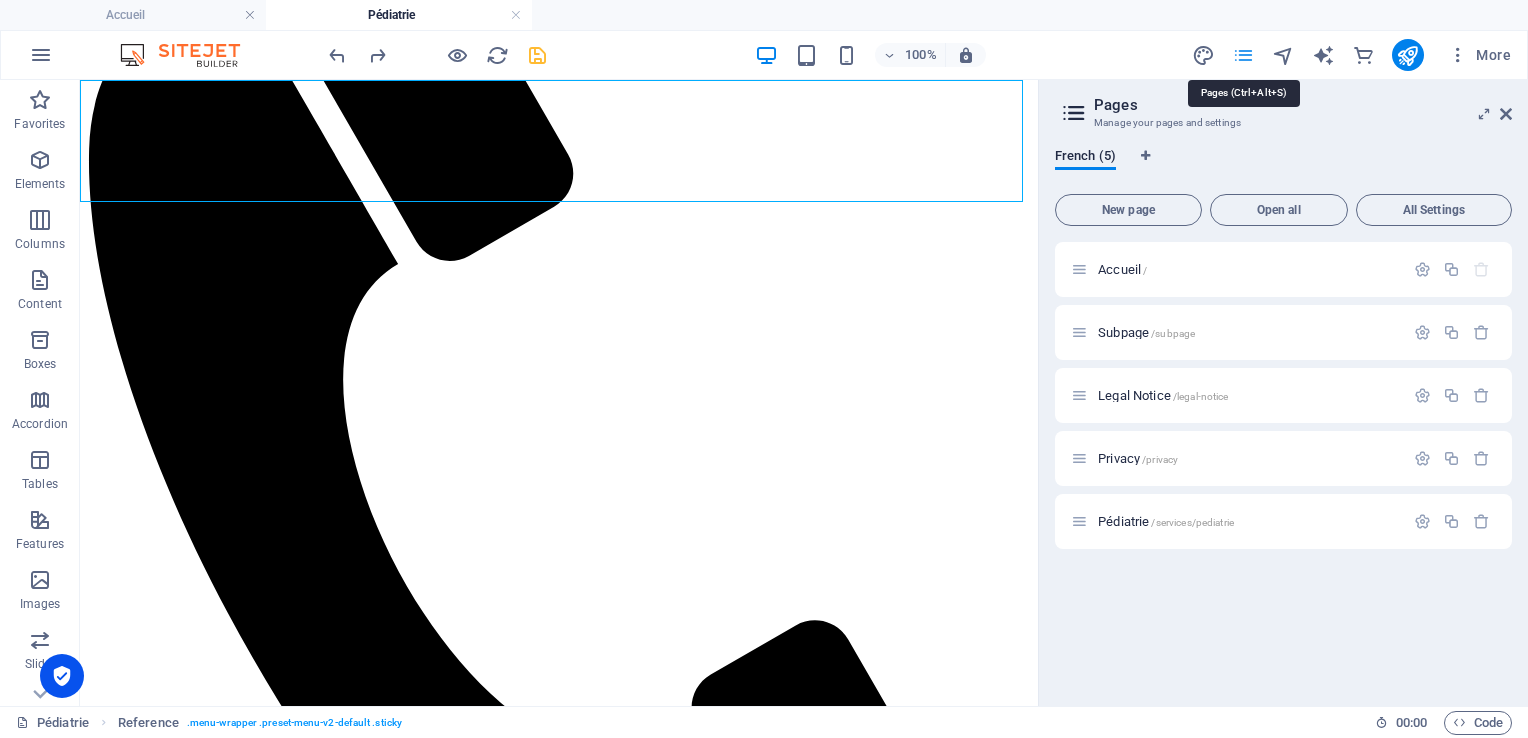 scroll, scrollTop: 390, scrollLeft: 0, axis: vertical 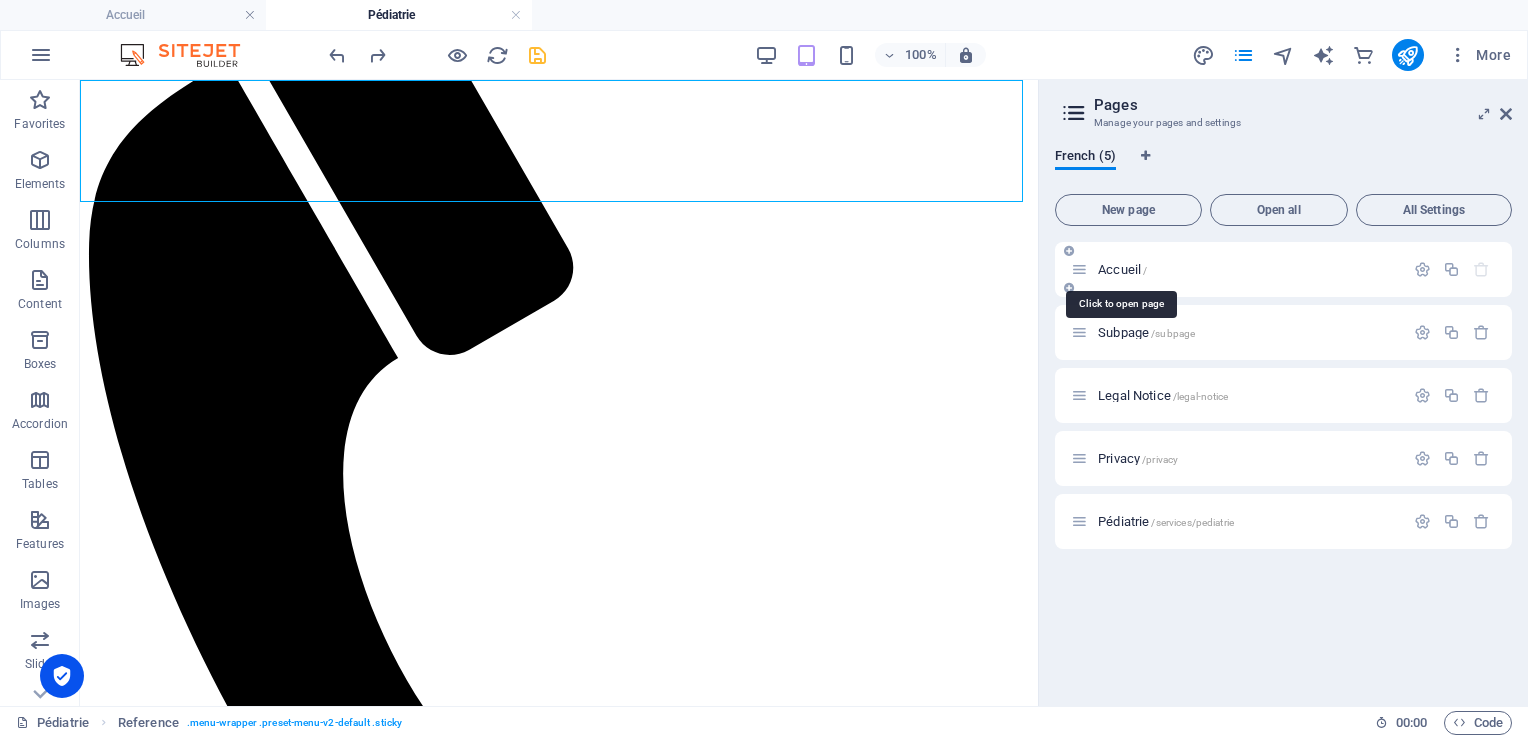 click on "Accueil /" at bounding box center (1122, 269) 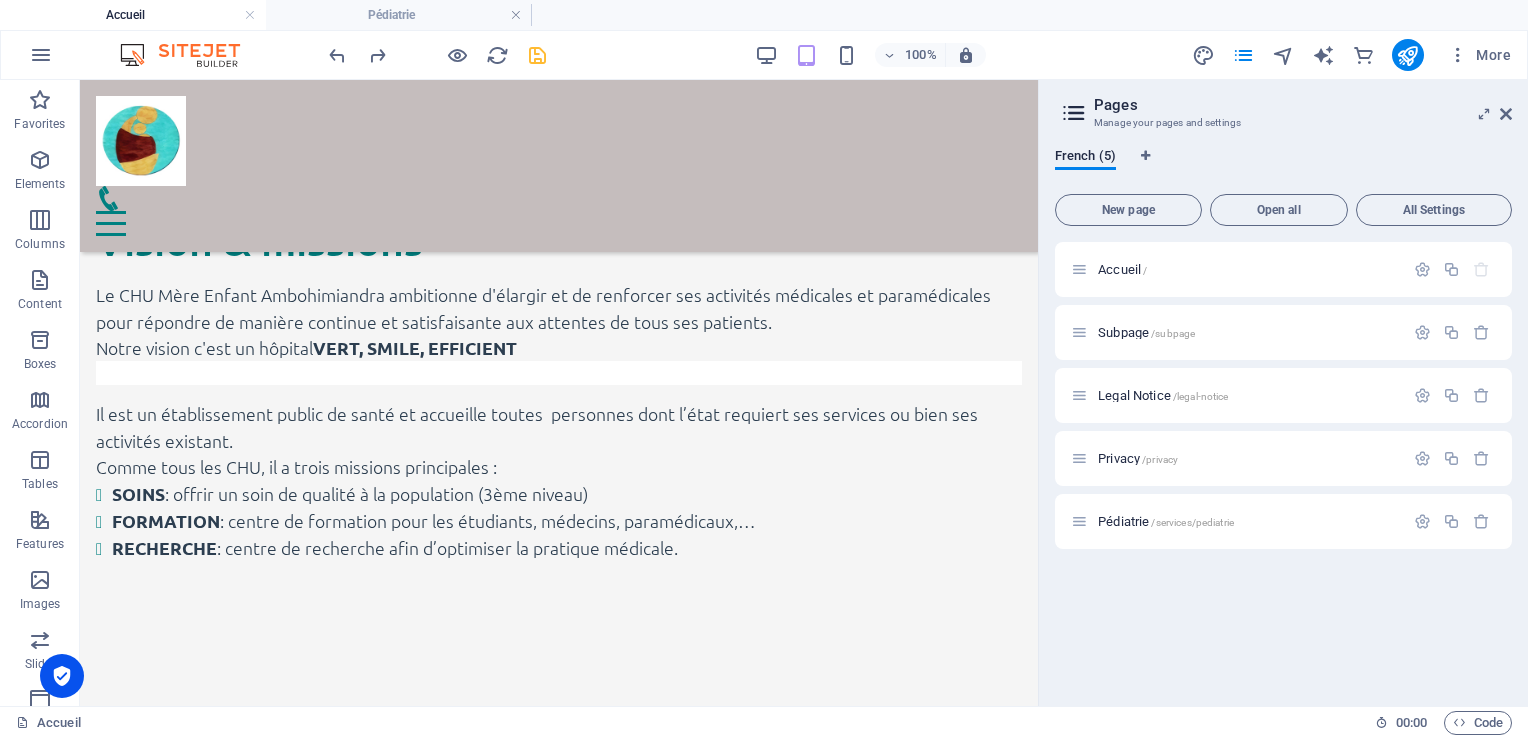 scroll, scrollTop: 2090, scrollLeft: 0, axis: vertical 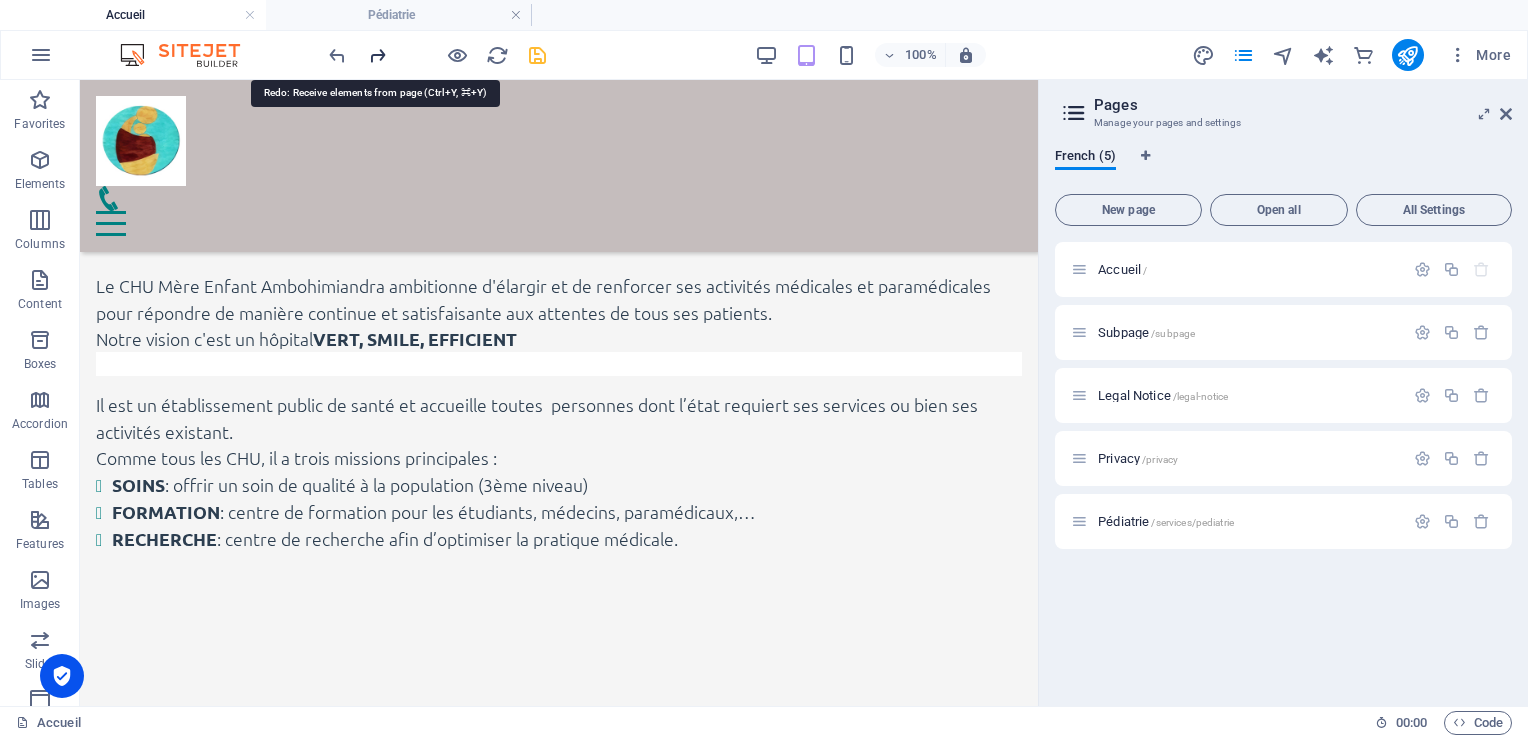 click at bounding box center (377, 55) 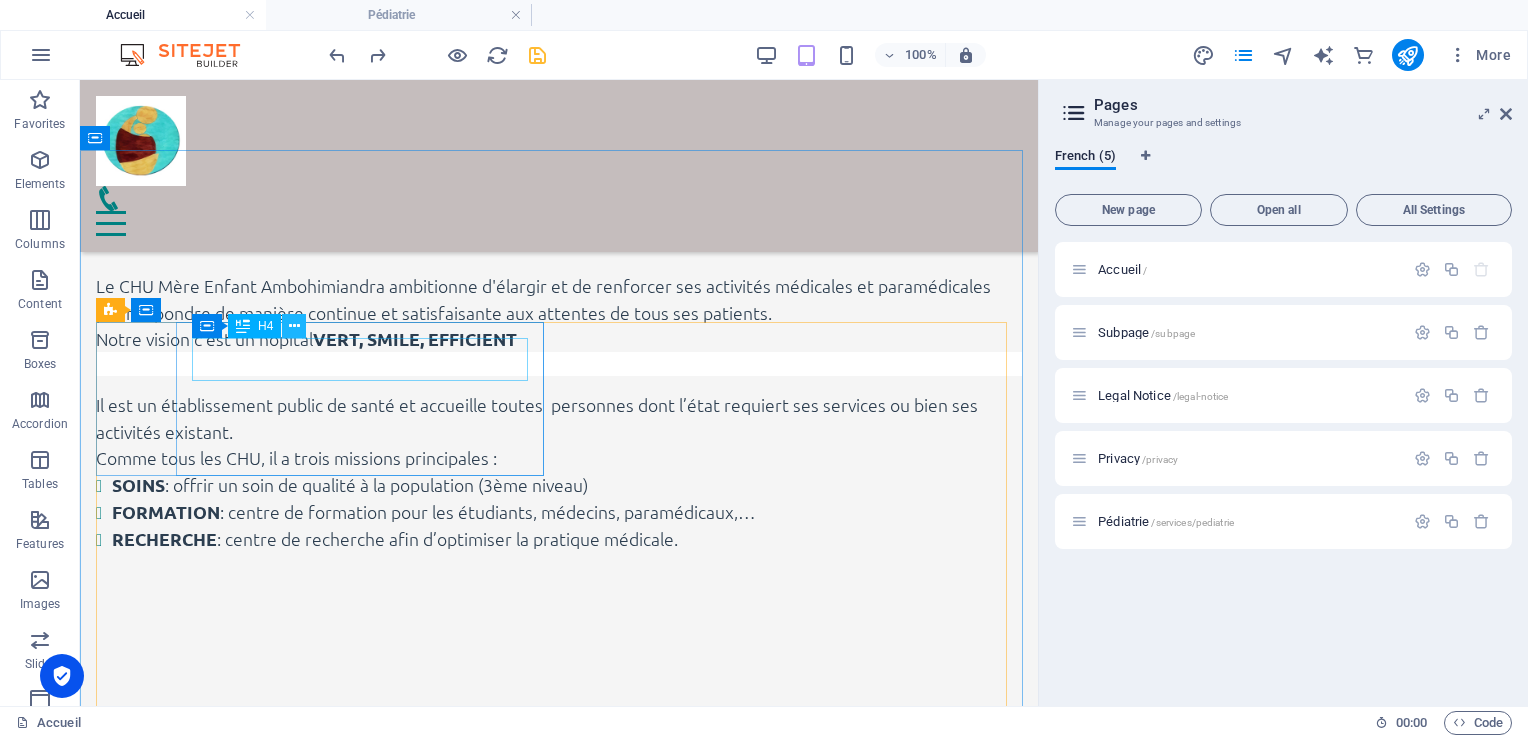 click at bounding box center (294, 326) 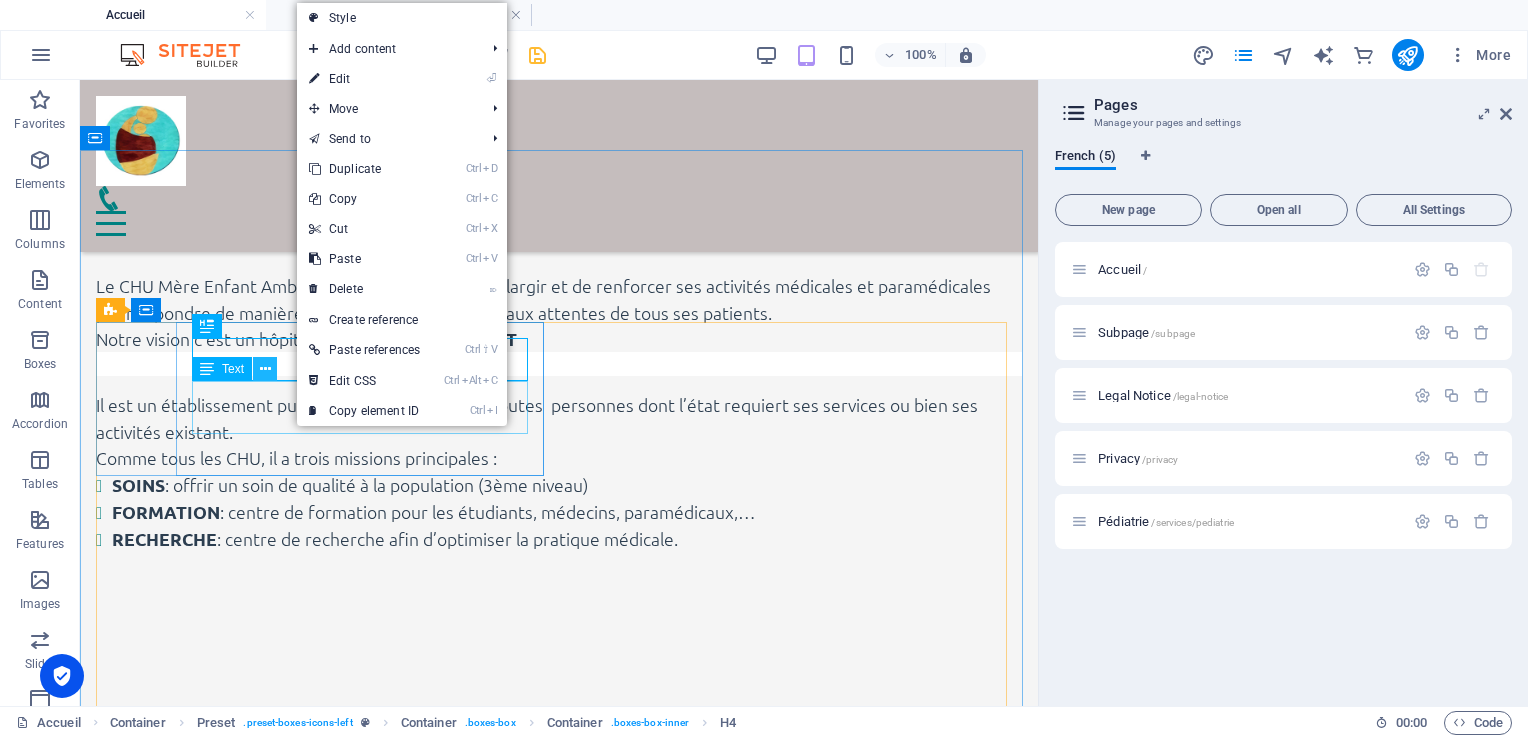 click at bounding box center (265, 369) 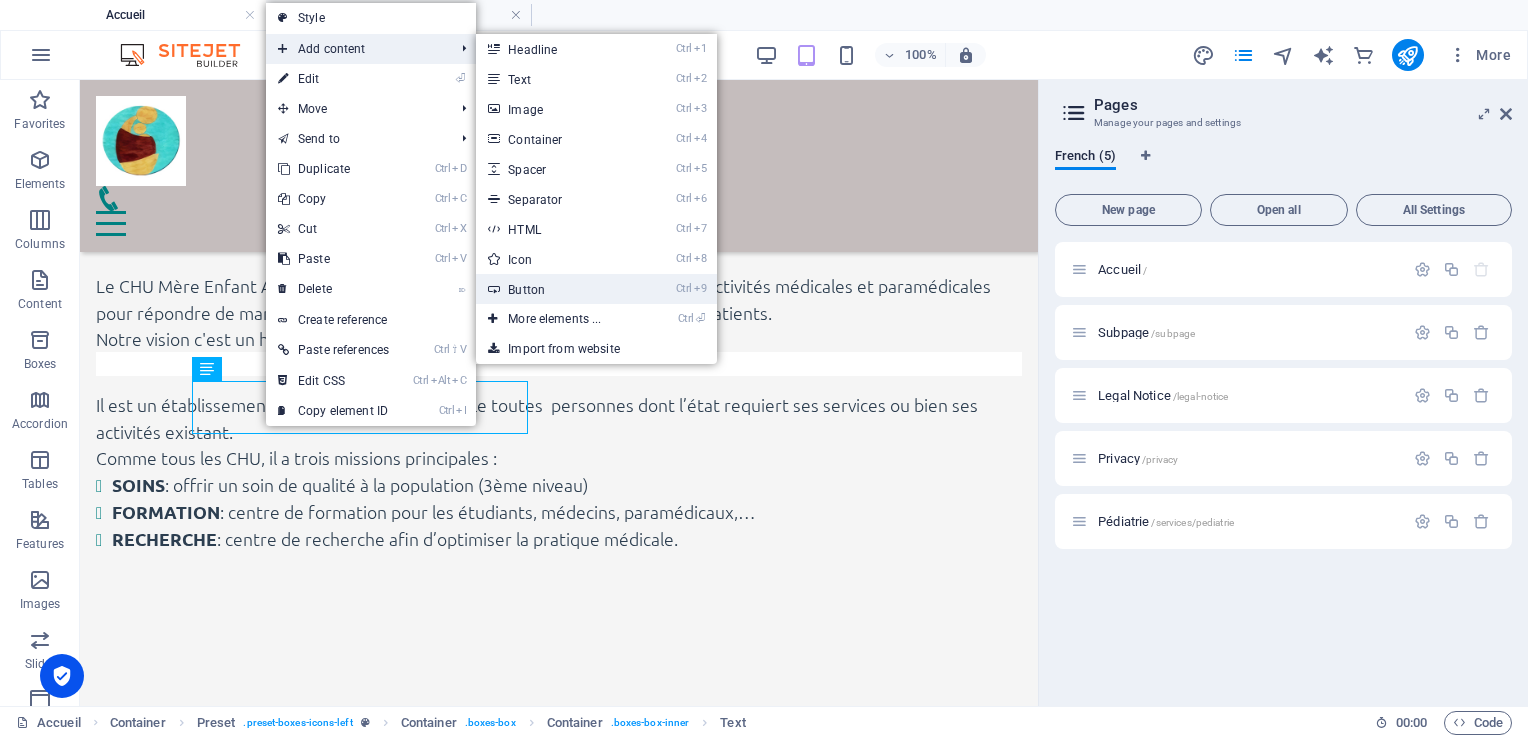 click on "Ctrl 9  Button" at bounding box center (558, 289) 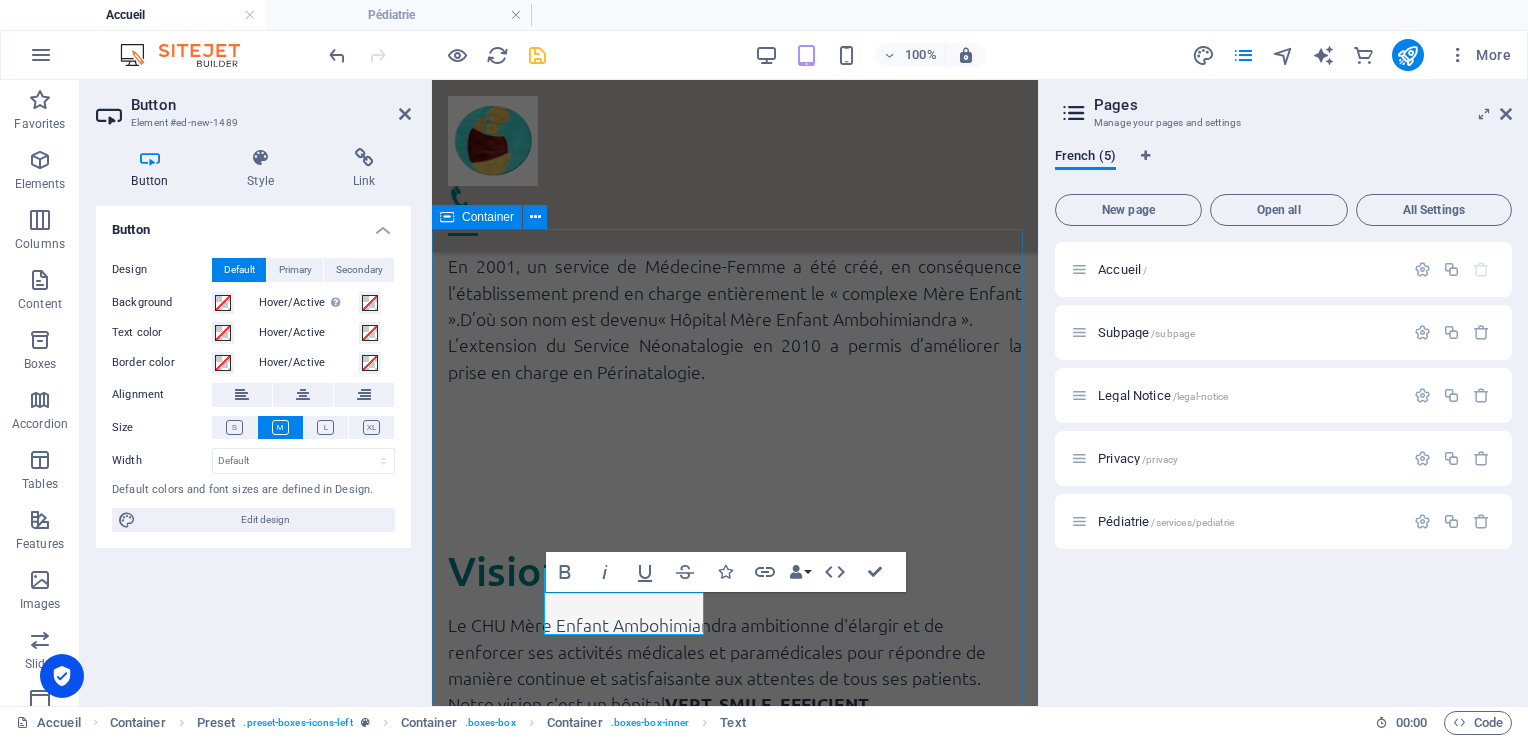 scroll, scrollTop: 2471, scrollLeft: 0, axis: vertical 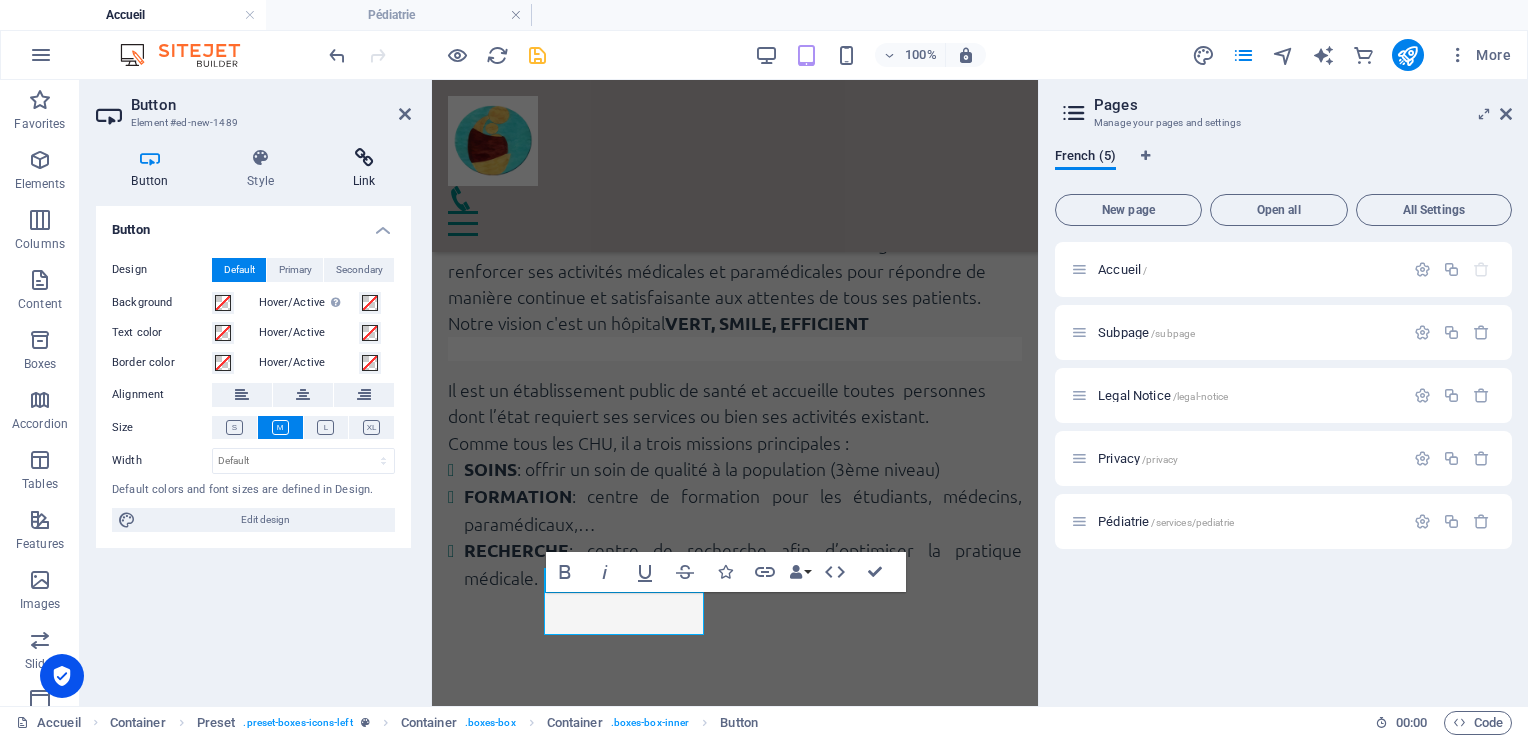 click at bounding box center [364, 158] 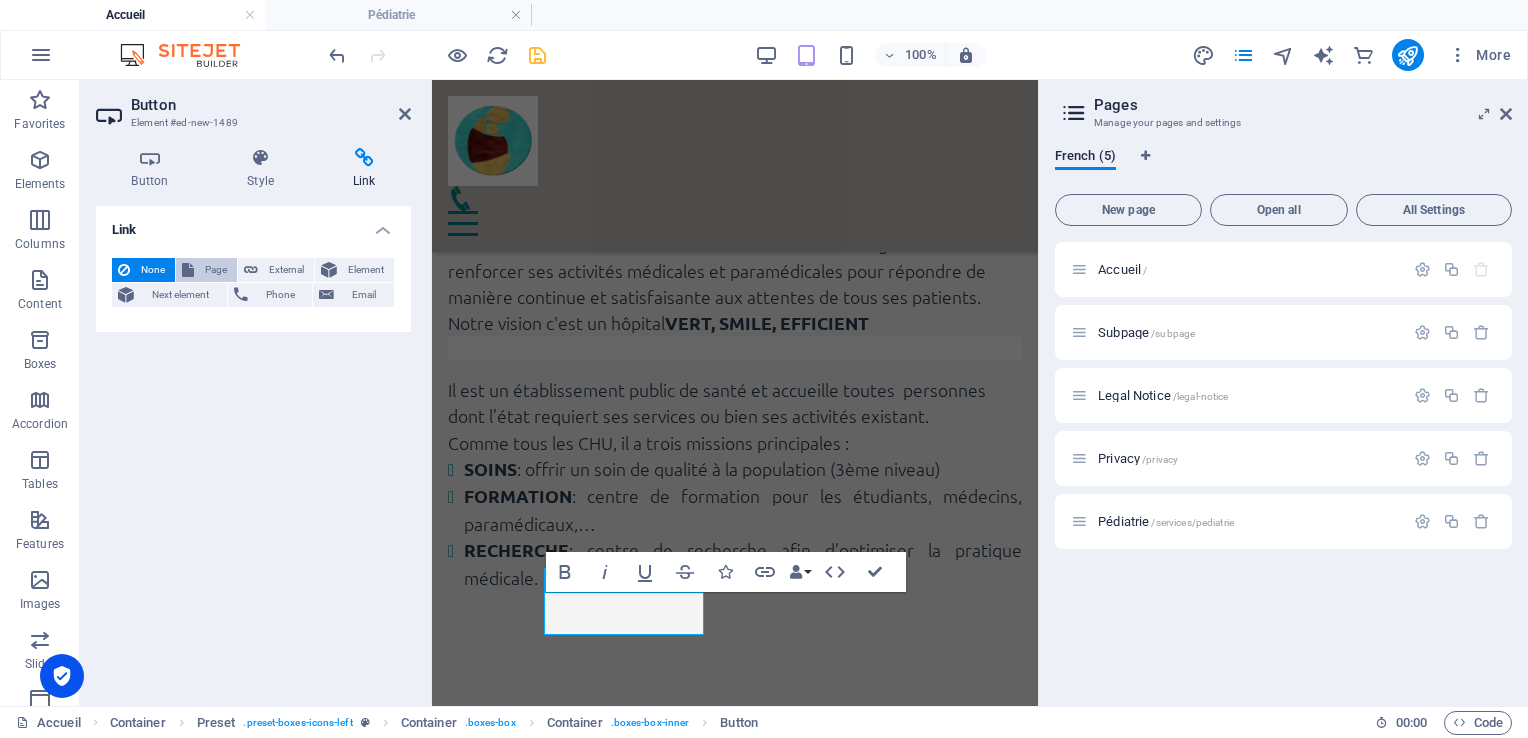 click on "Page" at bounding box center (206, 270) 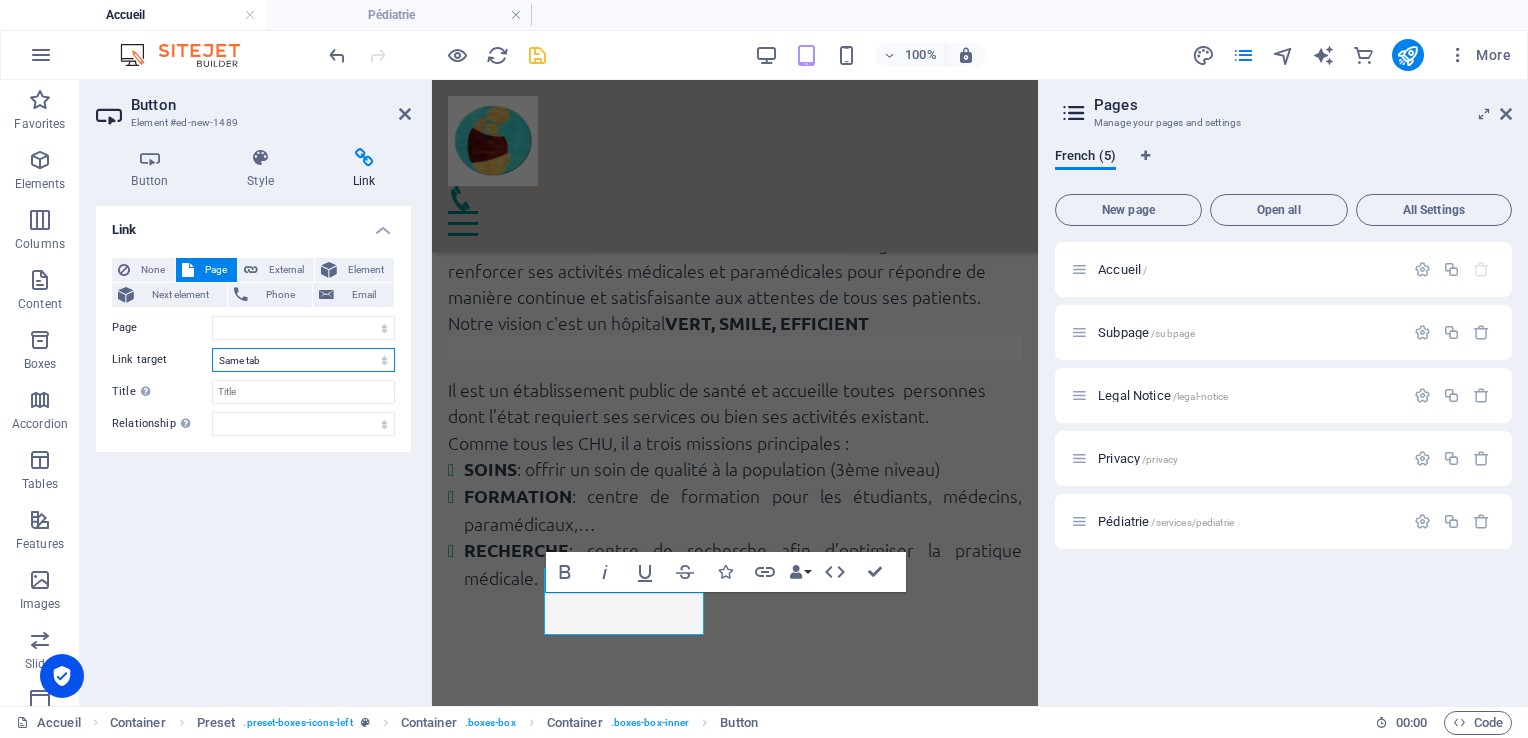 click on "New tab Same tab Overlay" at bounding box center [303, 360] 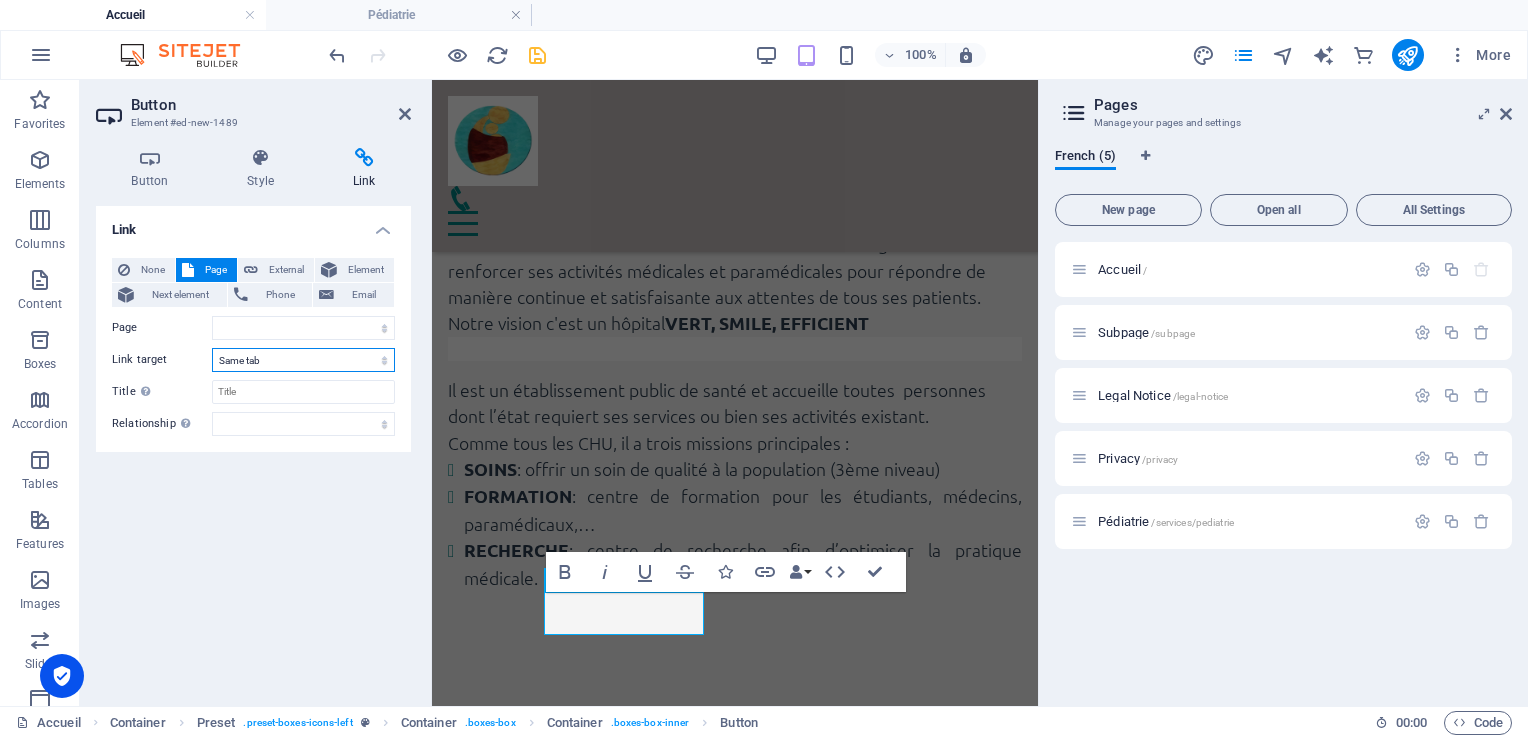 click on "New tab Same tab Overlay" at bounding box center (303, 360) 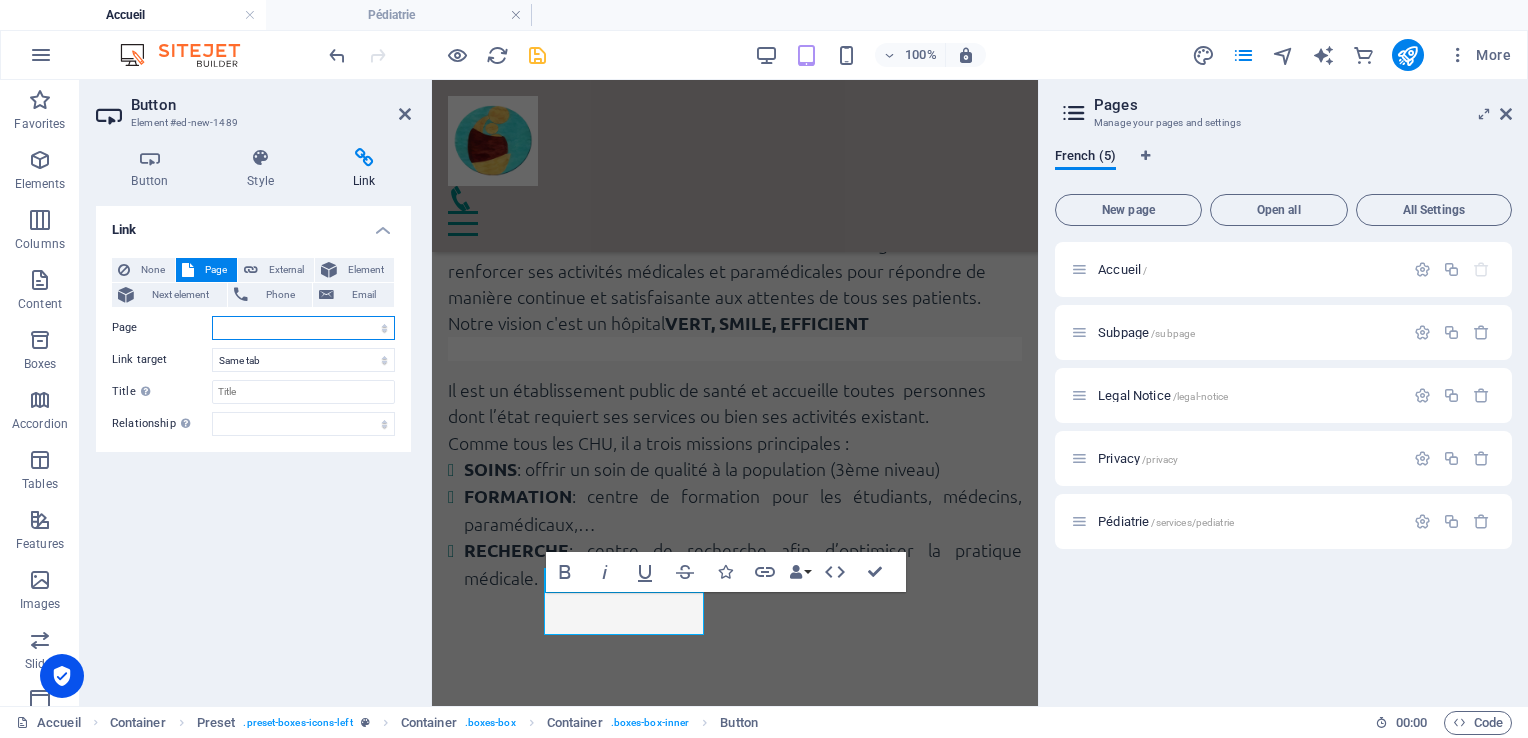 click on "Accueil Subpage Legal Notice Privacy Pédiatrie" at bounding box center (303, 328) 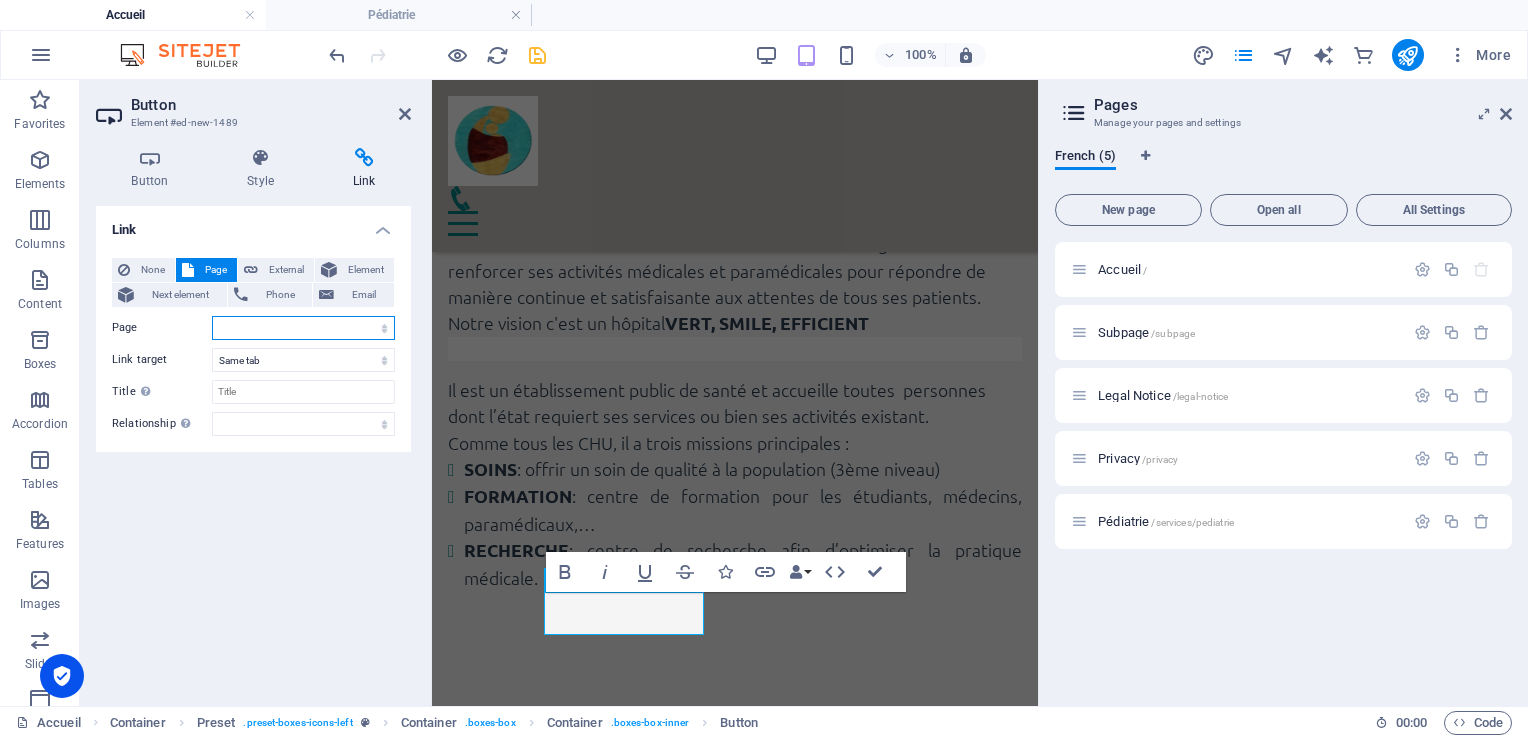 click on "Accueil Subpage Legal Notice Privacy Pédiatrie" at bounding box center (303, 328) 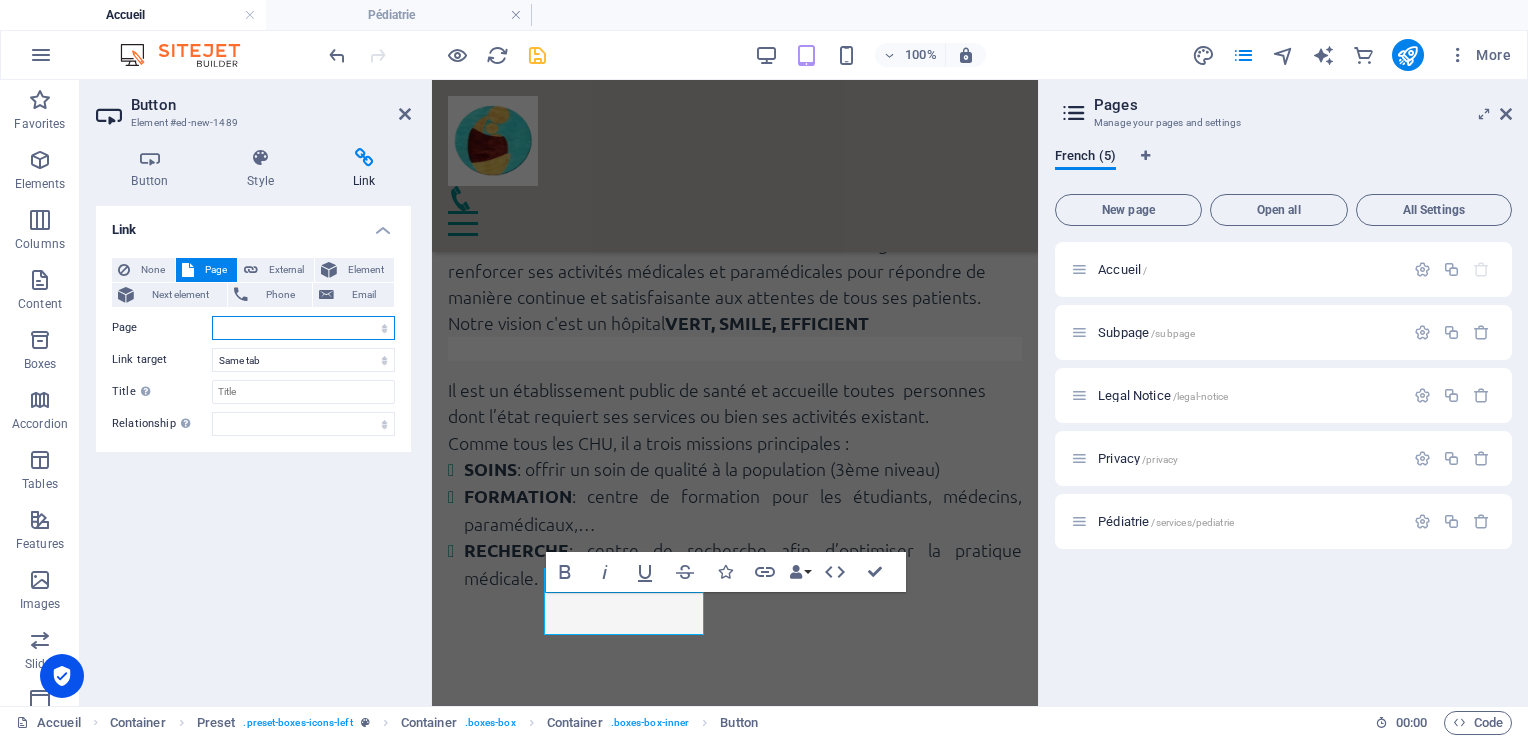 select on "4" 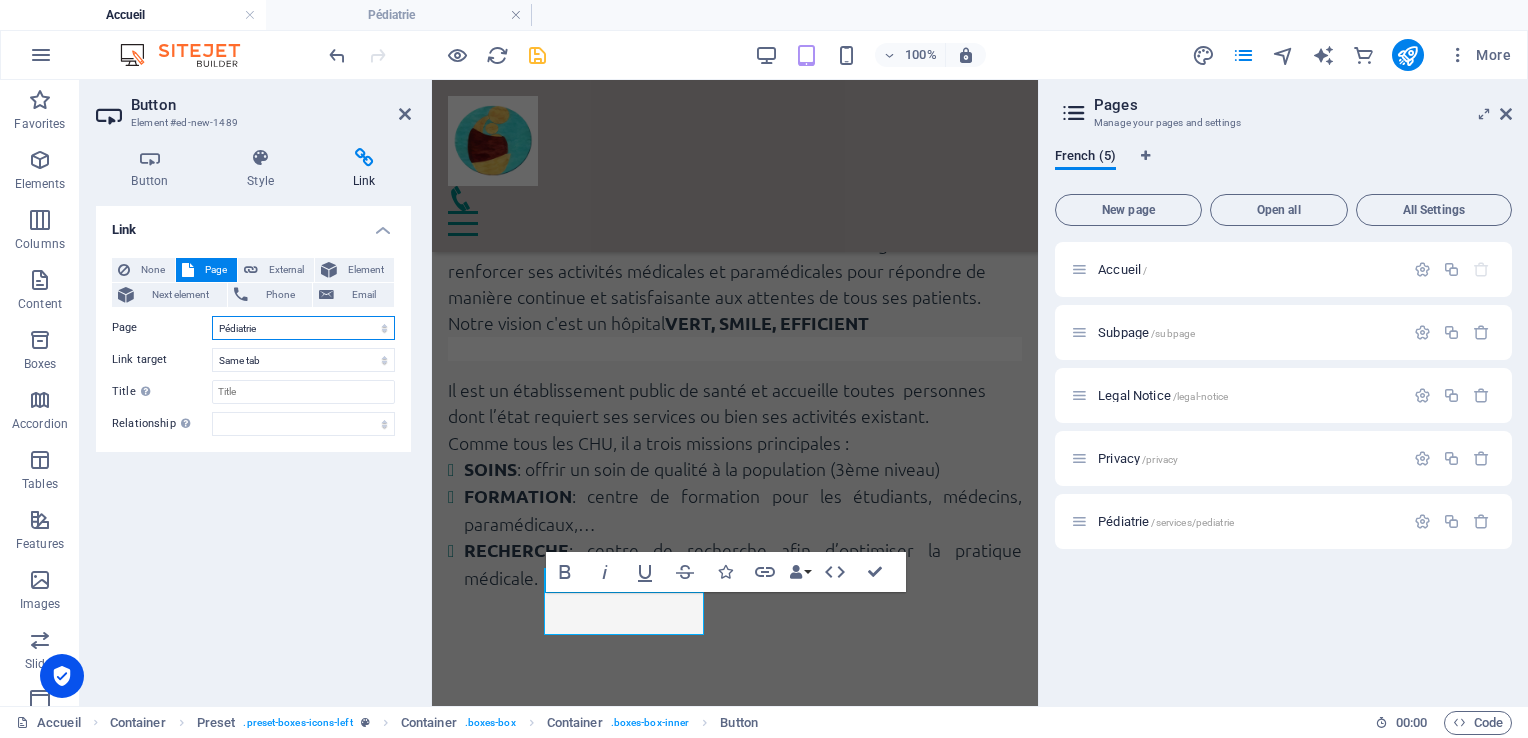 click on "Accueil Subpage Legal Notice Privacy Pédiatrie" at bounding box center [303, 328] 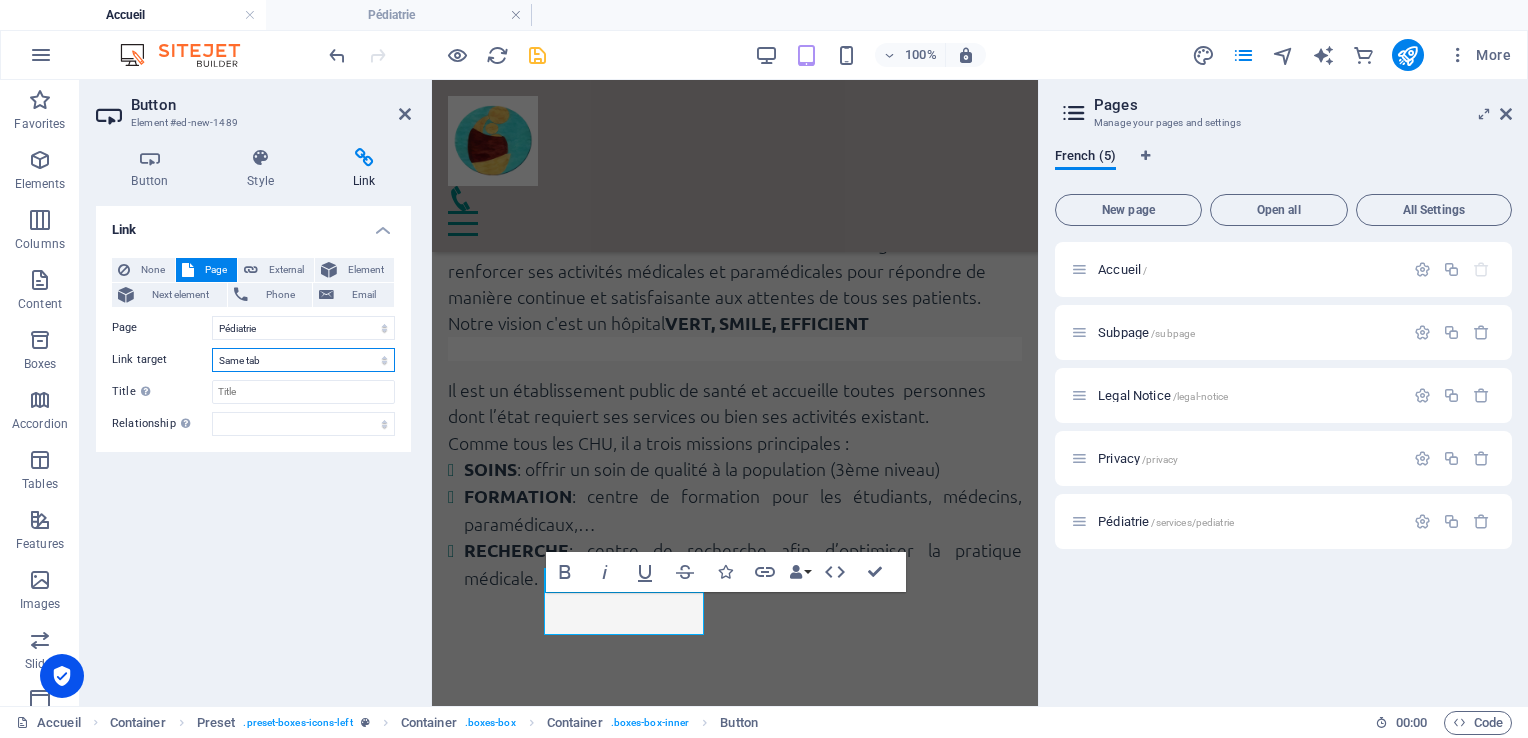 click on "New tab Same tab Overlay" at bounding box center (303, 360) 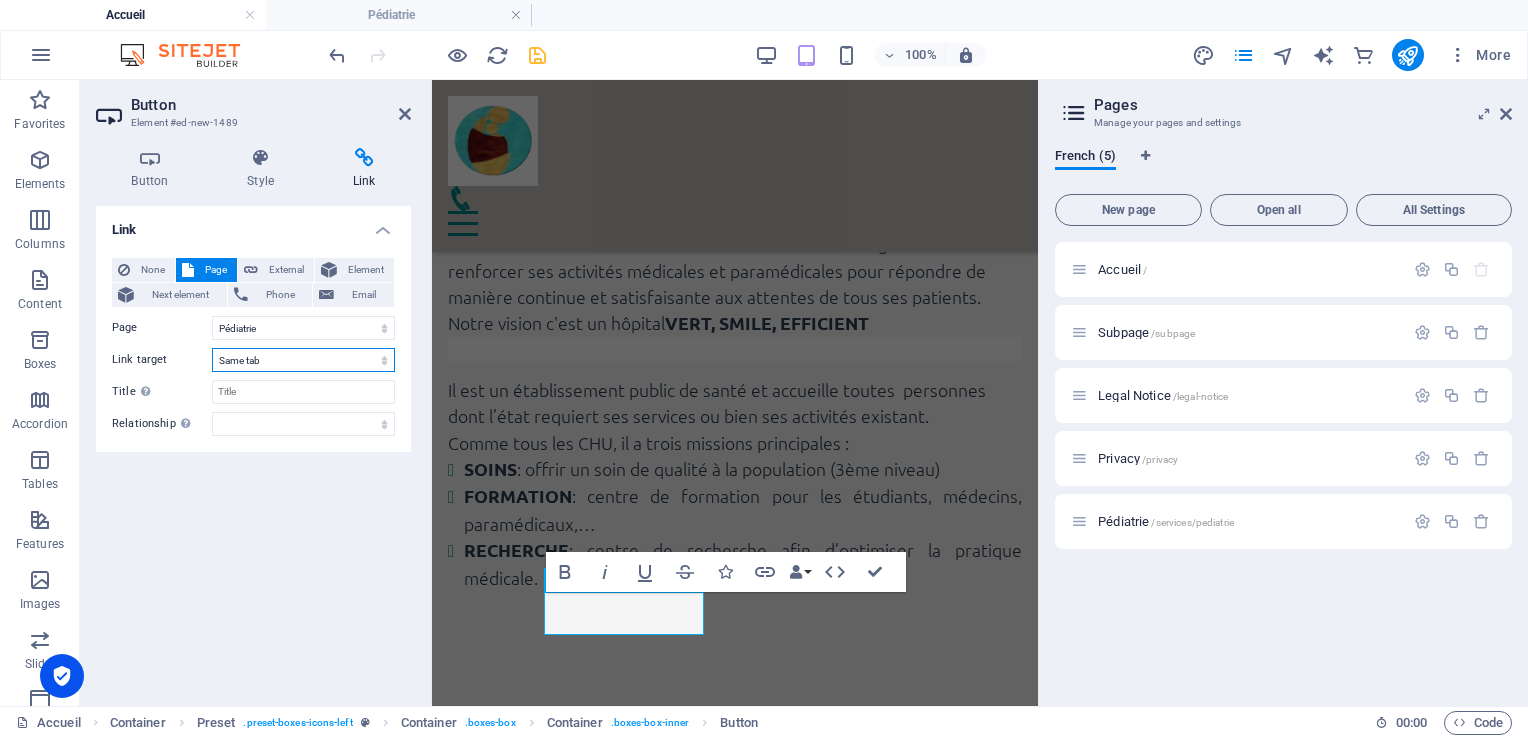 click on "New tab Same tab Overlay" at bounding box center [303, 360] 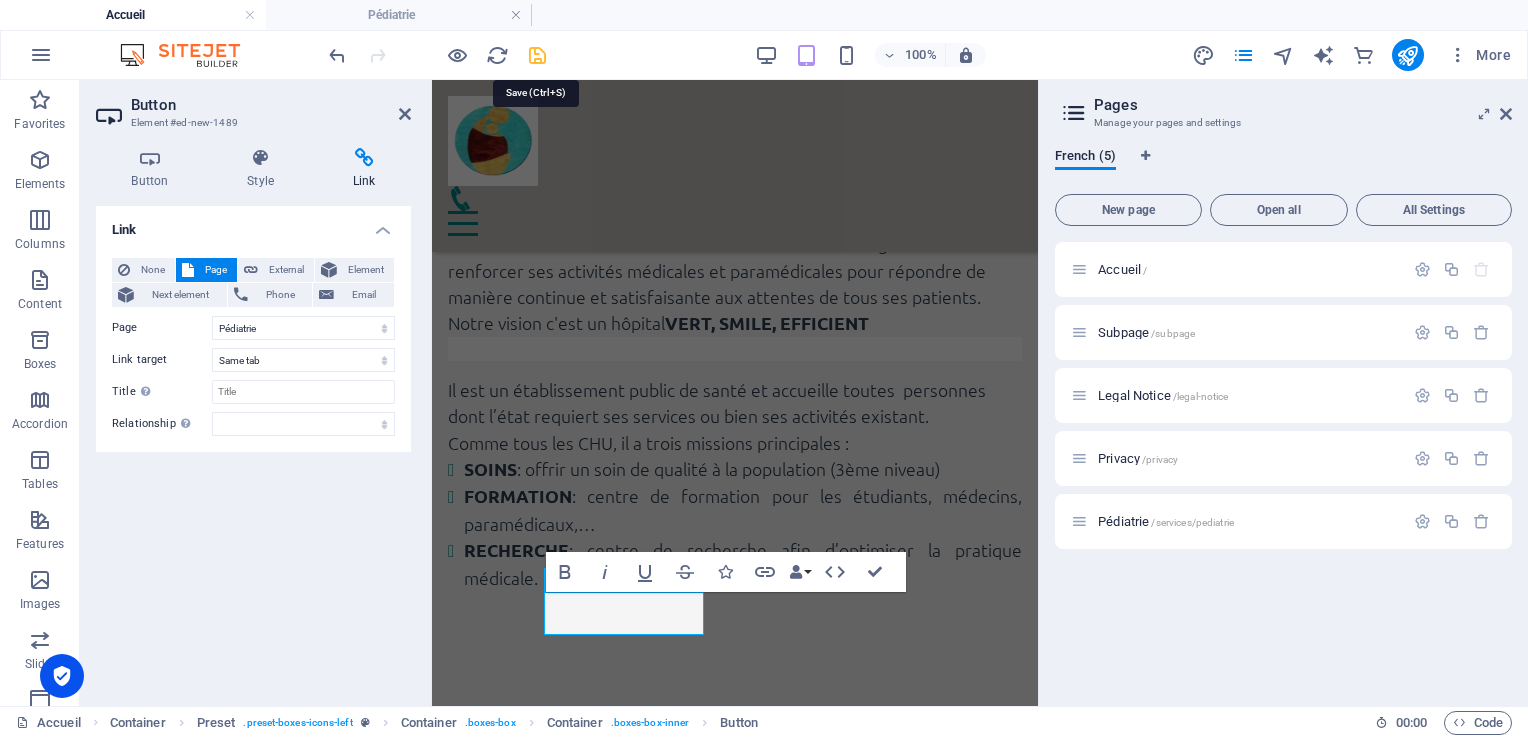 click at bounding box center [537, 55] 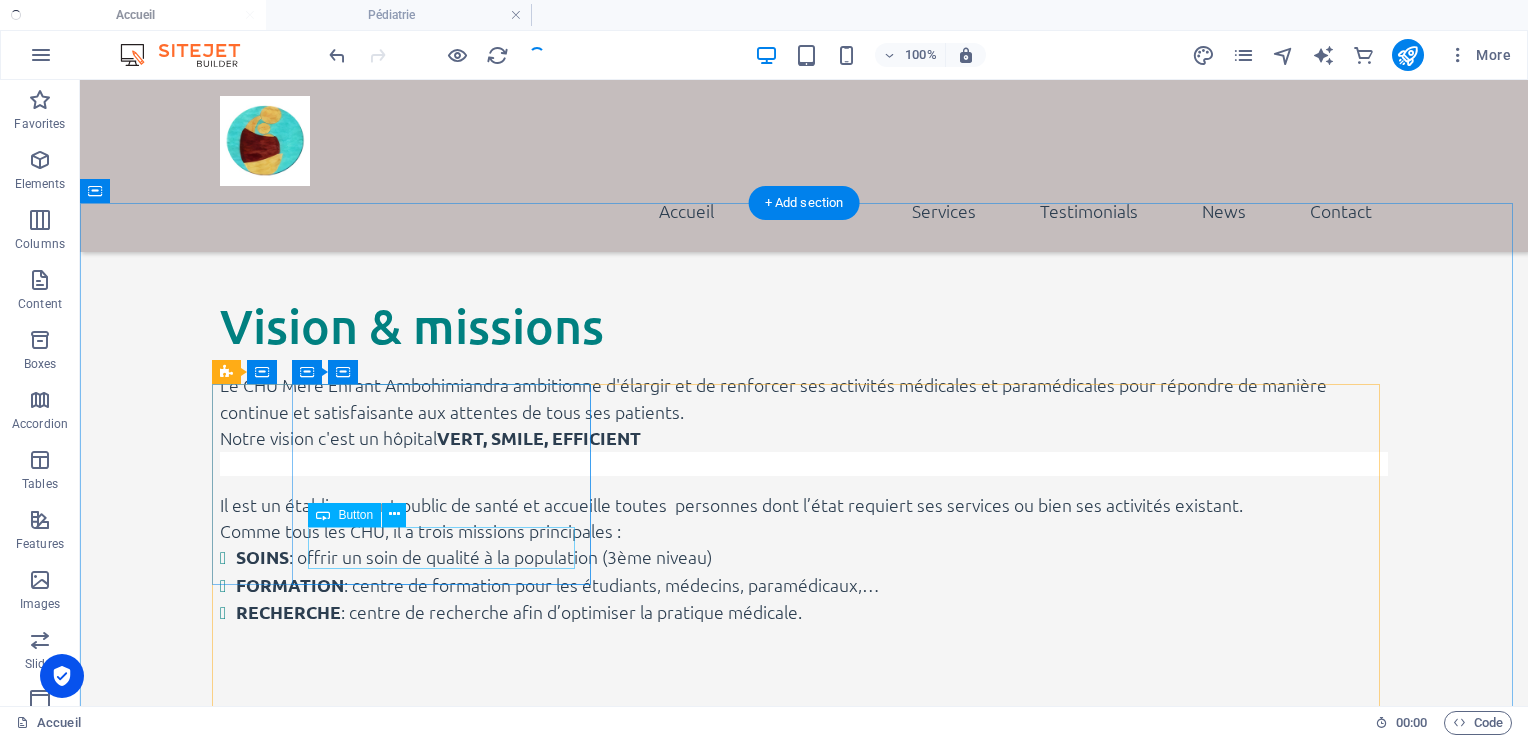 click on "Button label" at bounding box center [804, 1132] 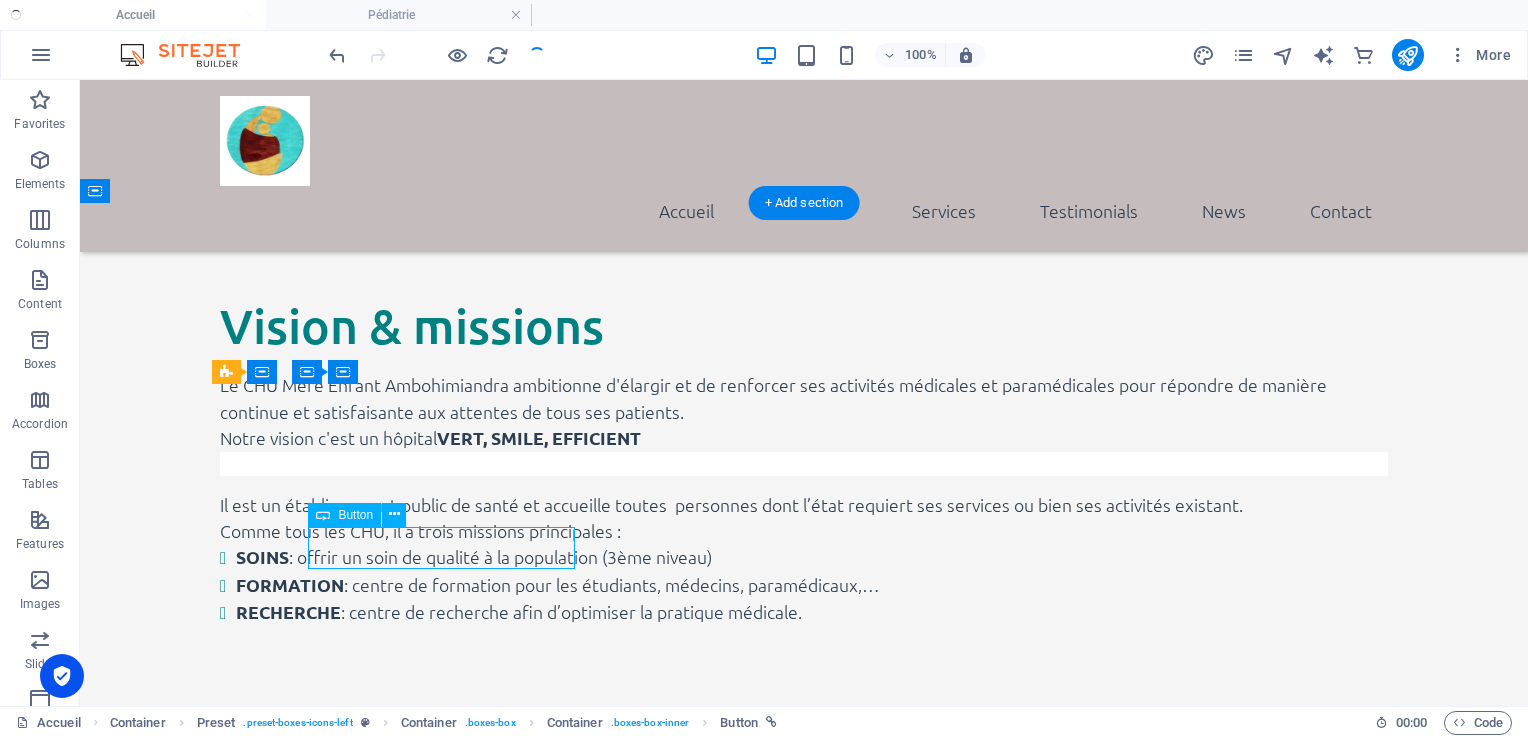 click on "Button label" at bounding box center (804, 1132) 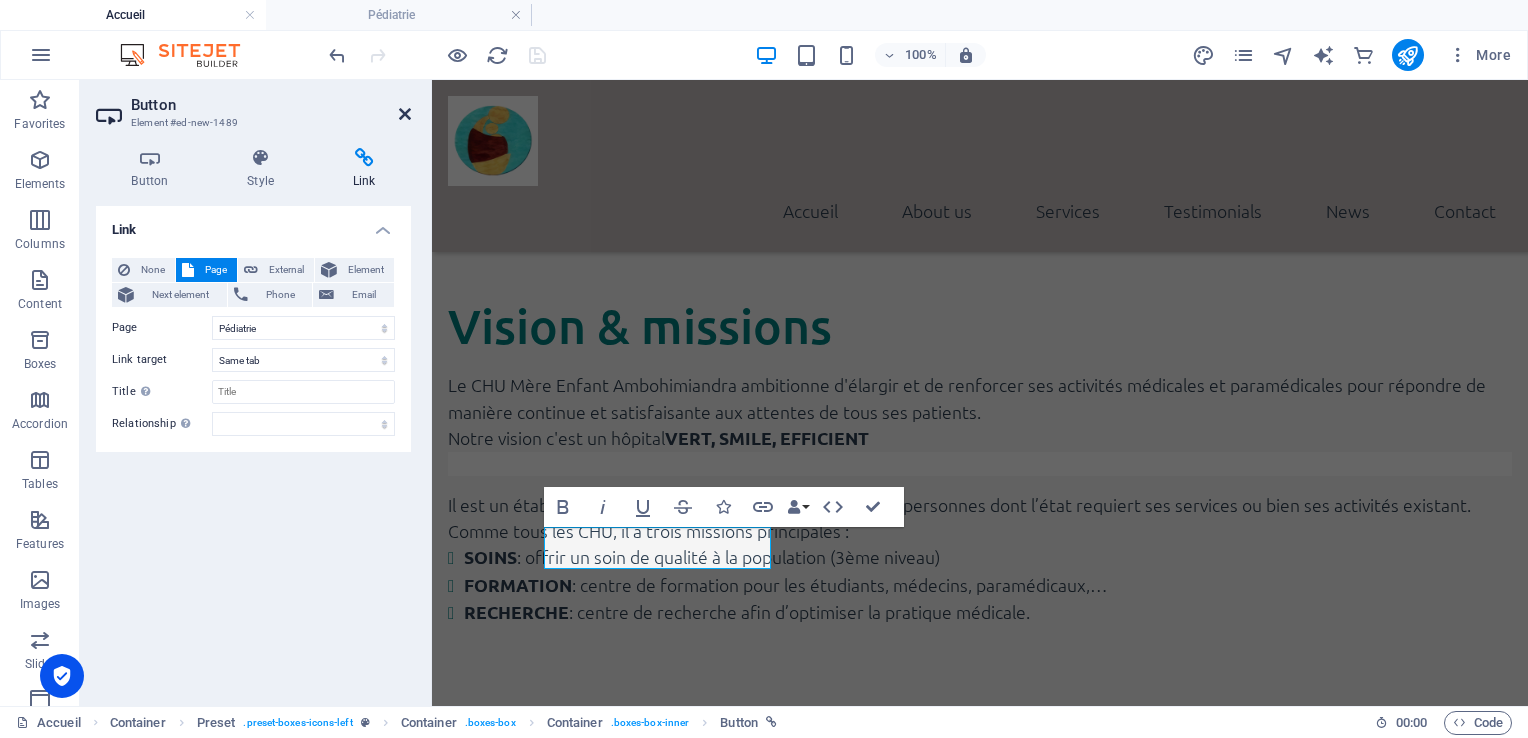 click at bounding box center [405, 114] 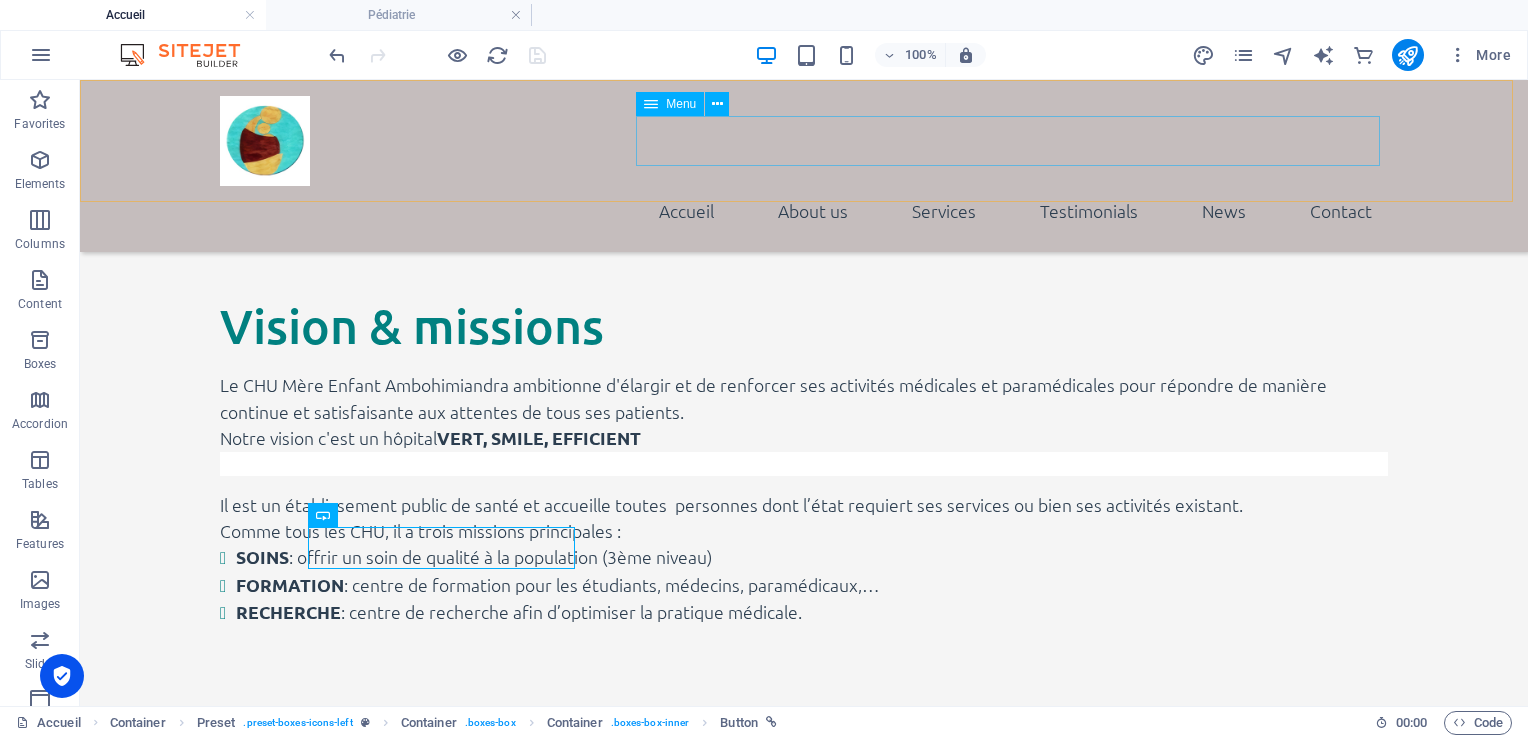 click on "Accueil About us Services Testimonials News Contact" at bounding box center (804, 211) 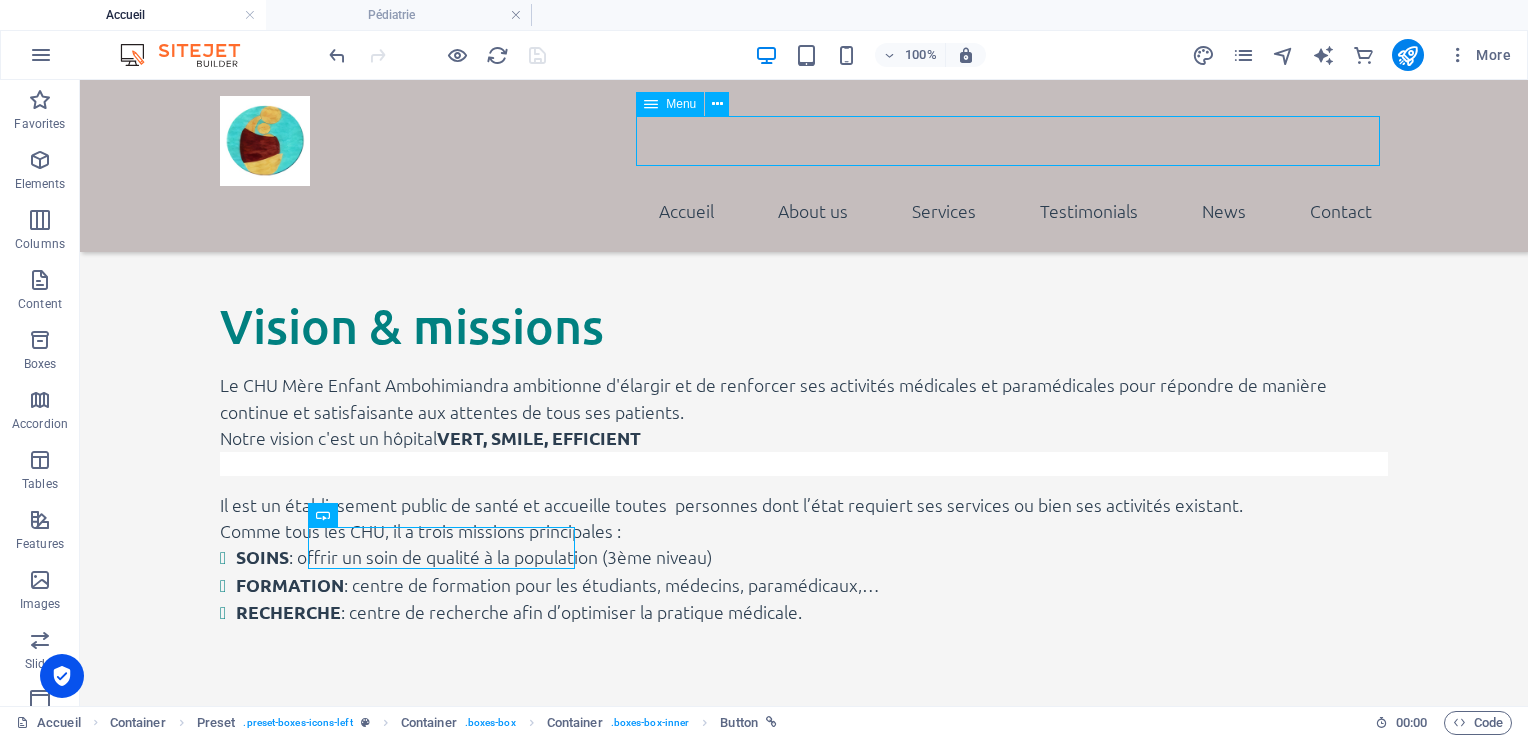 click on "Accueil About us Services Testimonials News Contact" at bounding box center (804, 211) 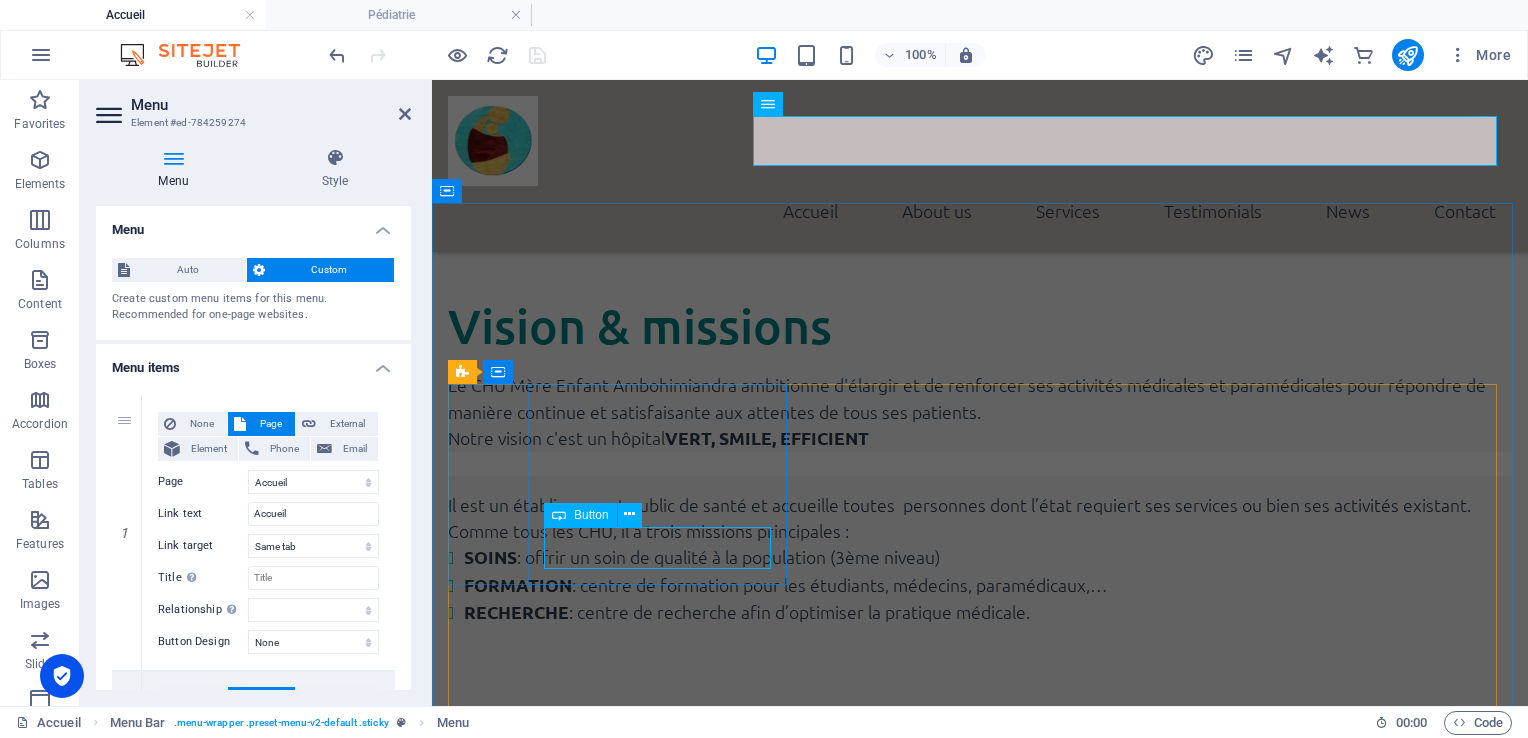 click on "Button label" at bounding box center (980, 1132) 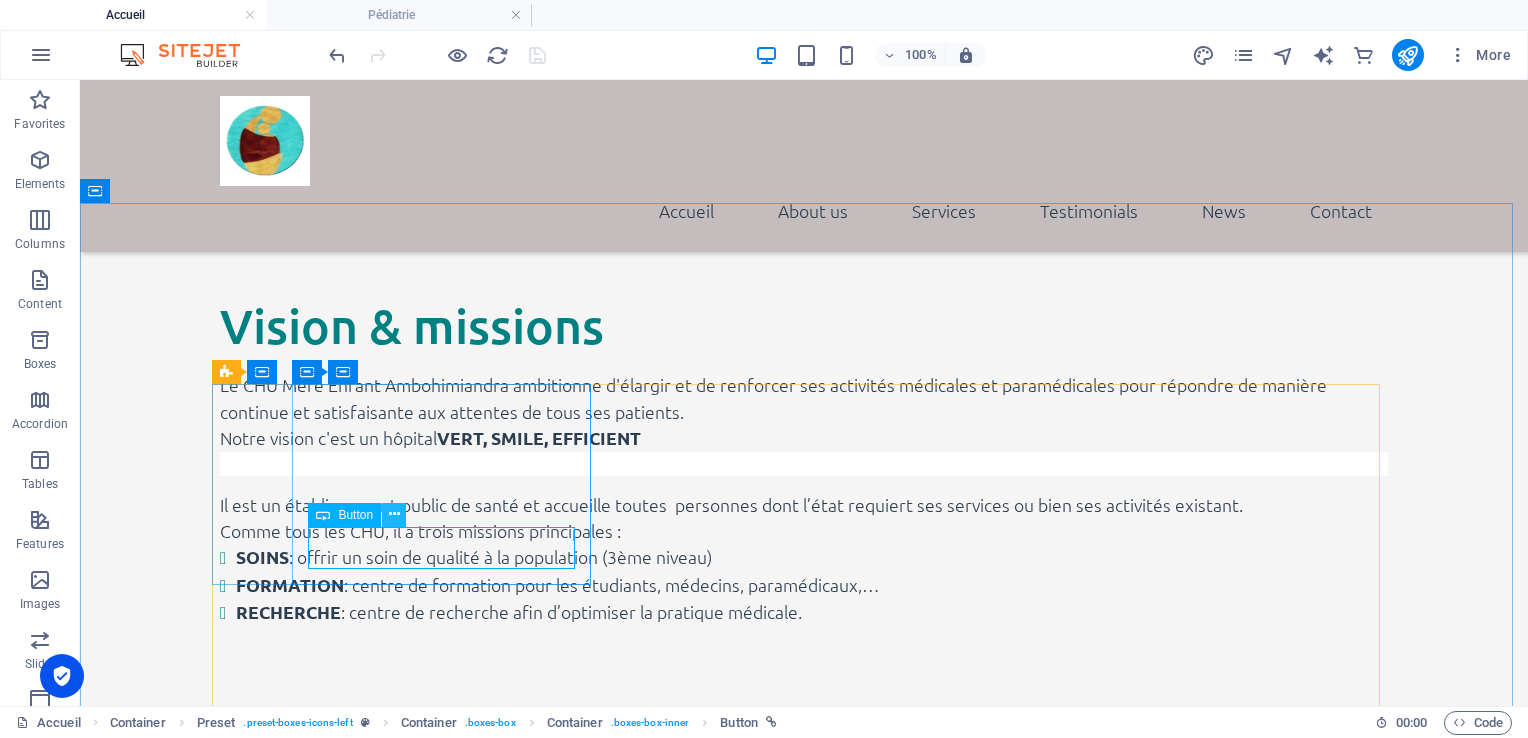 click at bounding box center (394, 514) 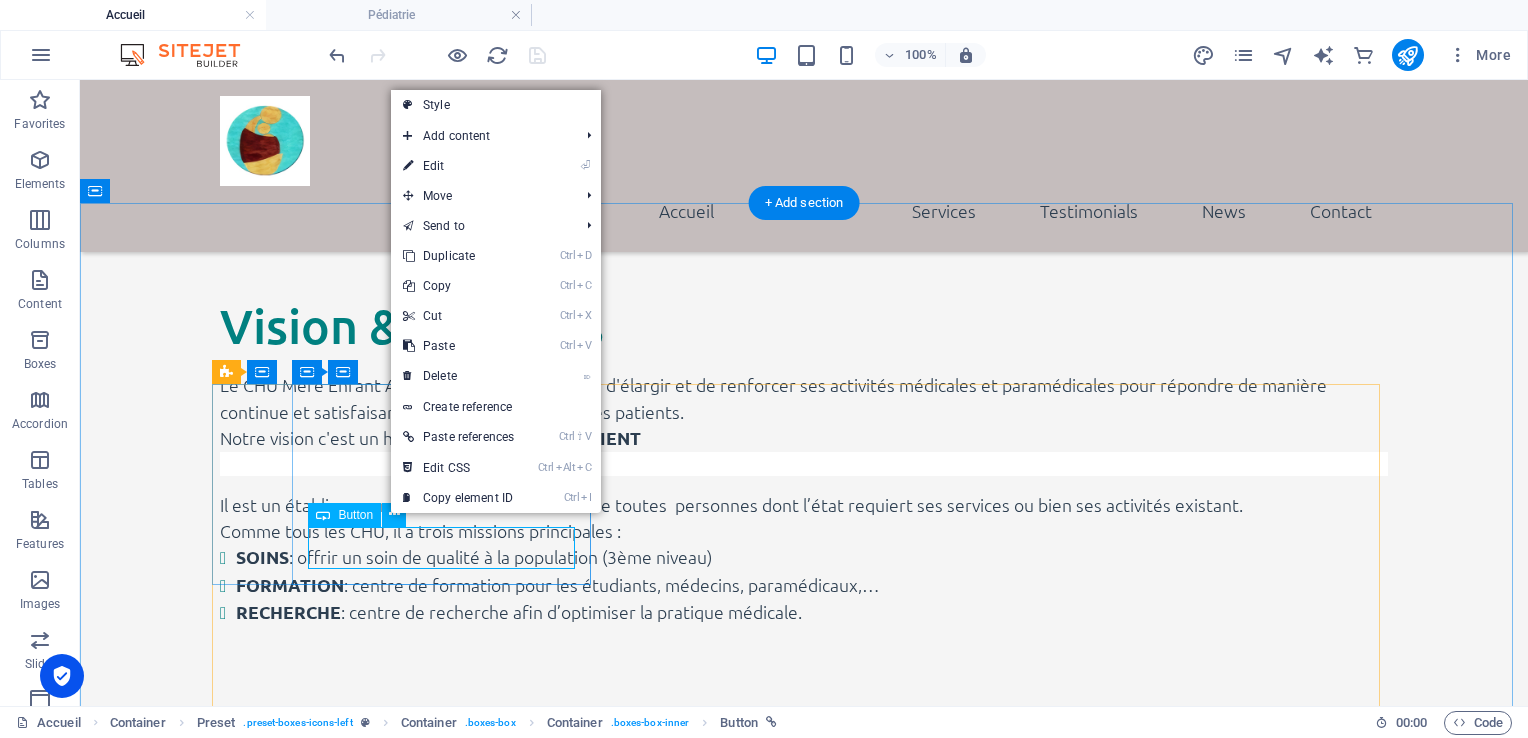 click on "Button label" at bounding box center [804, 1132] 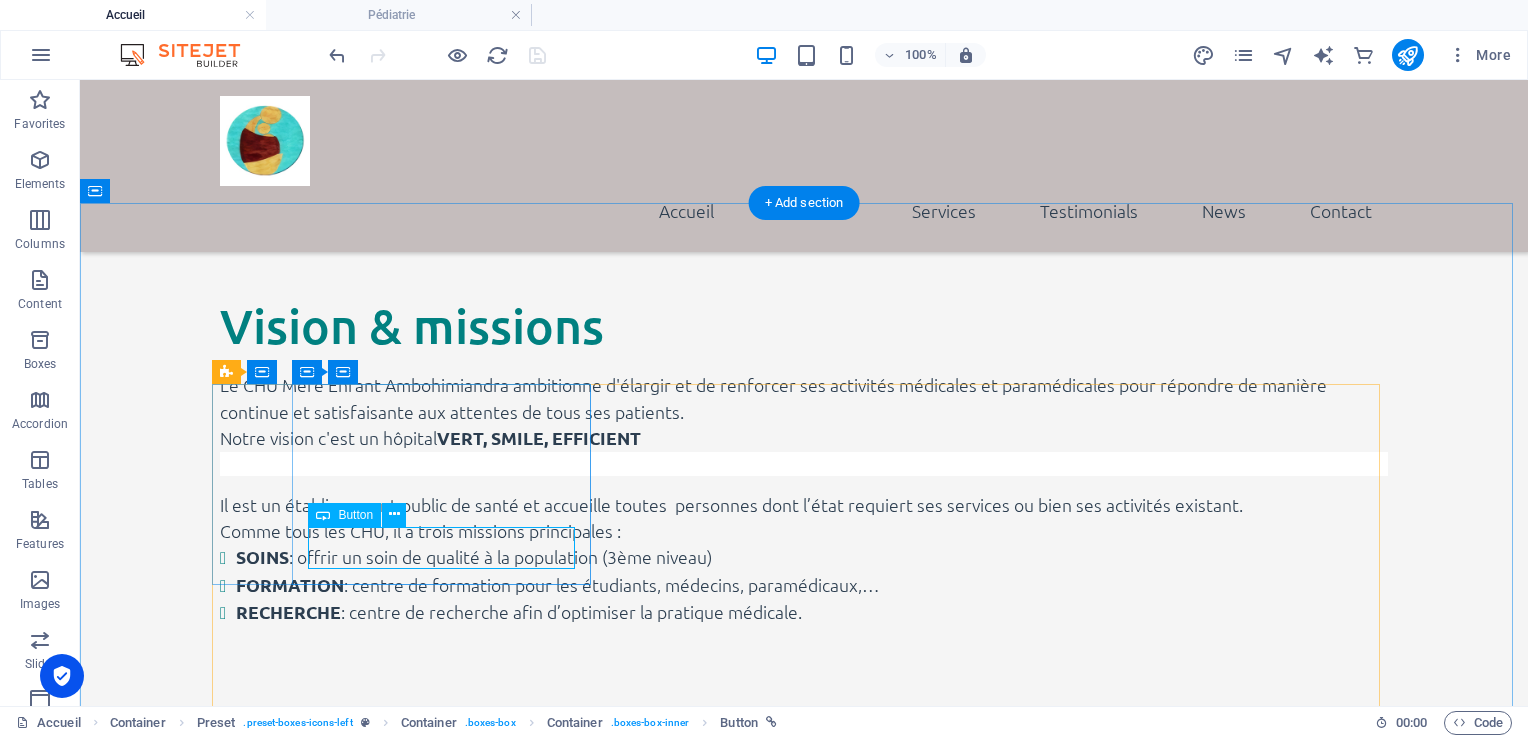 click on "Button label" at bounding box center [804, 1132] 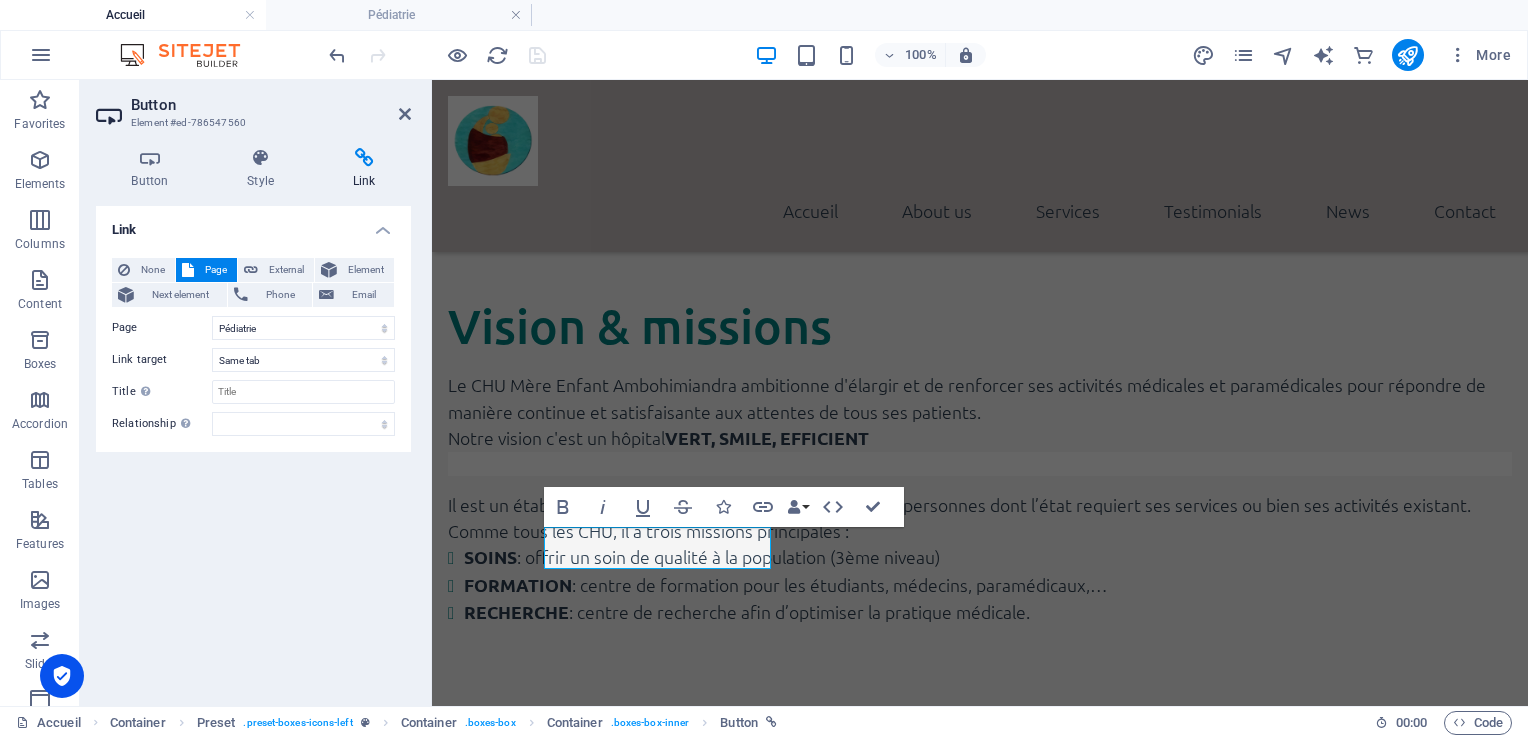 click on "Link None Page External Element Next element Phone Email Page Accueil Subpage Legal Notice Privacy Pédiatrie Element
URL Phone Email Link target New tab Same tab Overlay Title Additional link description, should not be the same as the link text. The title is most often shown as a tooltip text when the mouse moves over the element. Leave empty if uncertain. Relationship Sets the  relationship of this link to the link target . For example, the value "nofollow" instructs search engines not to follow the link. Can be left empty. alternate author bookmark external help license next nofollow noreferrer noopener prev search tag" at bounding box center (253, 448) 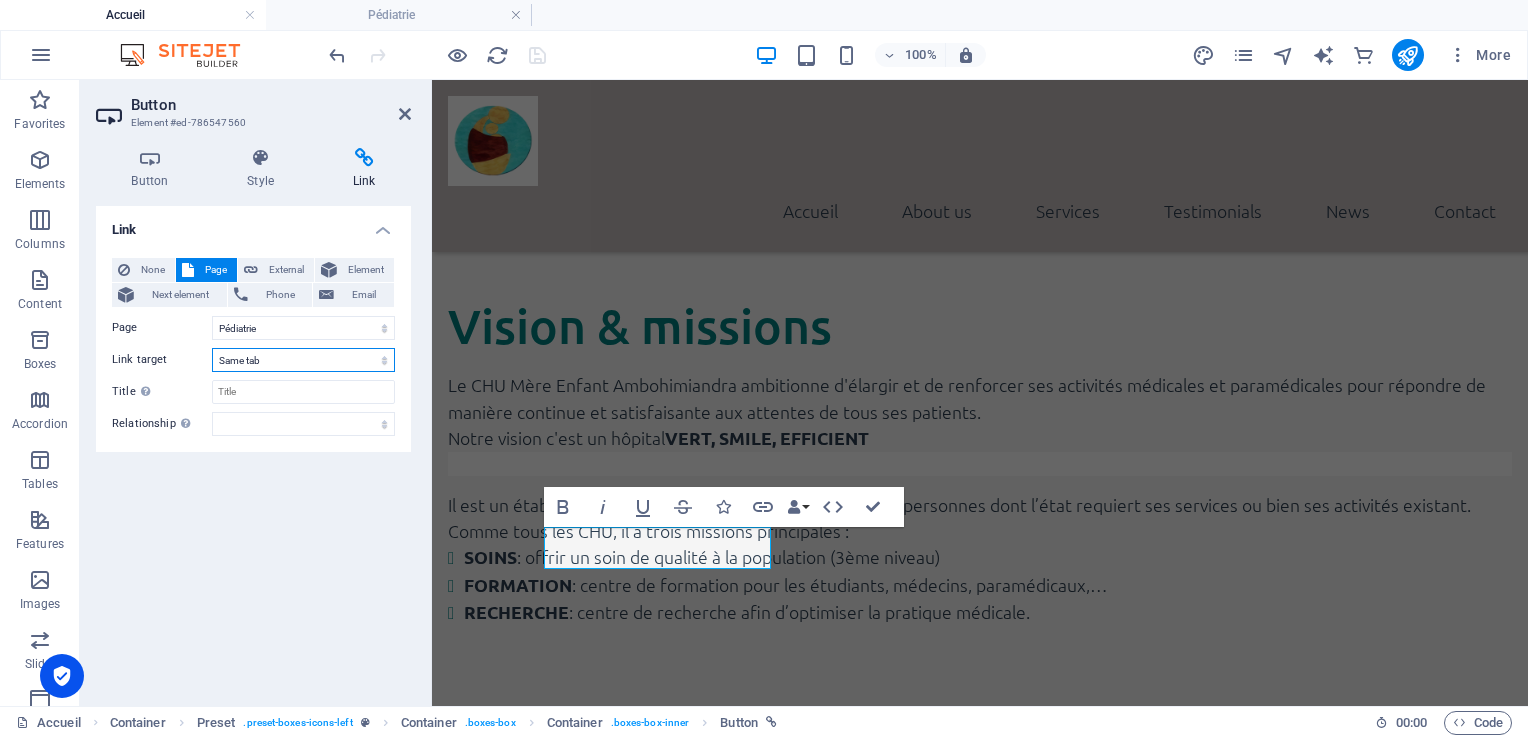 click on "New tab Same tab Overlay" at bounding box center (303, 360) 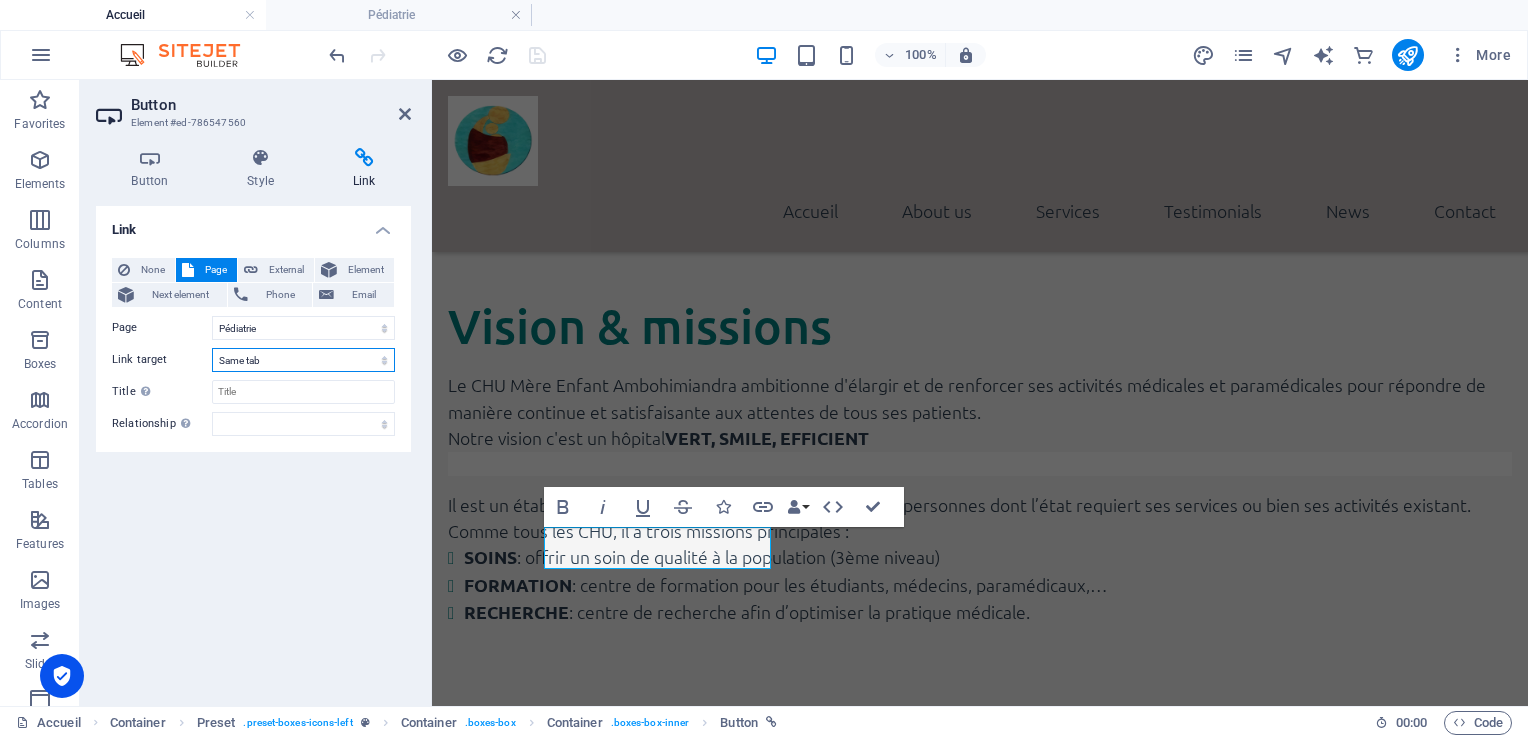 select on "blank" 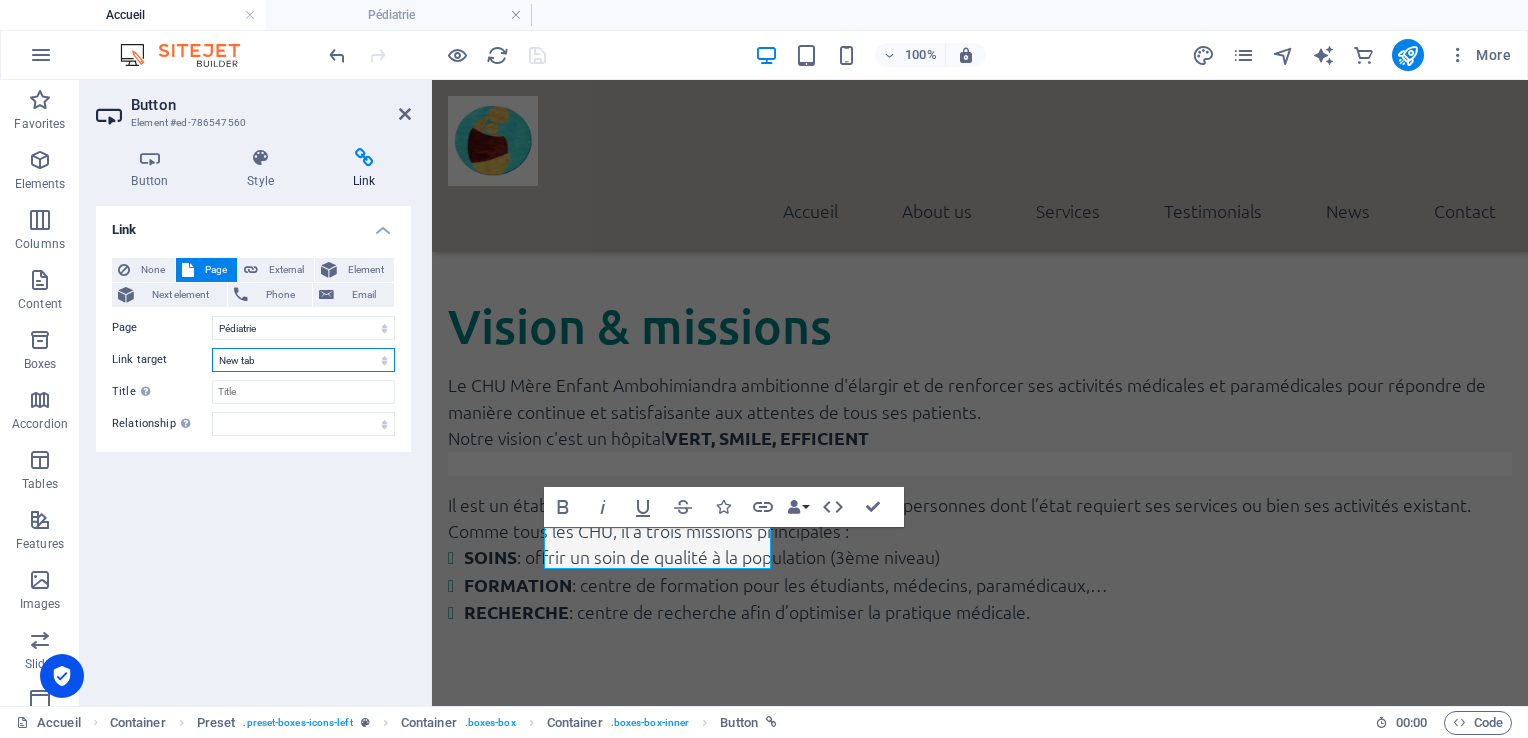 click on "New tab Same tab Overlay" at bounding box center [303, 360] 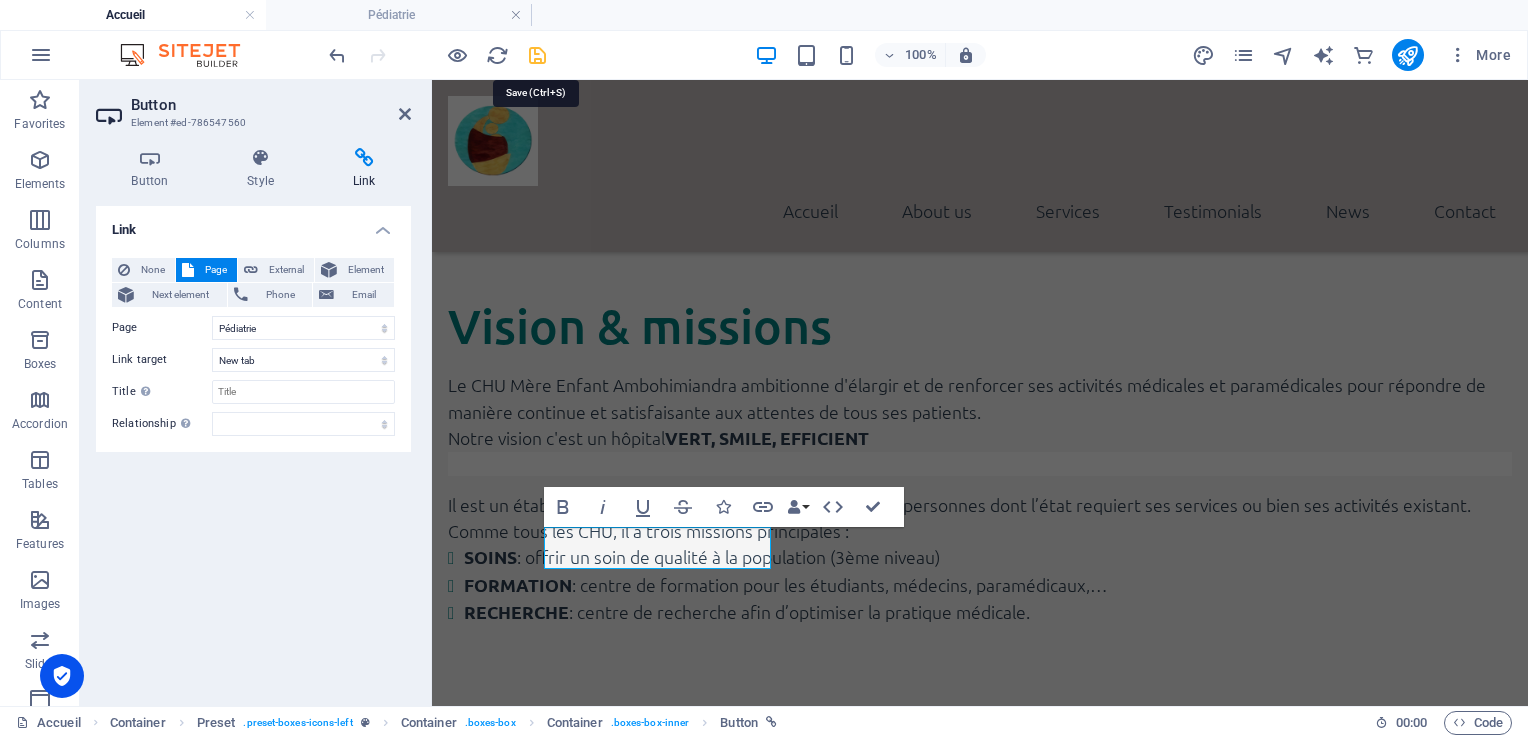 click at bounding box center [537, 55] 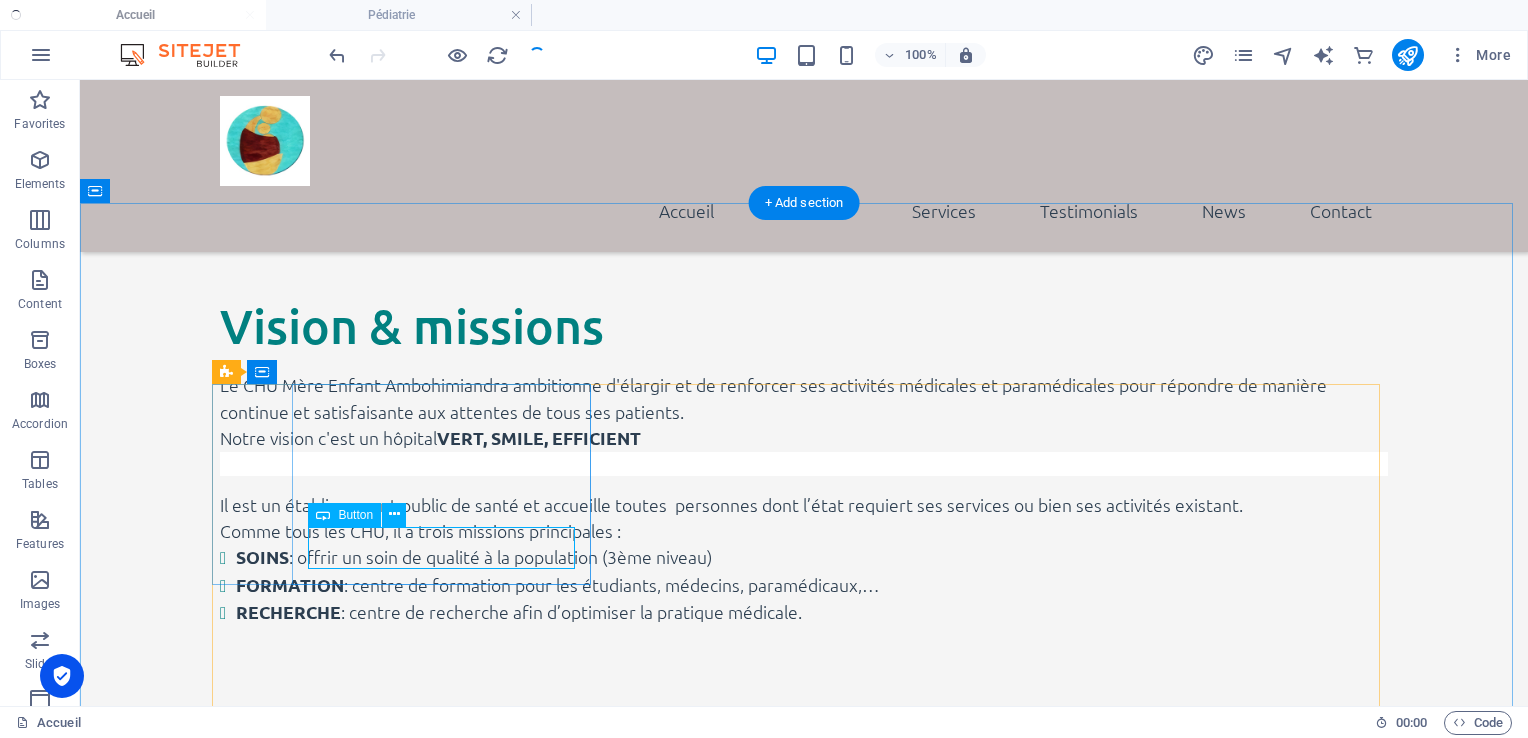 click on "Button label" at bounding box center [804, 1132] 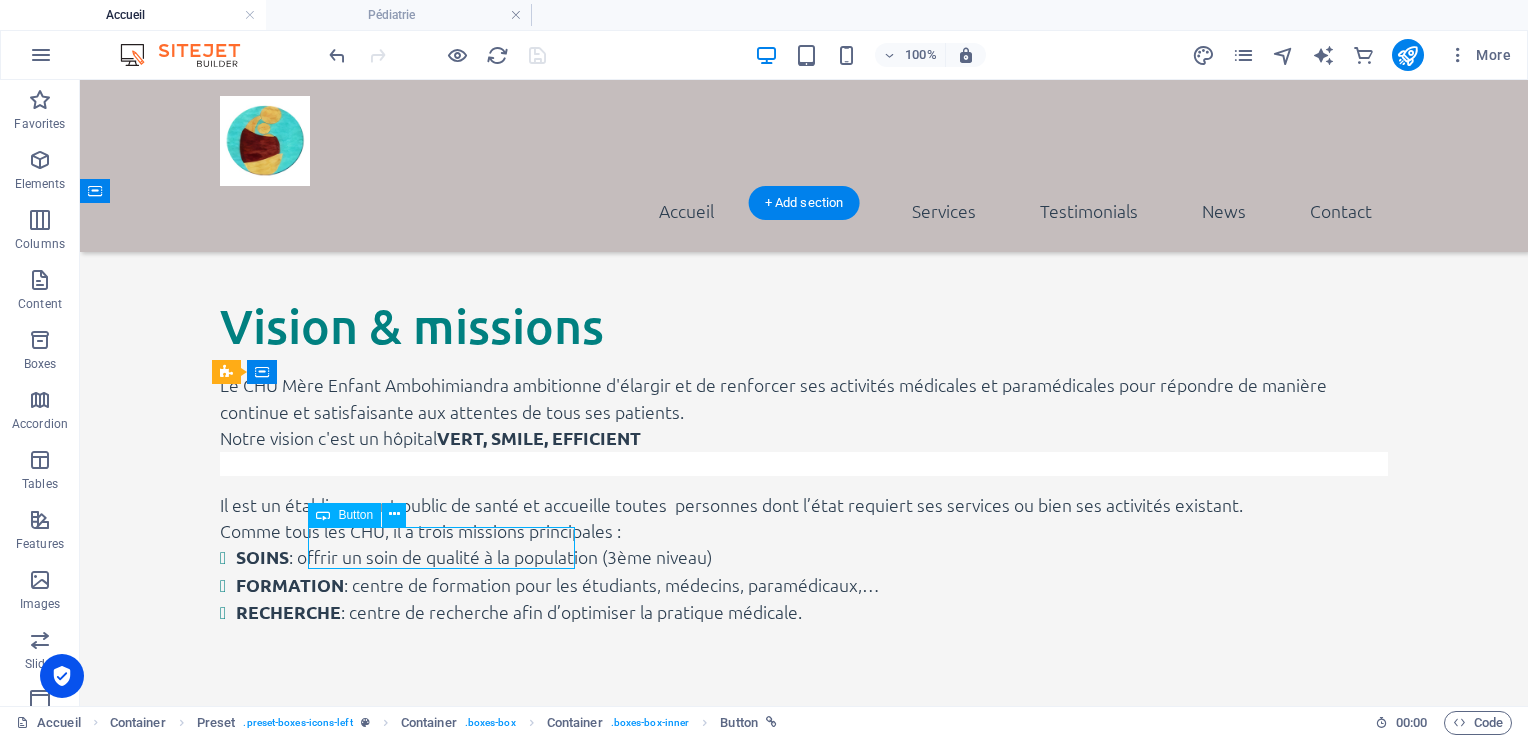 click on "Button label" at bounding box center [804, 1132] 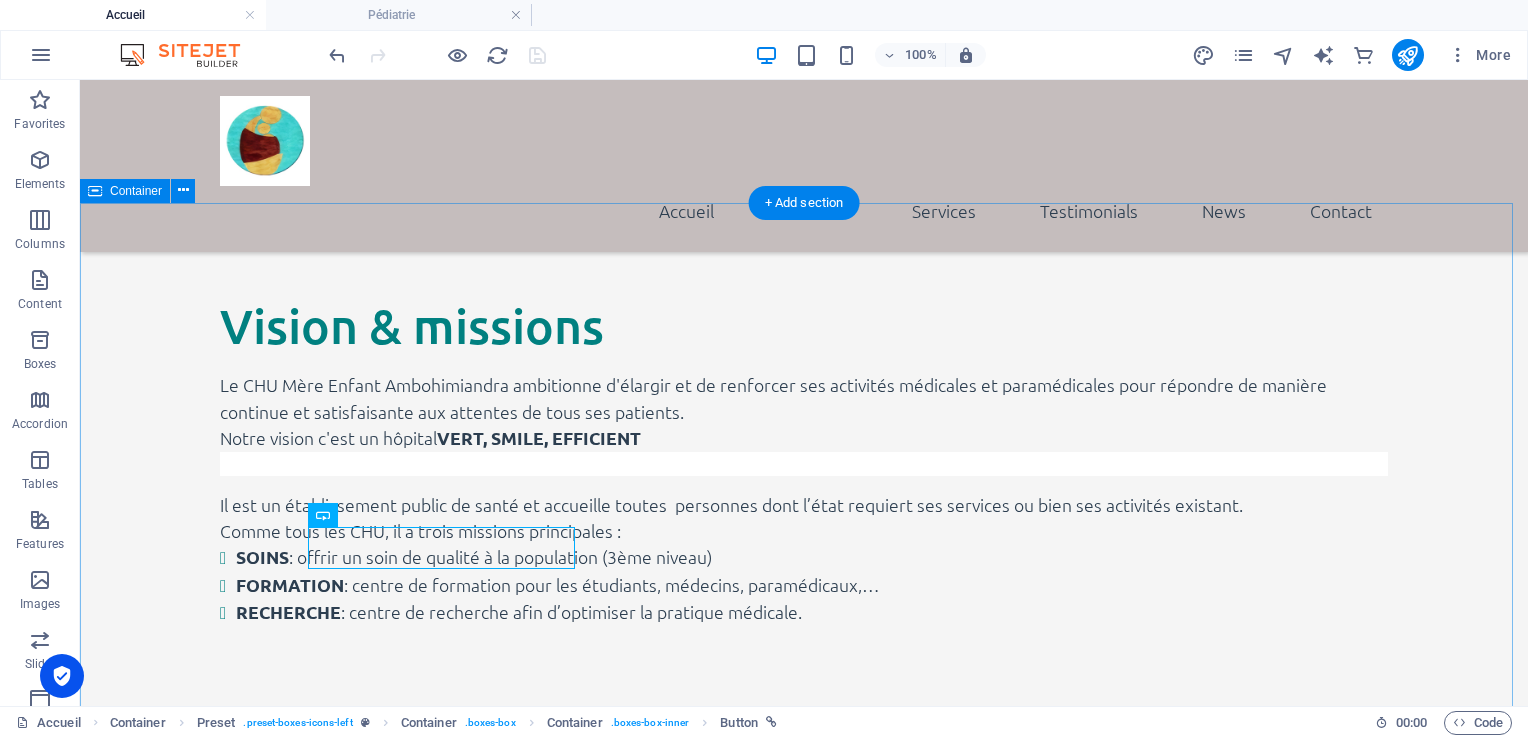 click on "Services Pédiatrie Référence nationale, soins spécialisés, avec une équipe attentive et expérimentée. Button label Vaccination Vaccins pour les bébés, les enfants, les femmes enceintes, avec conseils personnalisés. Laboratoire Analyses et examens indispensables au diagnostic et au suivi médical. Maternité Suivi complet de la grossesse, accouchement et soins postnataux. .fa-secondary{opacity:.4} Imagerie médicale Examens de radiologie et d'échographie, essentiels pour poser un diagnostic précis et orienter les traitements. Pharmacie Délivrance des médicaments, en veillant à la disponibilité des produits essentiels et à la qualité de service rendu.  Rééducation fonctionnelle Accompagnement personnalisé pour restaurer et améliorer les capacités motrices des patients. Planning familial Conseils et services pour la contraception, la santé reproductive. Centre de Diagnostic de la Tuberculose Dépistage et diagnostic précis de la tuberculose, avec un traitement et suivi adapté." at bounding box center (804, 1874) 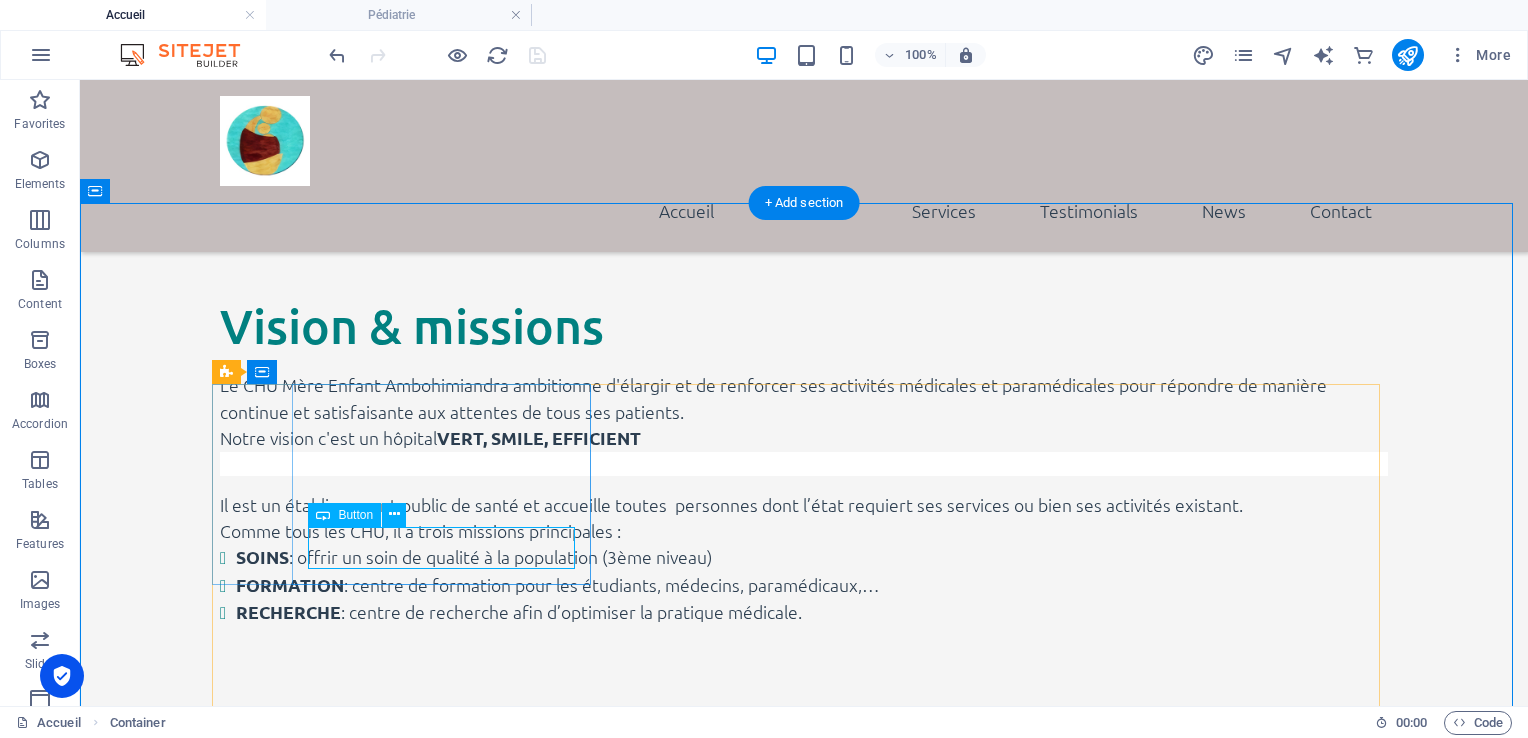 click on "Button label" at bounding box center (804, 1132) 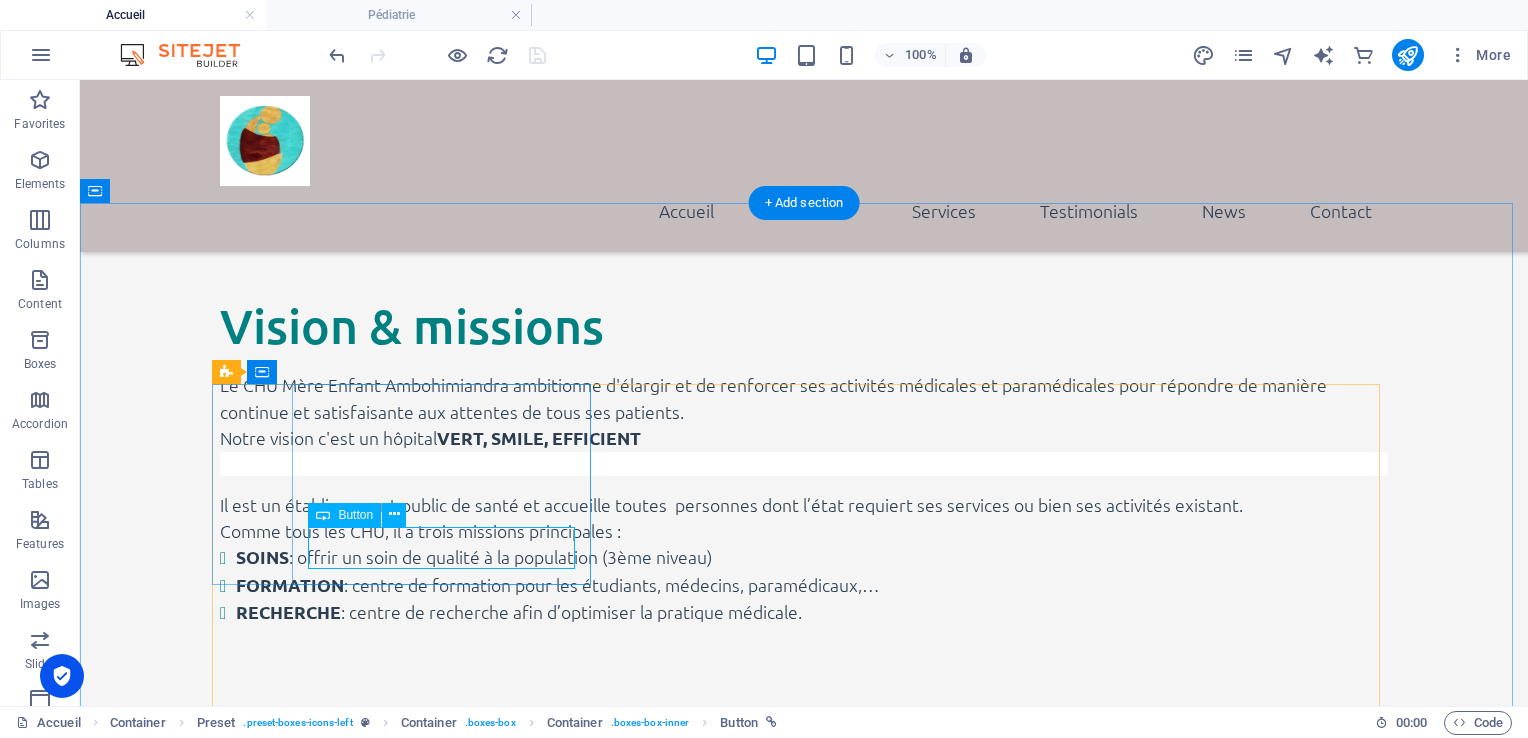 click on "Button label" at bounding box center [804, 1132] 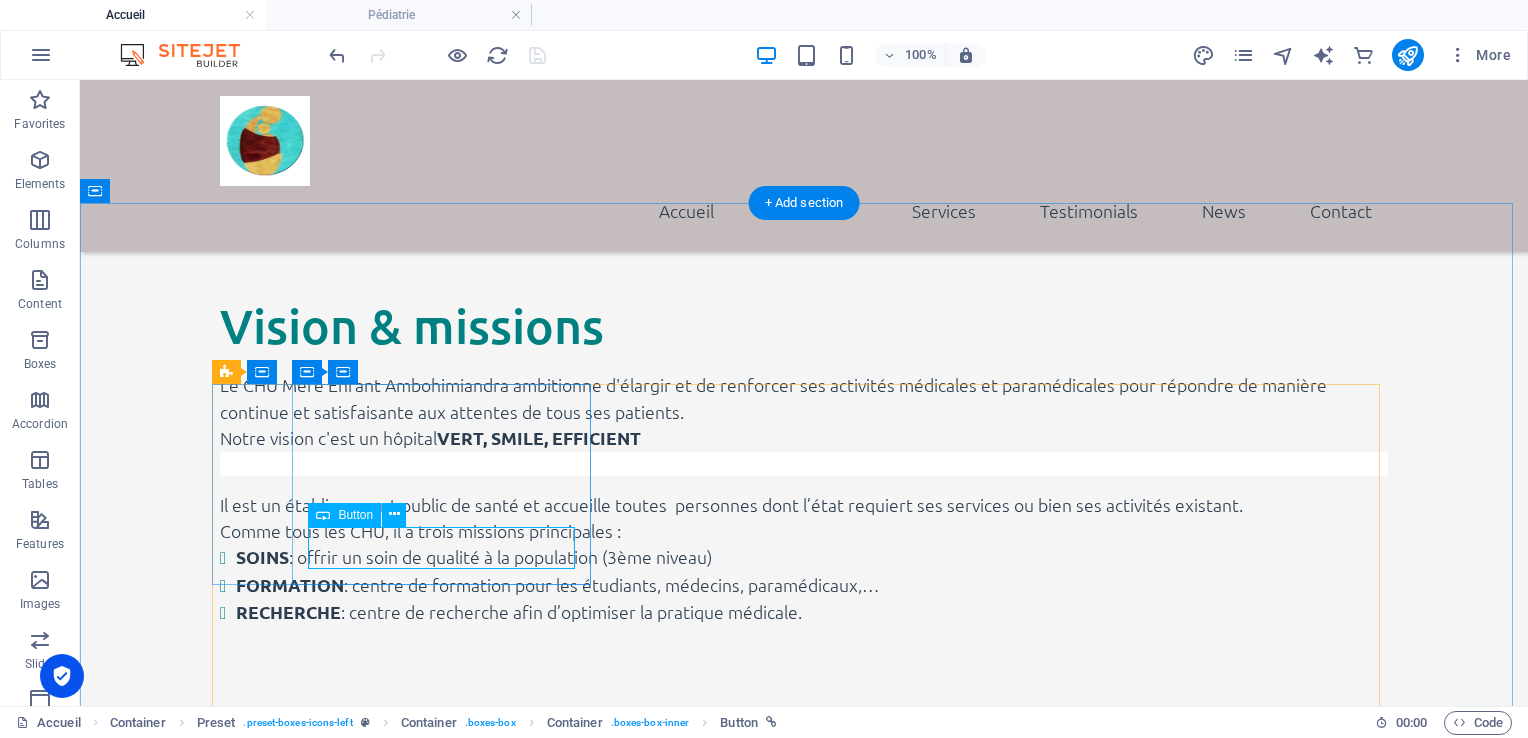 click on "Button label" at bounding box center (804, 1132) 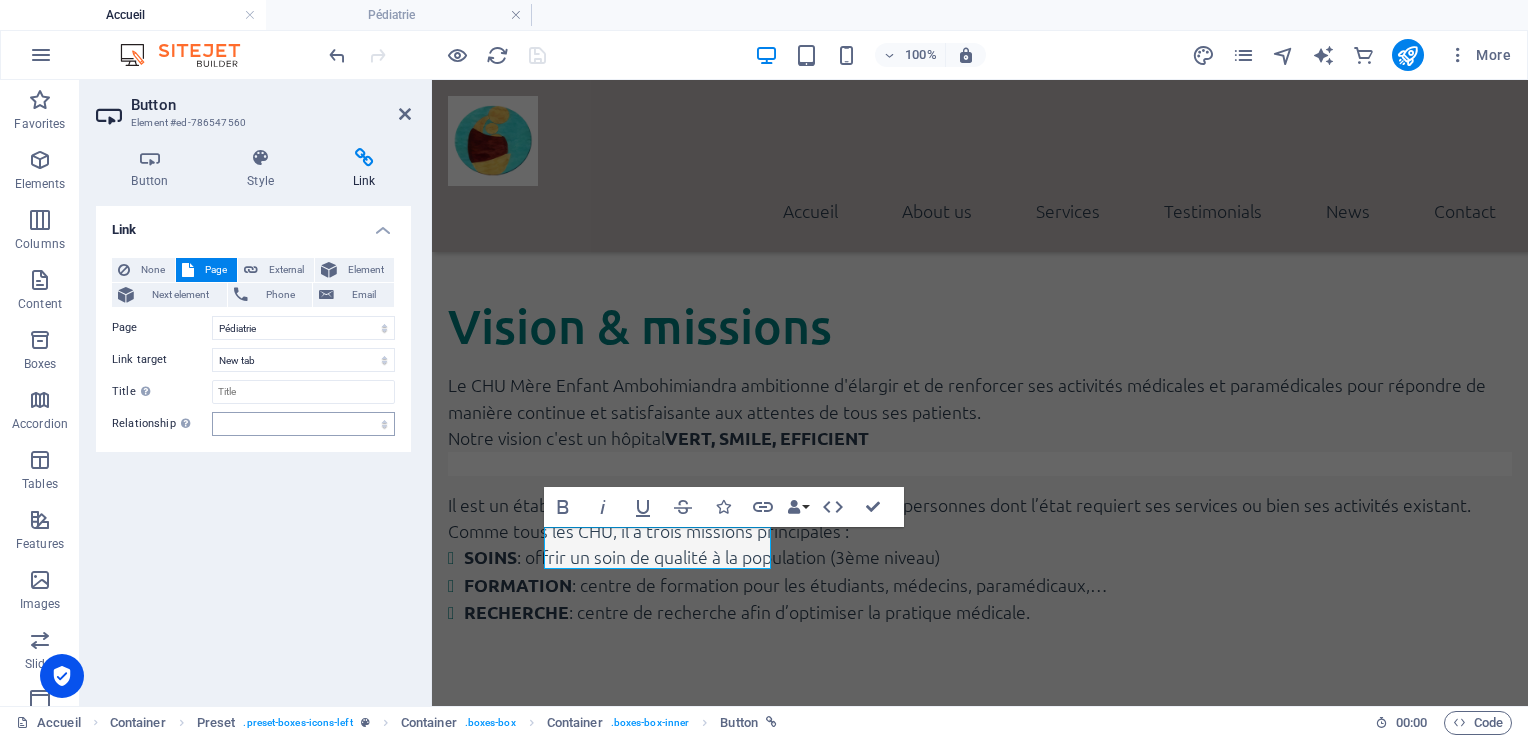 drag, startPoint x: 284, startPoint y: 440, endPoint x: 288, endPoint y: 430, distance: 10.770329 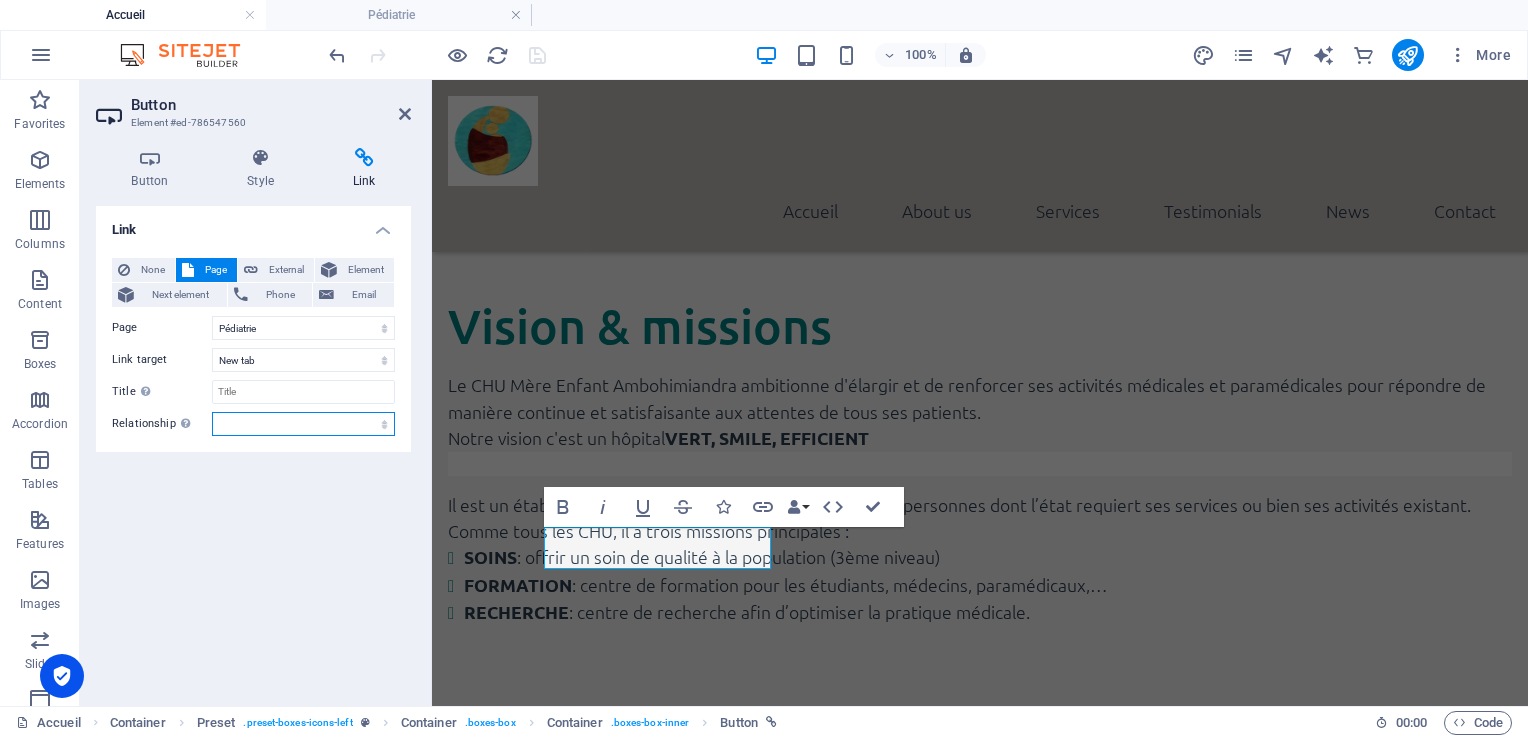 click on "alternate author bookmark external help license next nofollow noreferrer noopener prev search tag" at bounding box center (303, 424) 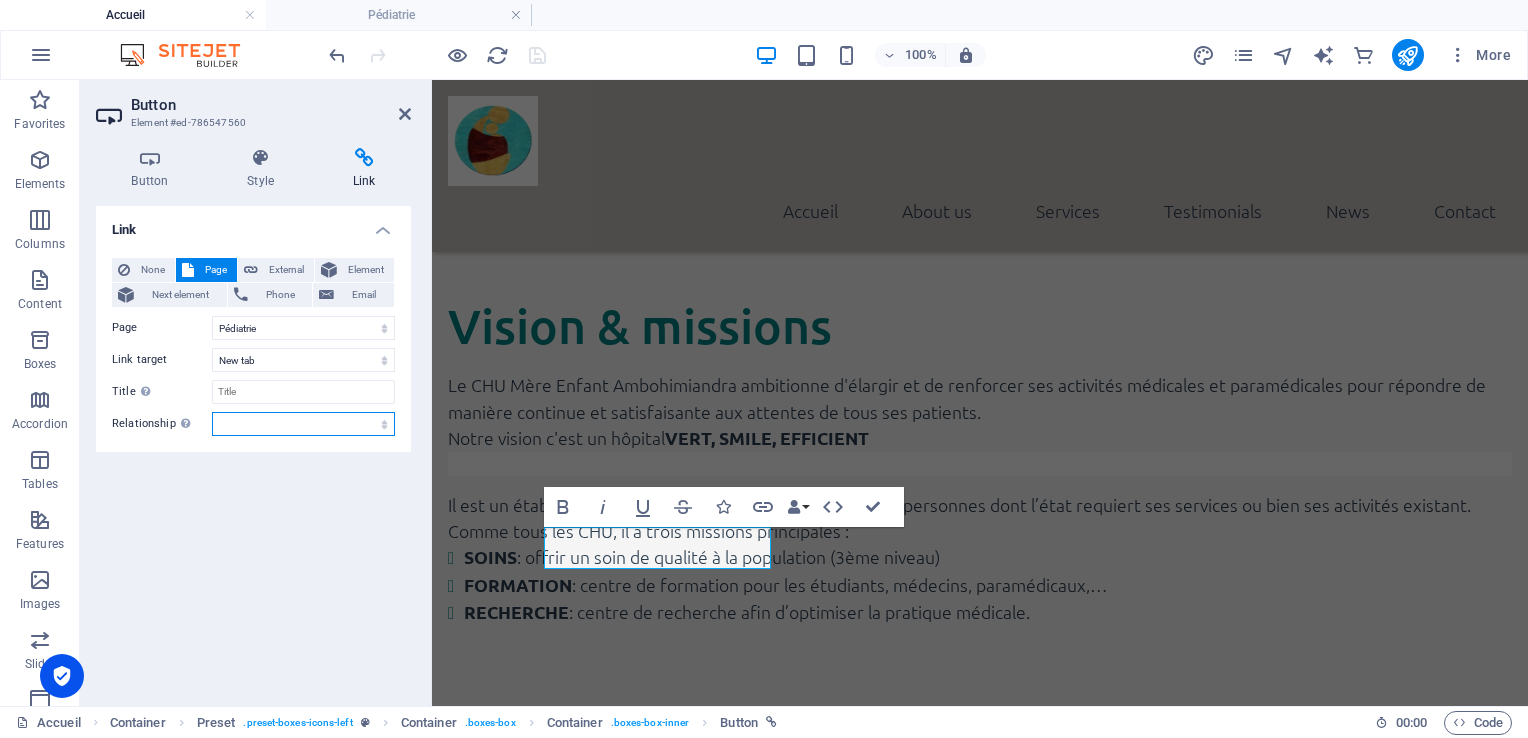 click on "alternate author bookmark external help license next nofollow noreferrer noopener prev search tag" at bounding box center [303, 424] 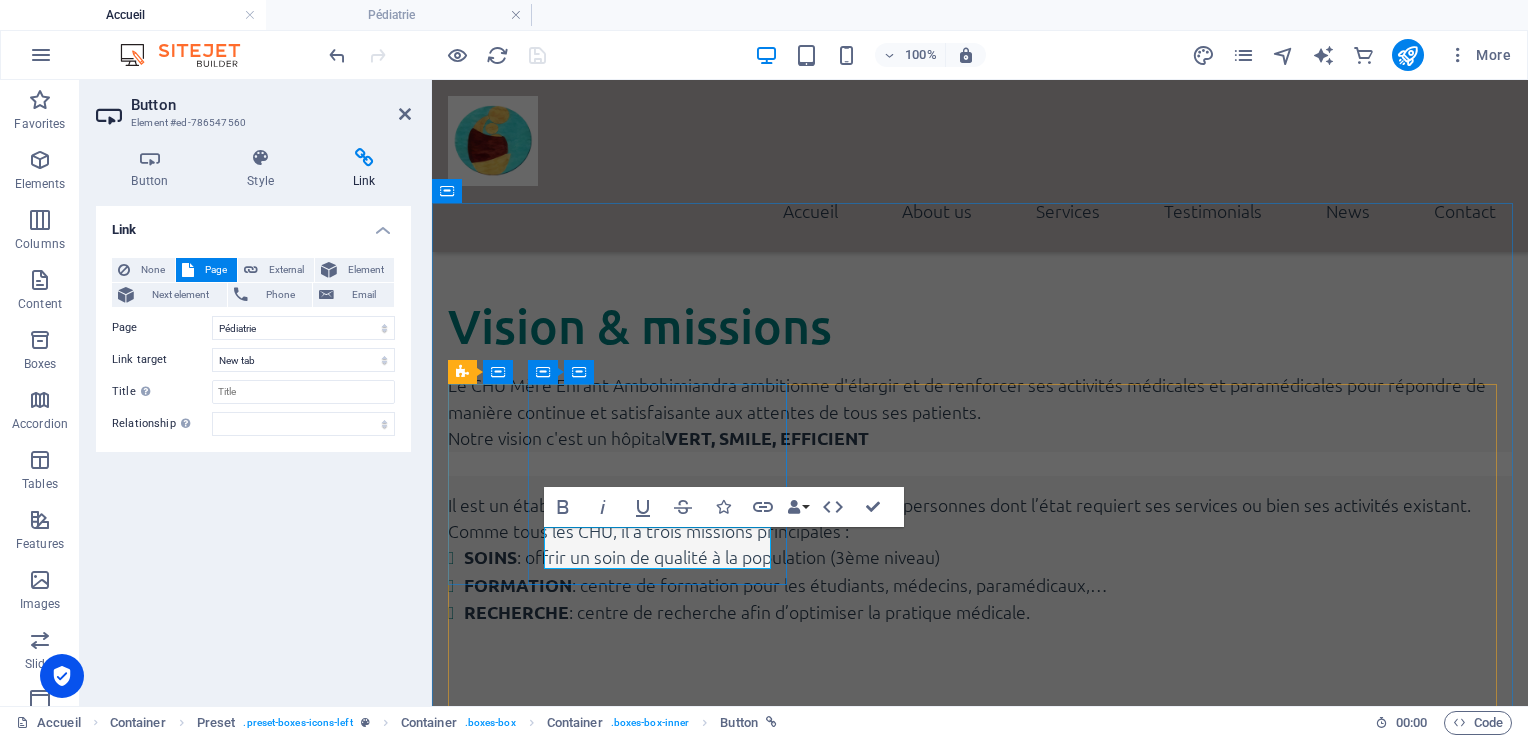 click on "Button label" at bounding box center (541, 1132) 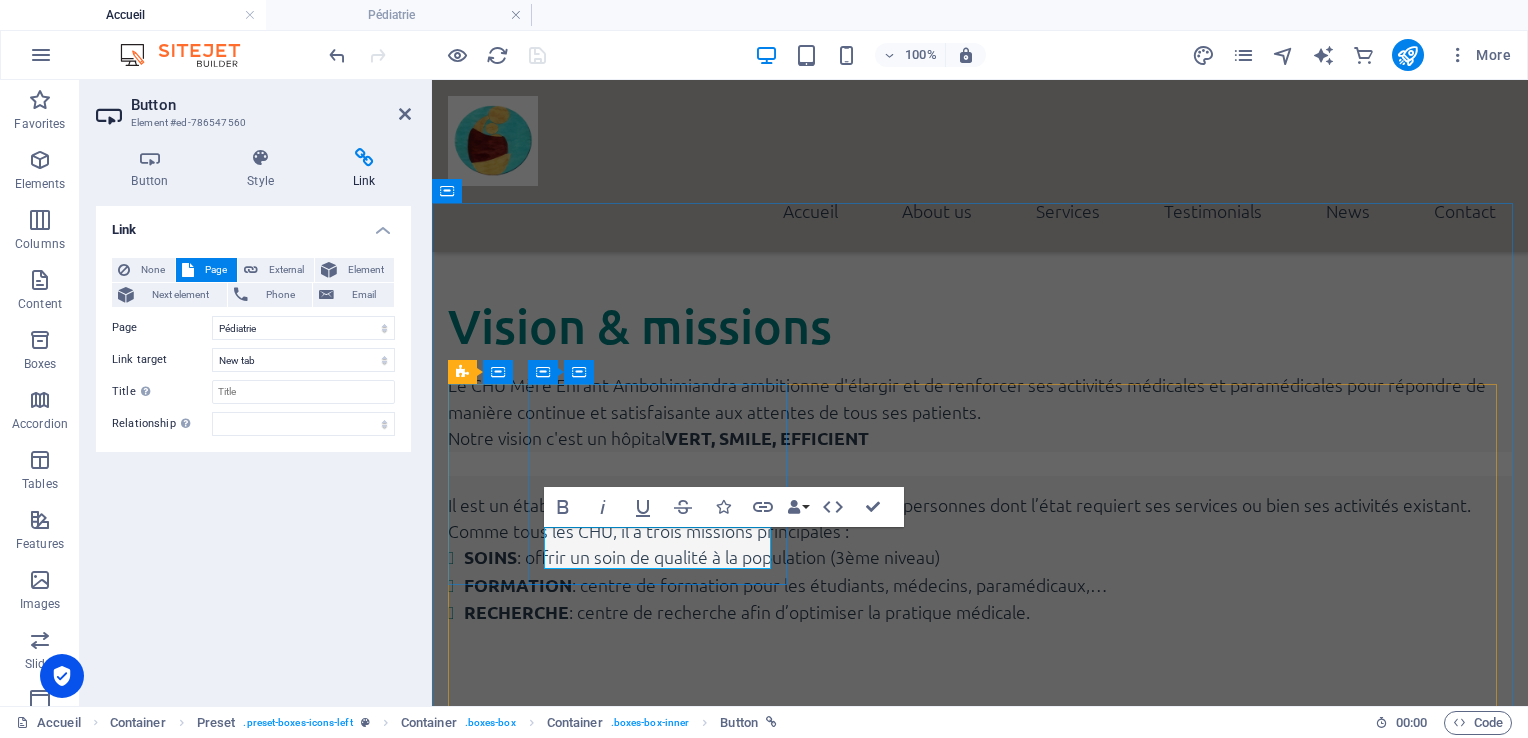 type 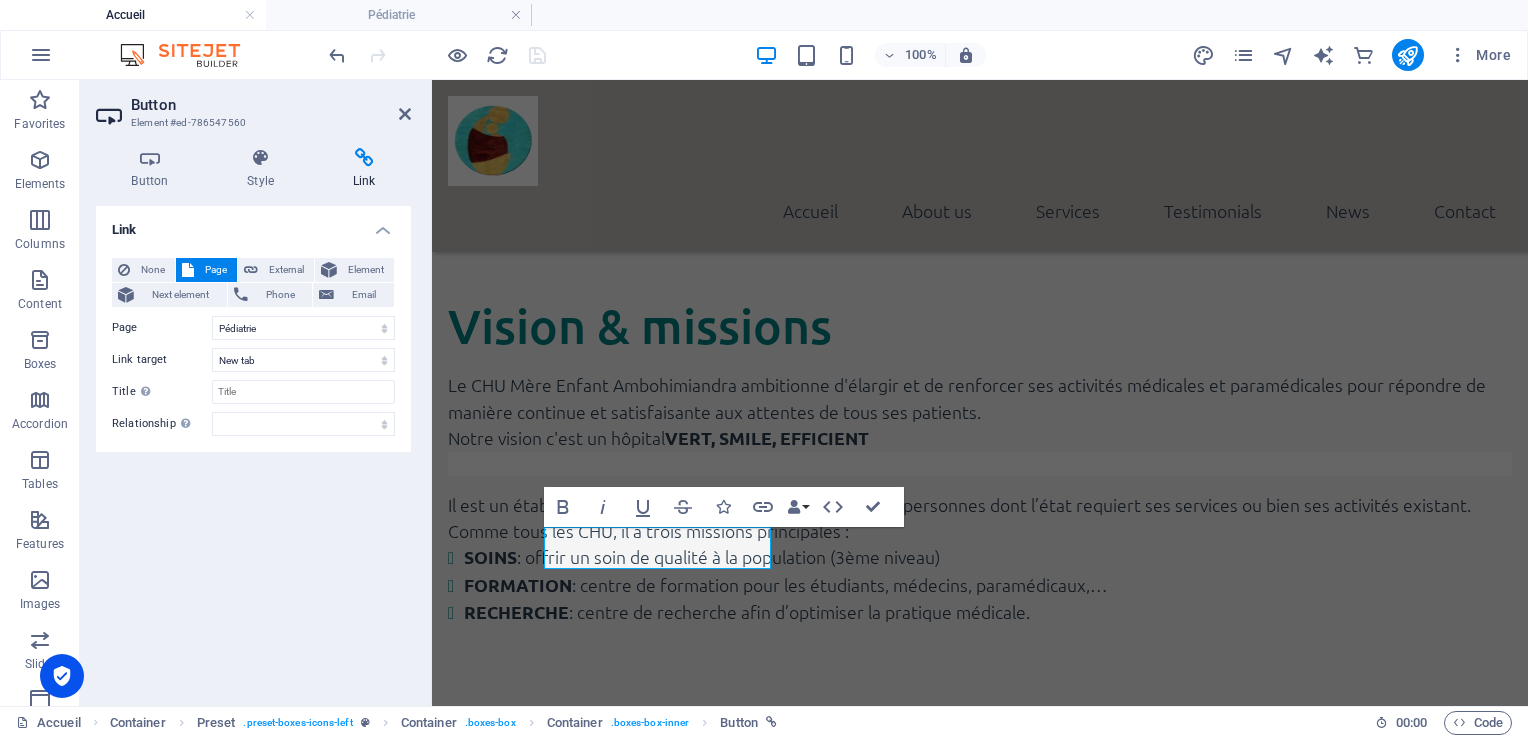 click on "Link None Page External Element Next element Phone Email Page Accueil Subpage Legal Notice Privacy Pédiatrie Element
URL Phone Email Link target New tab Same tab Overlay Title Additional link description, should not be the same as the link text. The title is most often shown as a tooltip text when the mouse moves over the element. Leave empty if uncertain. Relationship Sets the  relationship of this link to the link target . For example, the value "nofollow" instructs search engines not to follow the link. Can be left empty. alternate author bookmark external help license next nofollow noreferrer noopener prev search tag" at bounding box center (253, 448) 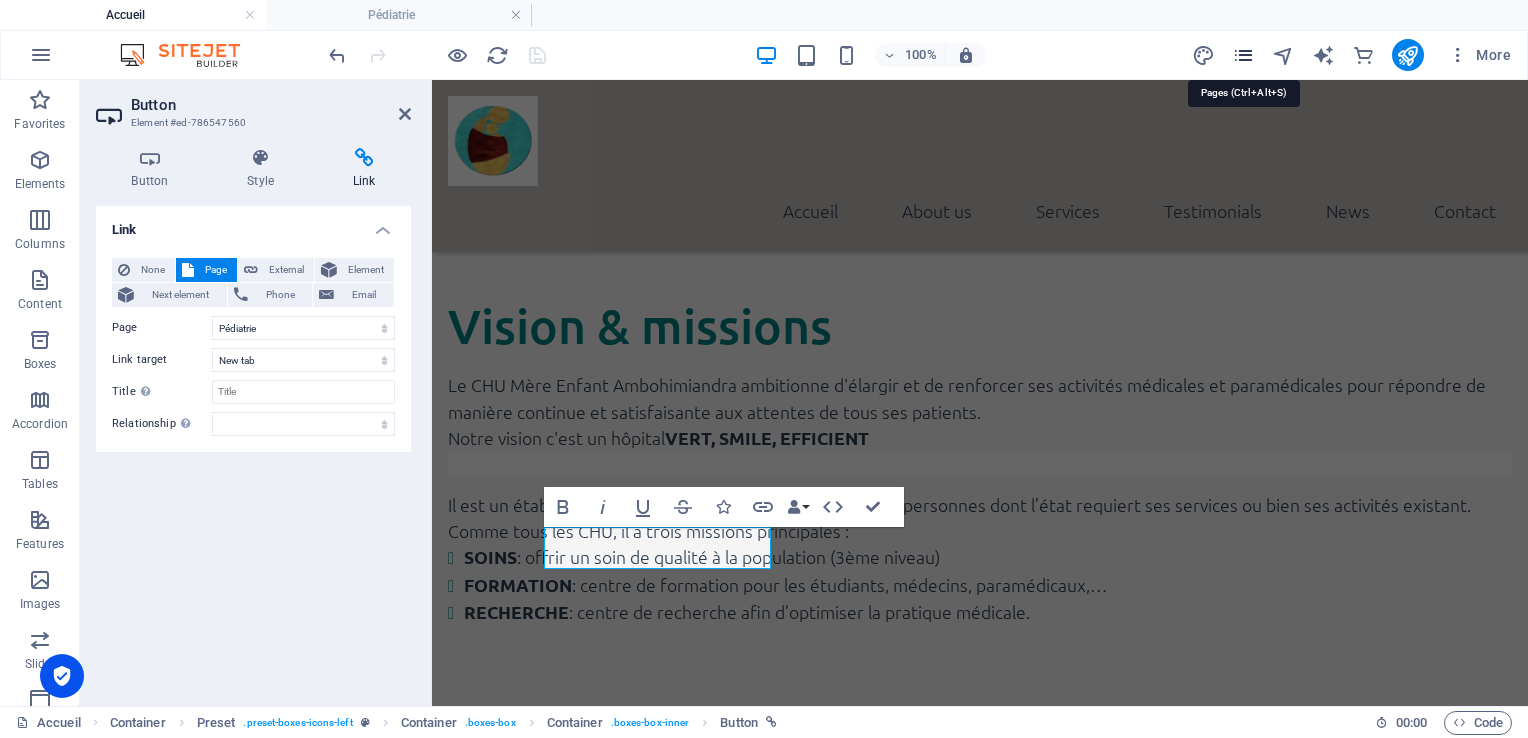 click at bounding box center [1243, 55] 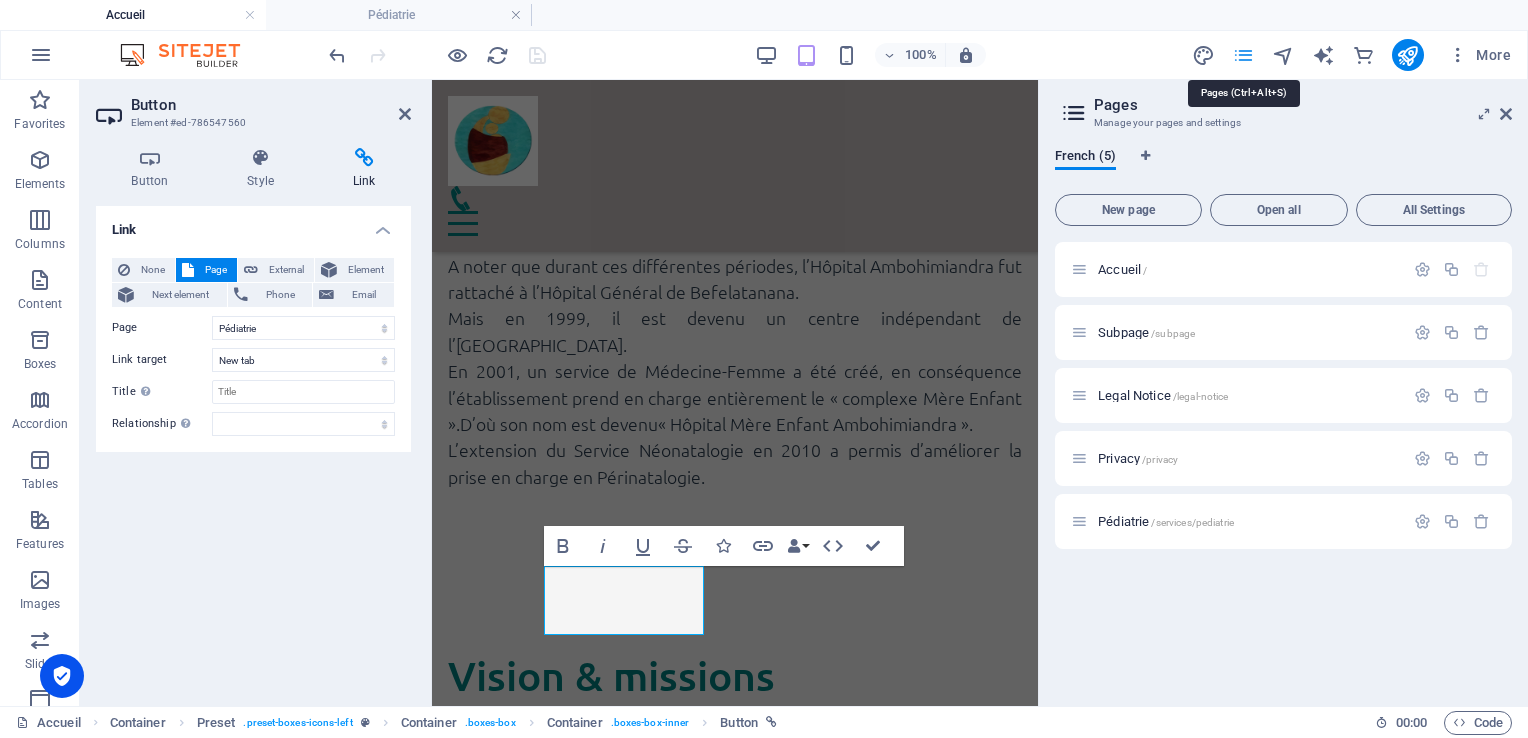 scroll, scrollTop: 2497, scrollLeft: 0, axis: vertical 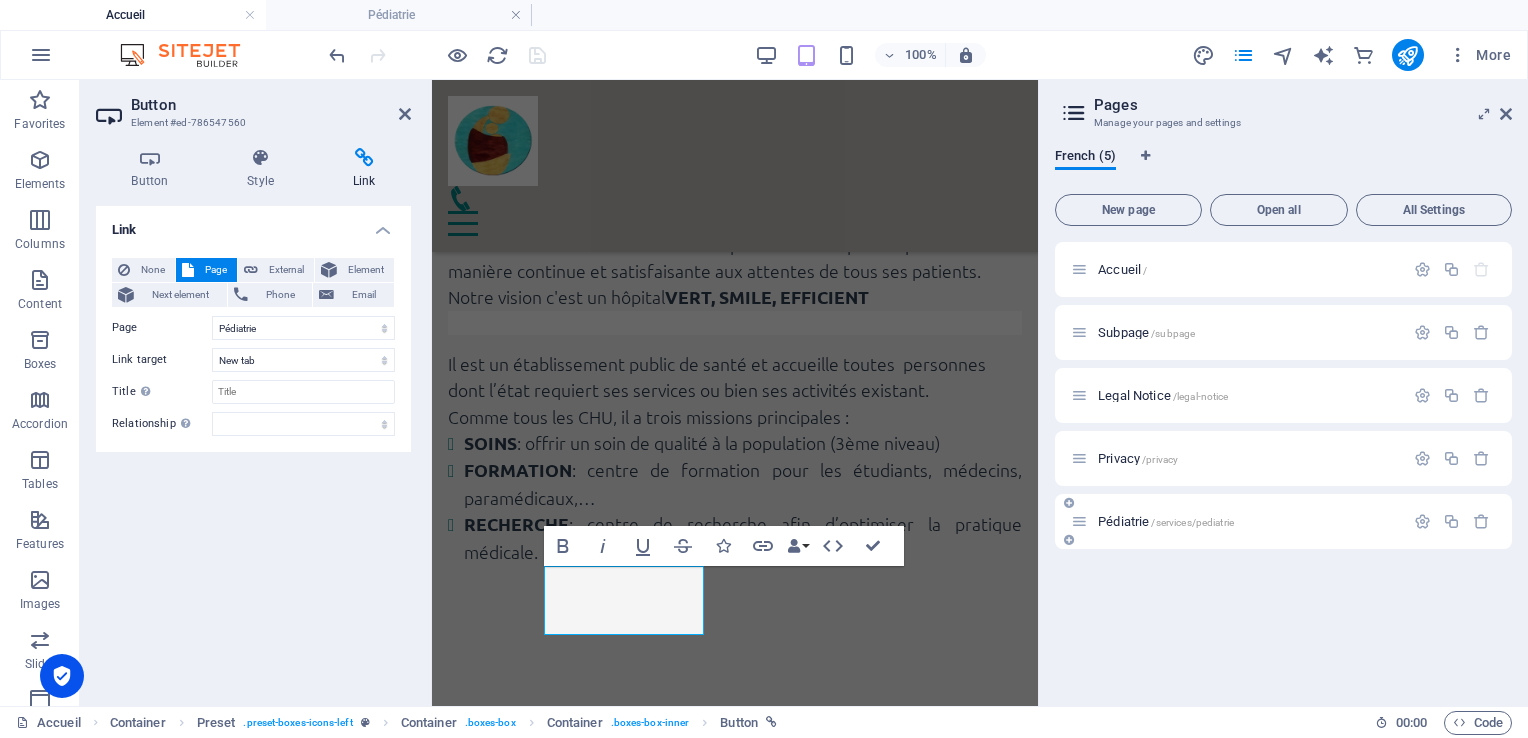 click at bounding box center (1452, 522) 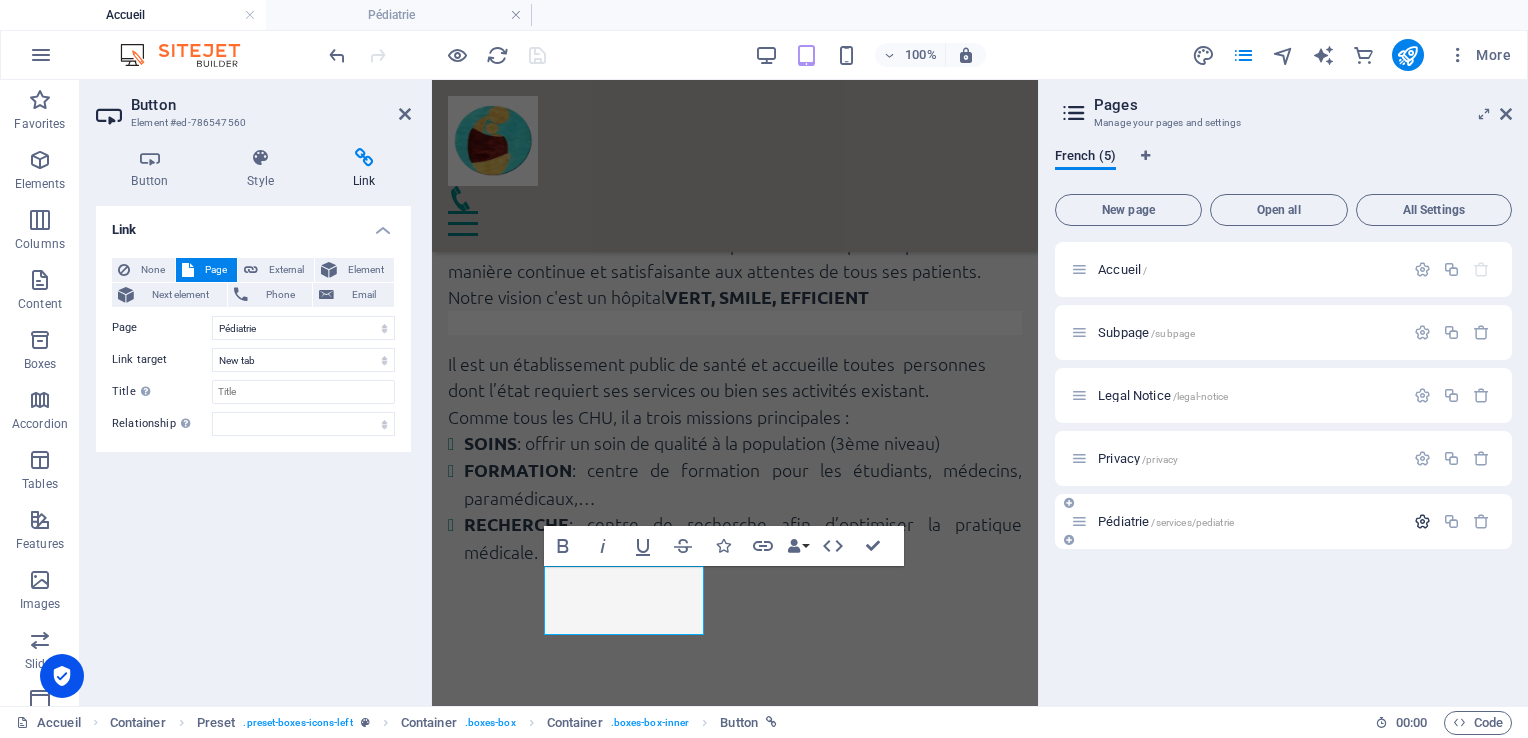 click at bounding box center [1422, 521] 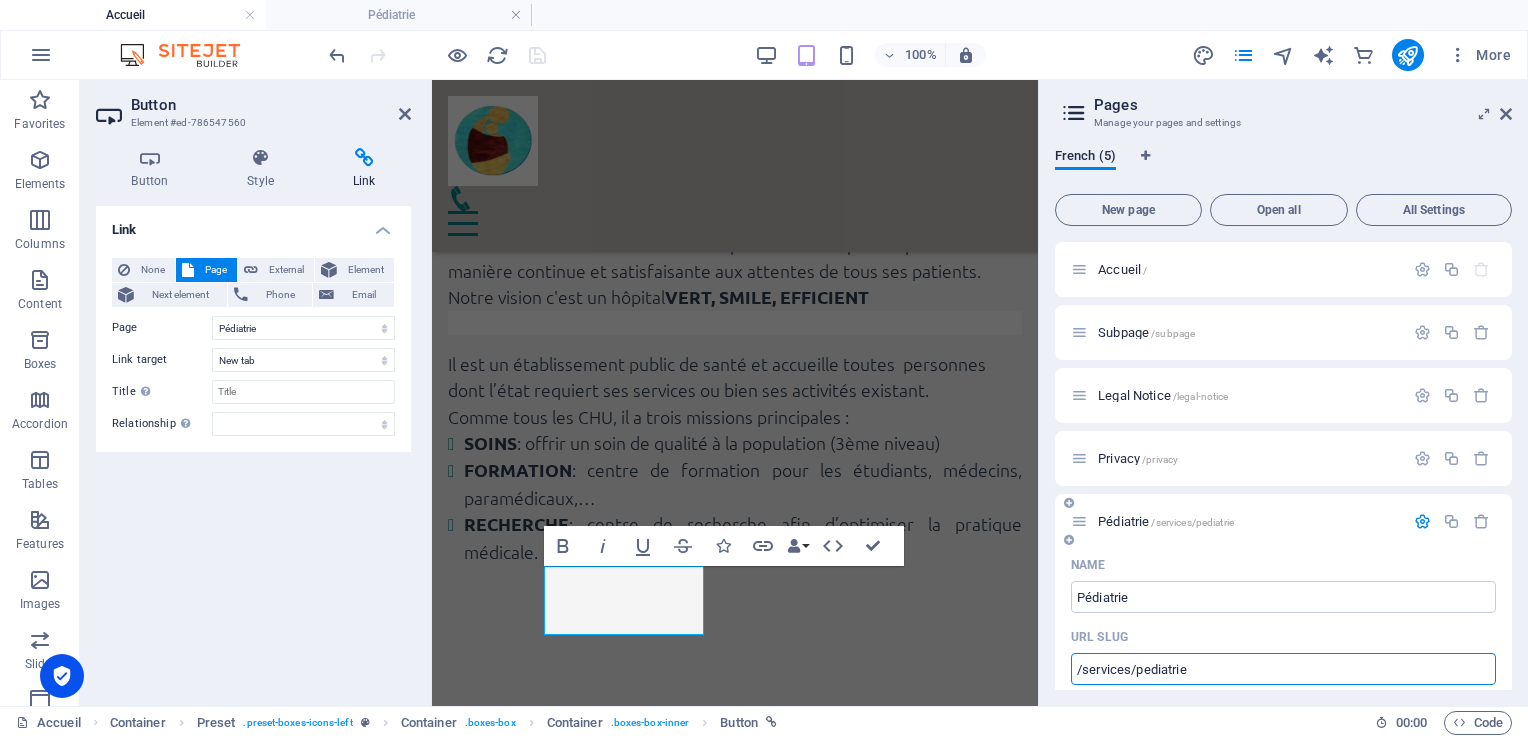 click on "/services/pediatrie" at bounding box center [1283, 669] 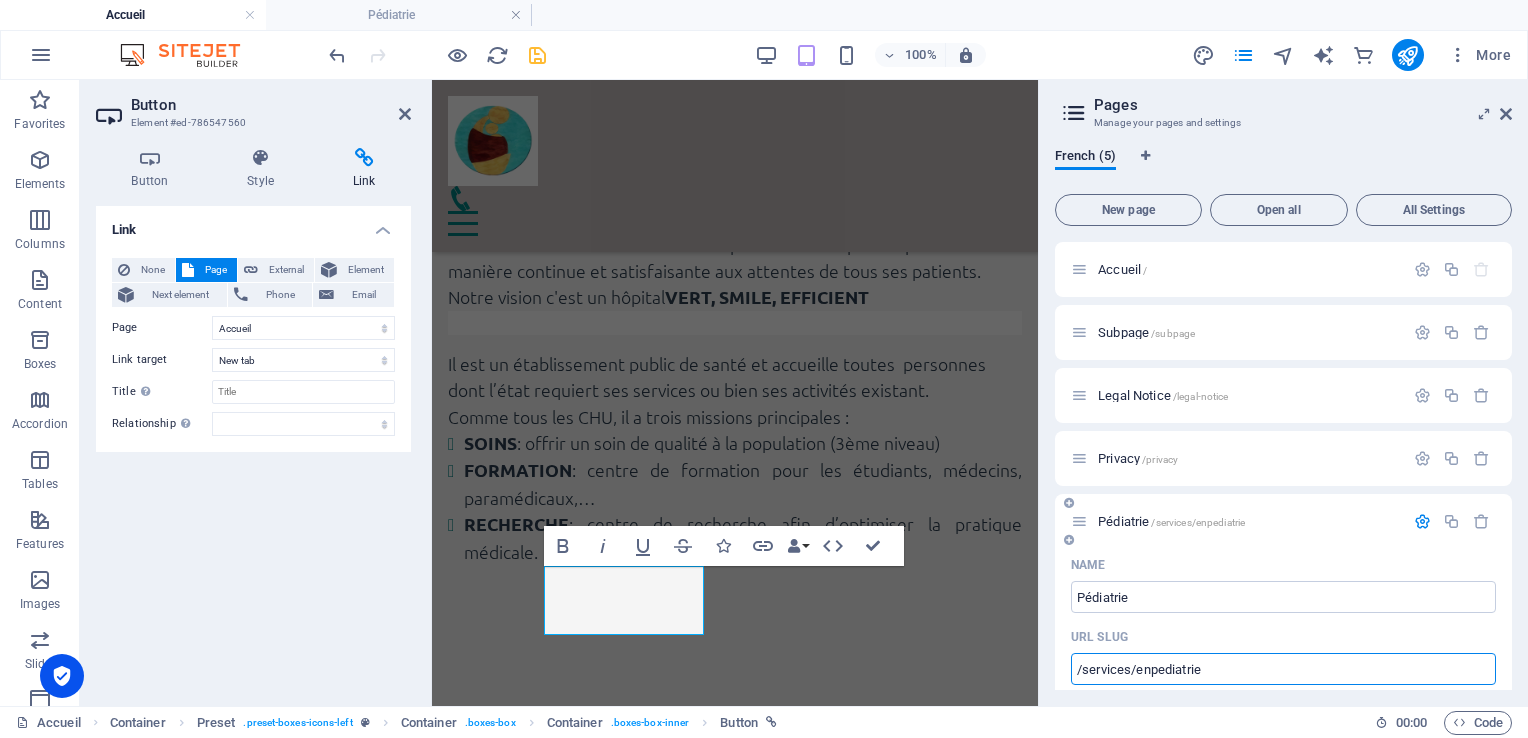 click on "/services/enpediatrie" at bounding box center (1283, 669) 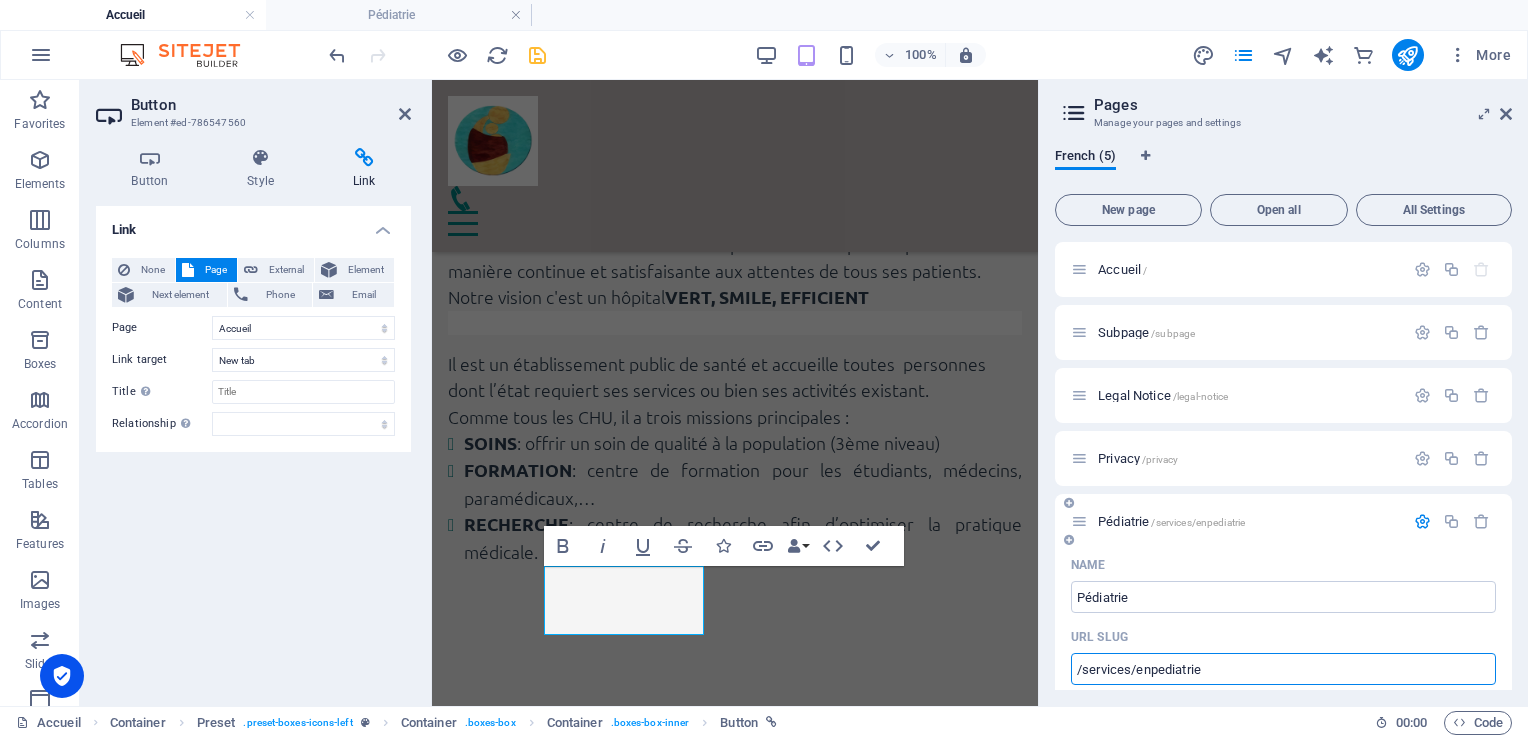 click on "/services/enpediatrie" at bounding box center [1283, 669] 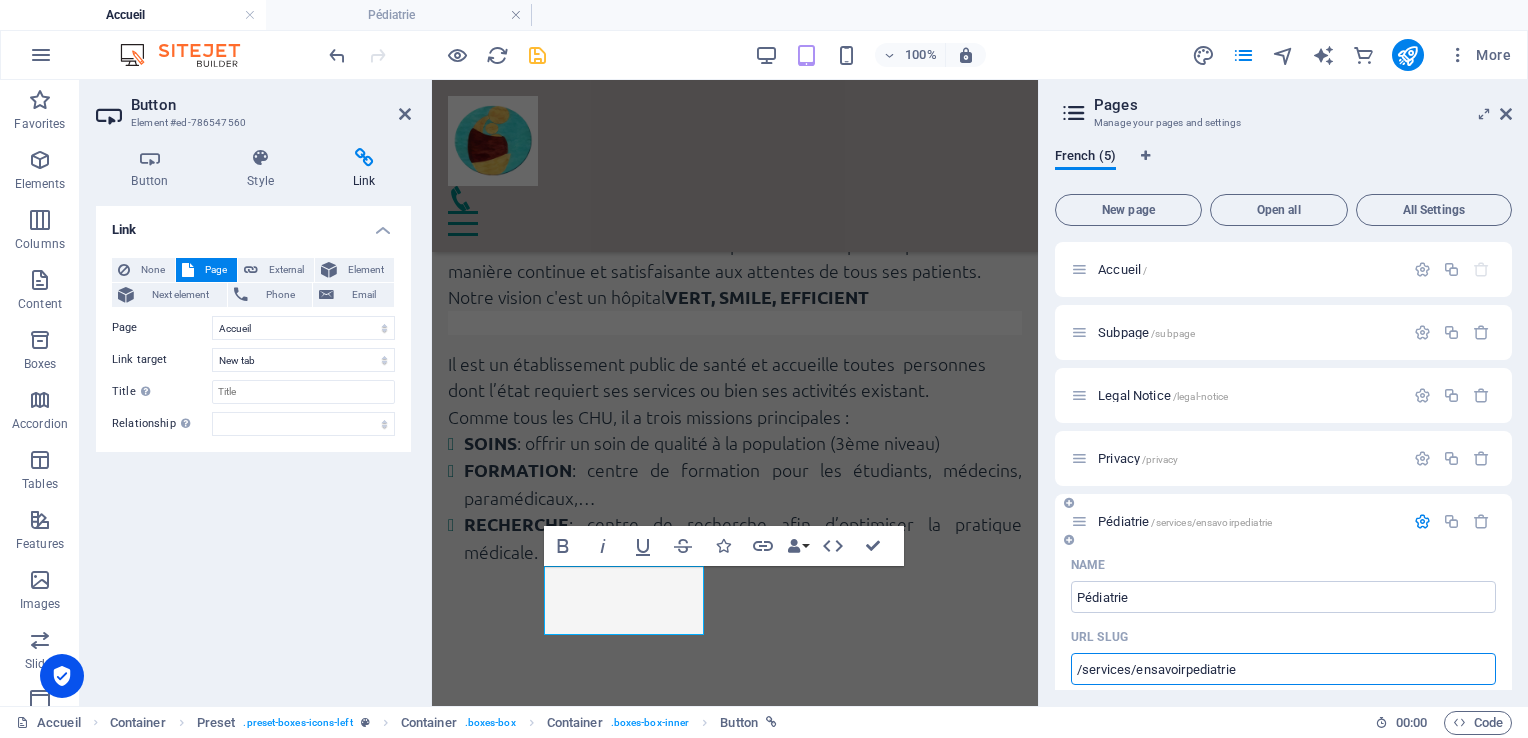 click on "/services/ensavoirpediatrie" at bounding box center (1283, 669) 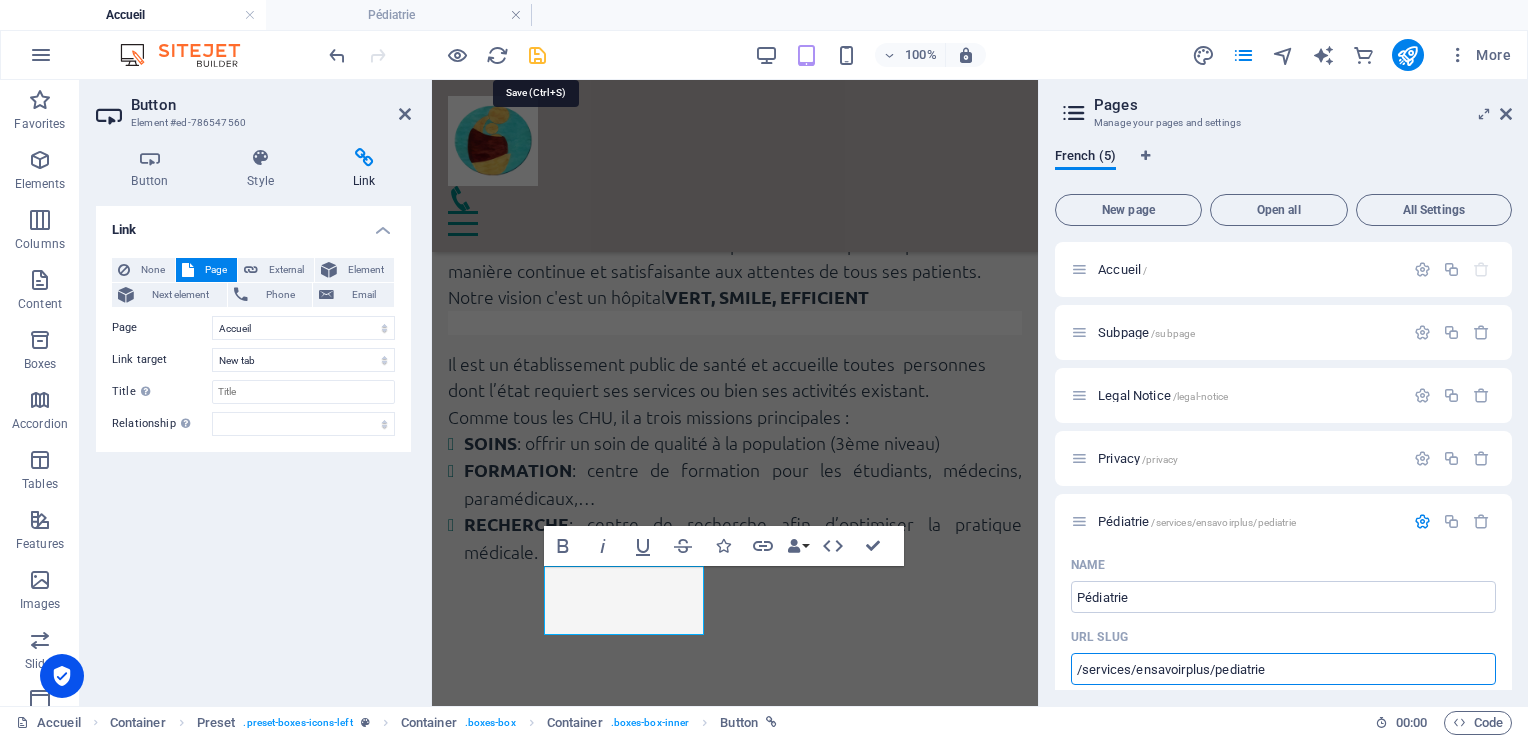 type on "/services/ensavoirplus/pediatrie" 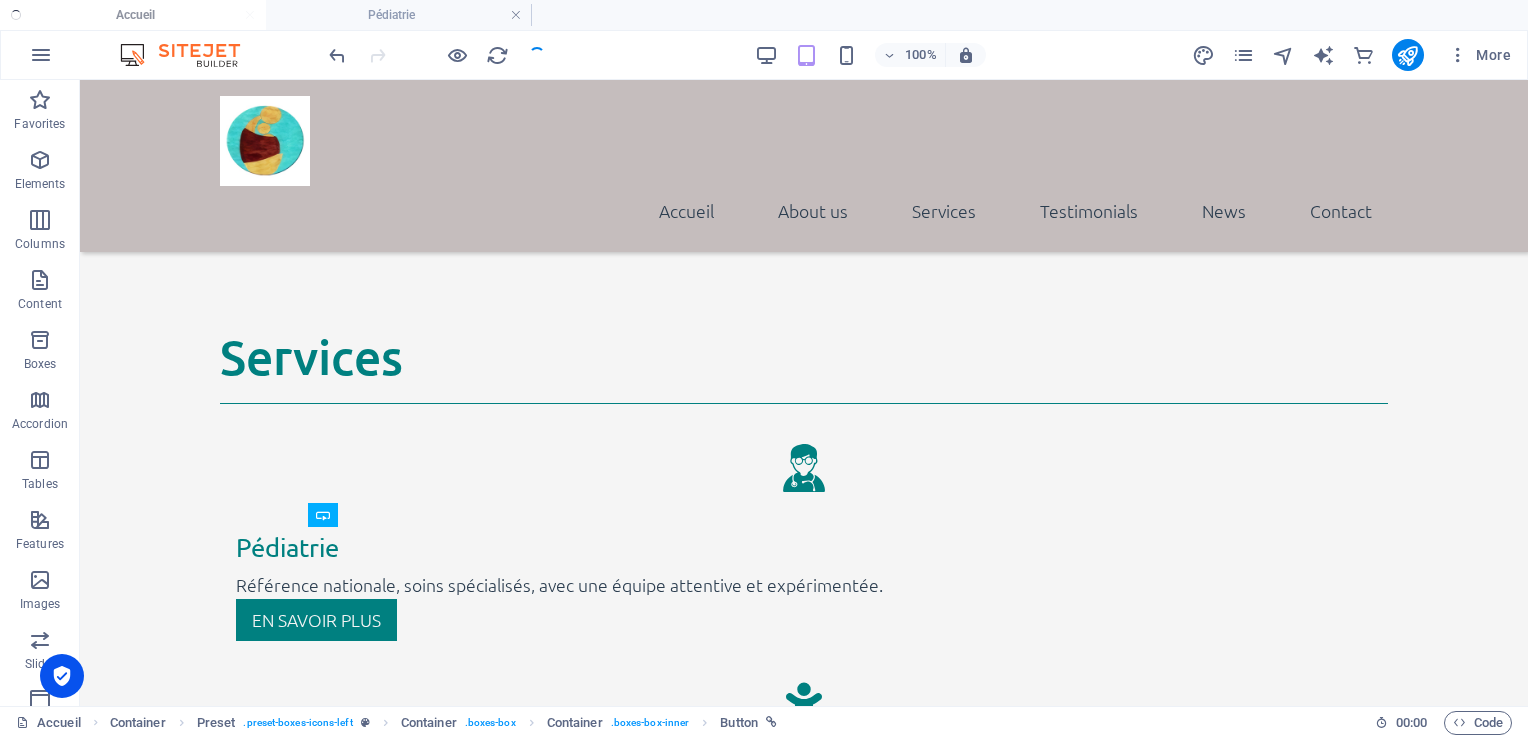 scroll, scrollTop: 1985, scrollLeft: 0, axis: vertical 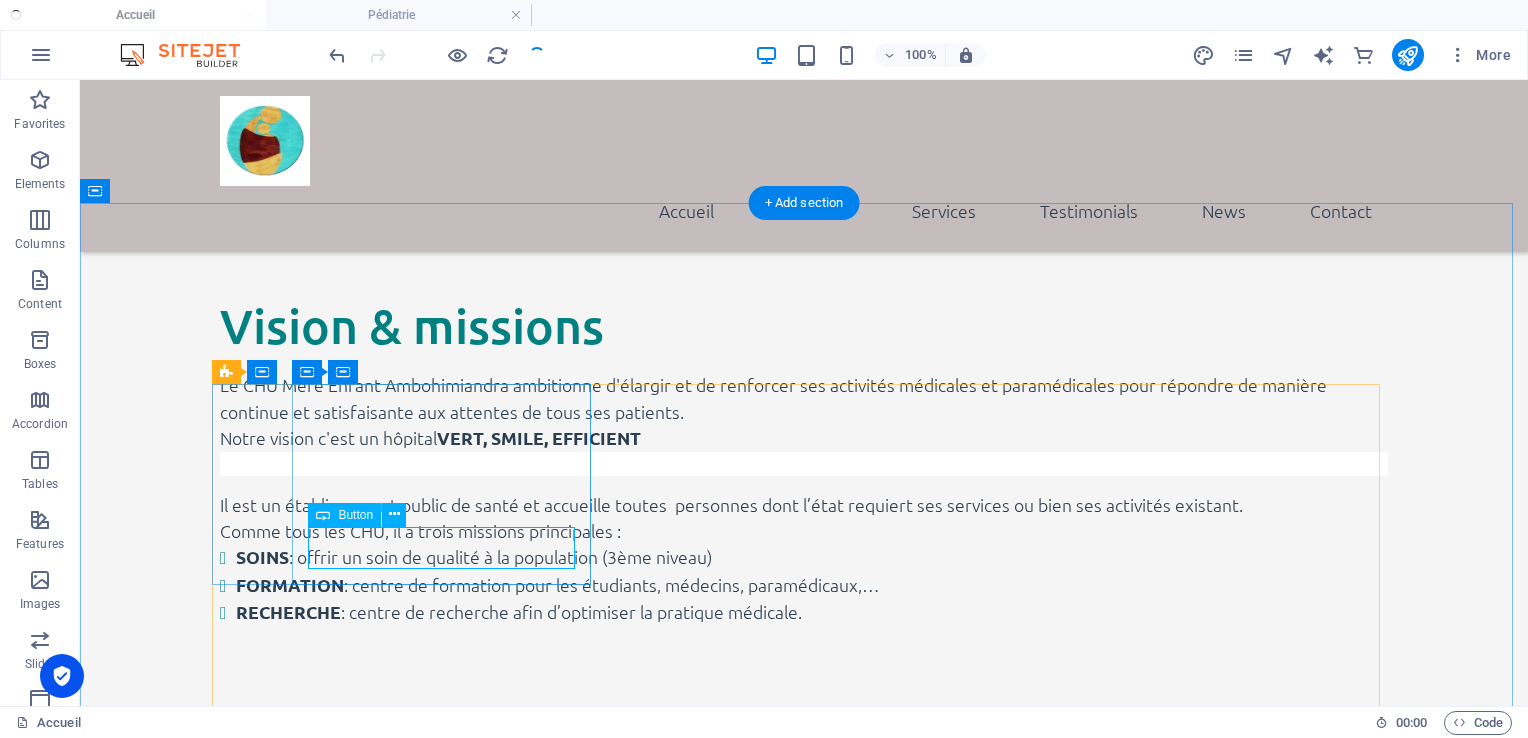 click on "en savoir plus" at bounding box center [804, 1132] 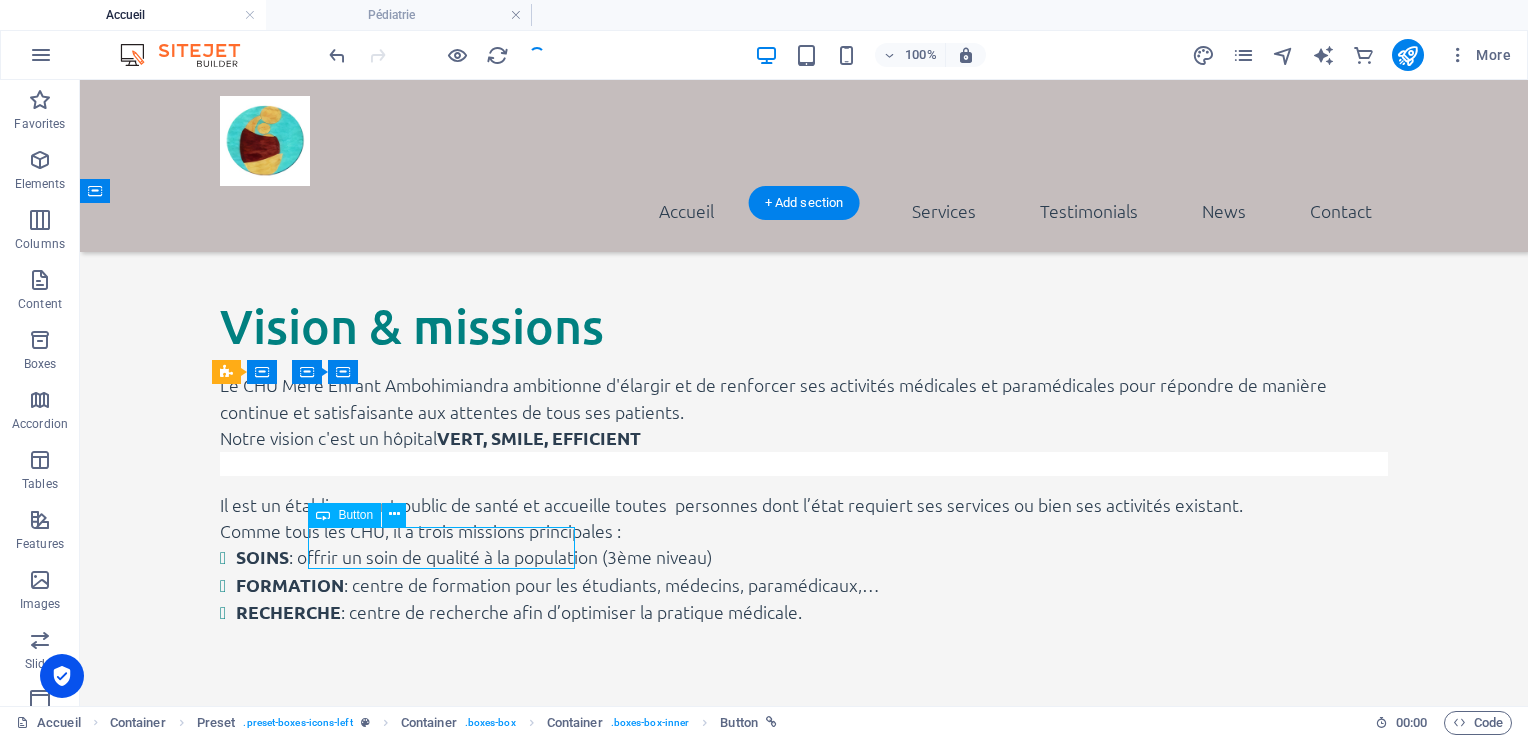 click on "en savoir plus" at bounding box center [804, 1132] 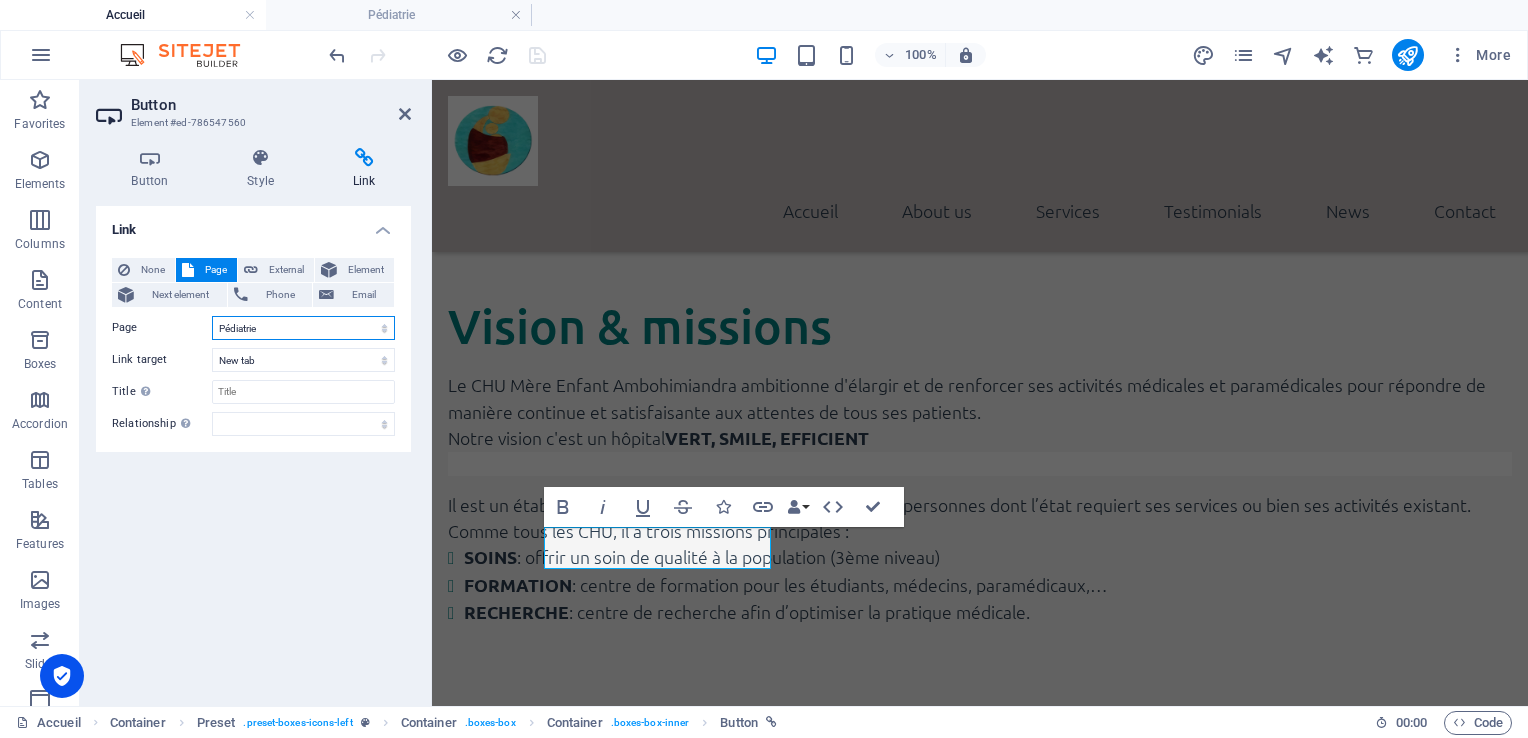 click on "Accueil Subpage Legal Notice Privacy Pédiatrie" at bounding box center [303, 328] 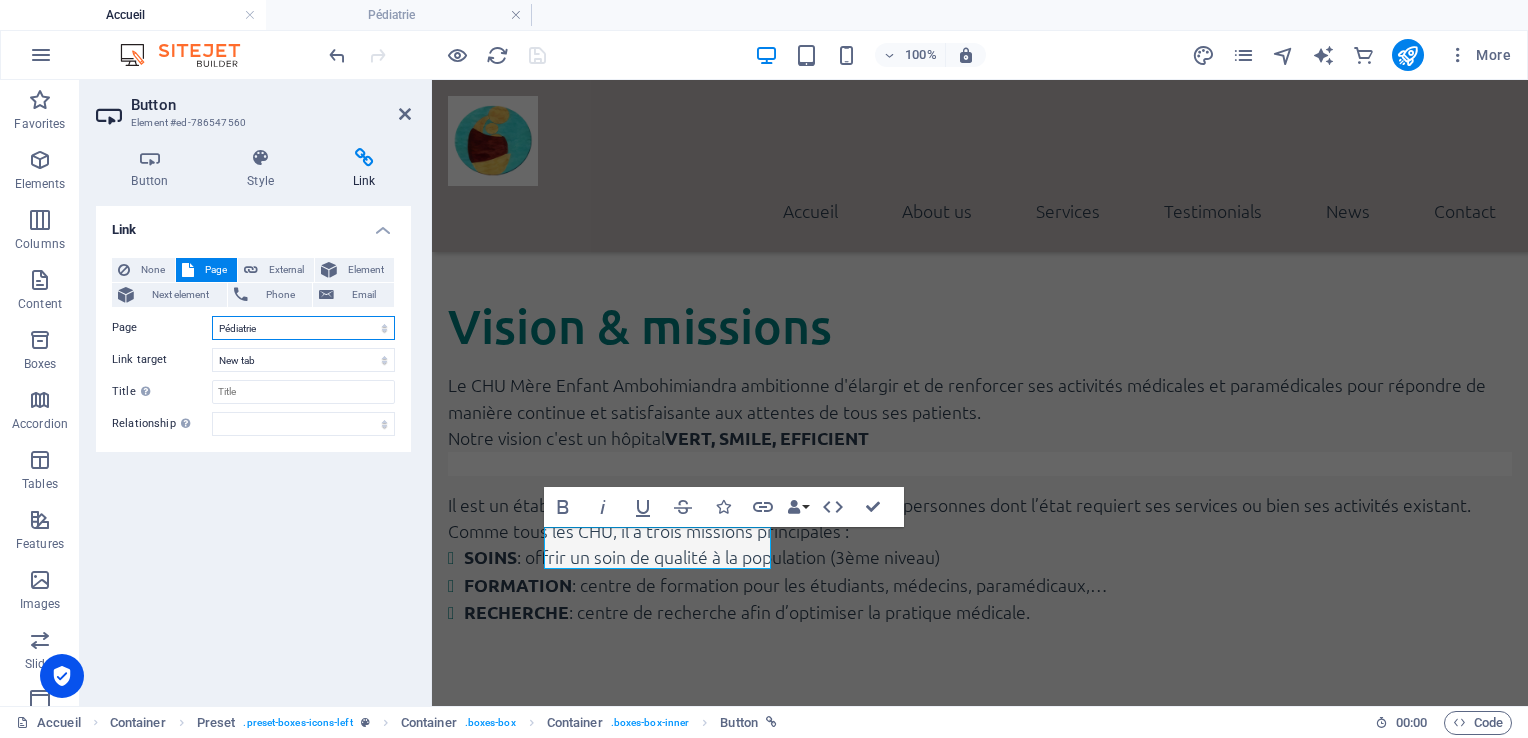 click on "Accueil Subpage Legal Notice Privacy Pédiatrie" at bounding box center [303, 328] 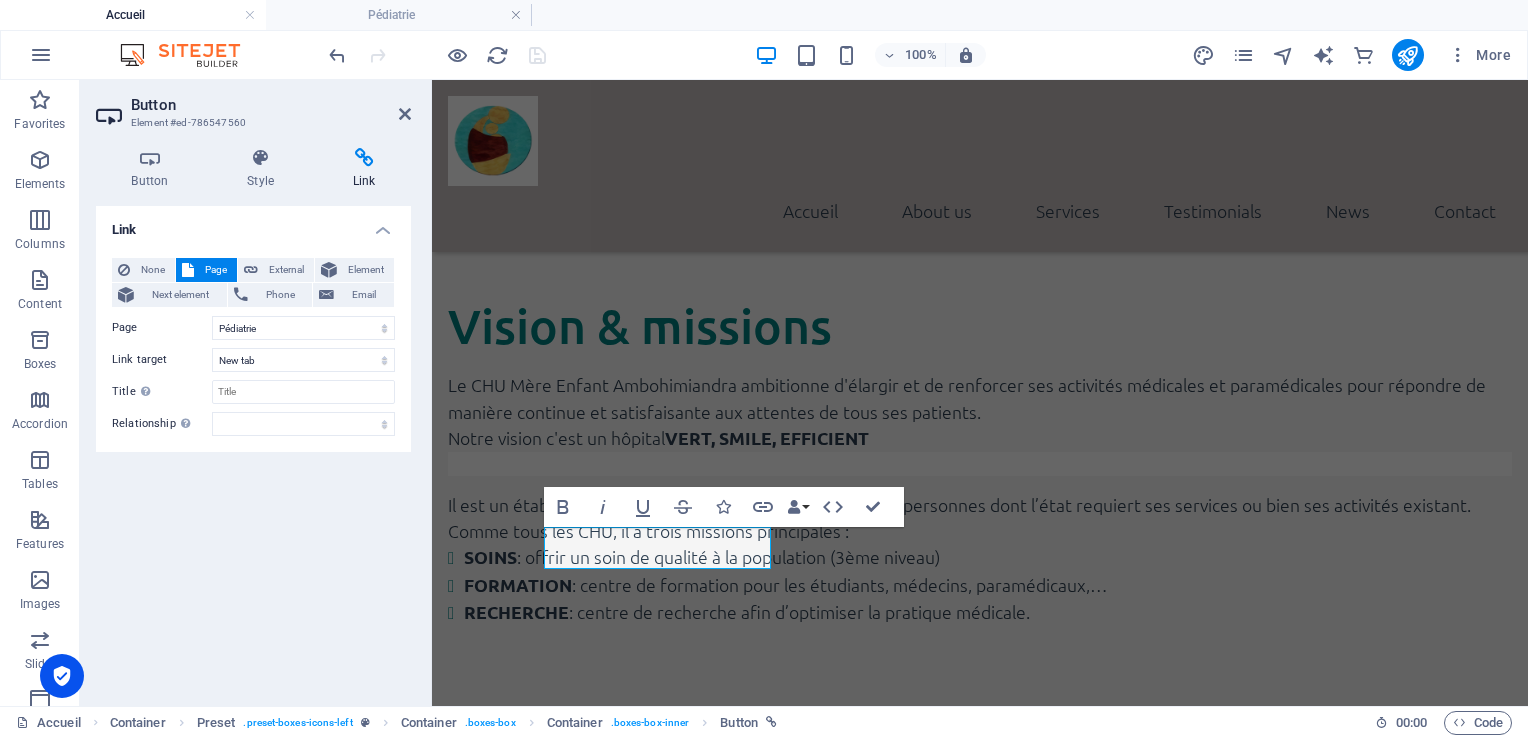 click on "Link None Page External Element Next element Phone Email Page Accueil Subpage Legal Notice Privacy Pédiatrie Element
URL Phone Email Link target New tab Same tab Overlay Title Additional link description, should not be the same as the link text. The title is most often shown as a tooltip text when the mouse moves over the element. Leave empty if uncertain. Relationship Sets the  relationship of this link to the link target . For example, the value "nofollow" instructs search engines not to follow the link. Can be left empty. alternate author bookmark external help license next nofollow noreferrer noopener prev search tag" at bounding box center (253, 448) 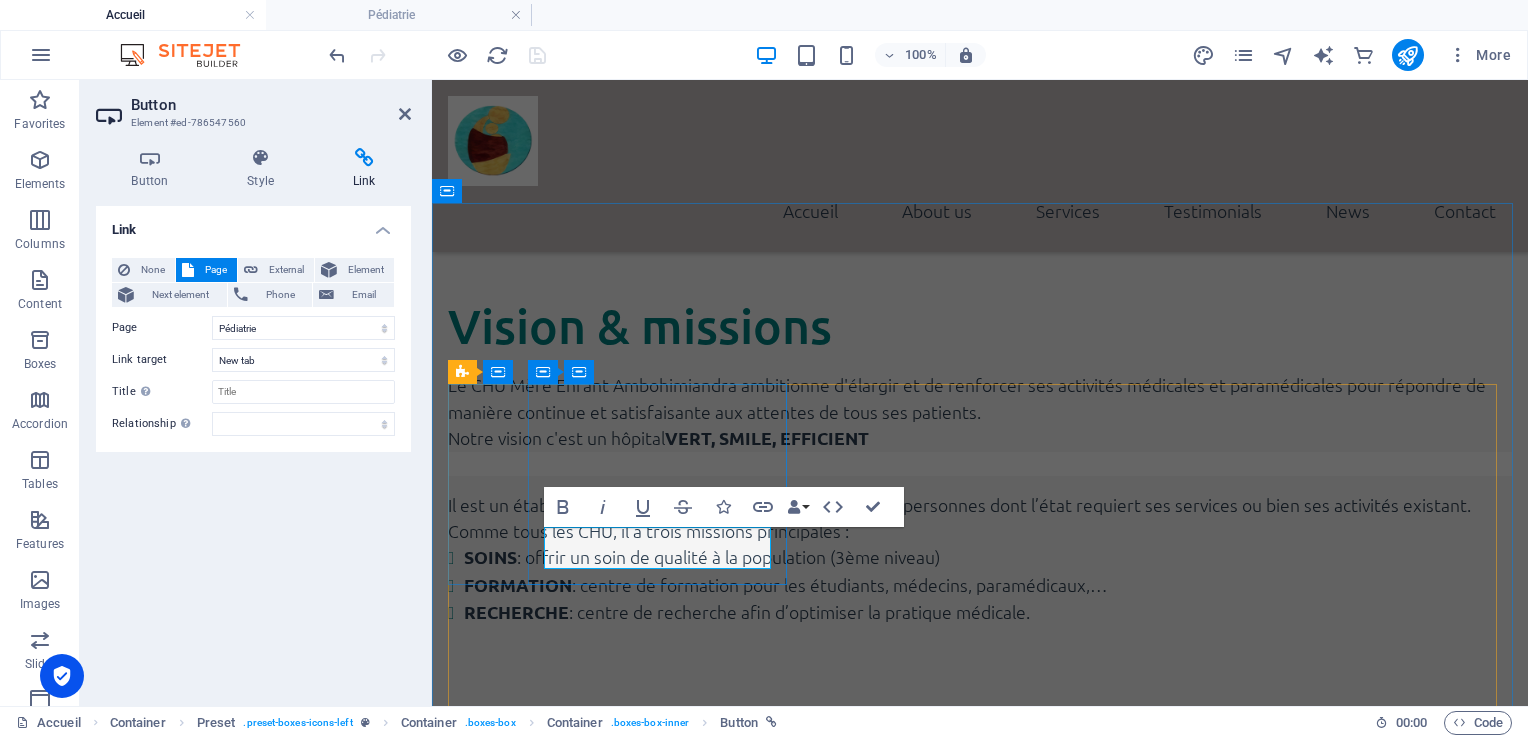 click on "en savoir plus" at bounding box center [544, 1132] 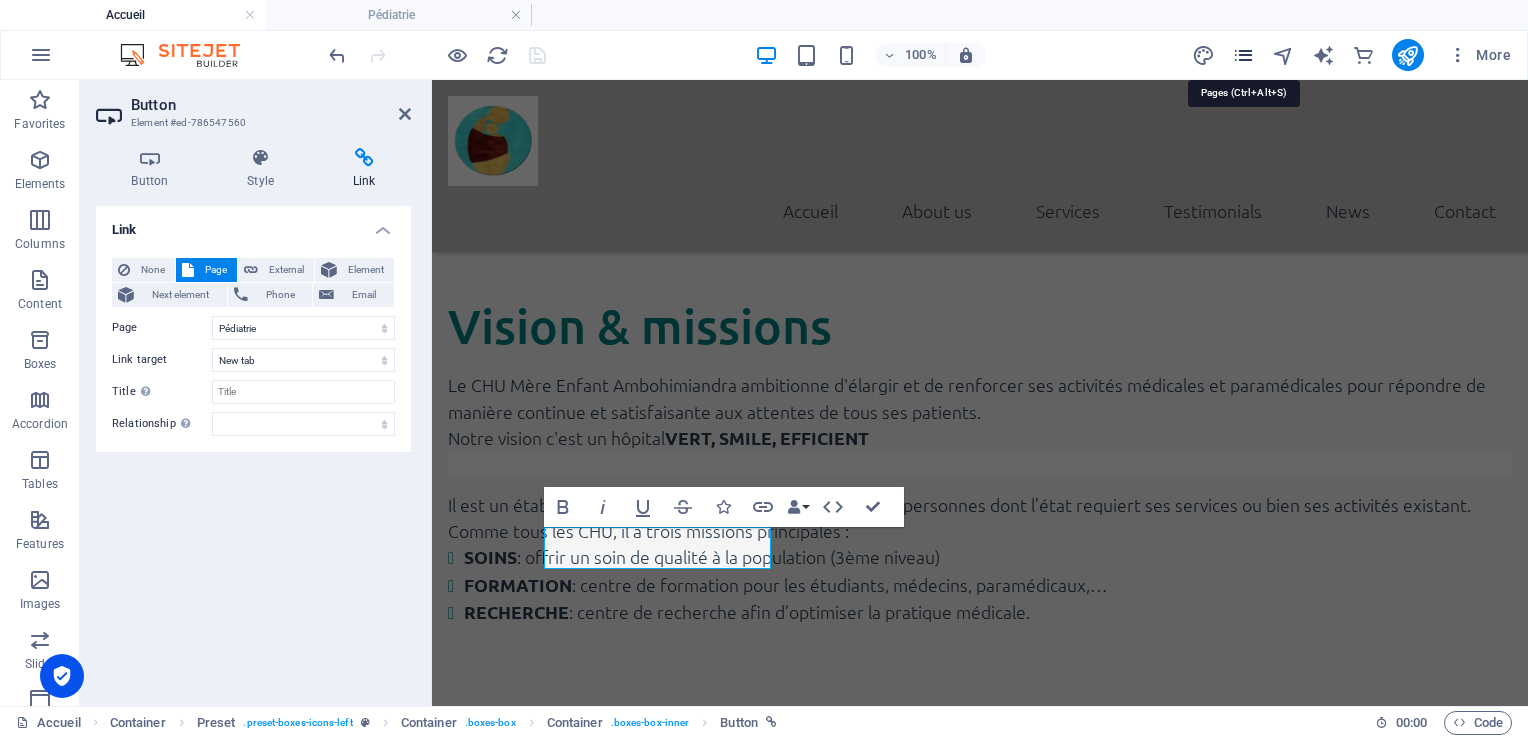 click at bounding box center (1243, 55) 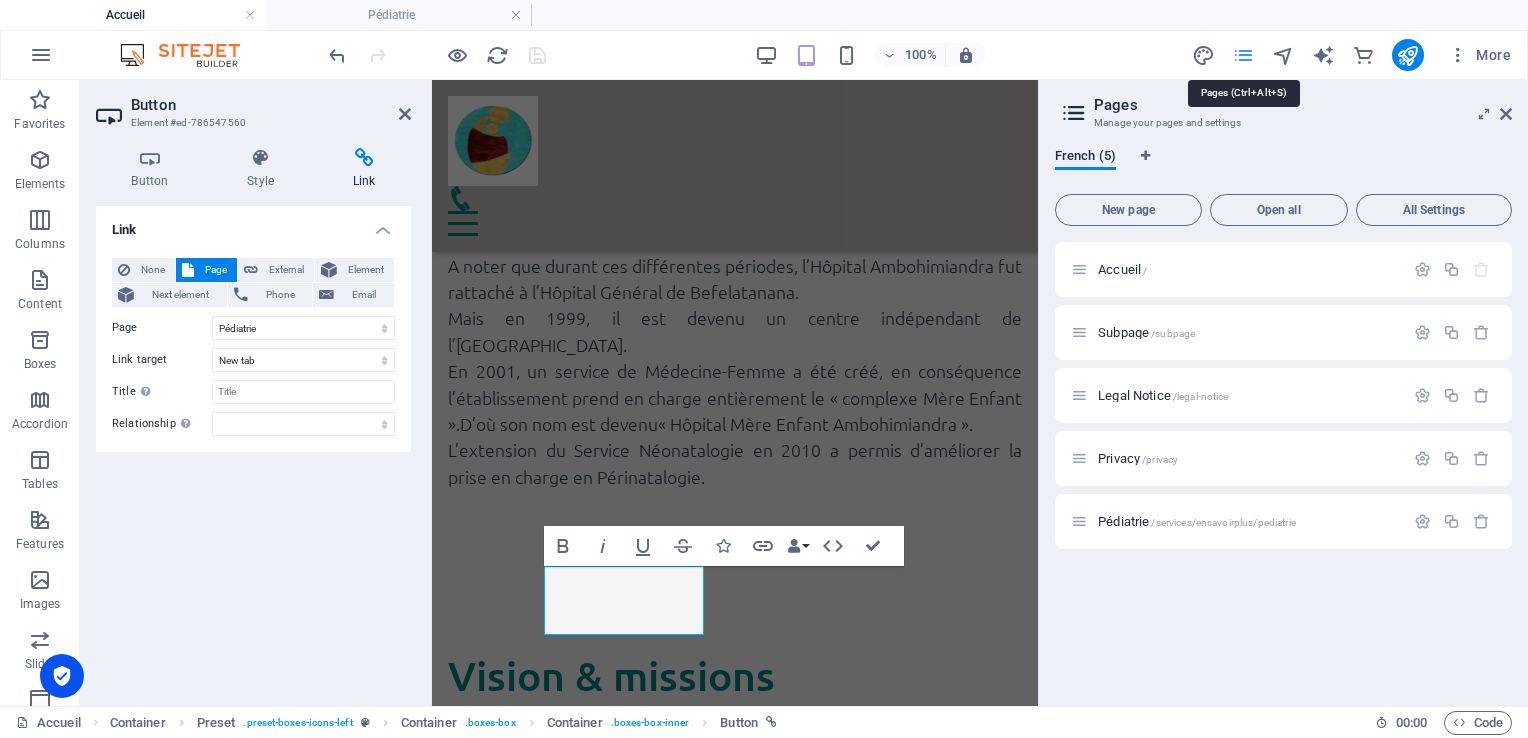 scroll, scrollTop: 2497, scrollLeft: 0, axis: vertical 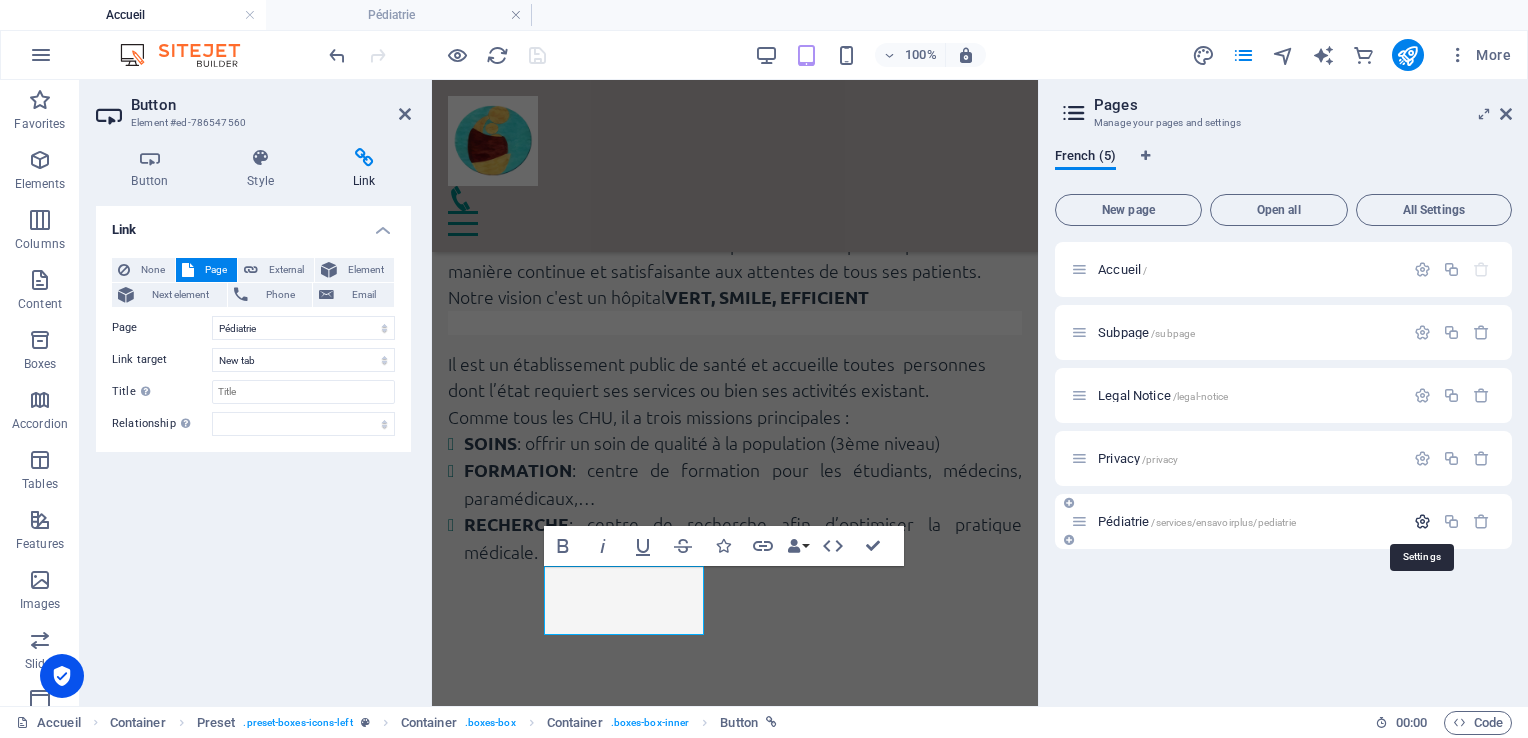 click at bounding box center (1422, 521) 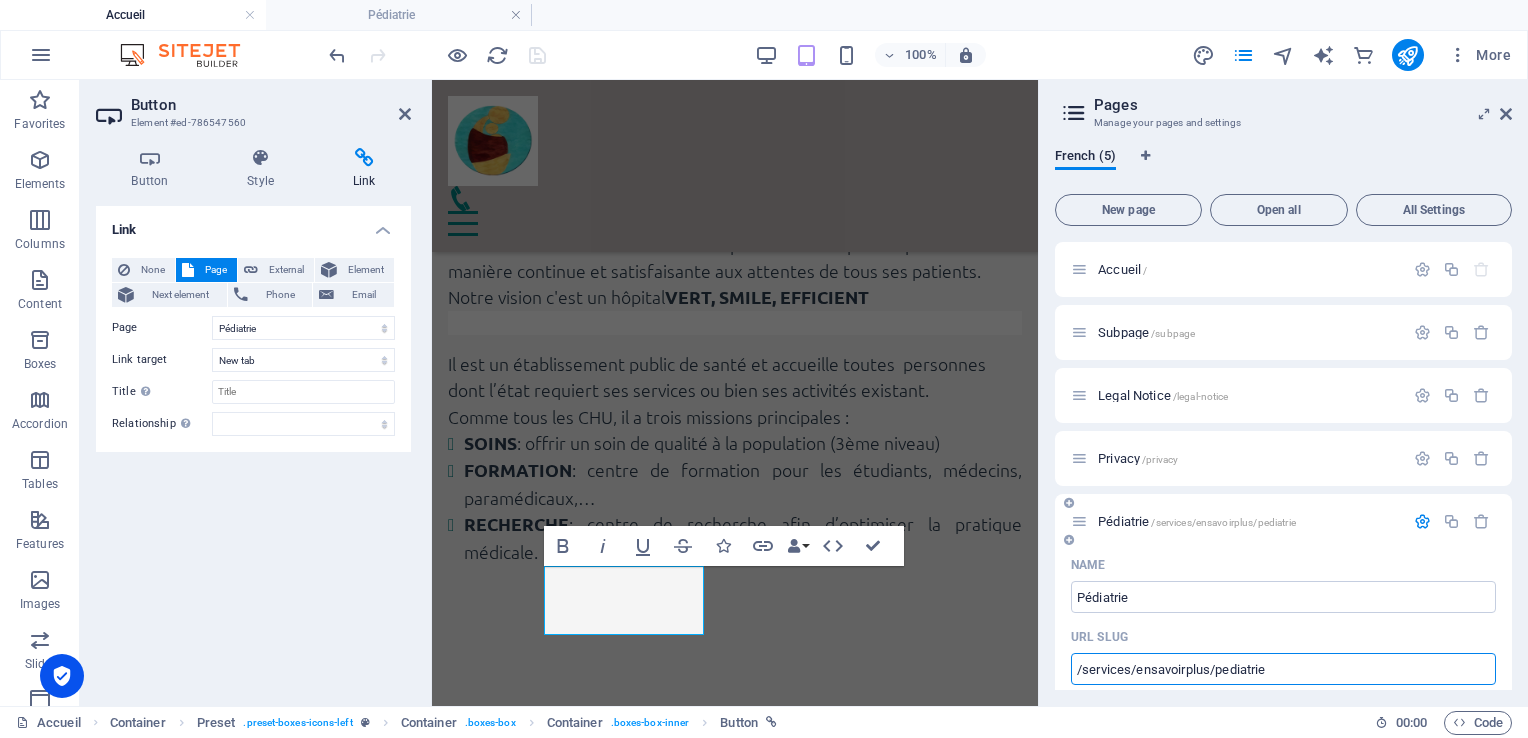 click on "/services/ensavoirplus/pediatrie" at bounding box center (1283, 669) 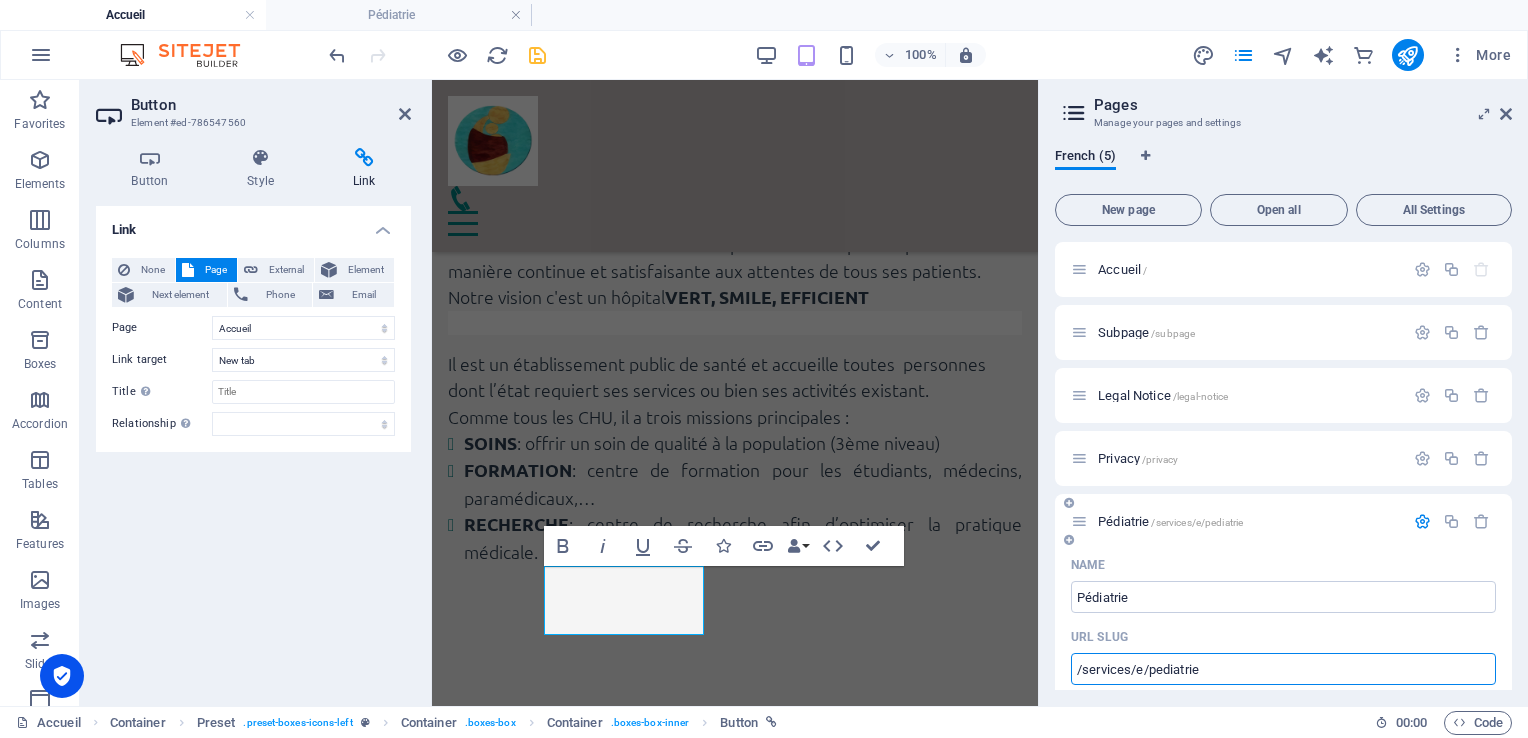 click on "/services/e/pediatrie" at bounding box center [1283, 669] 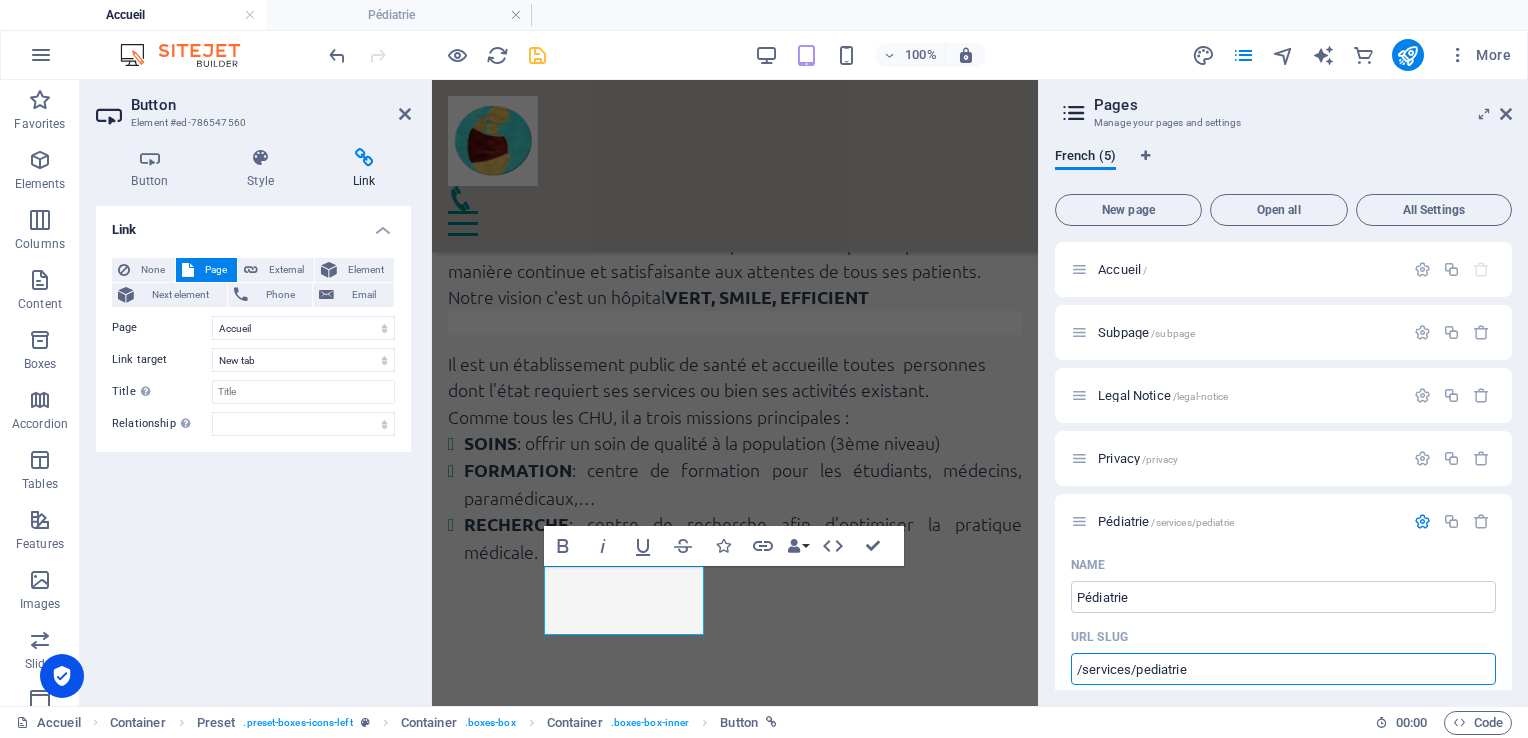 type on "/services/pediatrie" 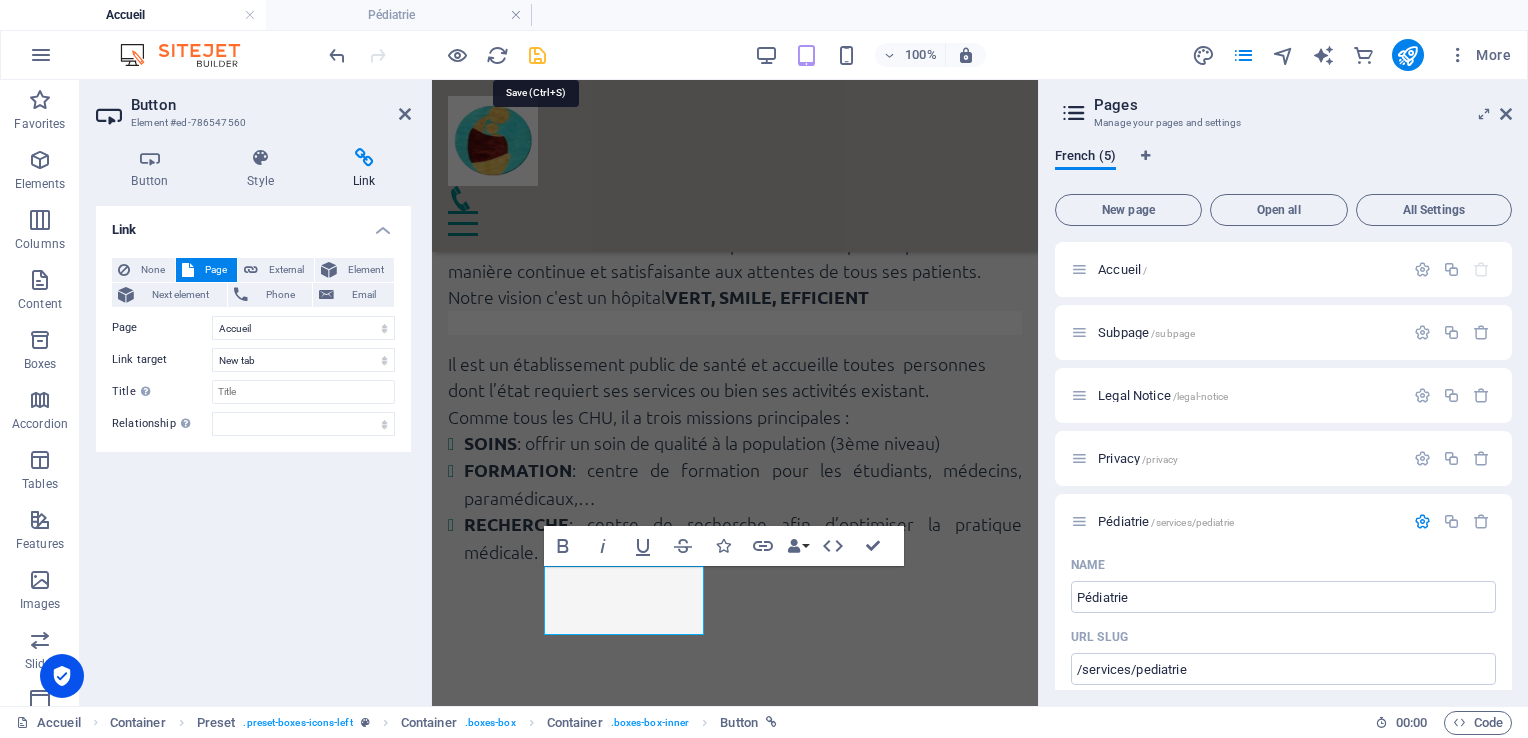click at bounding box center (537, 55) 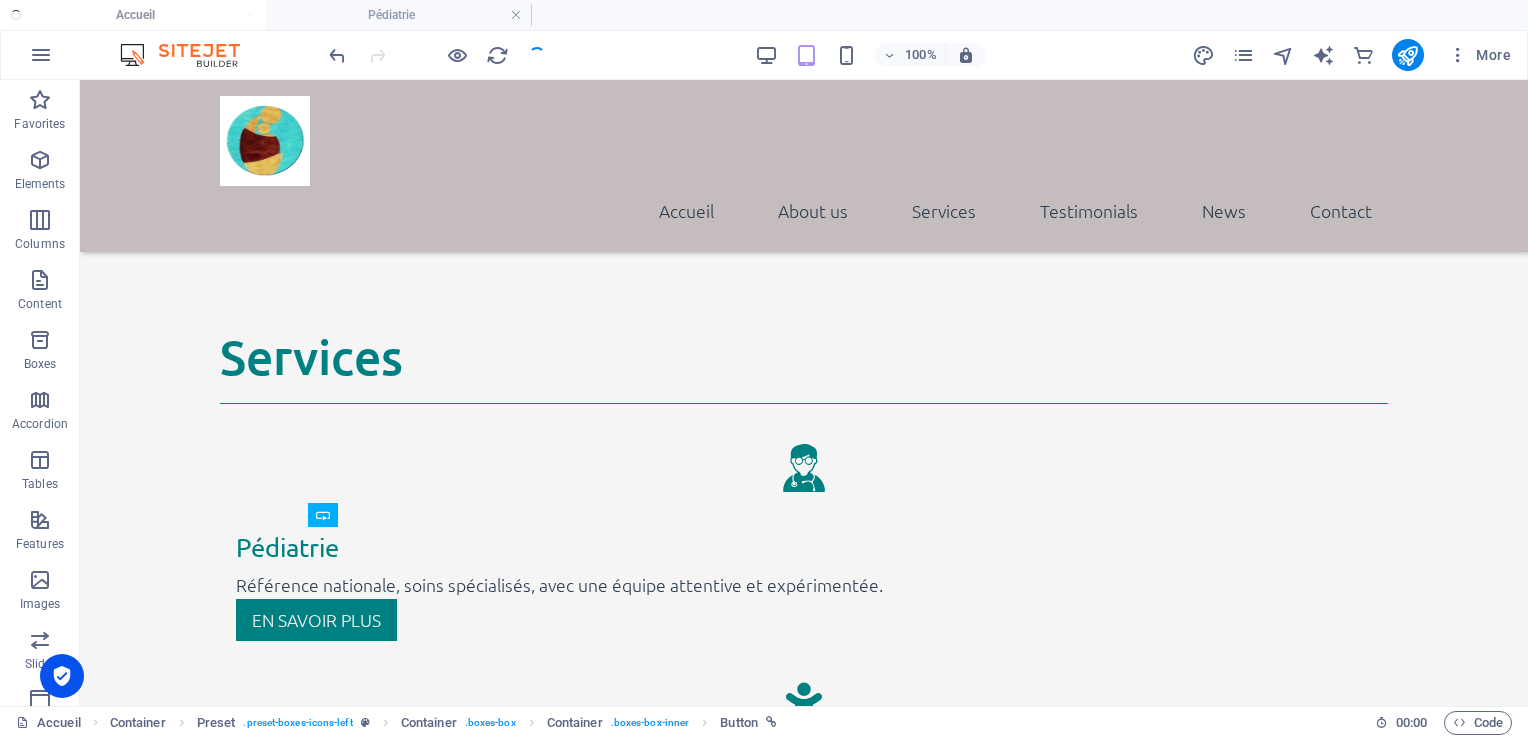scroll, scrollTop: 1985, scrollLeft: 0, axis: vertical 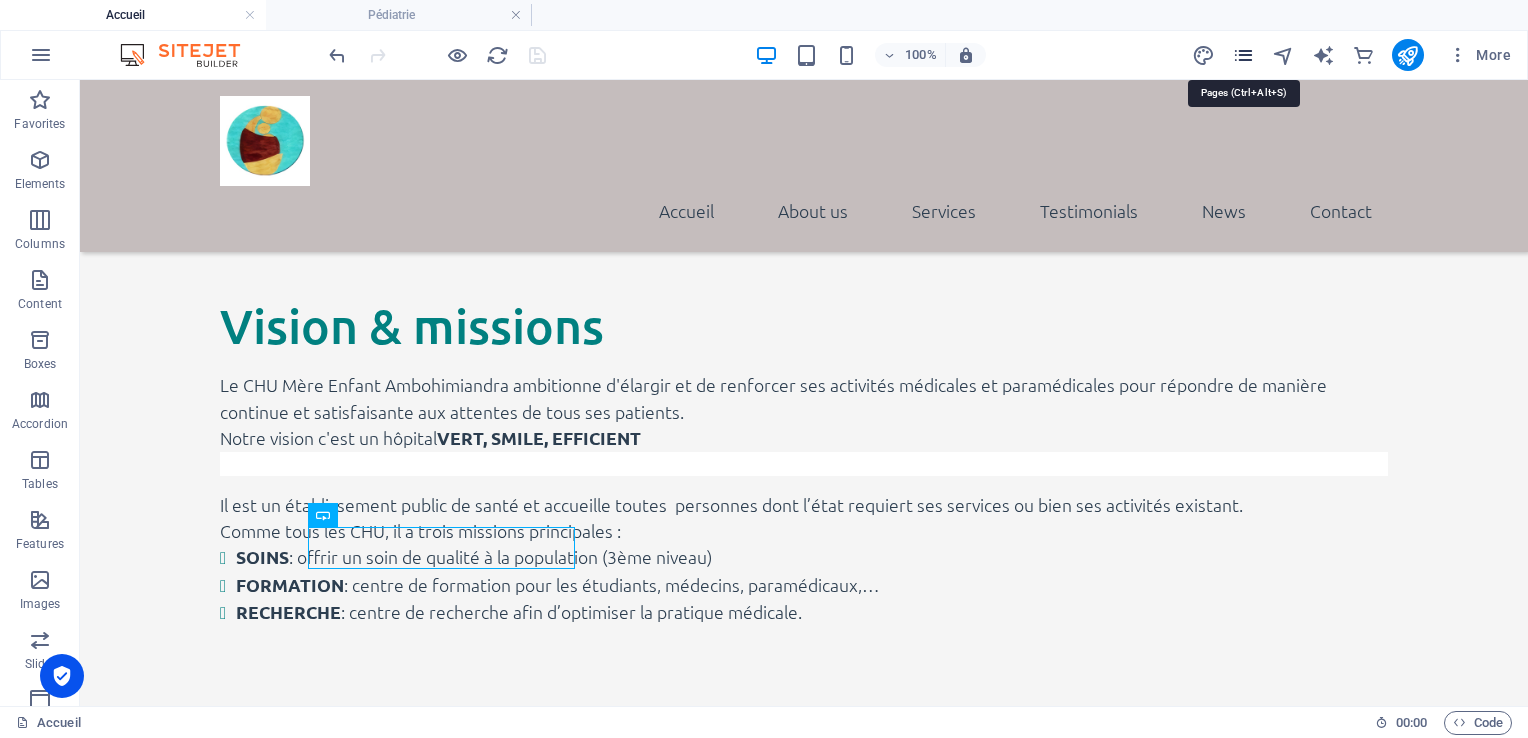 click at bounding box center [1243, 55] 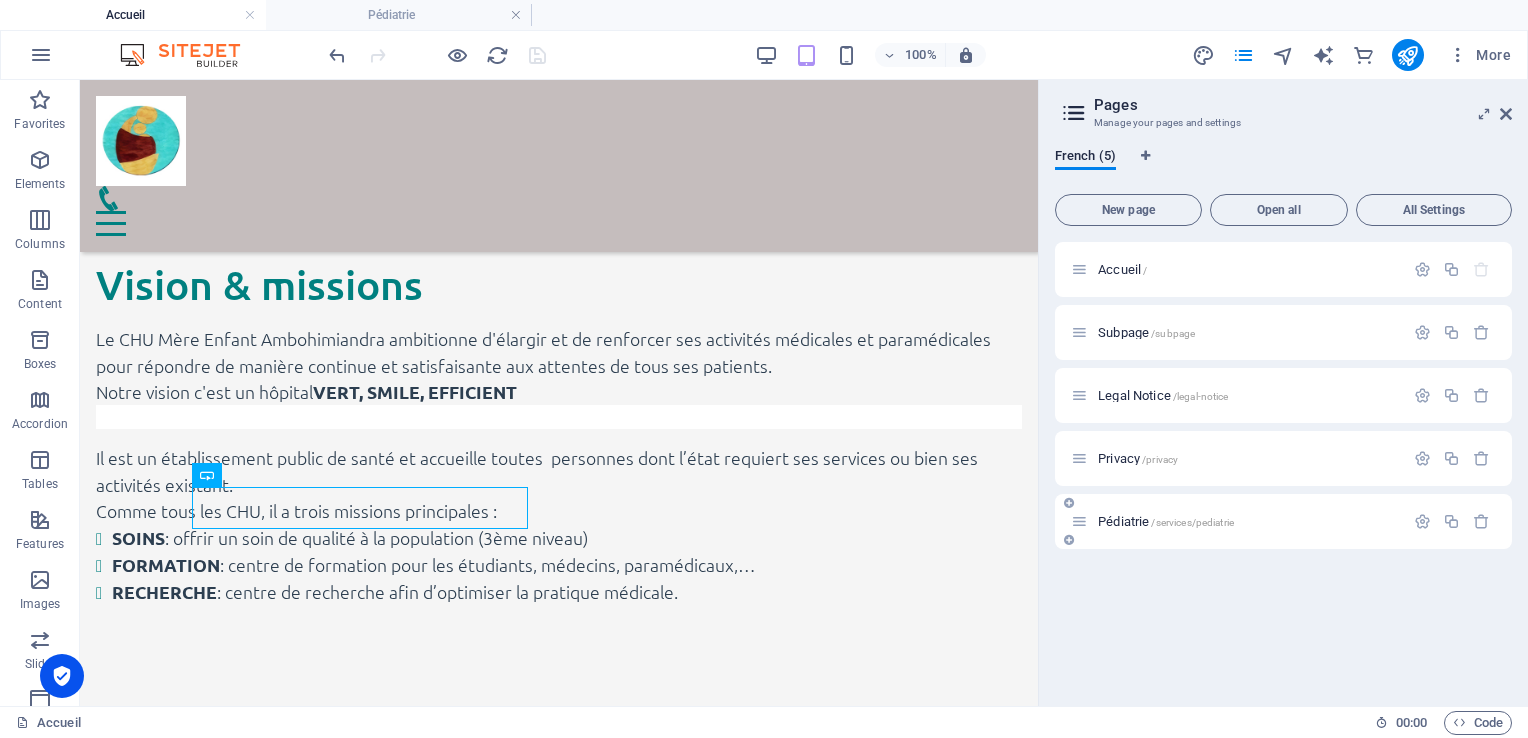 click on "Pédiatrie /services/pediatrie" at bounding box center [1166, 521] 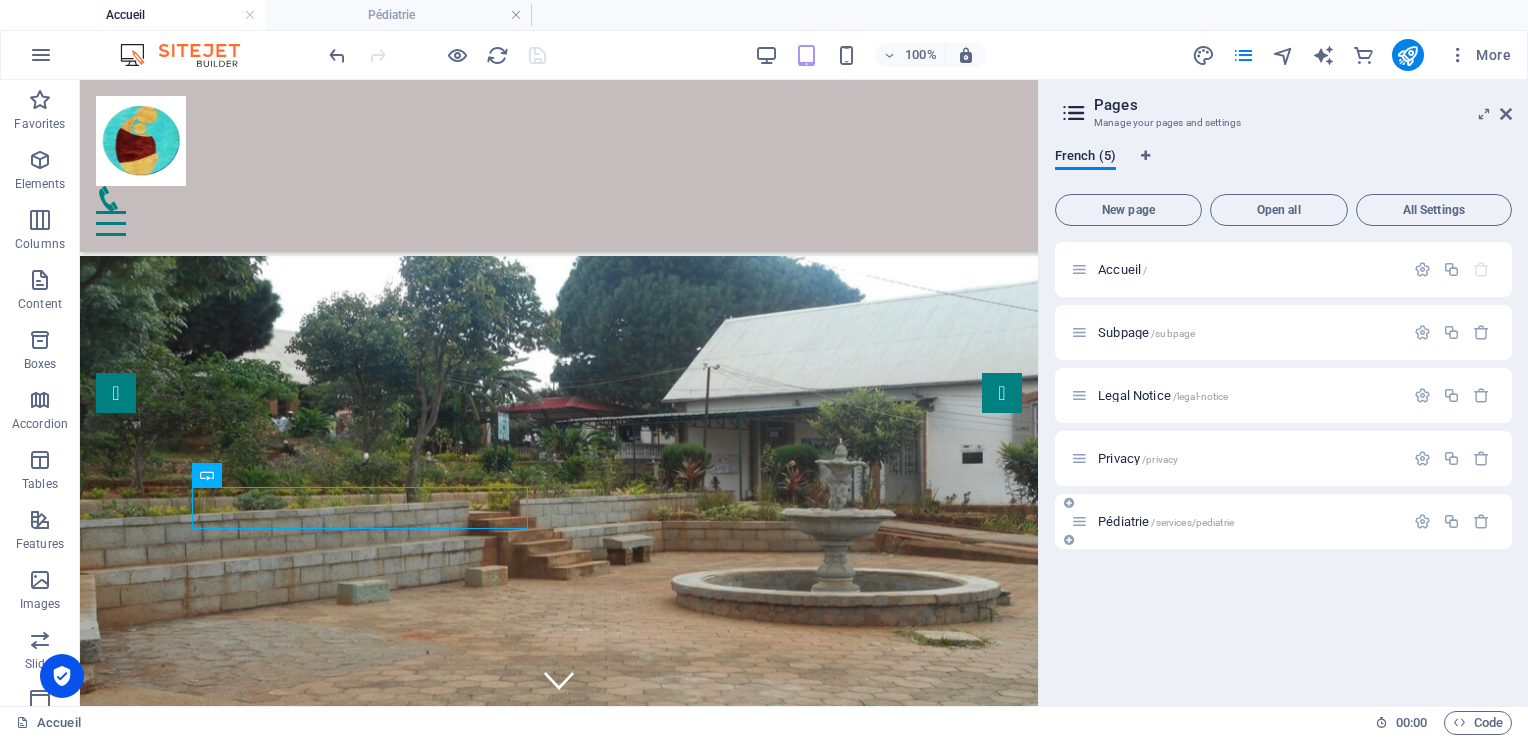 scroll, scrollTop: 390, scrollLeft: 0, axis: vertical 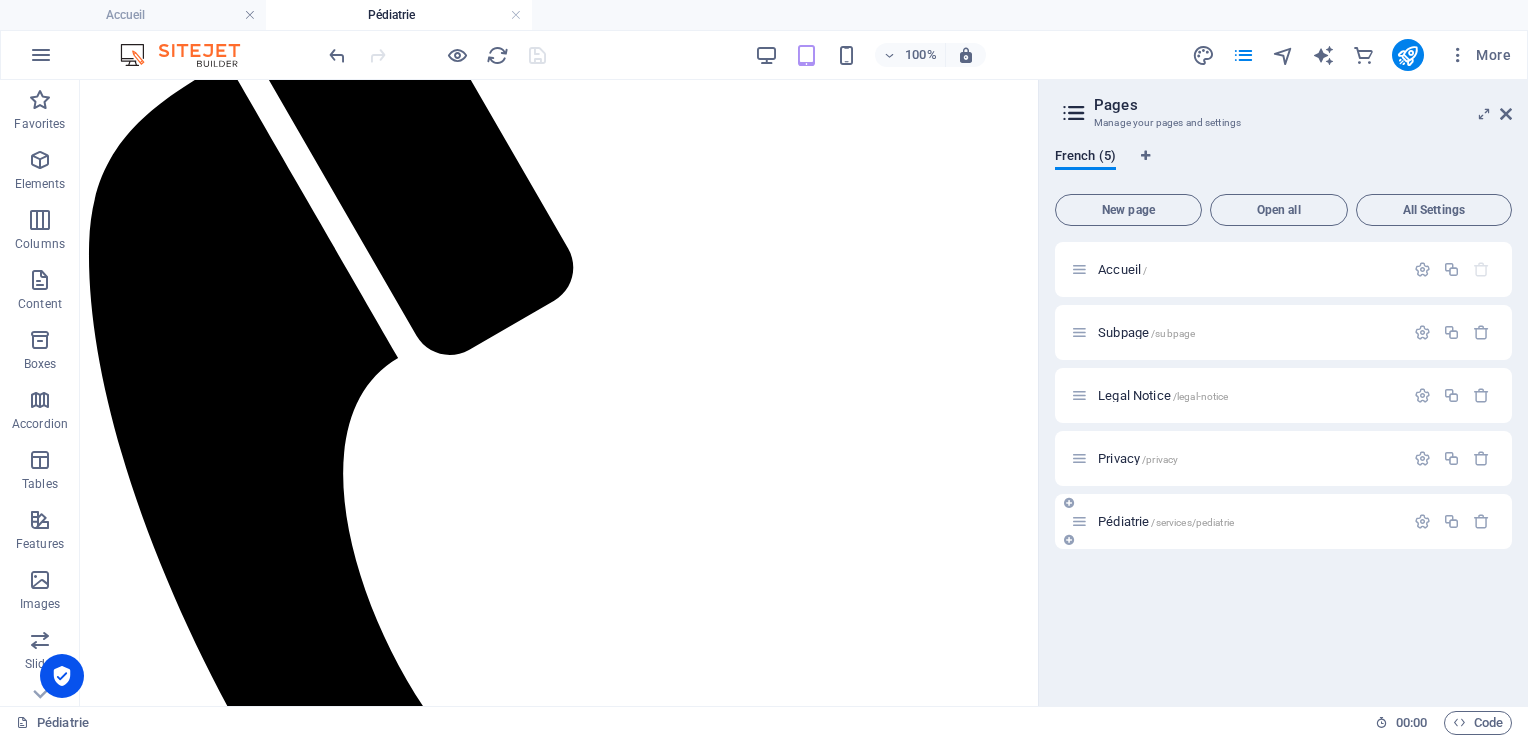 click on "Pédiatrie /services/pediatrie" at bounding box center [1166, 521] 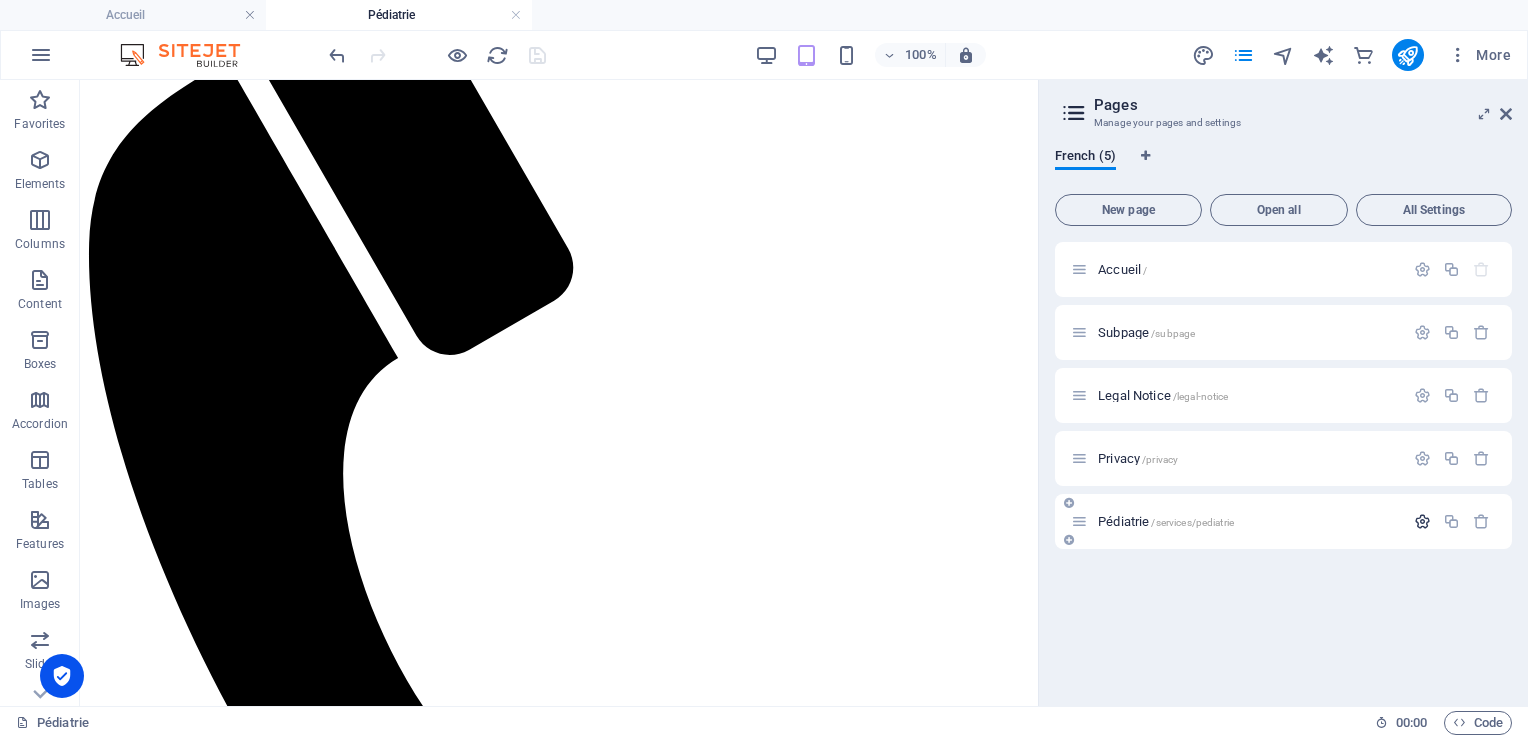 click at bounding box center [1422, 521] 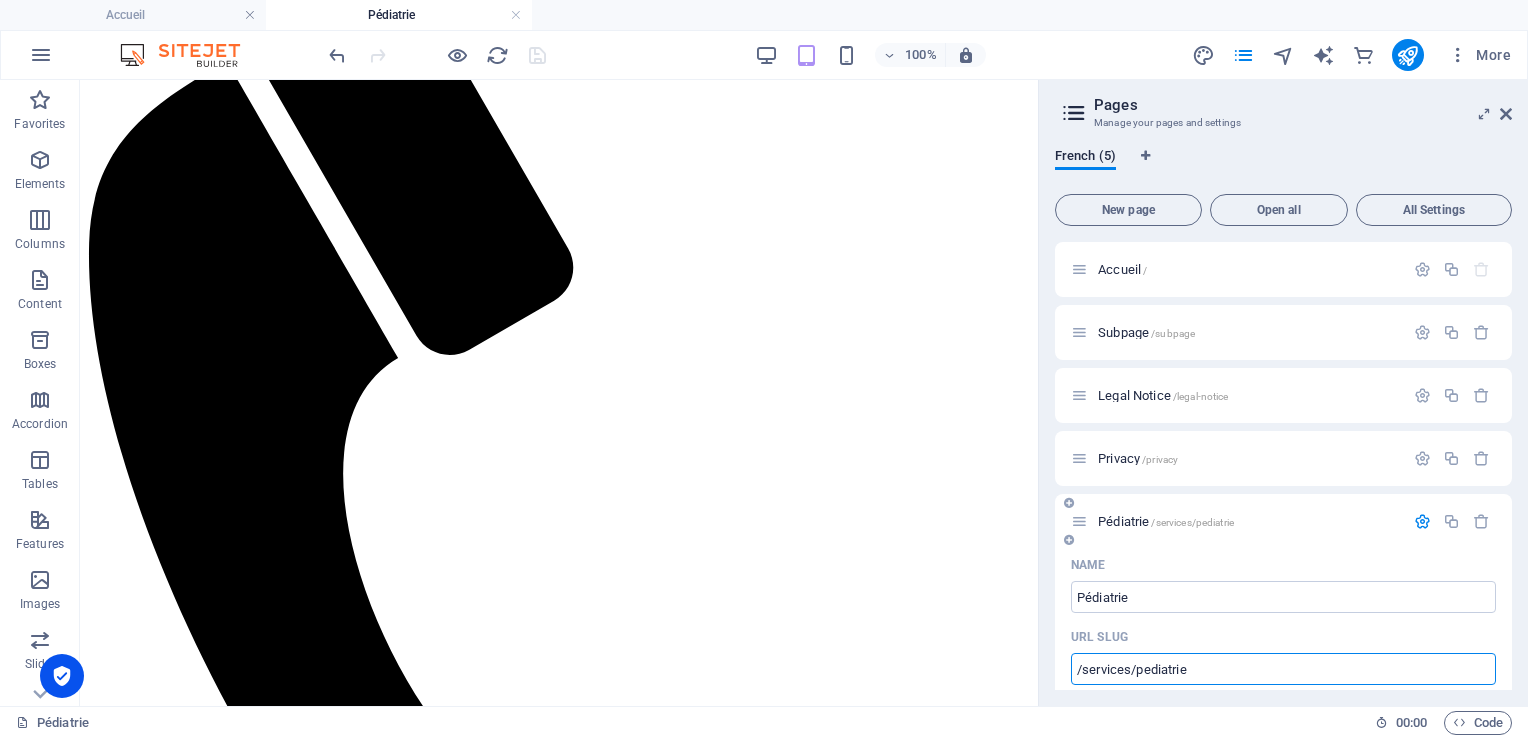 drag, startPoint x: 1196, startPoint y: 671, endPoint x: 1064, endPoint y: 672, distance: 132.00378 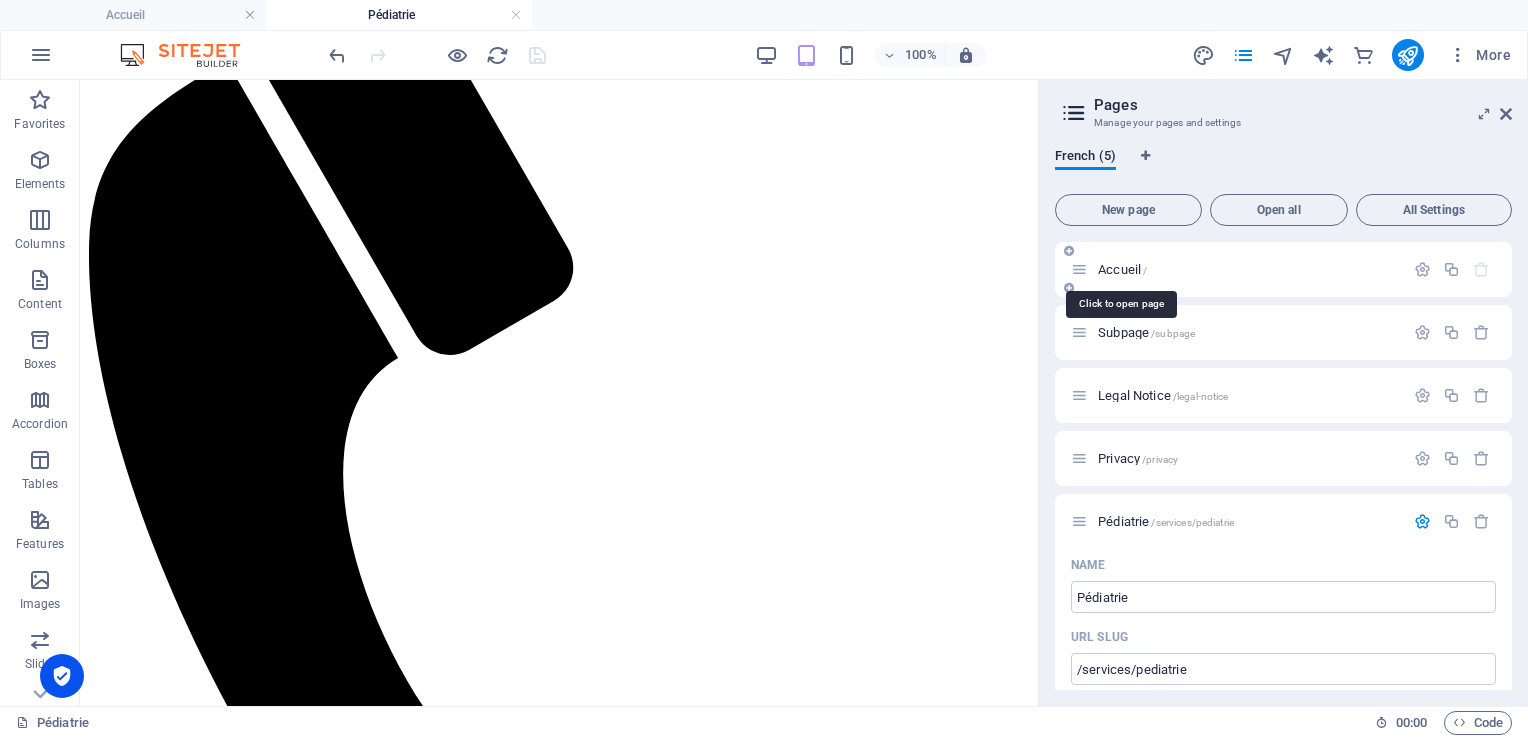click on "Accueil /" at bounding box center [1122, 269] 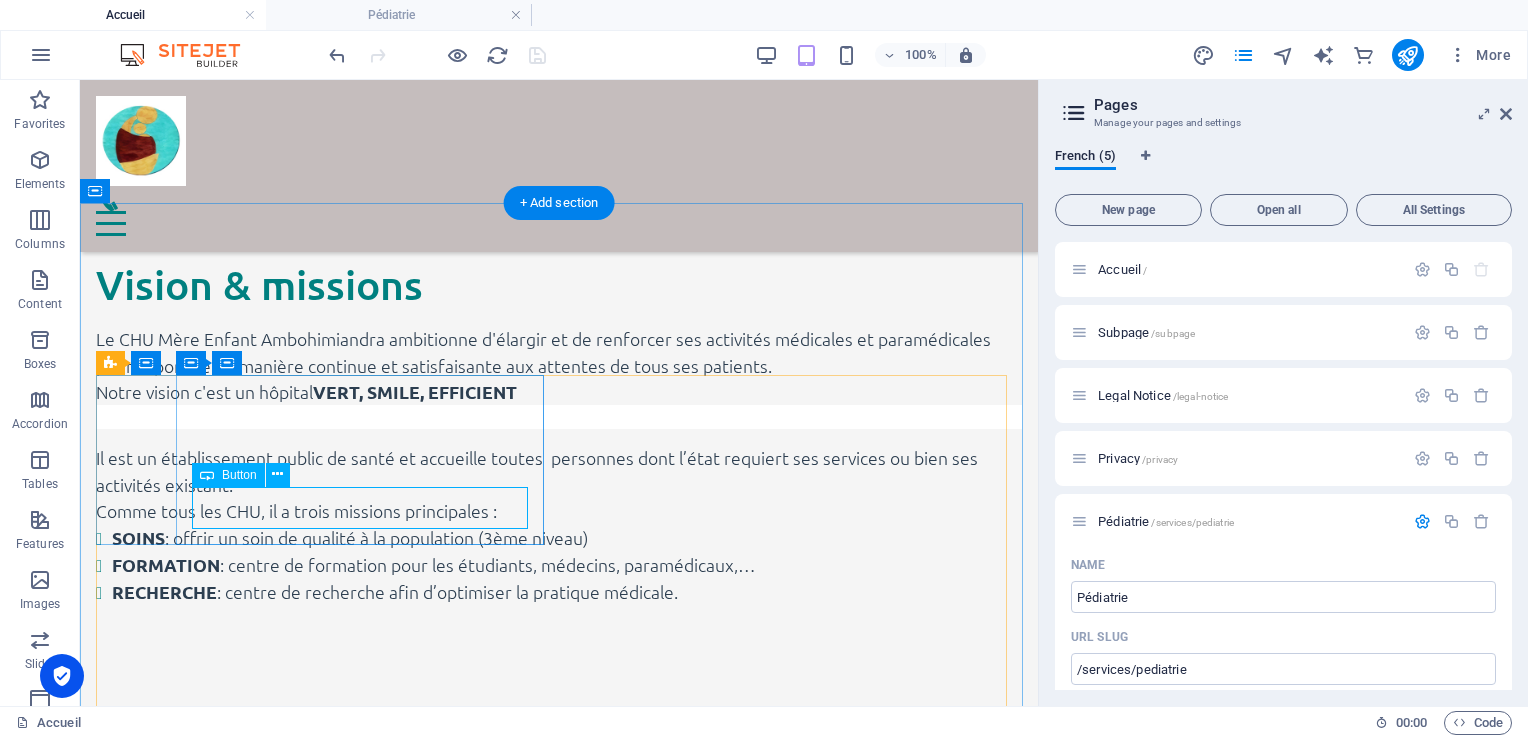 click on "en savoir plus" at bounding box center [559, 1098] 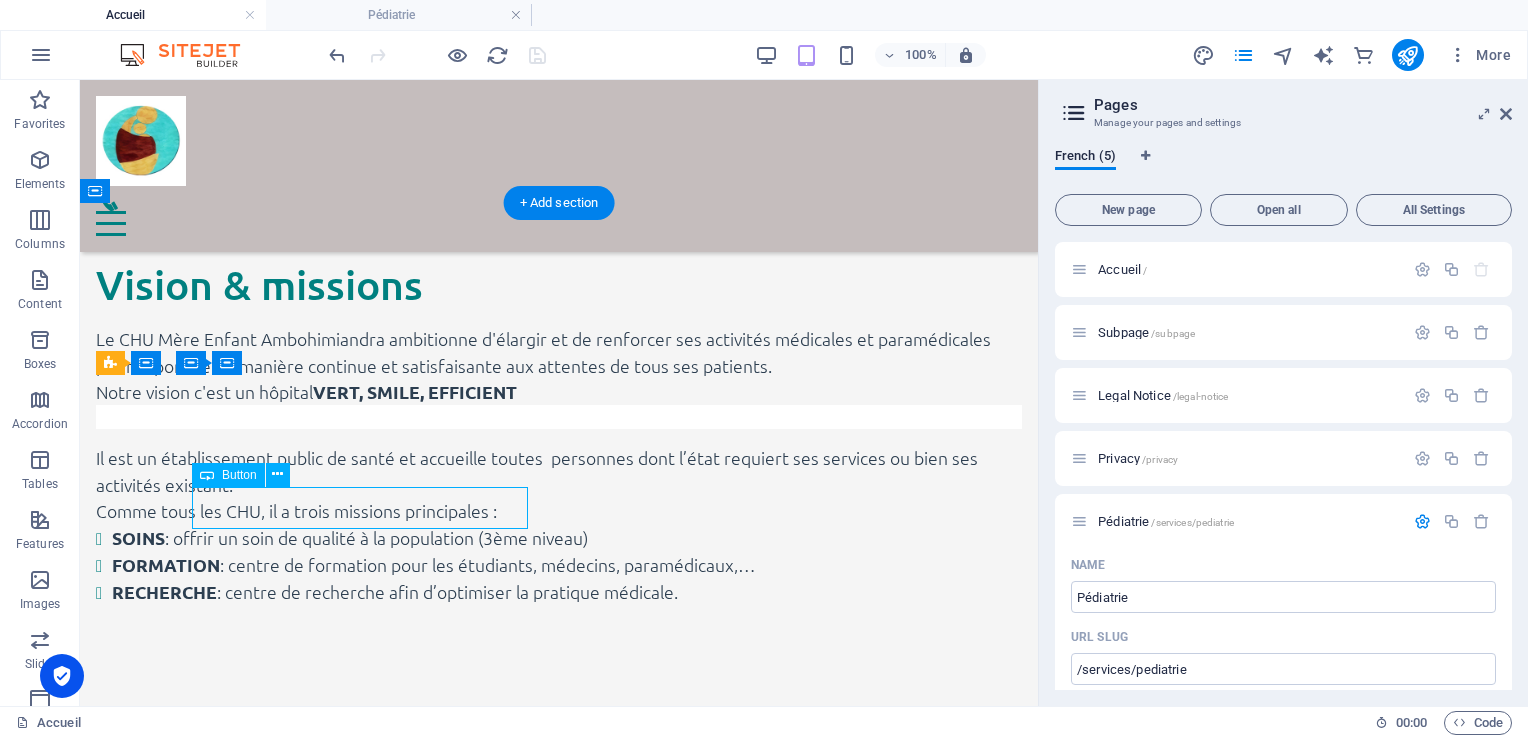 click on "en savoir plus" at bounding box center [559, 1098] 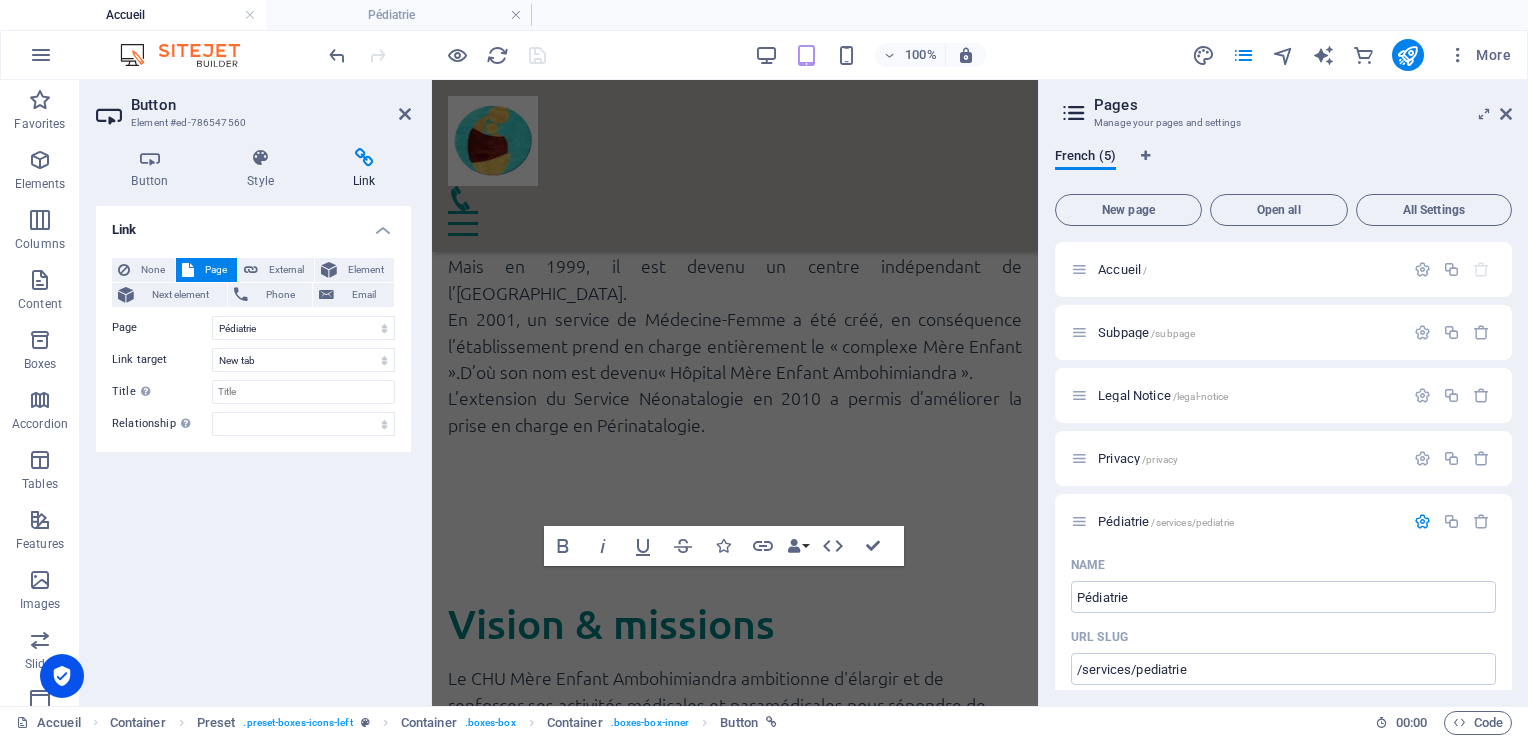 scroll, scrollTop: 2497, scrollLeft: 0, axis: vertical 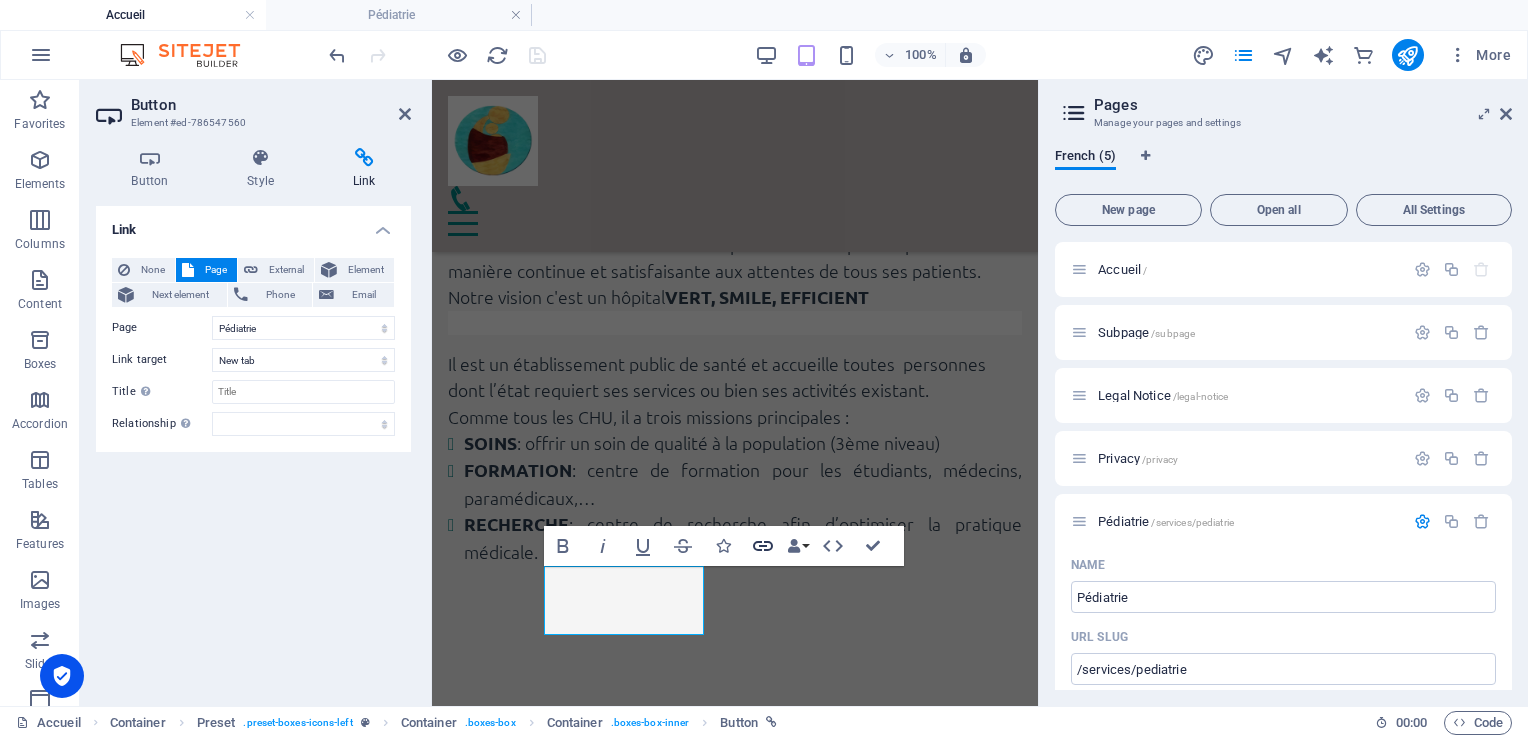 click 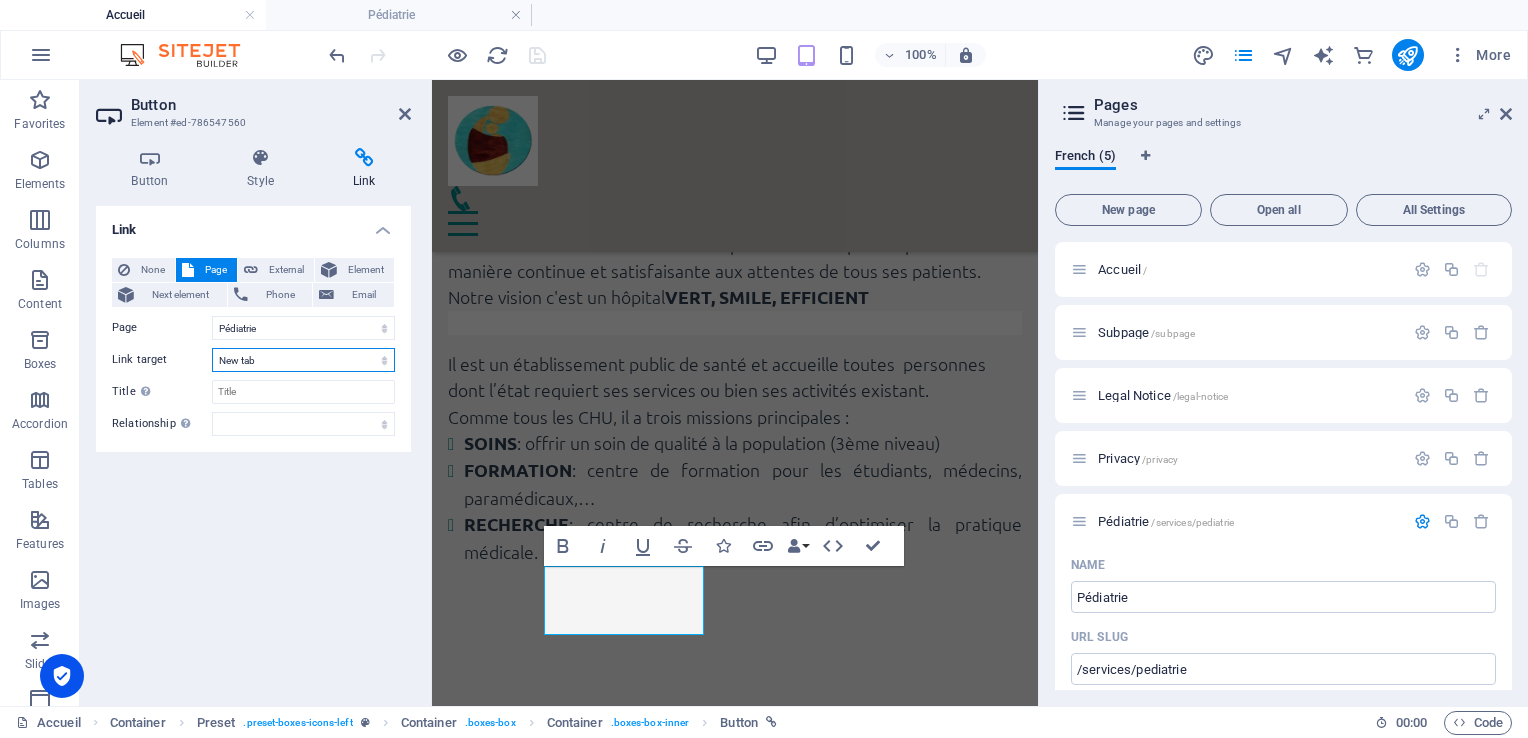 click on "New tab Same tab Overlay" at bounding box center (303, 360) 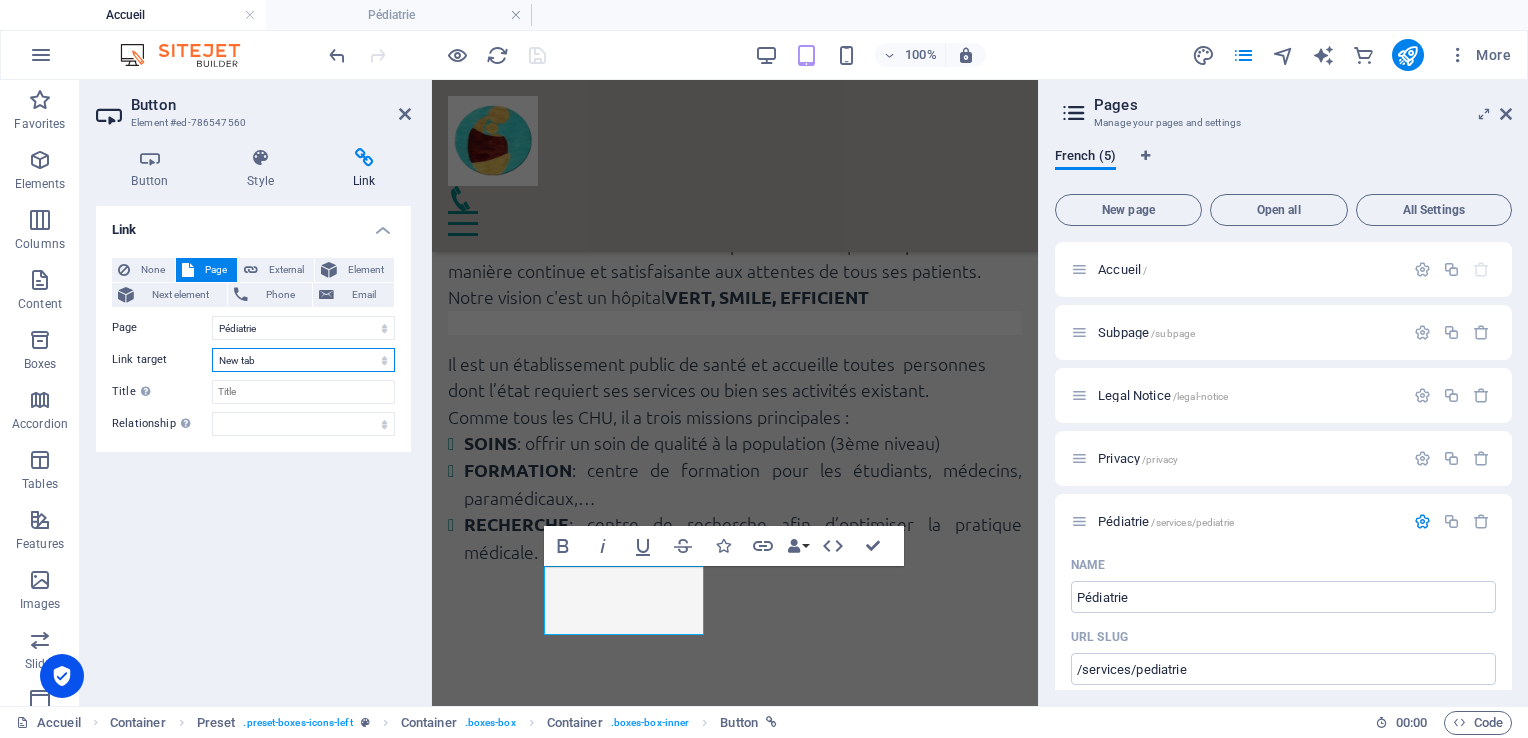 select on "overlay" 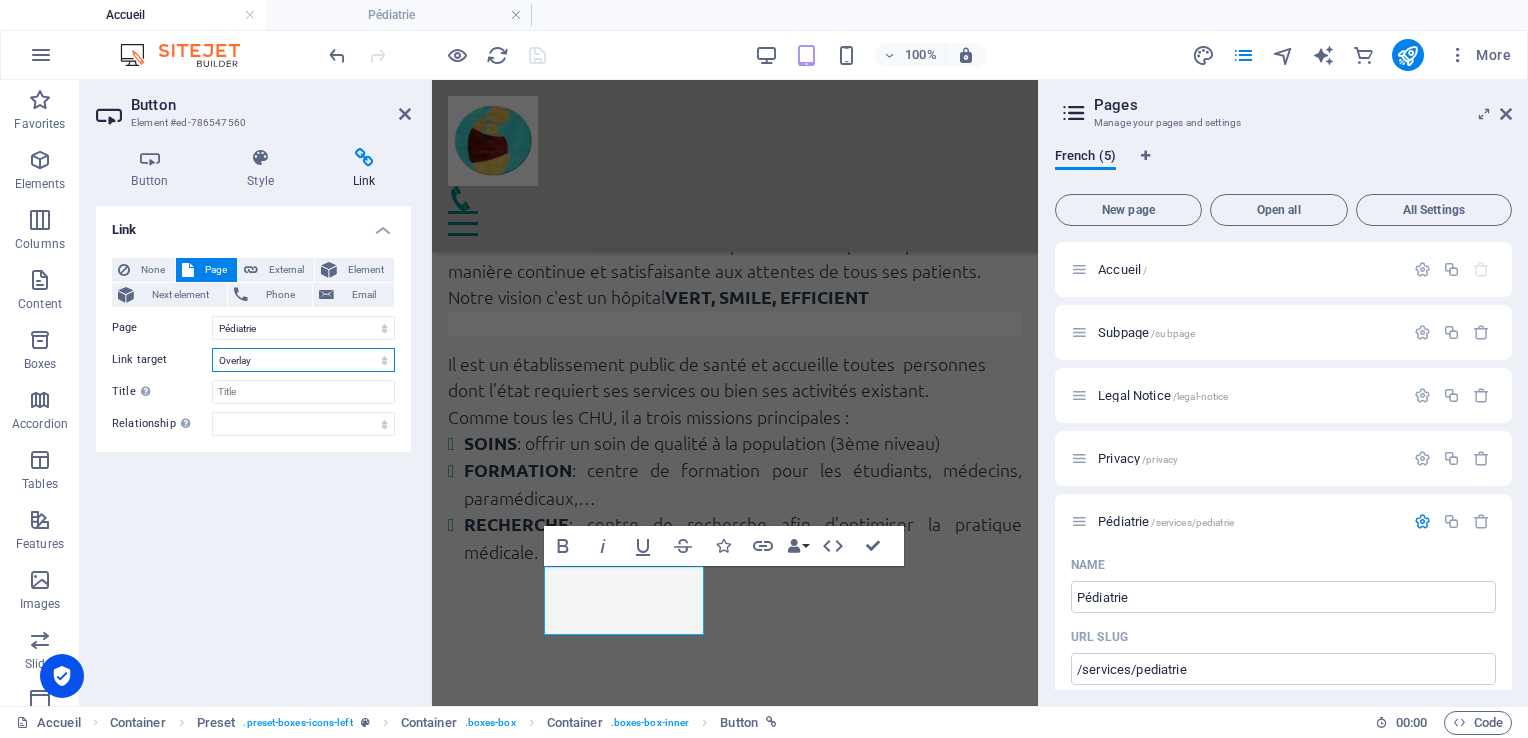 click on "New tab Same tab Overlay" at bounding box center [303, 360] 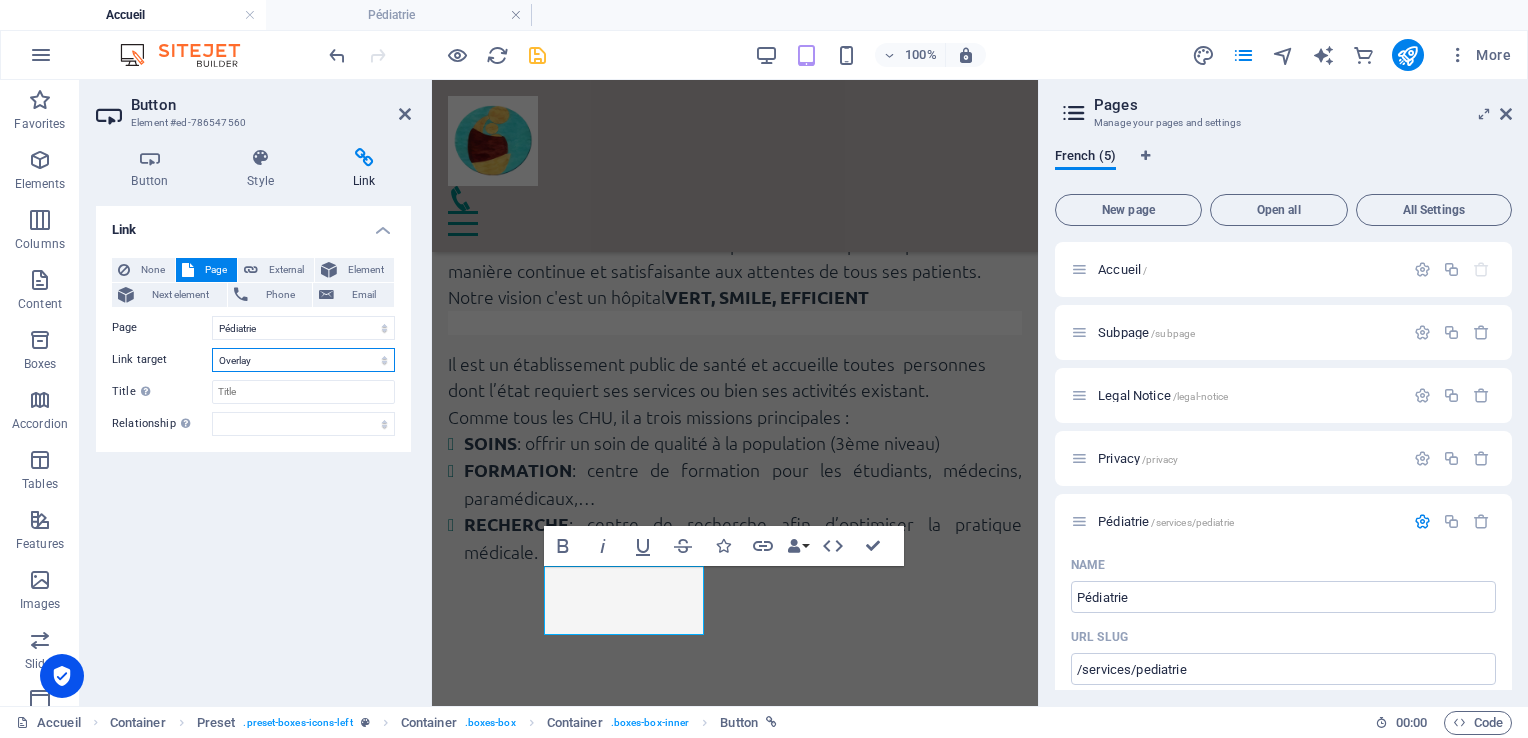 click on "New tab Same tab Overlay" at bounding box center [303, 360] 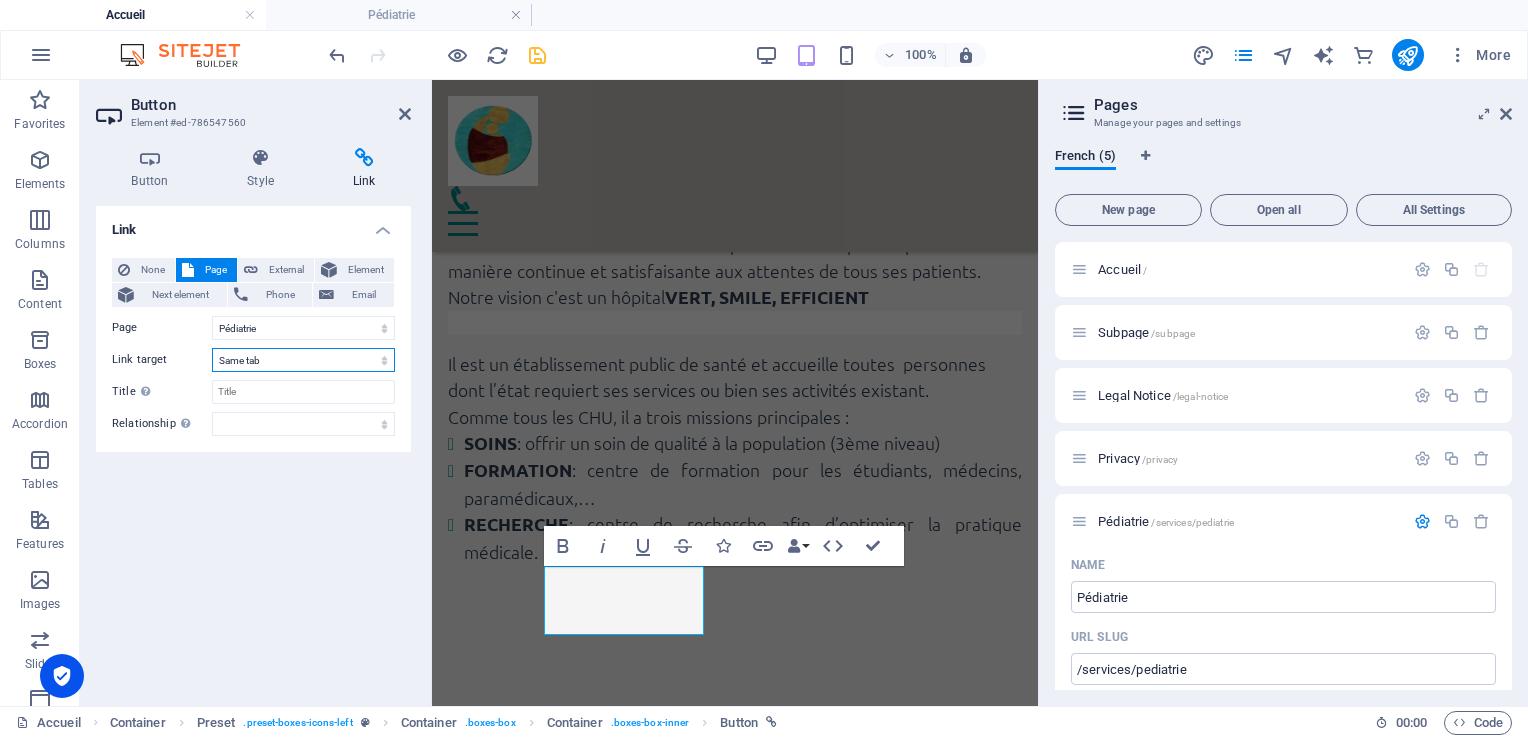 click on "New tab Same tab Overlay" at bounding box center (303, 360) 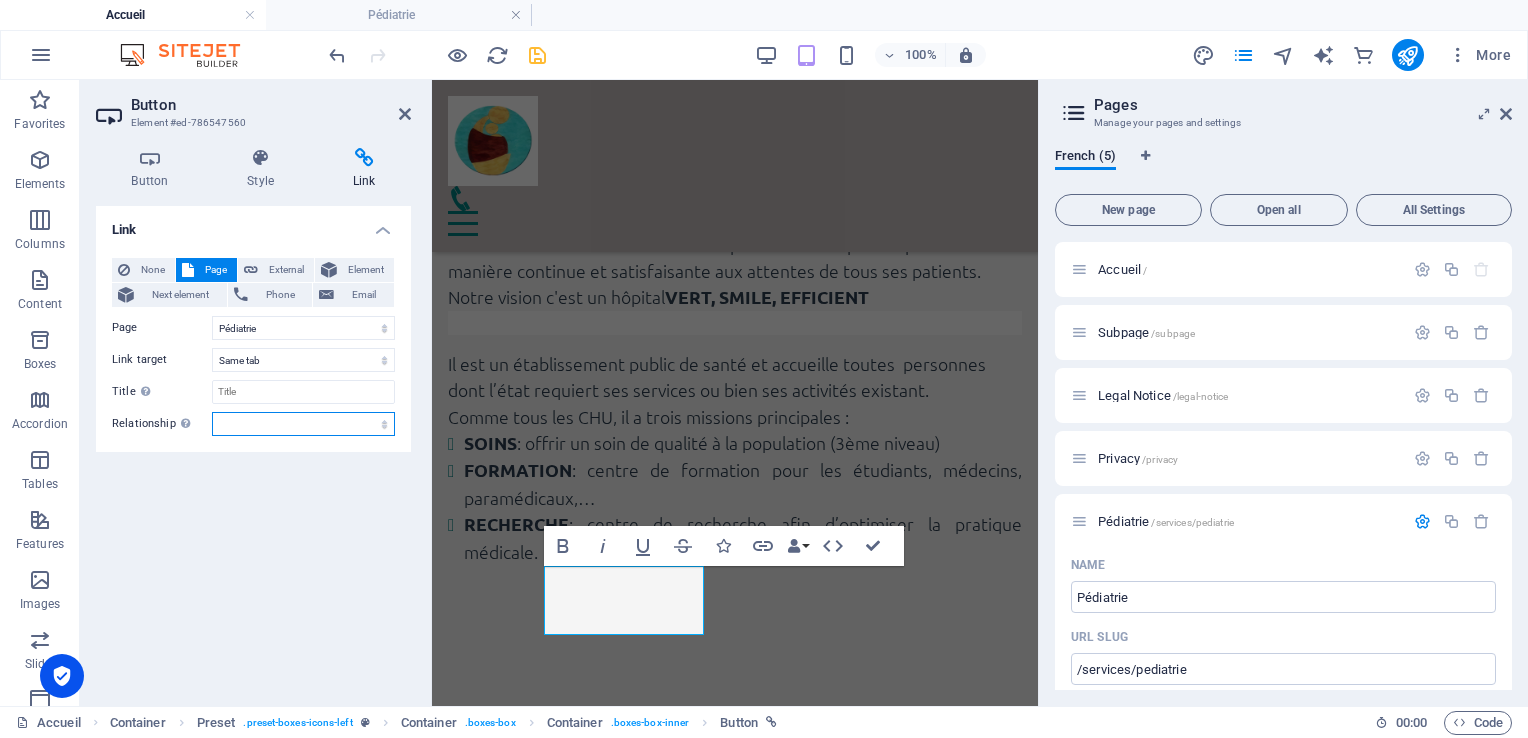 click on "alternate author bookmark external help license next nofollow noreferrer noopener prev search tag" at bounding box center (303, 424) 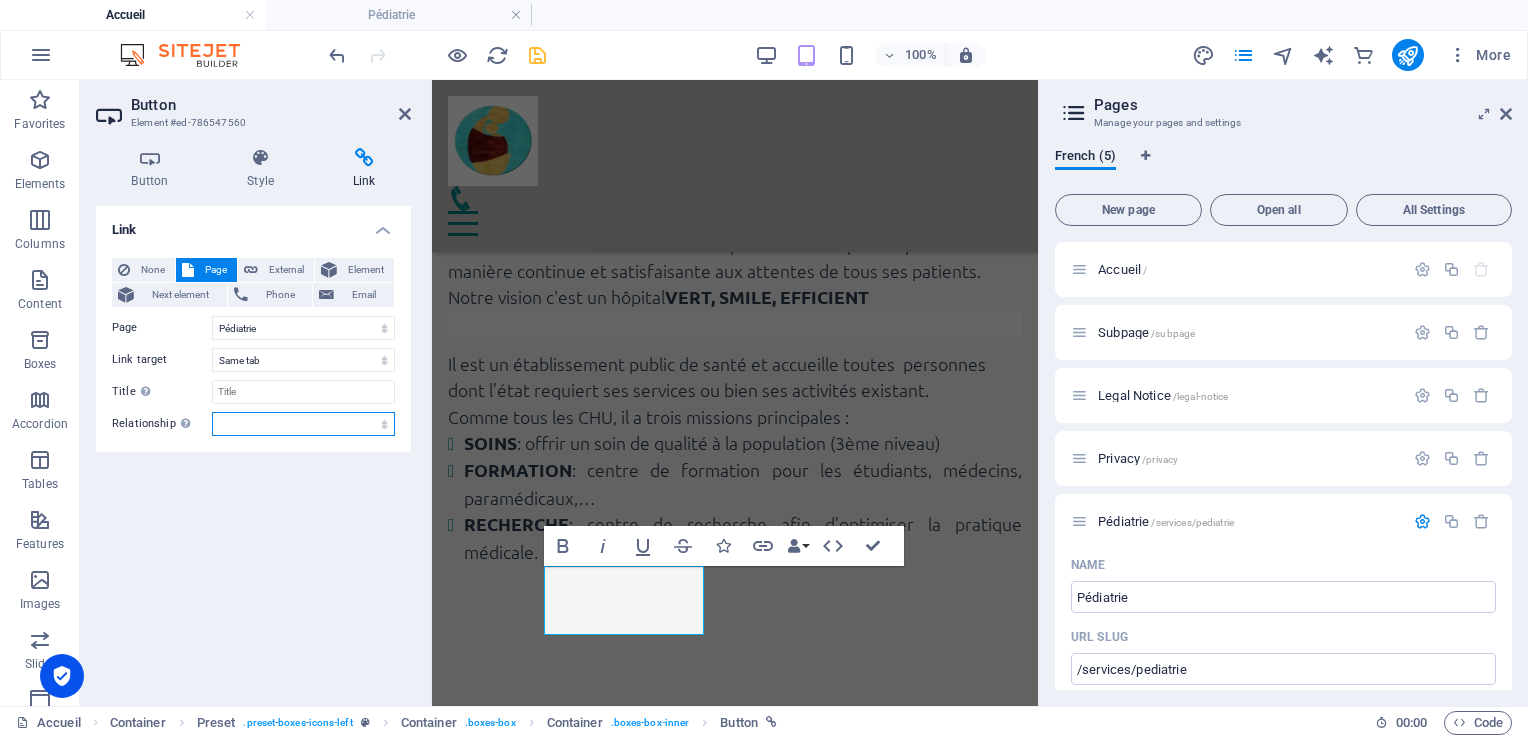 click on "alternate author bookmark external help license next nofollow noreferrer noopener prev search tag" at bounding box center [303, 424] 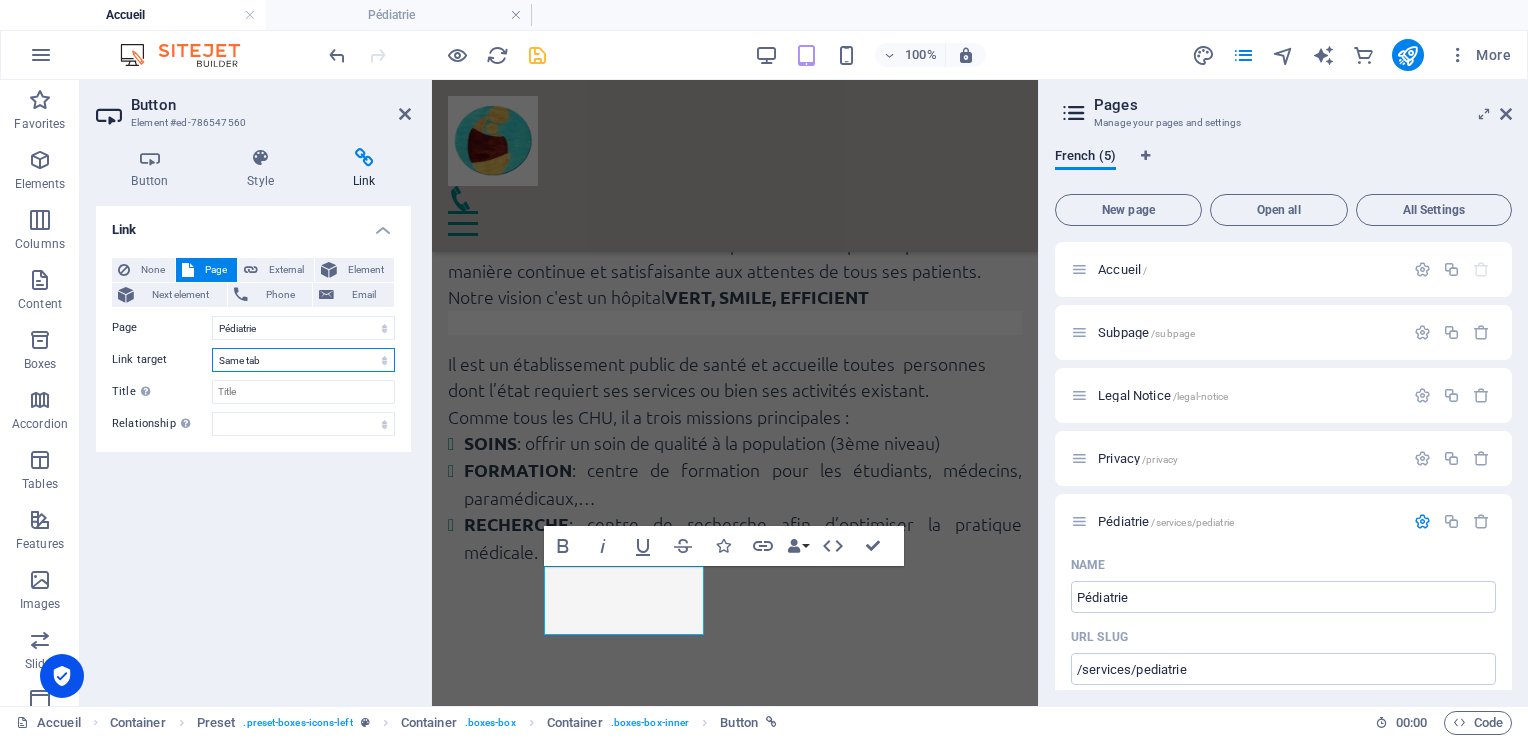 click on "New tab Same tab Overlay" at bounding box center (303, 360) 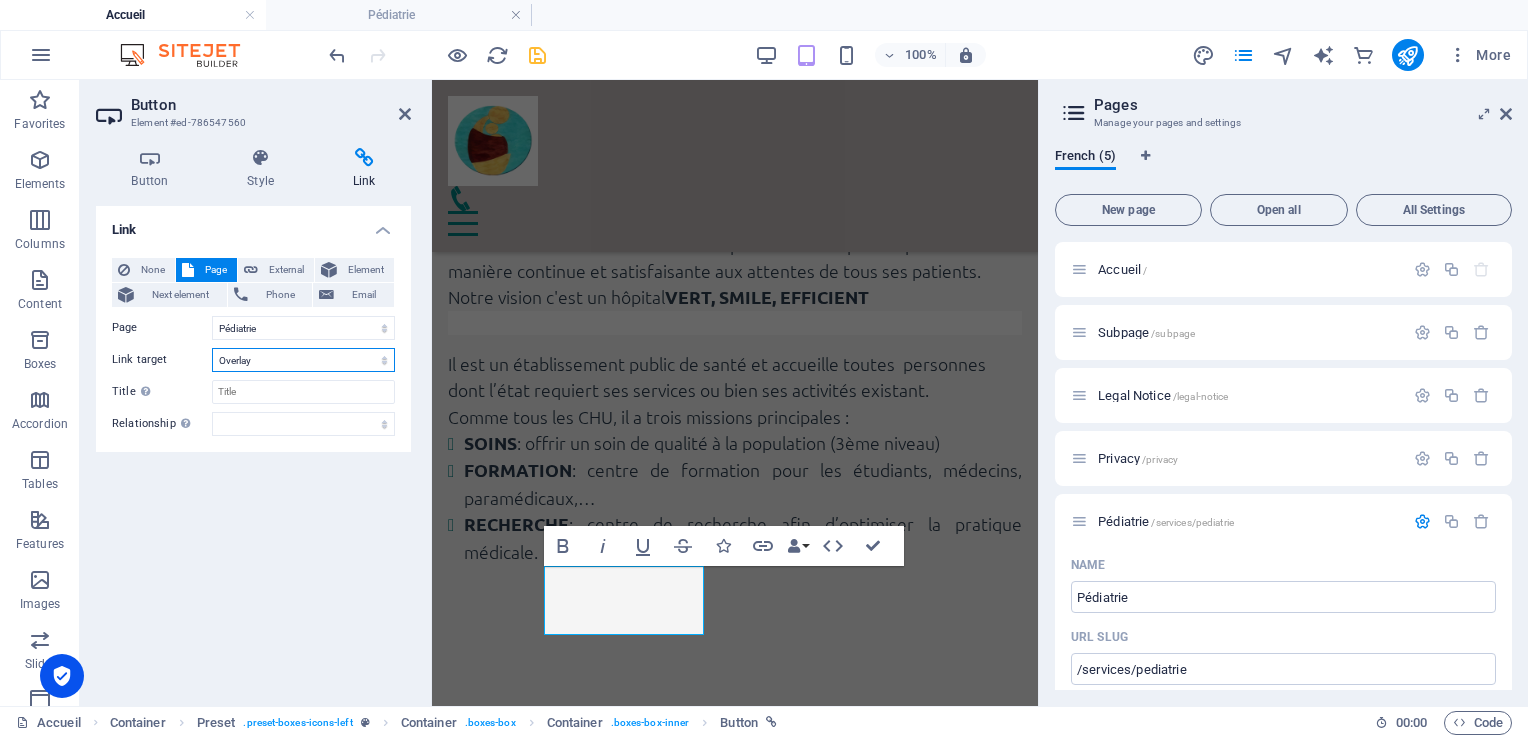 click on "New tab Same tab Overlay" at bounding box center (303, 360) 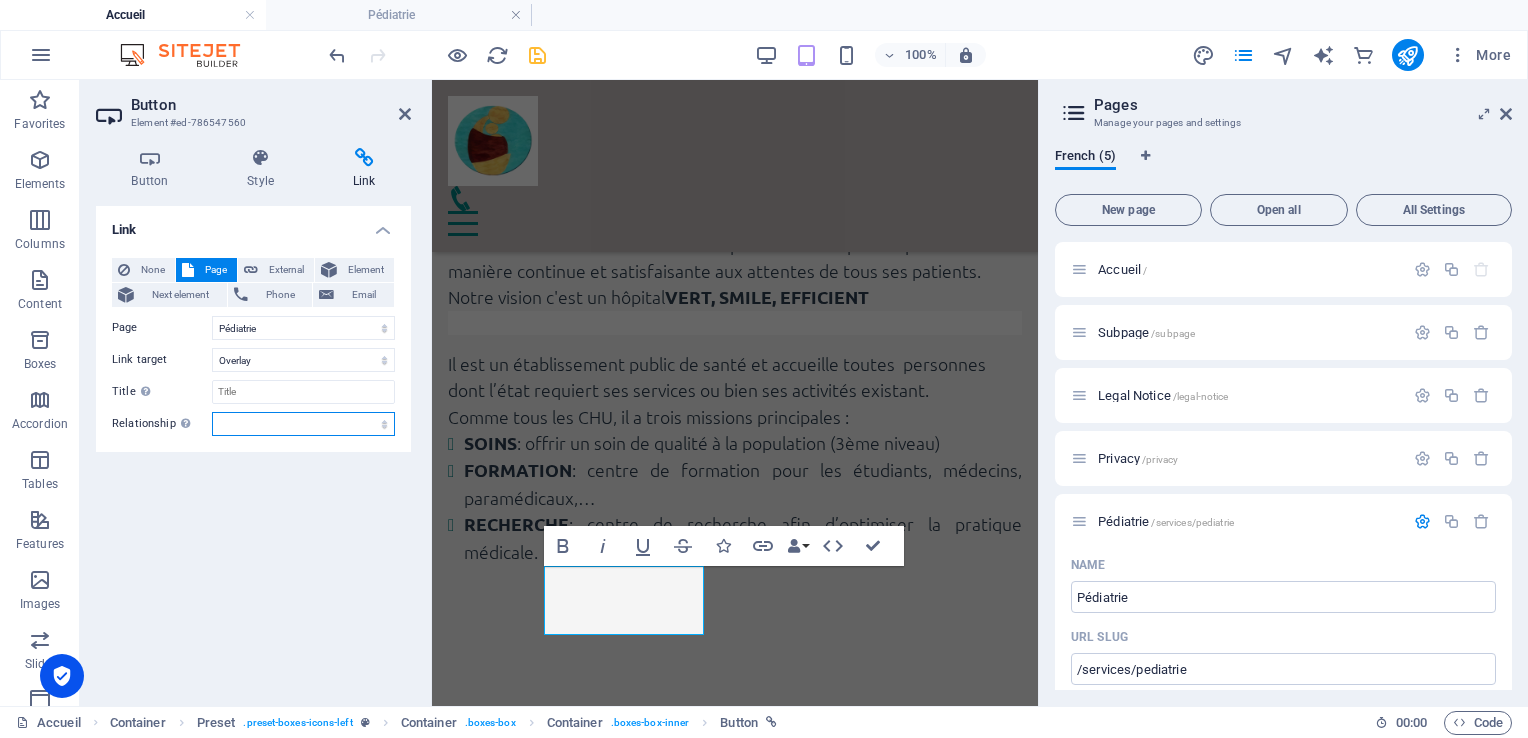 click on "alternate author bookmark external help license next nofollow noreferrer noopener prev search tag" at bounding box center (303, 424) 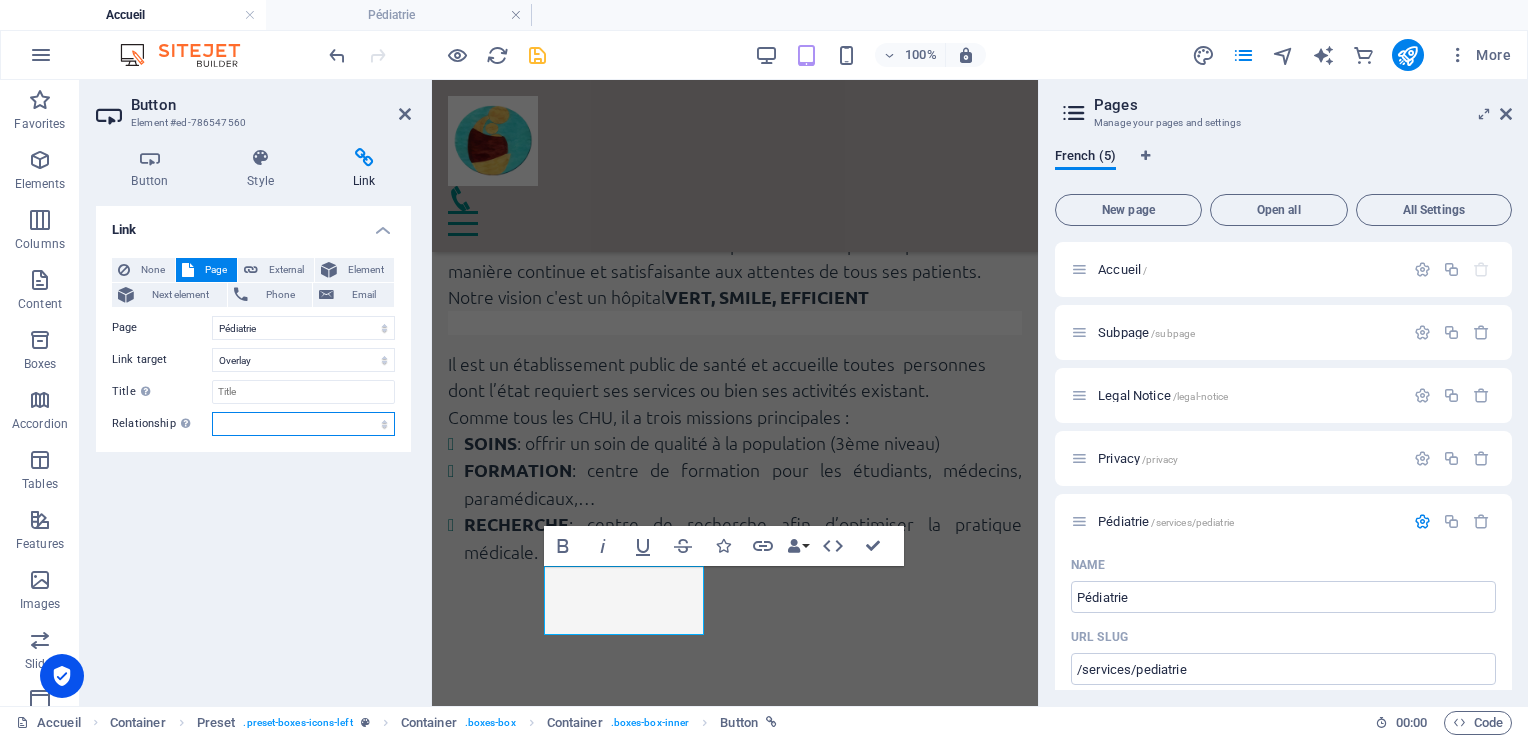 click on "alternate author bookmark external help license next nofollow noreferrer noopener prev search tag" at bounding box center (303, 424) 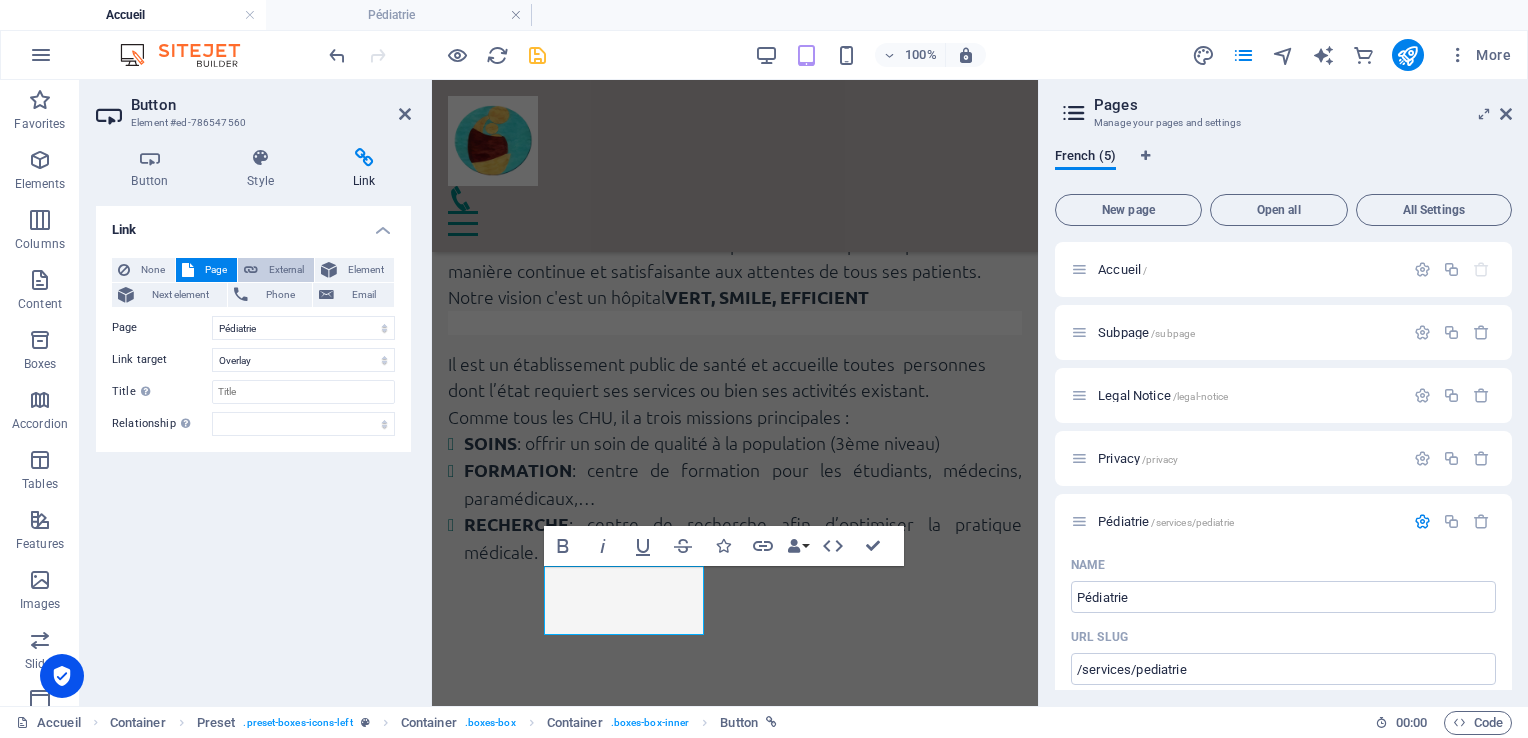 click on "External" at bounding box center [286, 270] 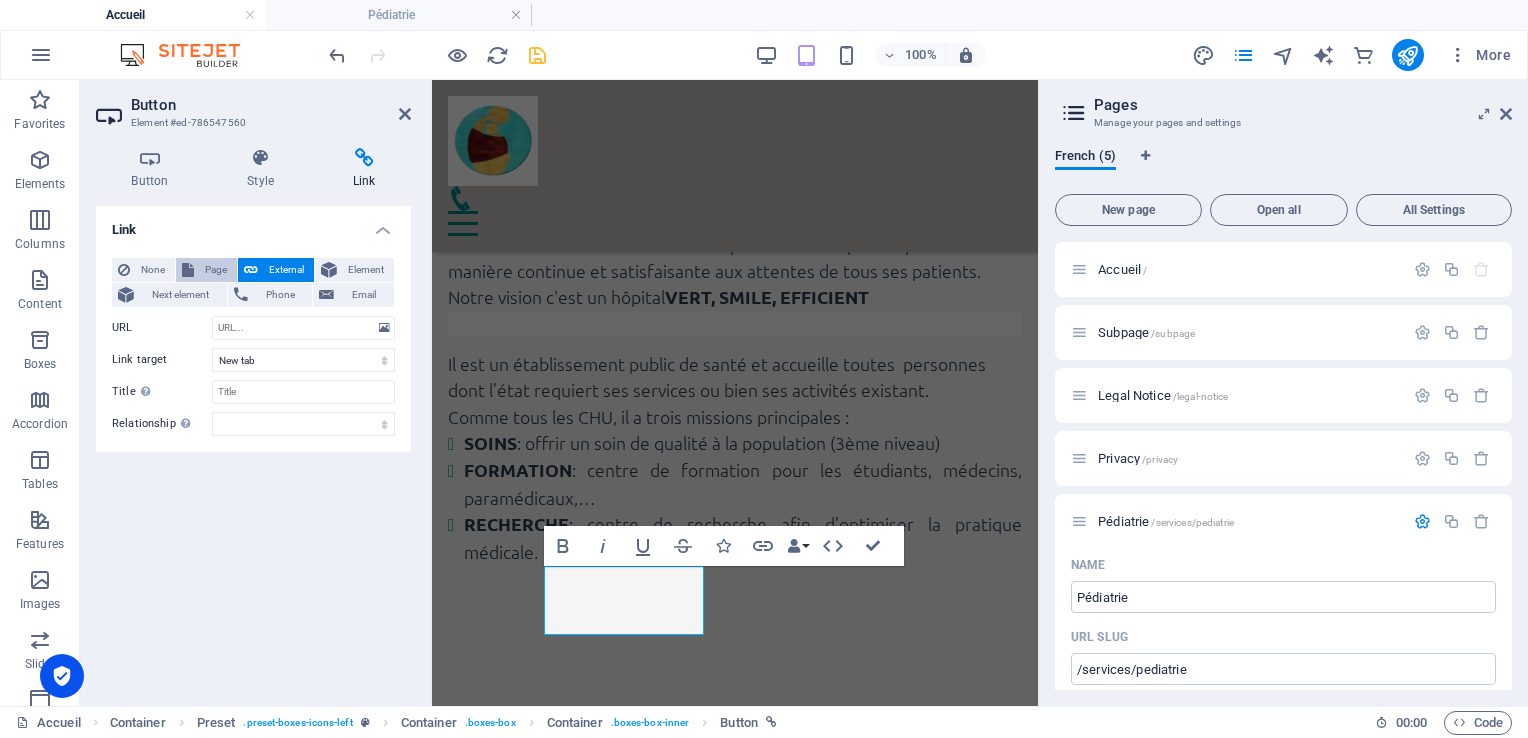 click on "Page" at bounding box center (215, 270) 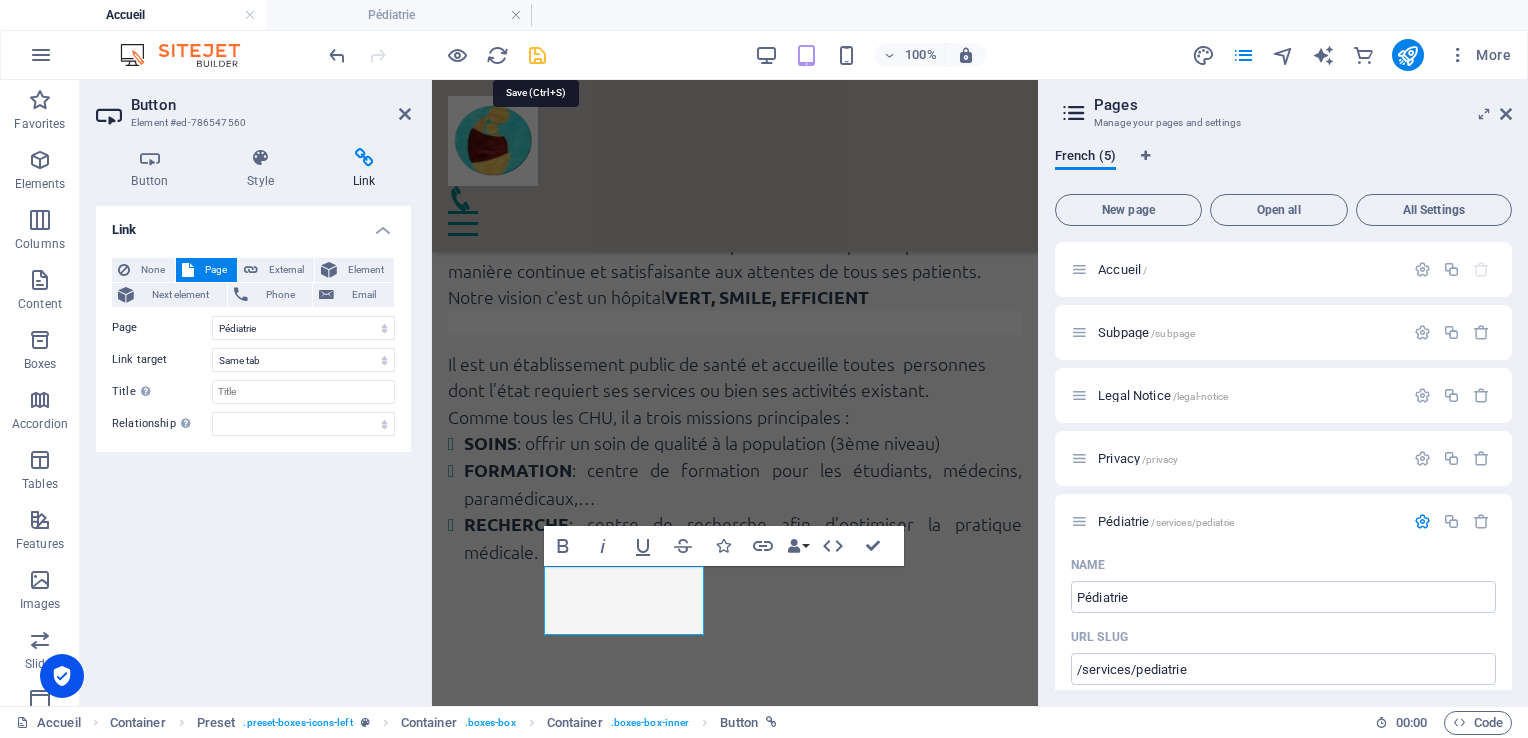 click at bounding box center (537, 55) 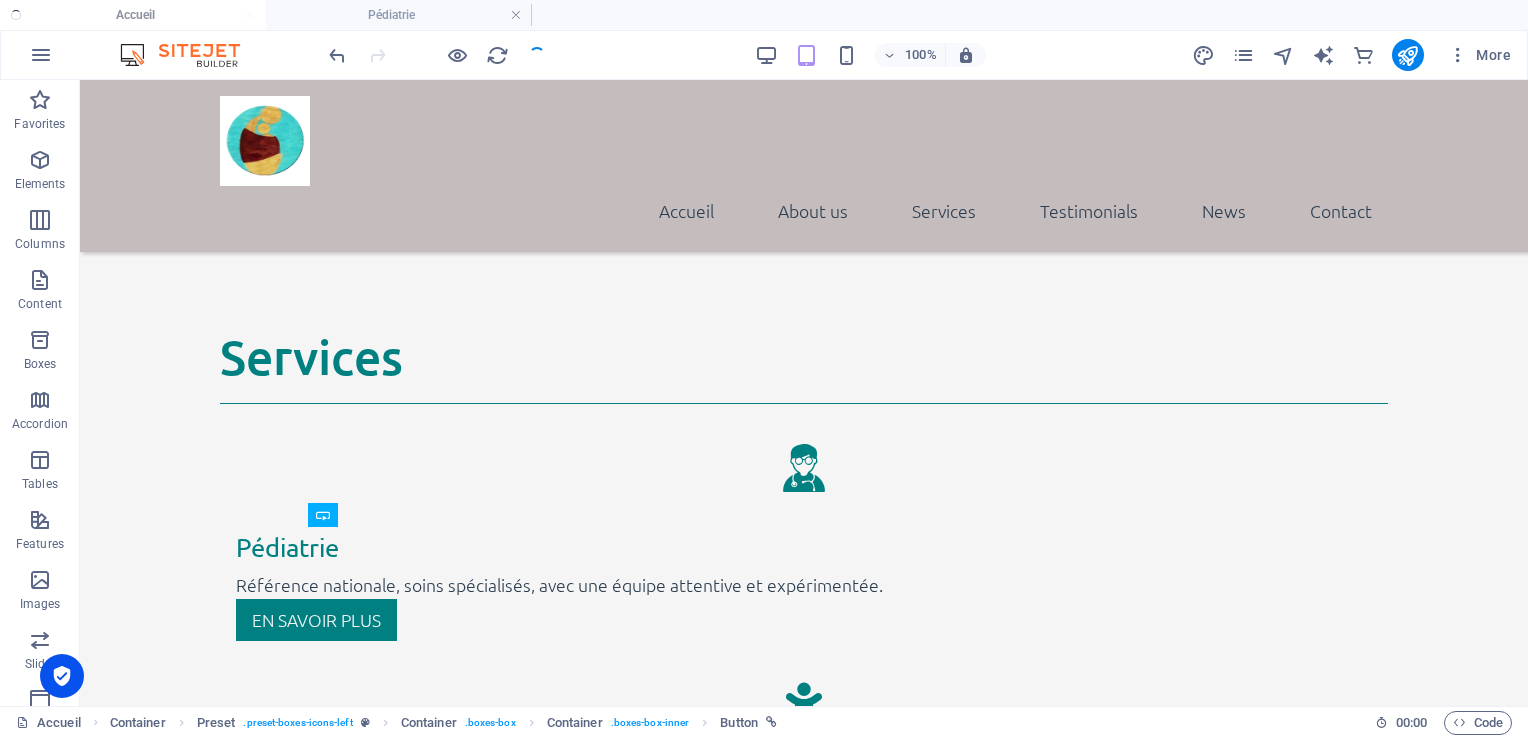 scroll, scrollTop: 1985, scrollLeft: 0, axis: vertical 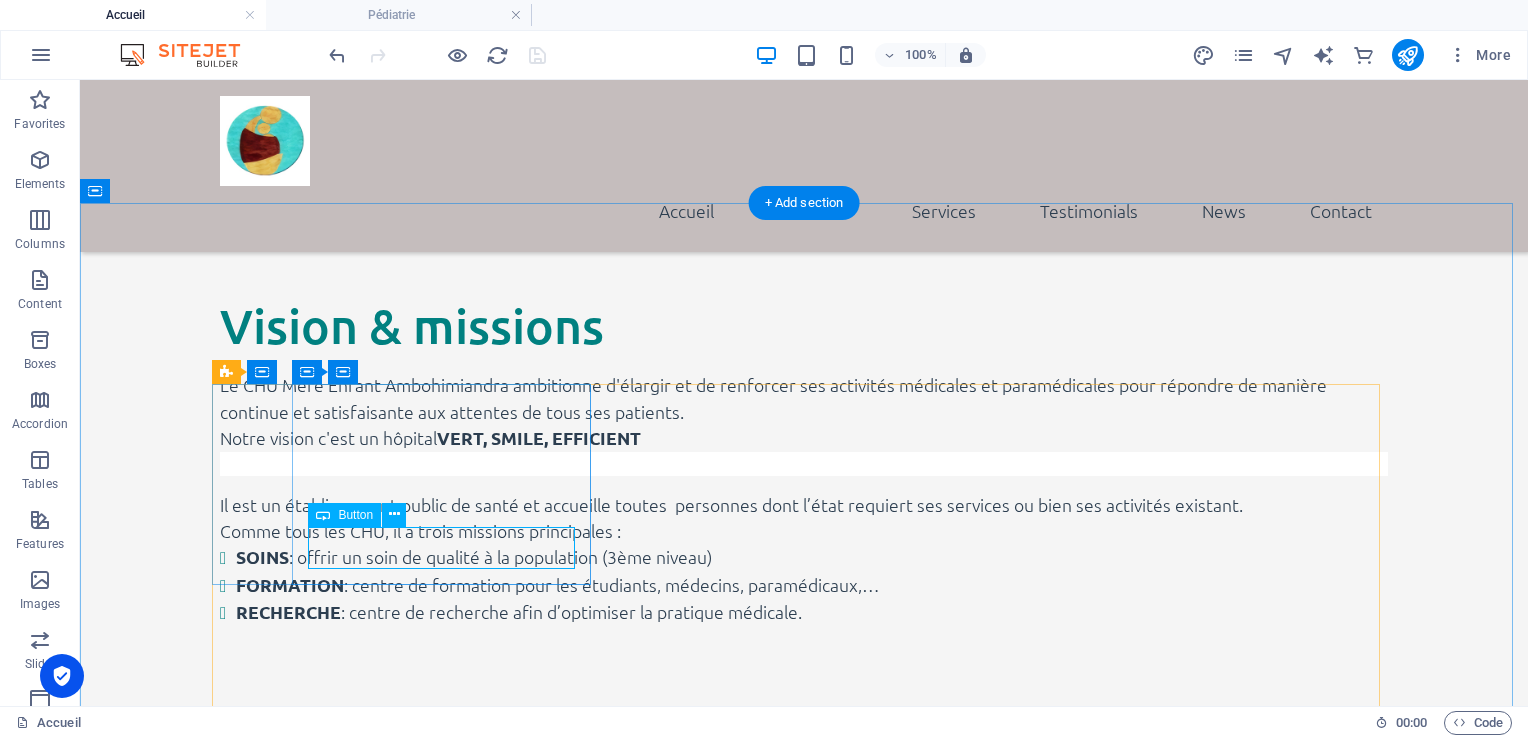 click on "en savoir plus" at bounding box center [804, 1132] 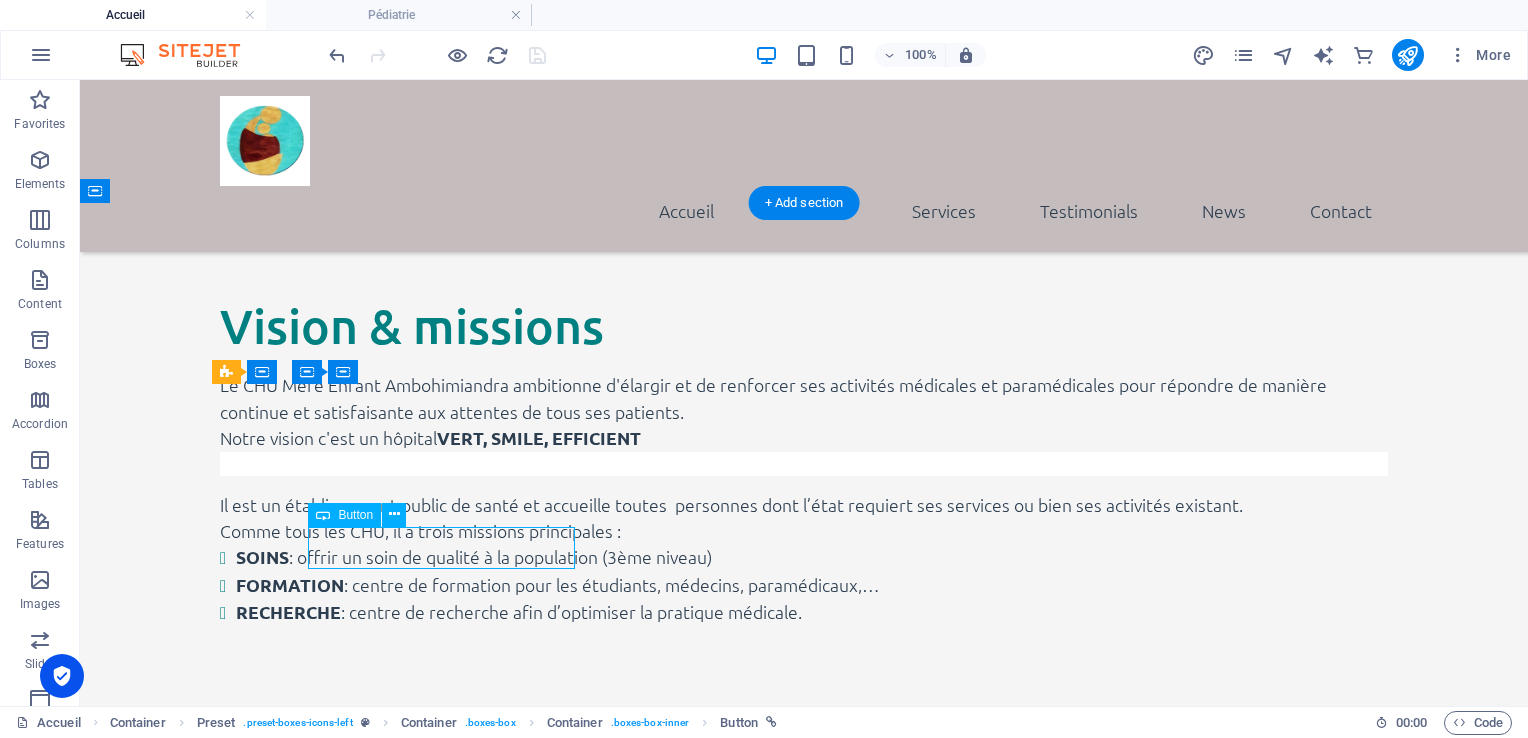click on "en savoir plus" at bounding box center [804, 1132] 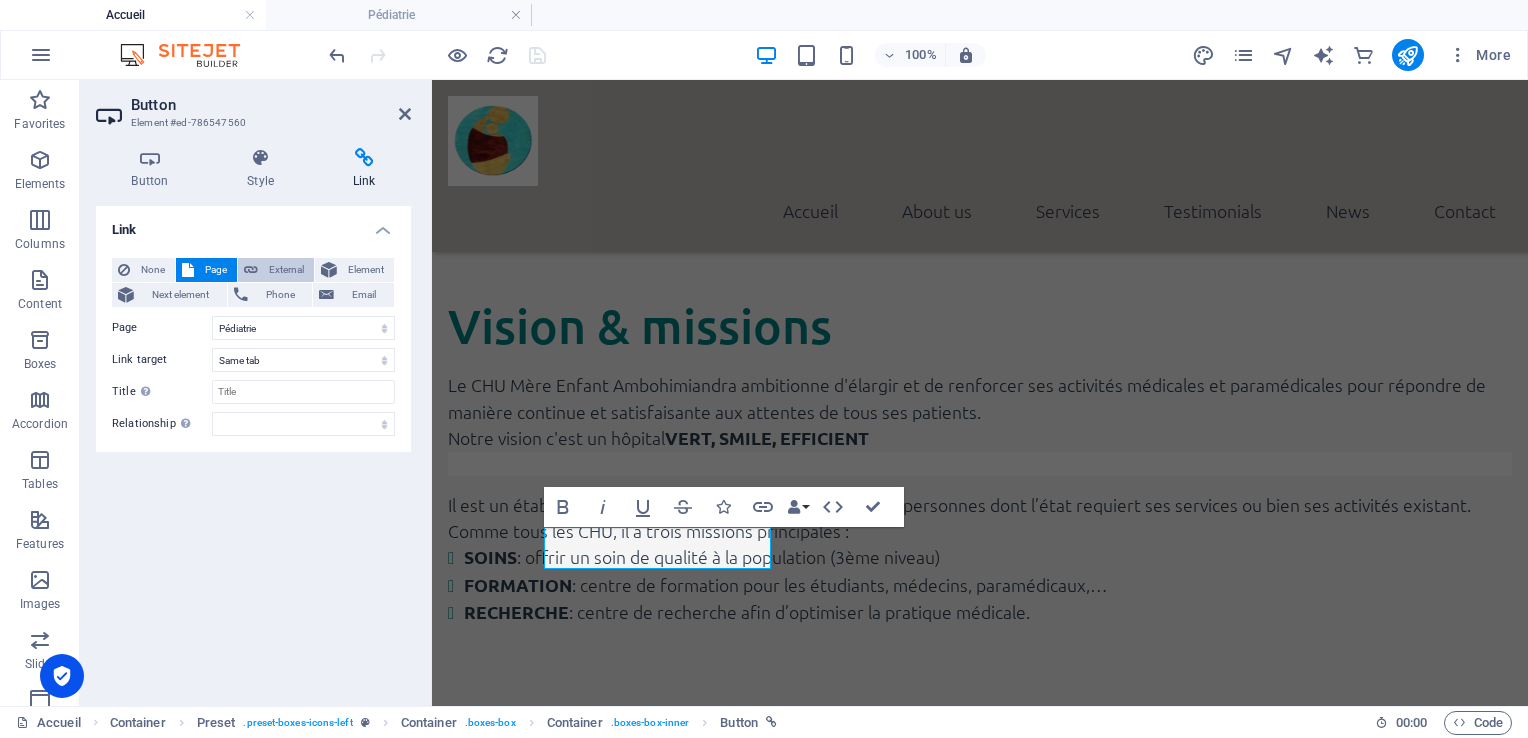 click on "External" at bounding box center [286, 270] 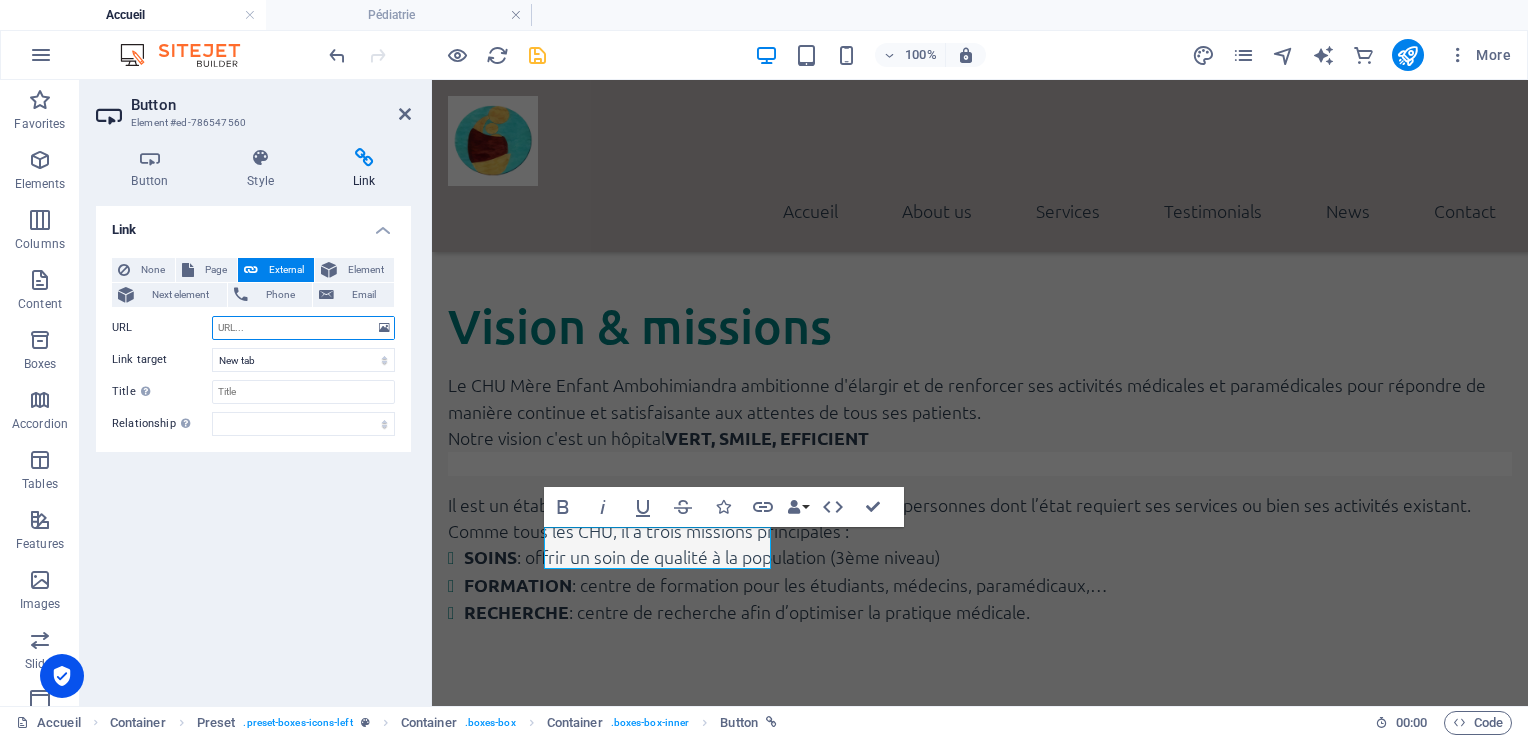paste on "/services/pediatrie" 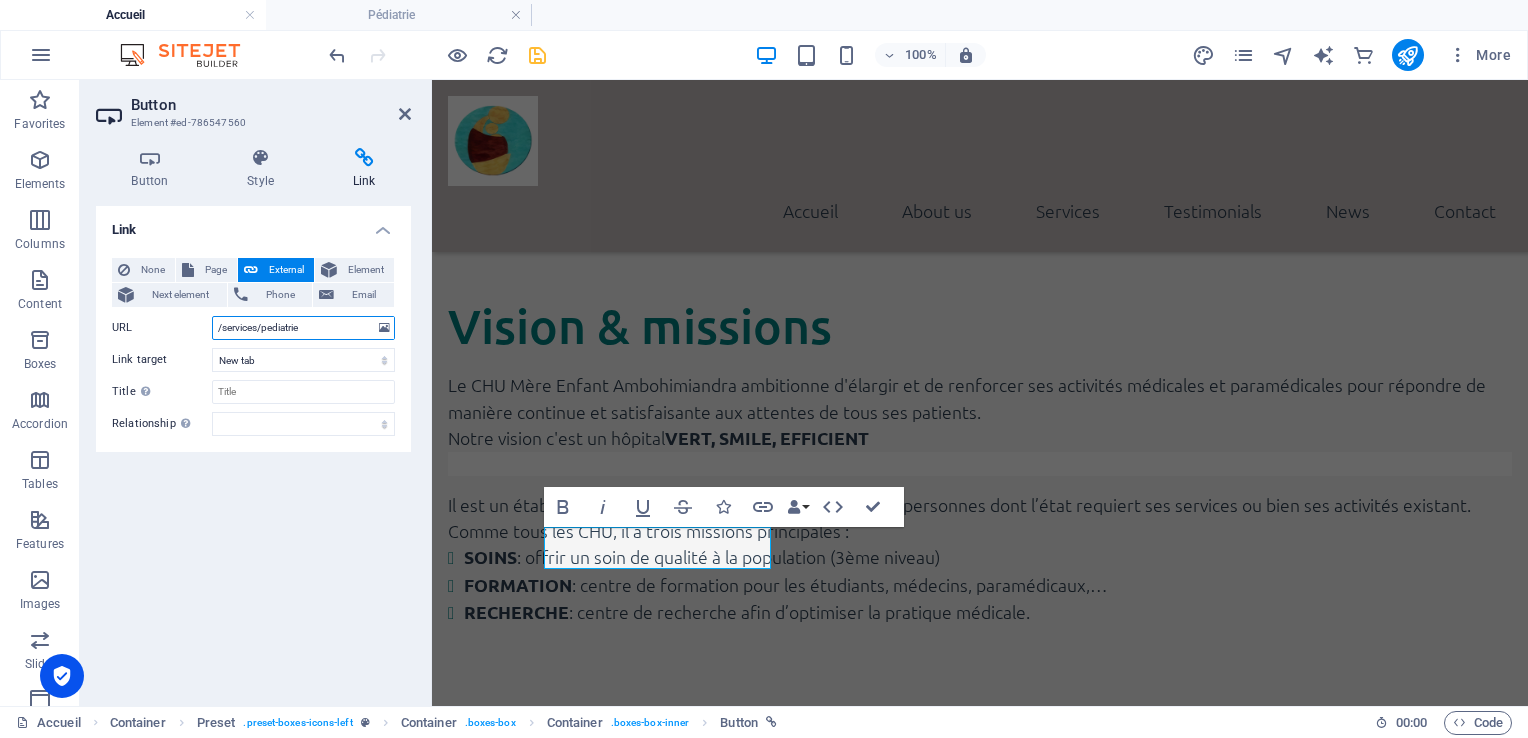 type on "/services/pediatrie" 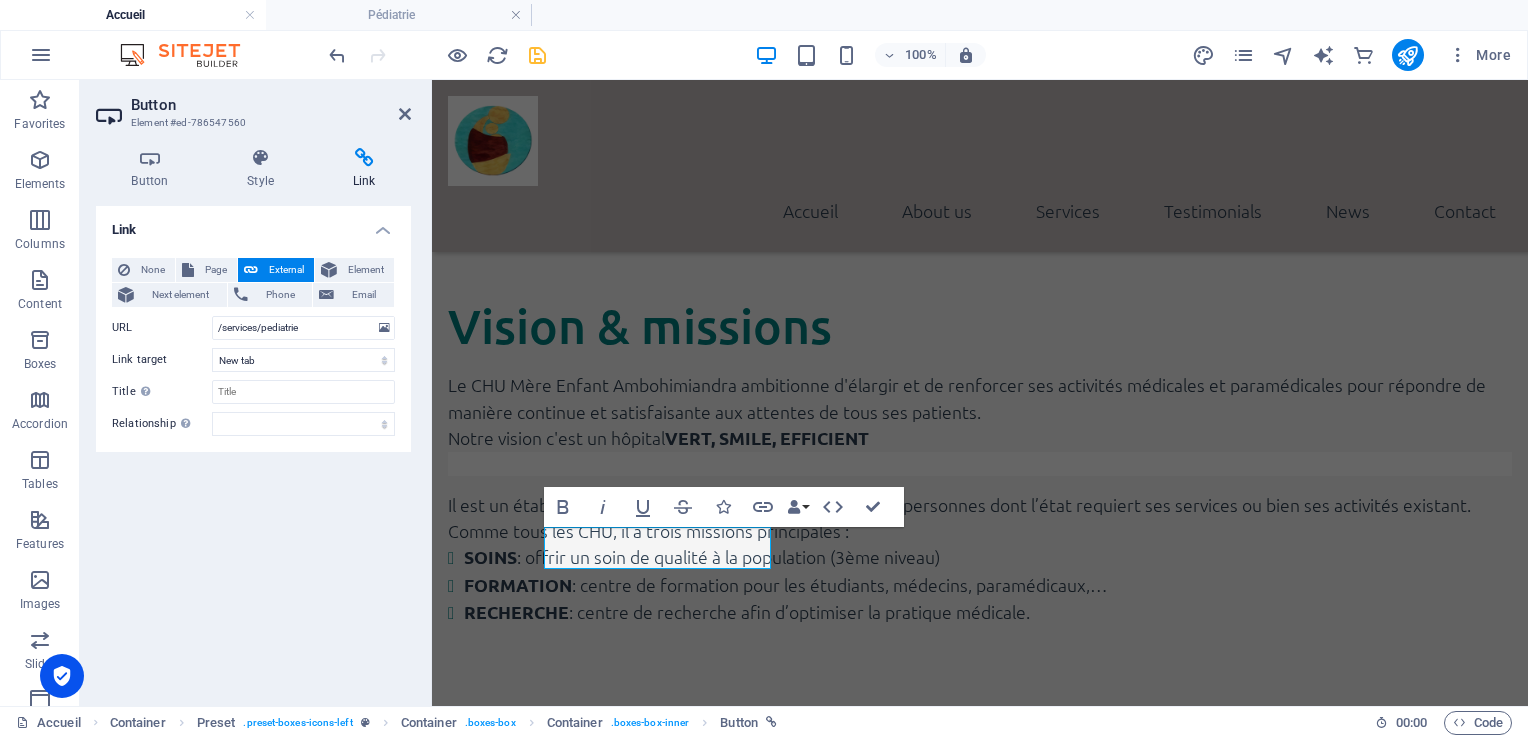 click on "Link None Page External Element Next element Phone Email Page Accueil Subpage Legal Notice Privacy Pédiatrie Element
URL /services/pediatrie Phone Email Link target New tab Same tab Overlay Title Additional link description, should not be the same as the link text. The title is most often shown as a tooltip text when the mouse moves over the element. Leave empty if uncertain. Relationship Sets the  relationship of this link to the link target . For example, the value "nofollow" instructs search engines not to follow the link. Can be left empty. alternate author bookmark external help license next nofollow noreferrer noopener prev search tag" at bounding box center [253, 448] 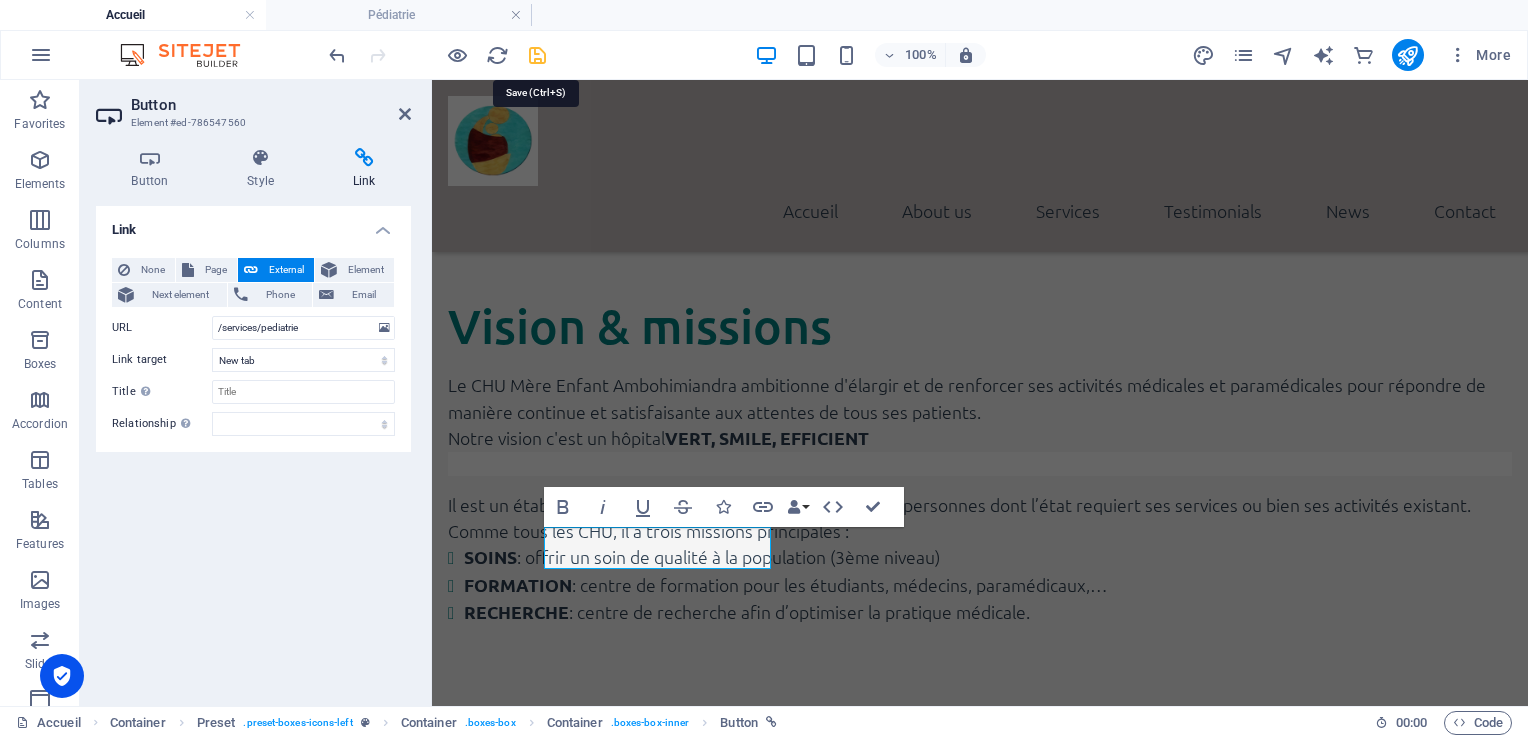 click at bounding box center [537, 55] 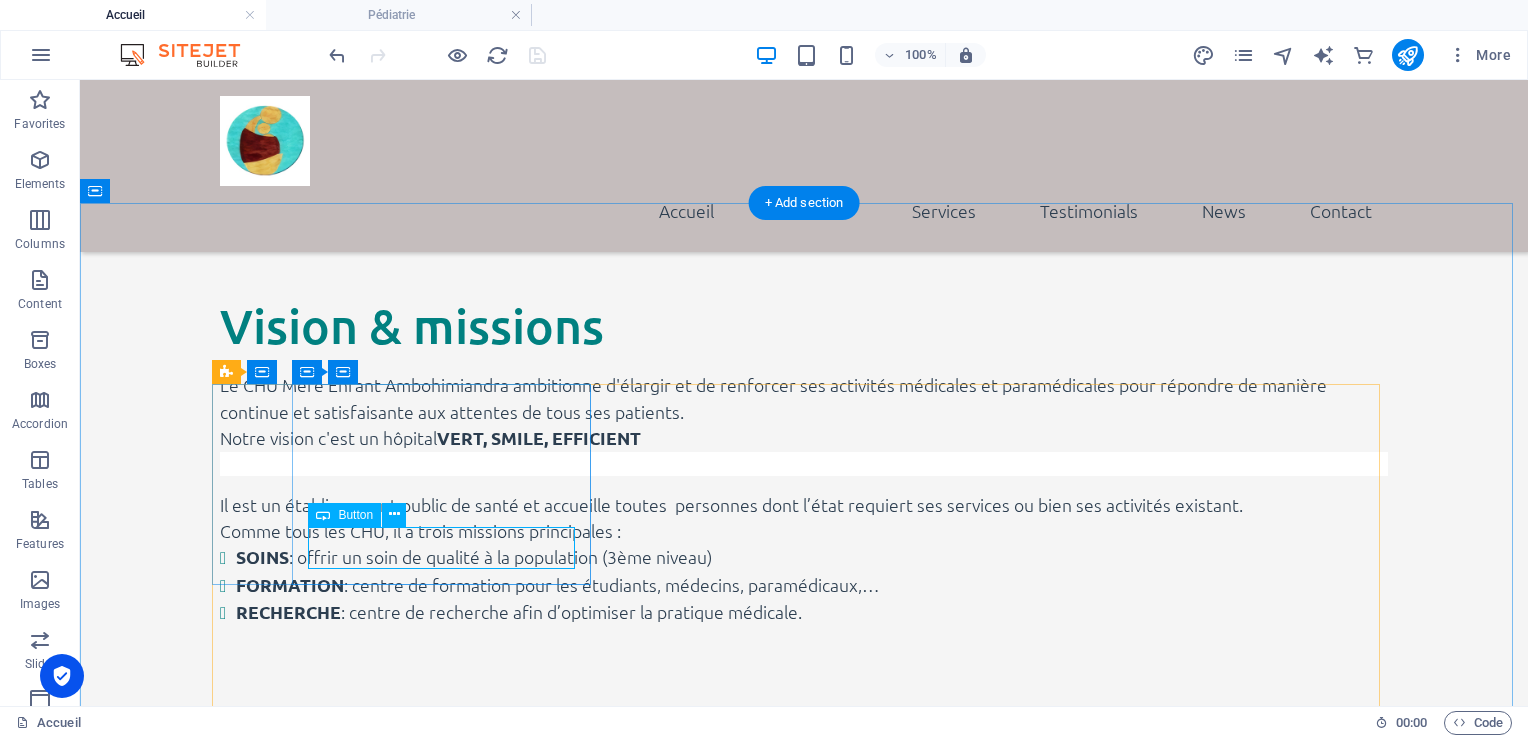 click on "en savoir plus" at bounding box center [804, 1132] 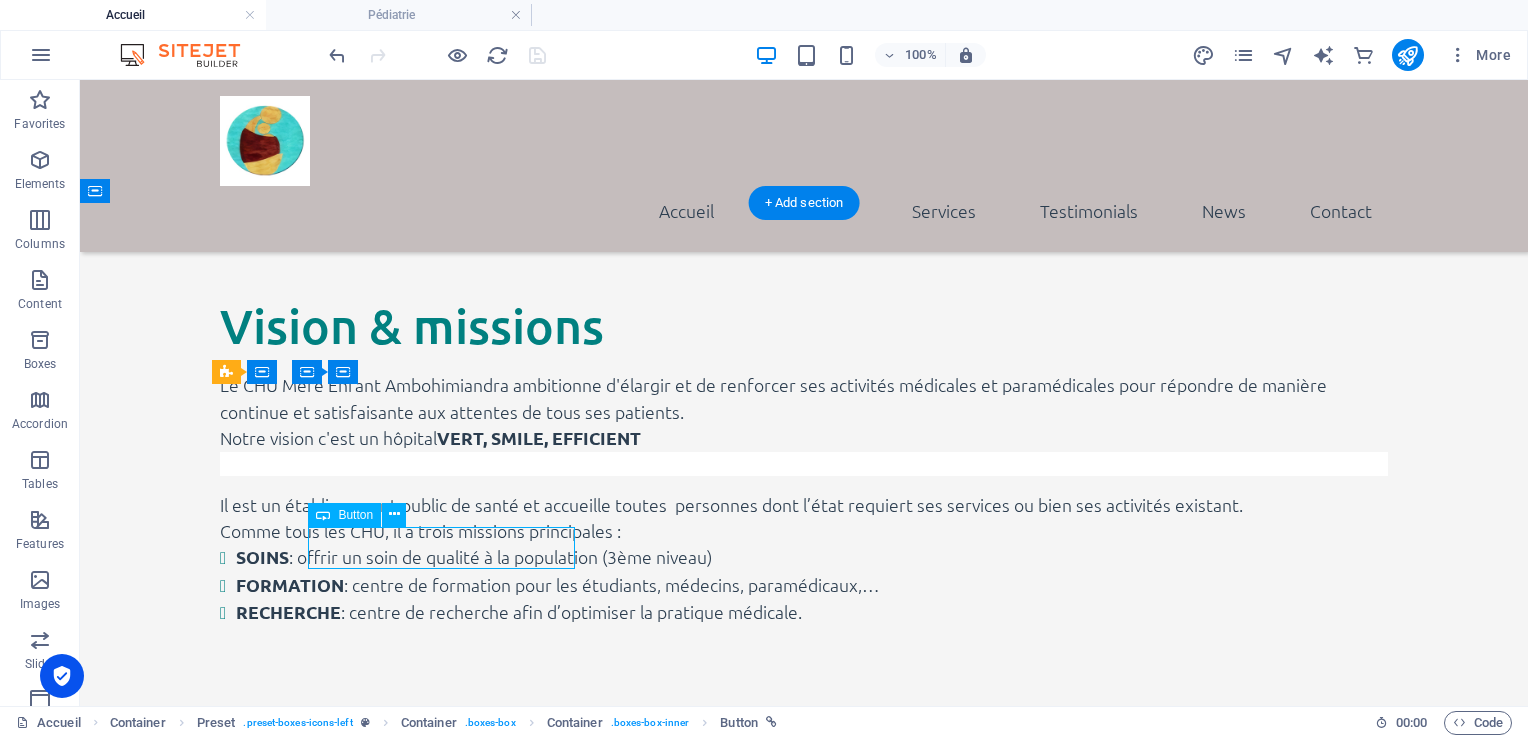 click on "en savoir plus" at bounding box center (804, 1132) 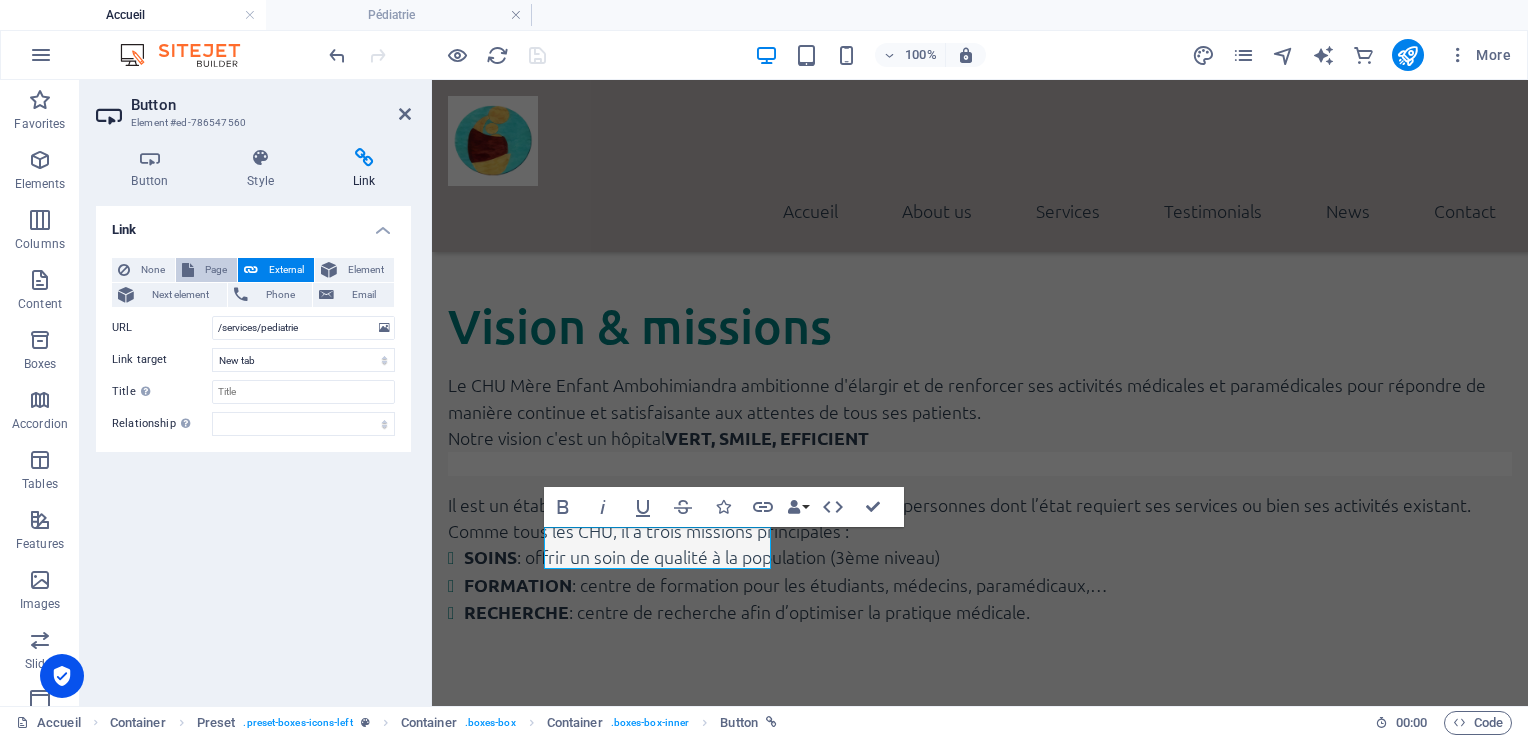 click on "Page" at bounding box center [215, 270] 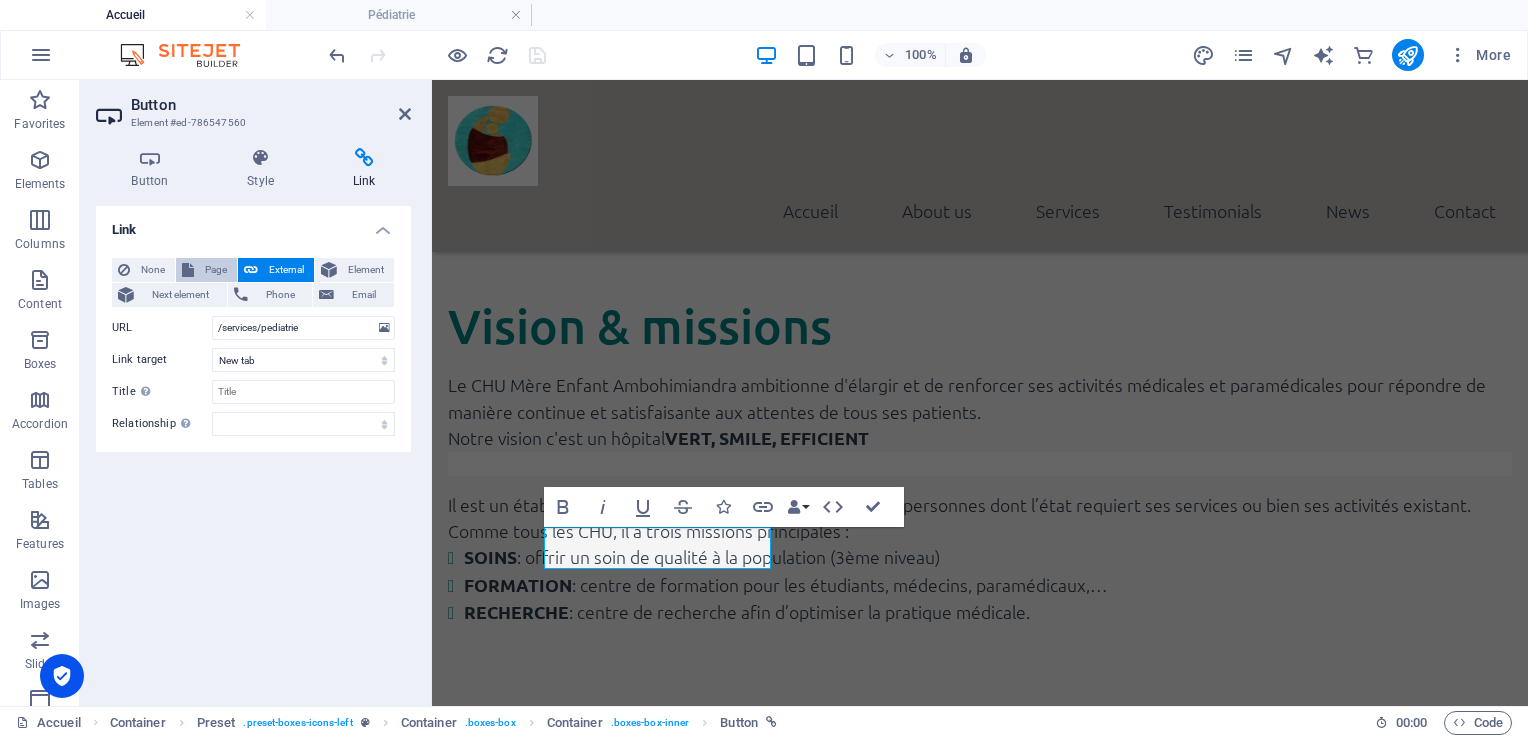 select 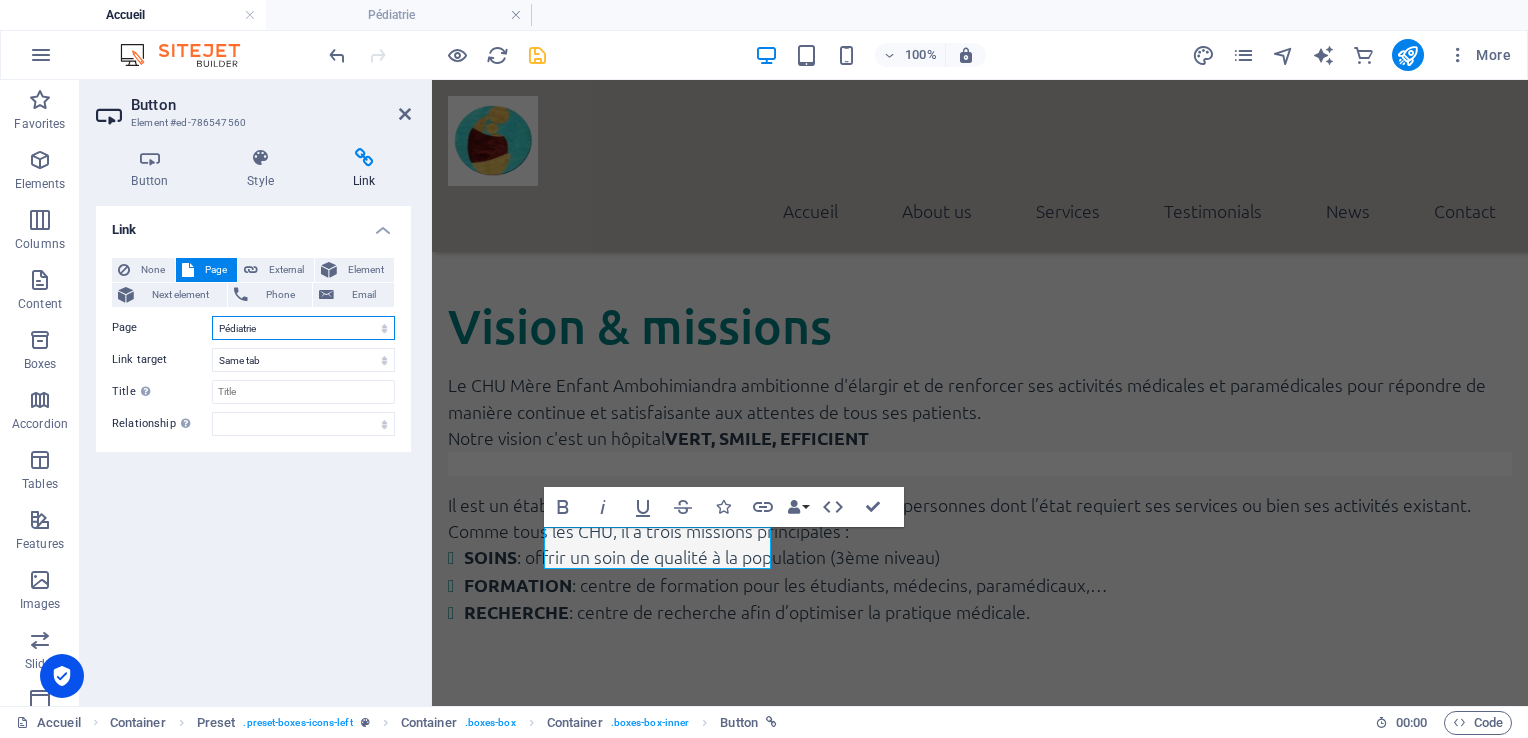 click on "Accueil Subpage Legal Notice Privacy Pédiatrie" at bounding box center [303, 328] 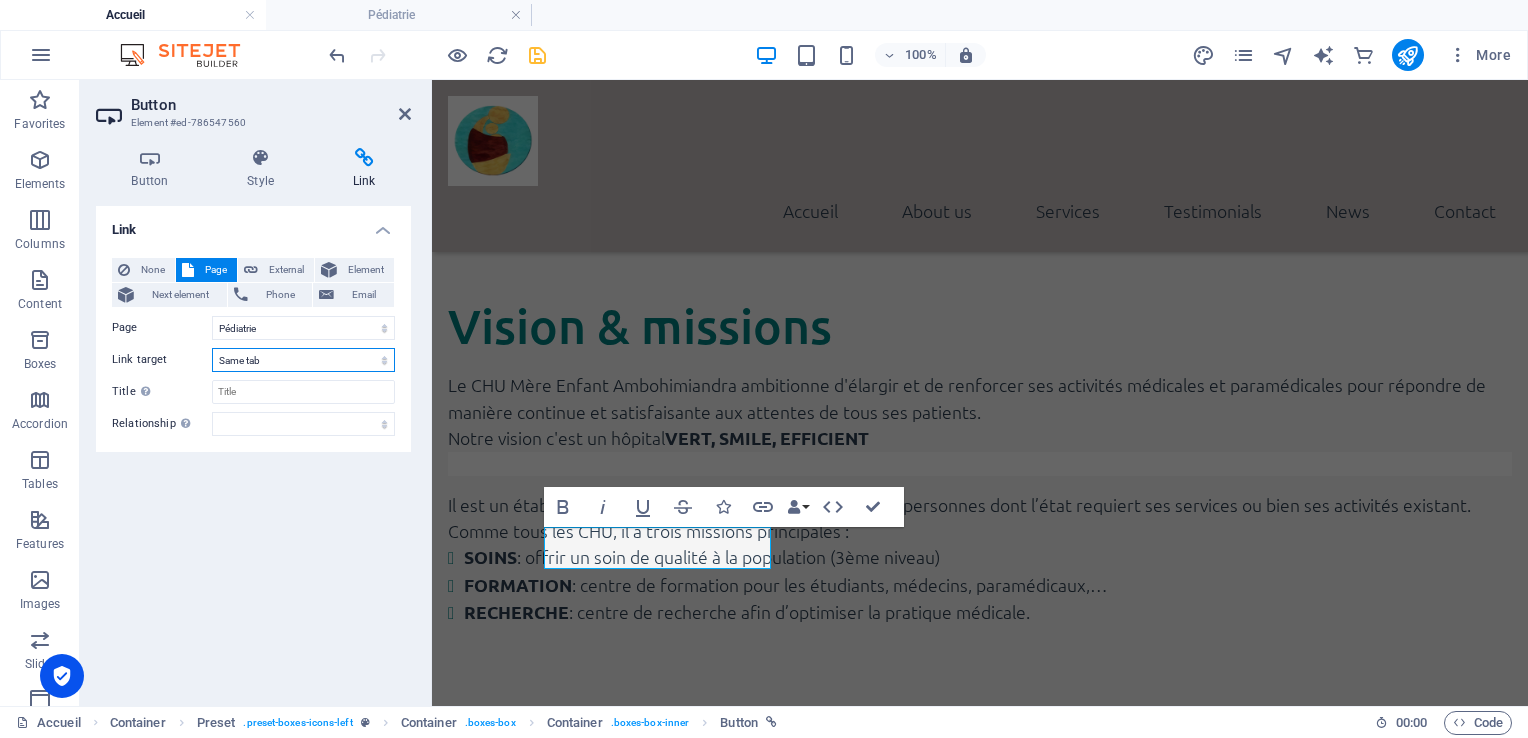 click on "New tab Same tab Overlay" at bounding box center (303, 360) 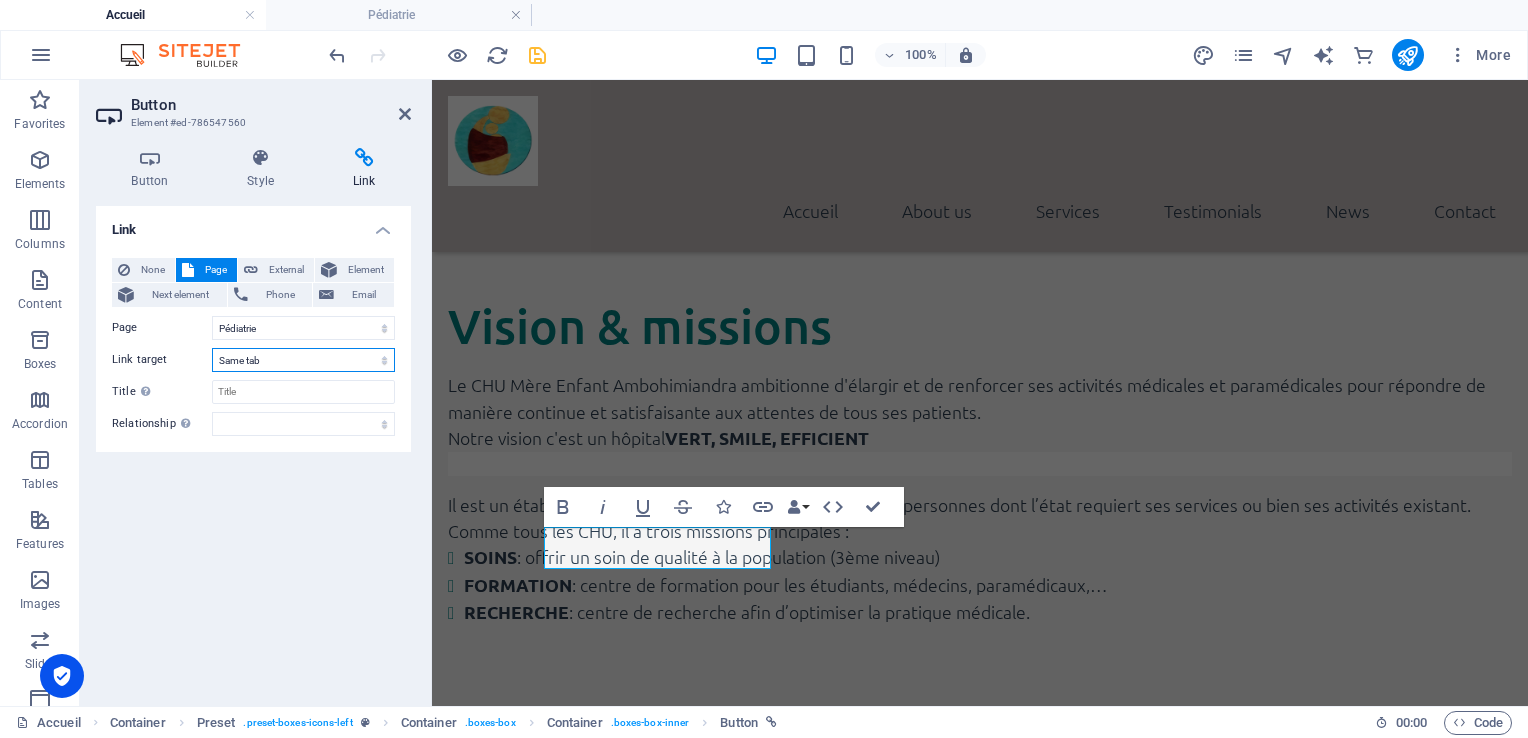 click on "New tab Same tab Overlay" at bounding box center [303, 360] 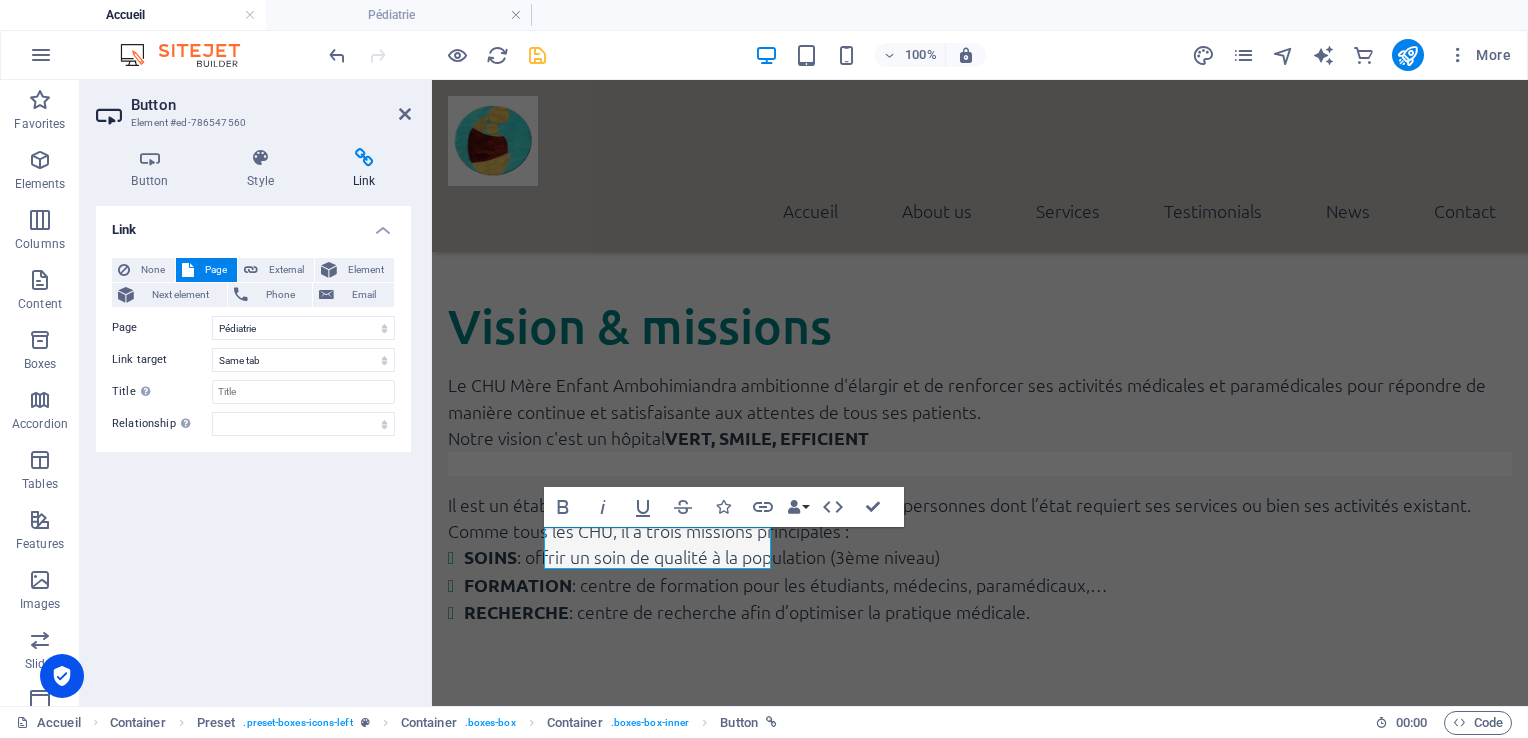 click on "Link None Page External Element Next element Phone Email Page Accueil Subpage Legal Notice Privacy Pédiatrie Element
URL /services/pediatrie Phone Email Link target New tab Same tab Overlay Title Additional link description, should not be the same as the link text. The title is most often shown as a tooltip text when the mouse moves over the element. Leave empty if uncertain. Relationship Sets the  relationship of this link to the link target . For example, the value "nofollow" instructs search engines not to follow the link. Can be left empty. alternate author bookmark external help license next nofollow noreferrer noopener prev search tag" at bounding box center (253, 448) 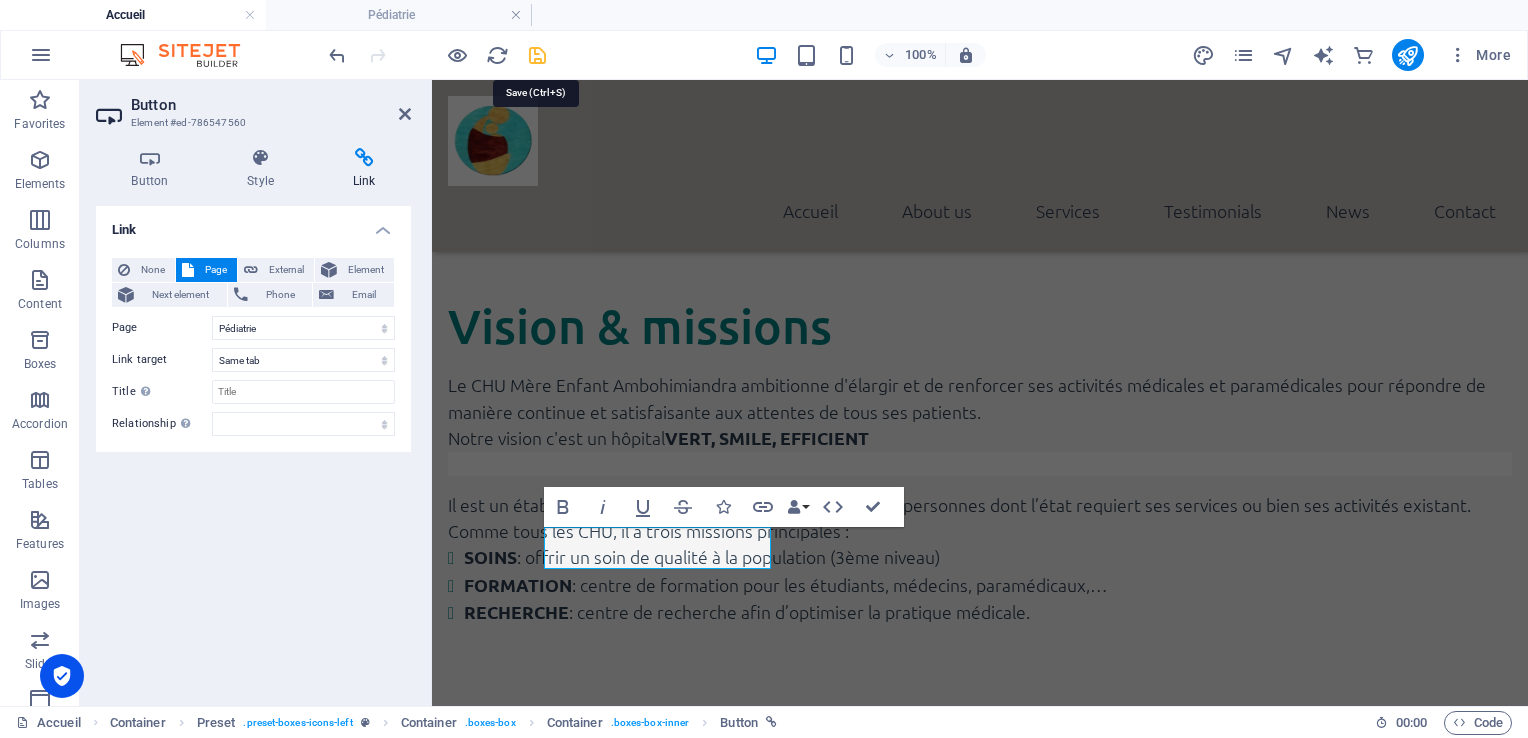 click at bounding box center [537, 55] 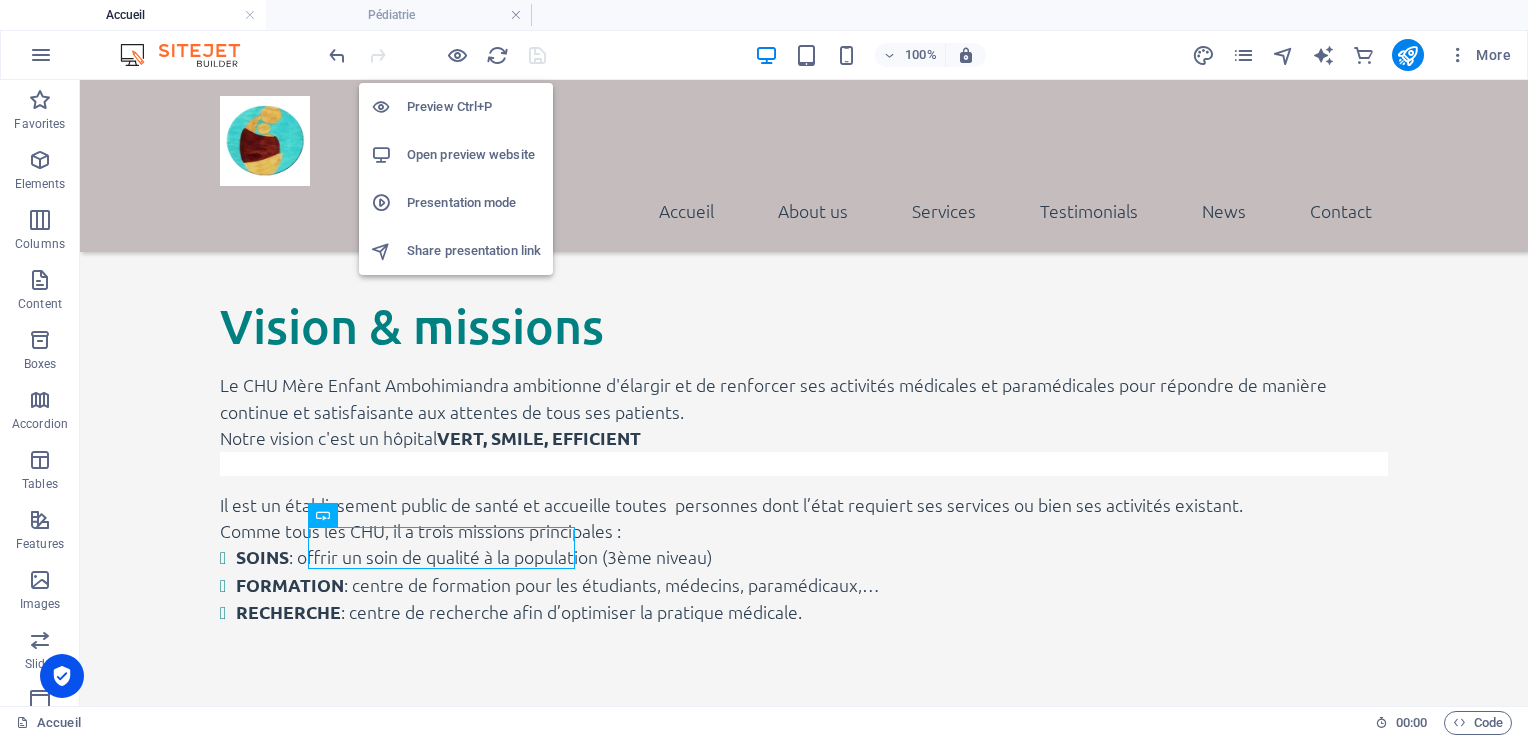 click on "Open preview website" at bounding box center (474, 155) 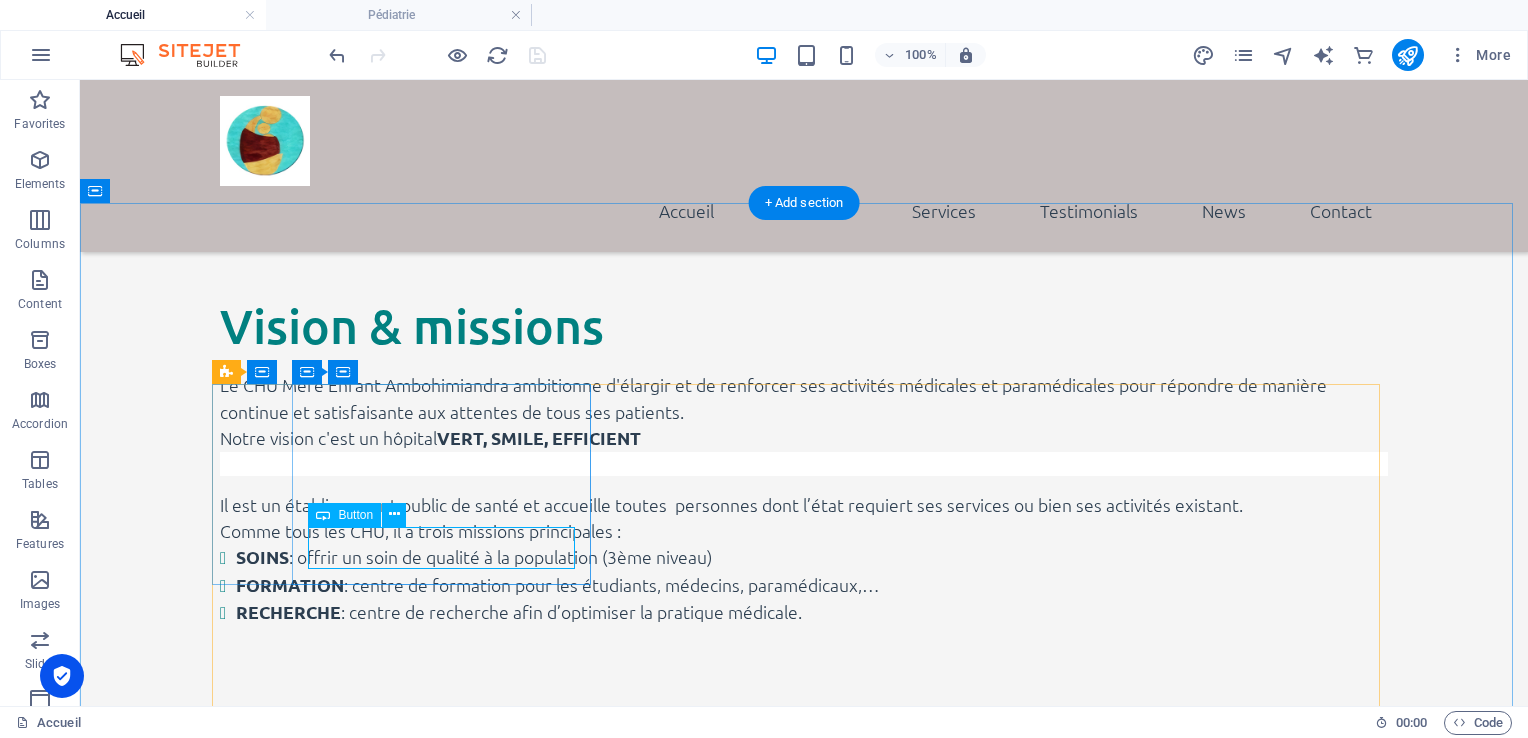 click on "en savoir plus" at bounding box center [804, 1132] 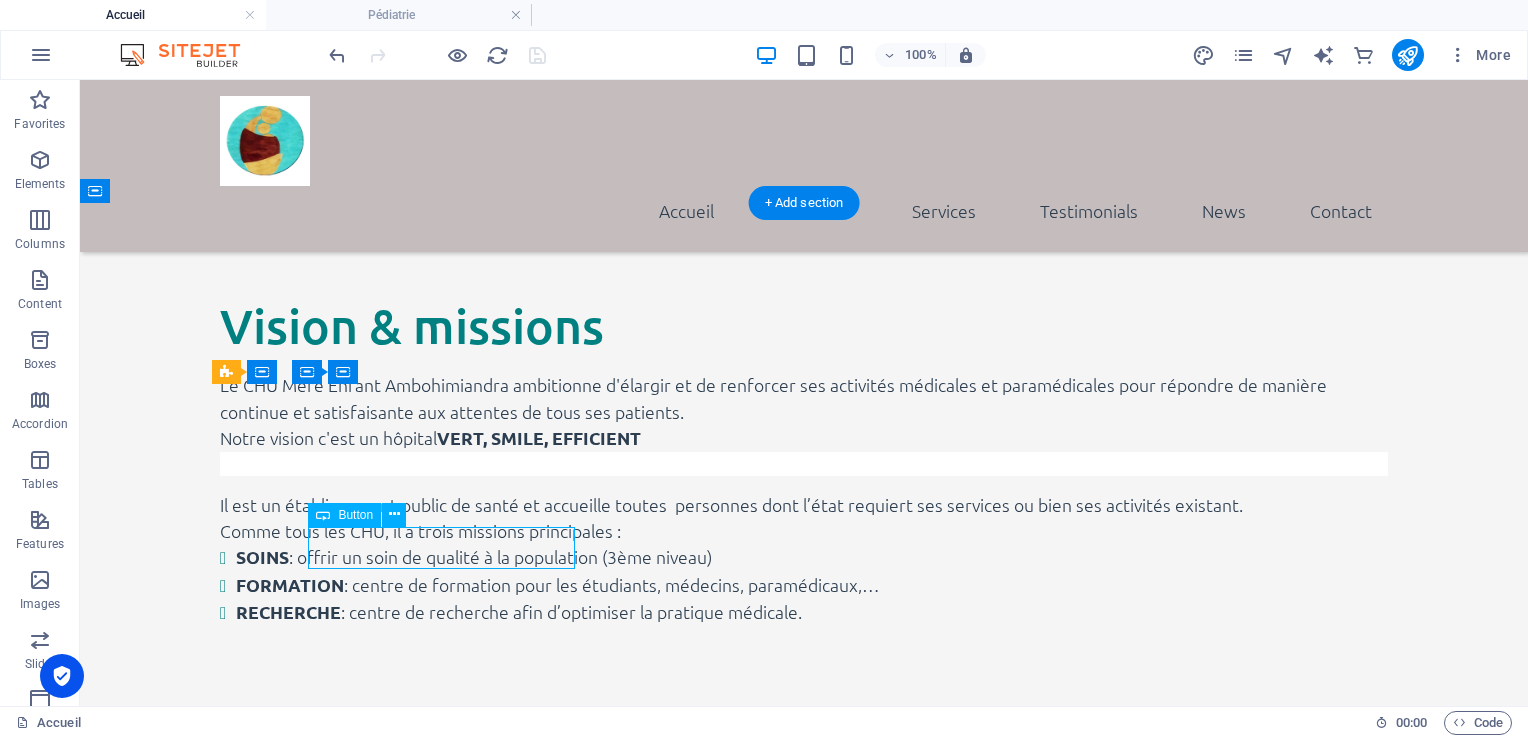 click on "en savoir plus" at bounding box center [804, 1132] 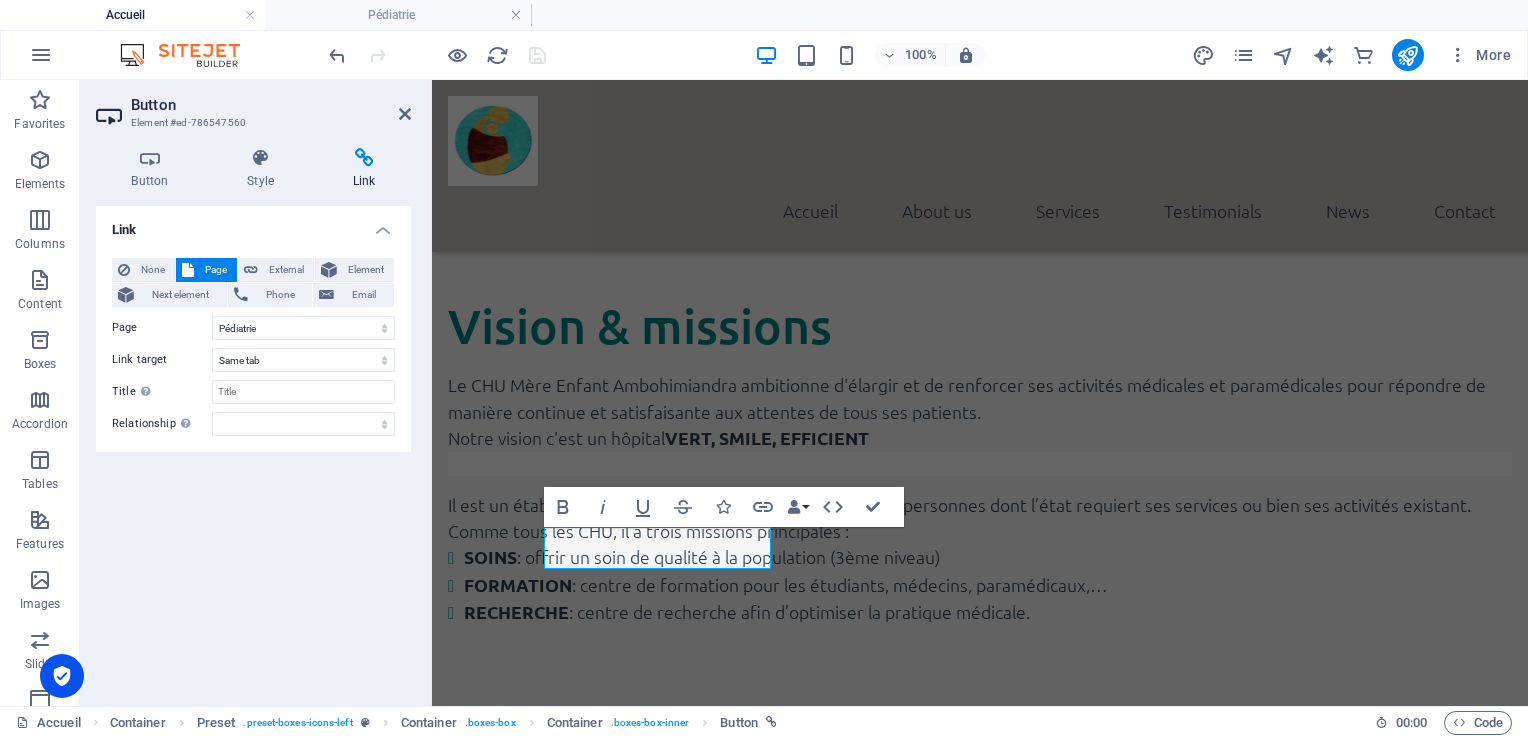 click on "Link None Page External Element Next element Phone Email Page Accueil Subpage Legal Notice Privacy Pédiatrie Element
URL /services/pediatrie Phone Email Link target New tab Same tab Overlay Title Additional link description, should not be the same as the link text. The title is most often shown as a tooltip text when the mouse moves over the element. Leave empty if uncertain. Relationship Sets the  relationship of this link to the link target . For example, the value "nofollow" instructs search engines not to follow the link. Can be left empty. alternate author bookmark external help license next nofollow noreferrer noopener prev search tag" at bounding box center (253, 448) 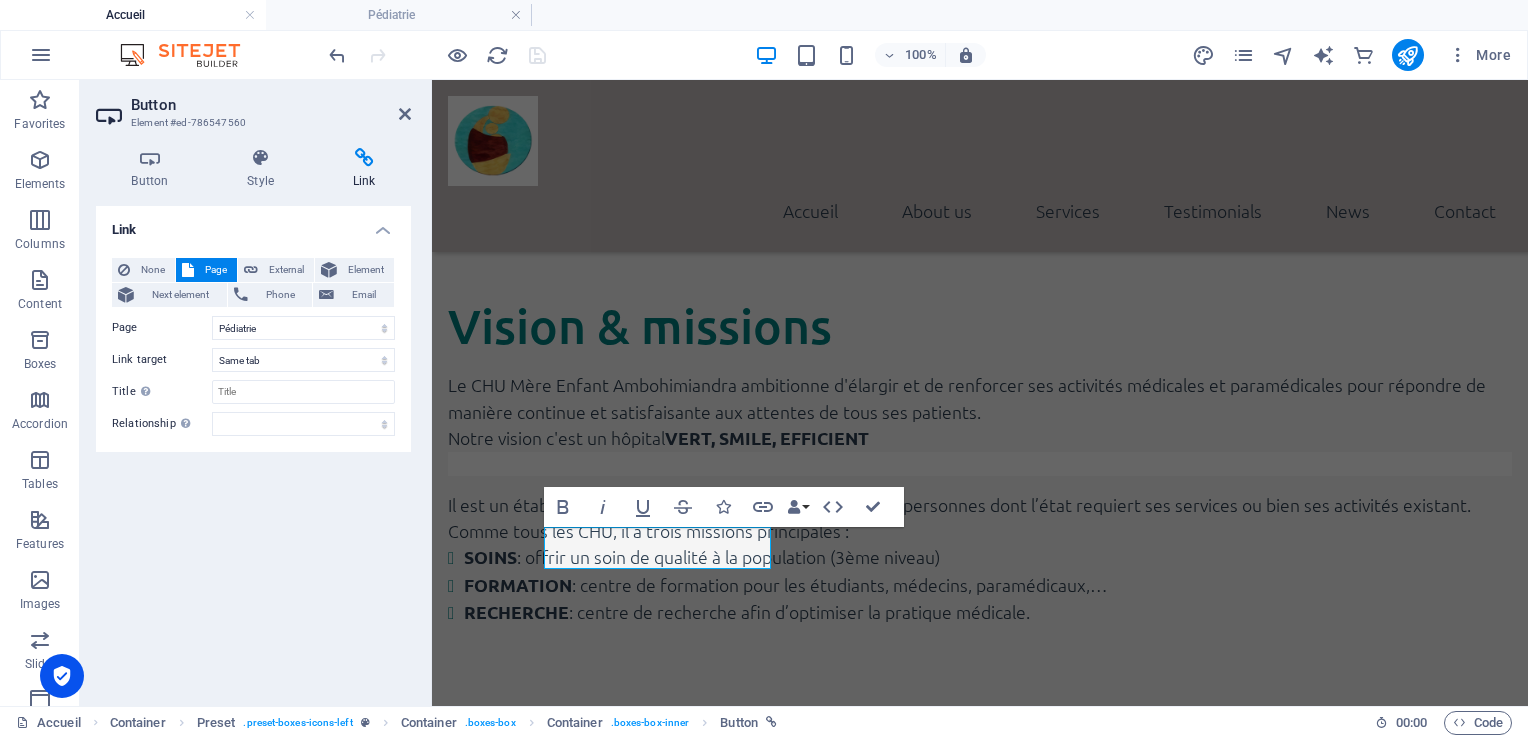 click on "Link None Page External Element Next element Phone Email Page Accueil Subpage Legal Notice Privacy Pédiatrie Element
URL /services/pediatrie Phone Email Link target New tab Same tab Overlay Title Additional link description, should not be the same as the link text. The title is most often shown as a tooltip text when the mouse moves over the element. Leave empty if uncertain. Relationship Sets the  relationship of this link to the link target . For example, the value "nofollow" instructs search engines not to follow the link. Can be left empty. alternate author bookmark external help license next nofollow noreferrer noopener prev search tag" at bounding box center [253, 448] 